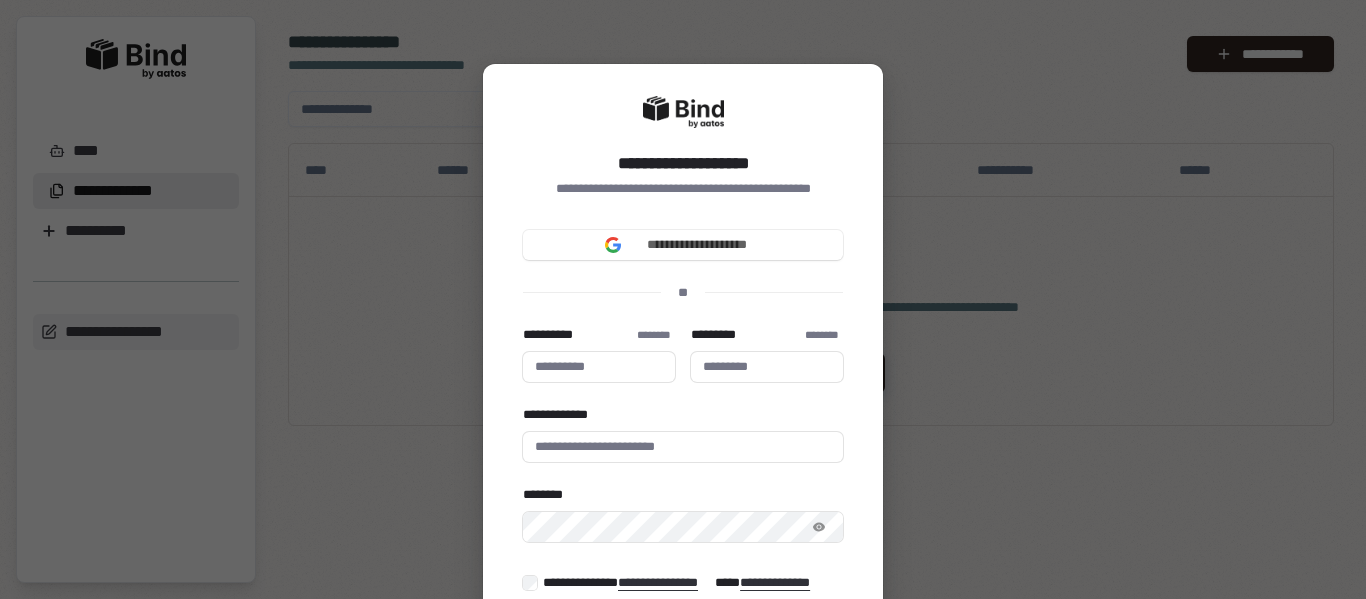 scroll, scrollTop: 0, scrollLeft: 0, axis: both 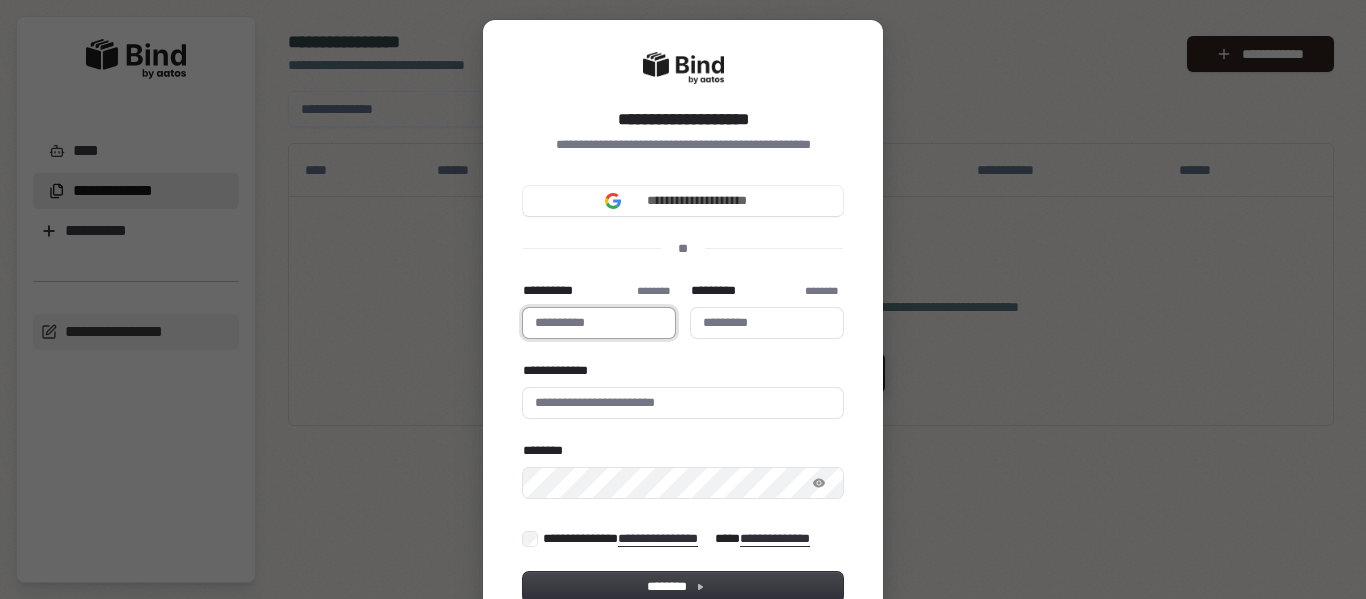 type 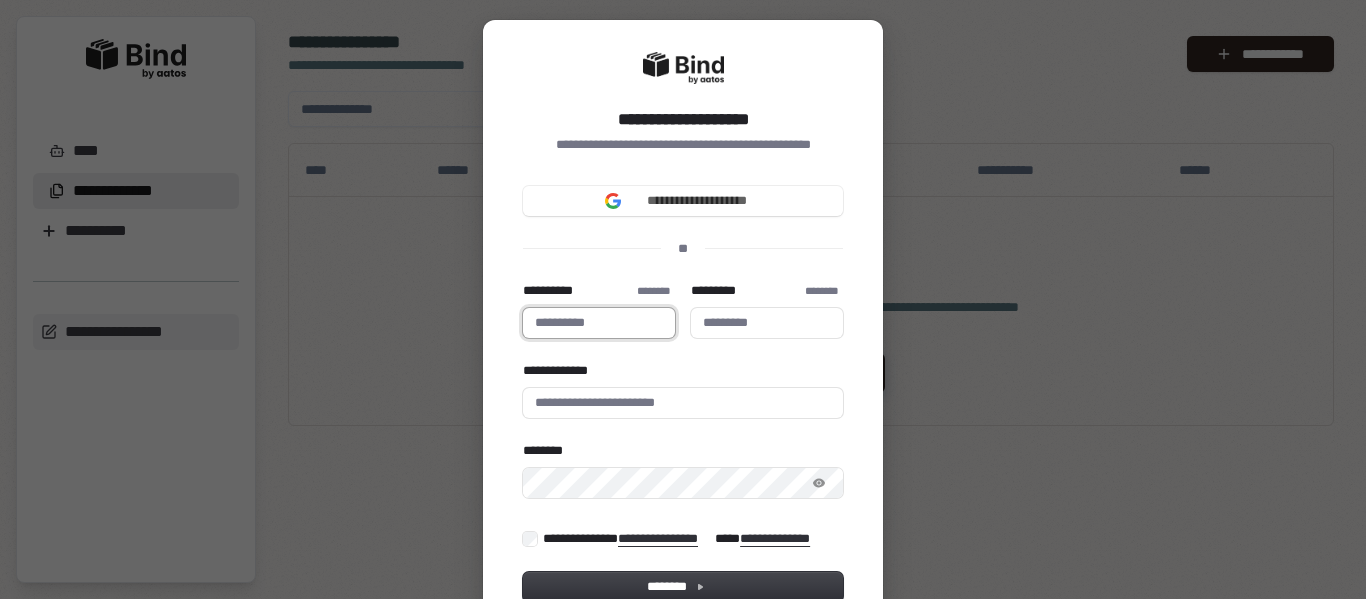type 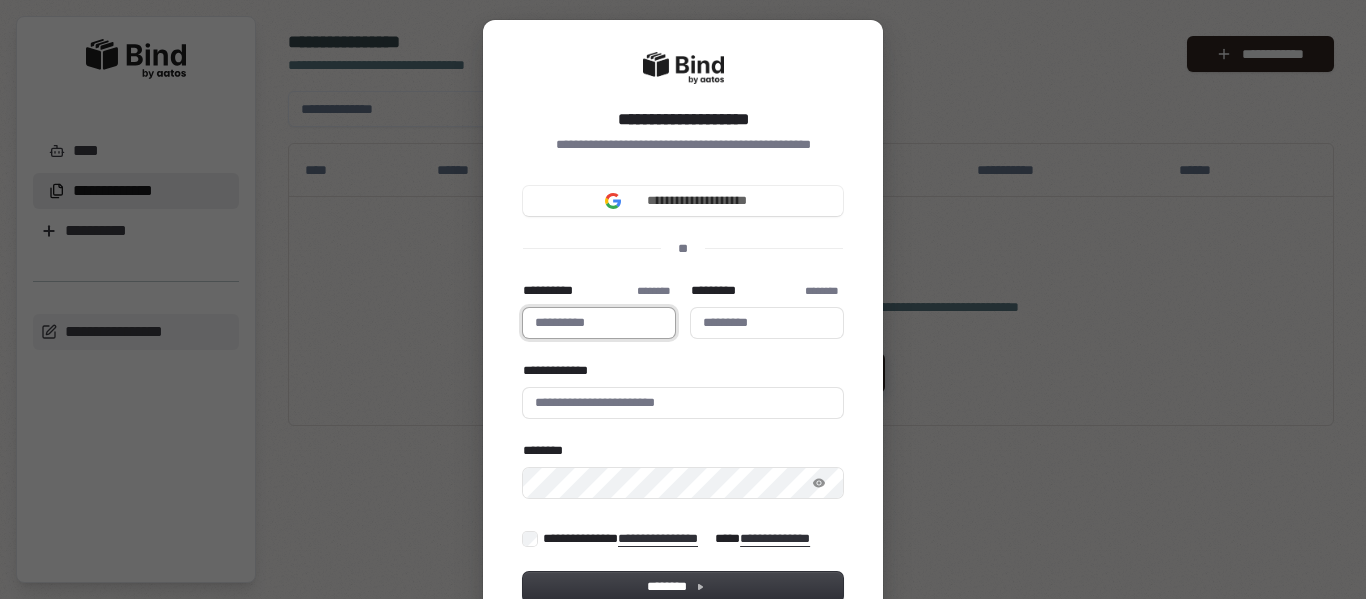 type 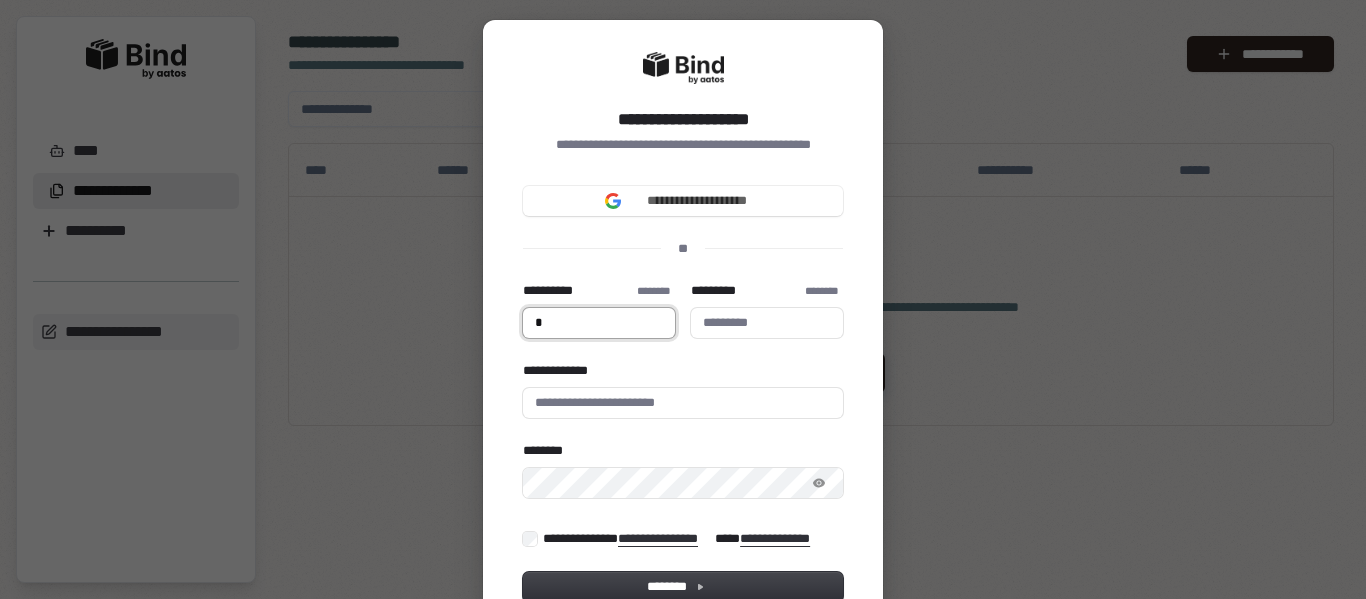 type on "**" 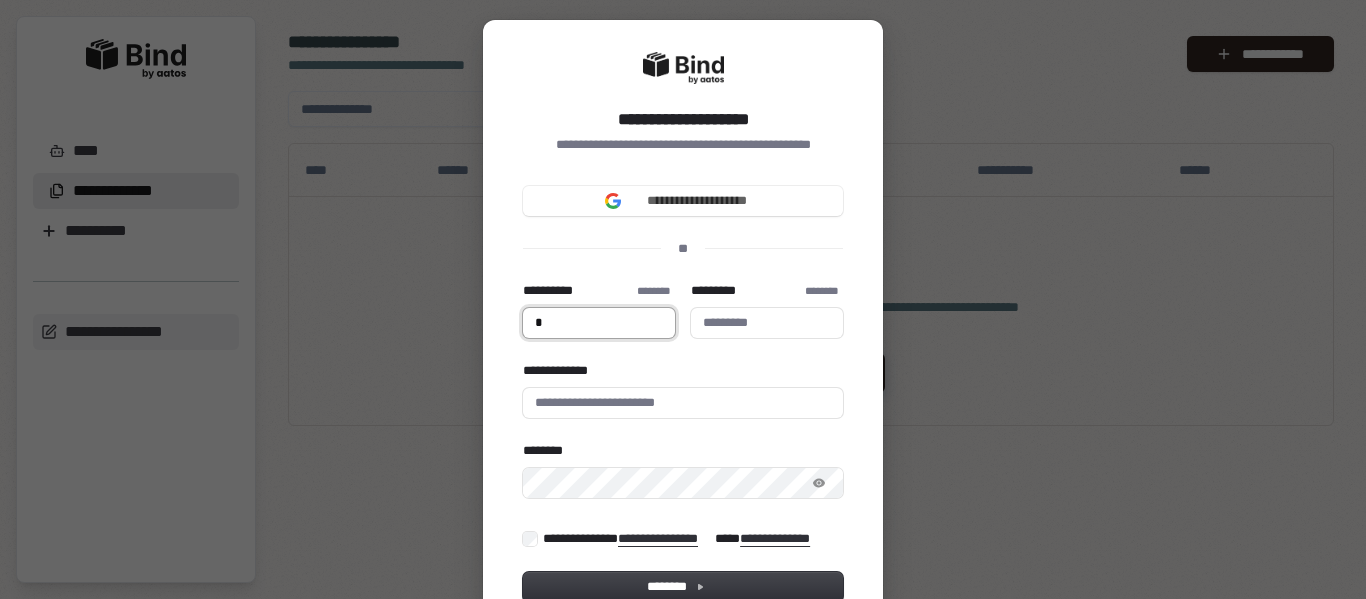 type 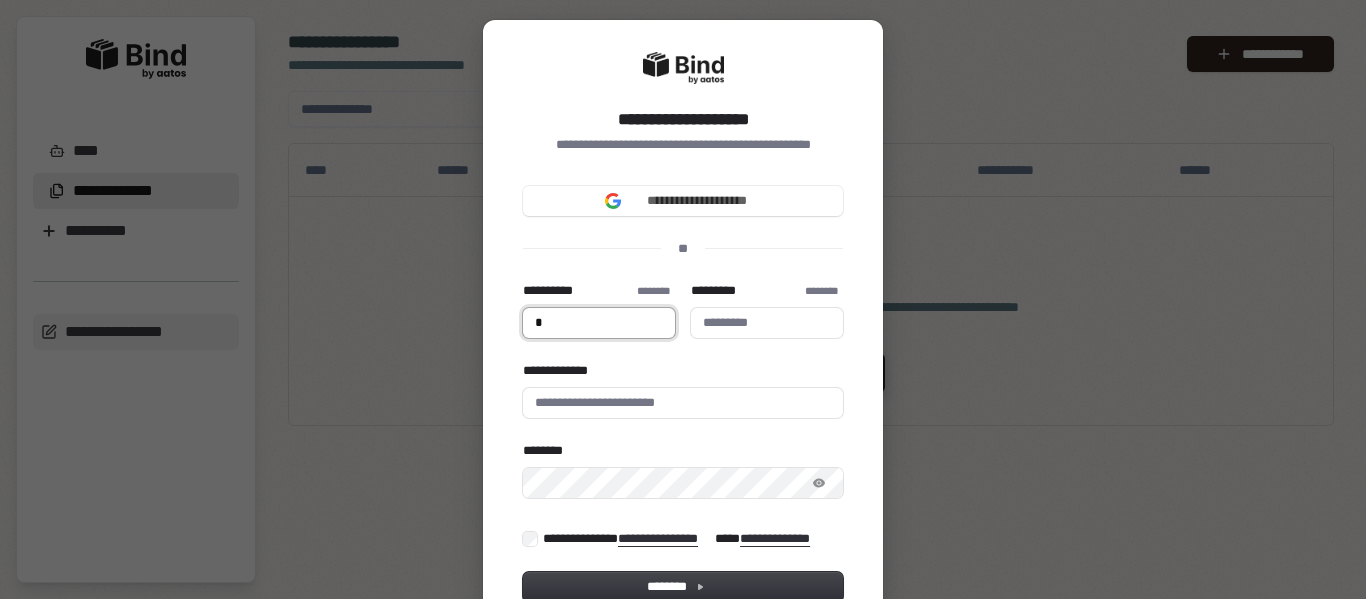 type 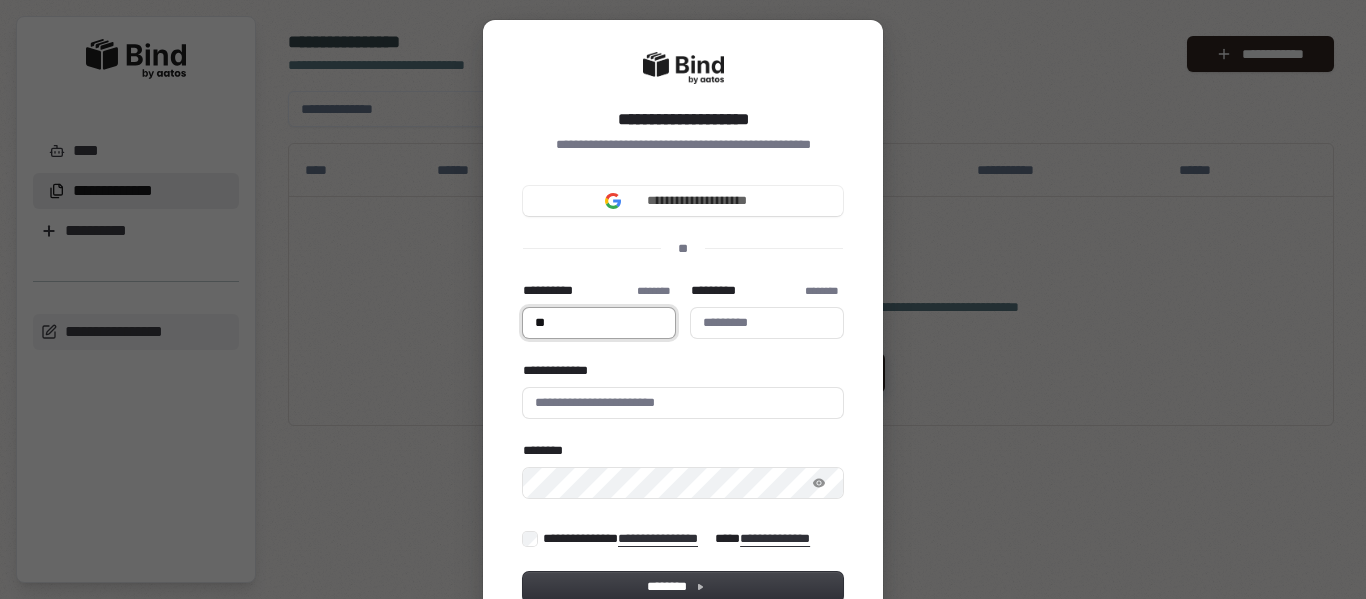 type on "***" 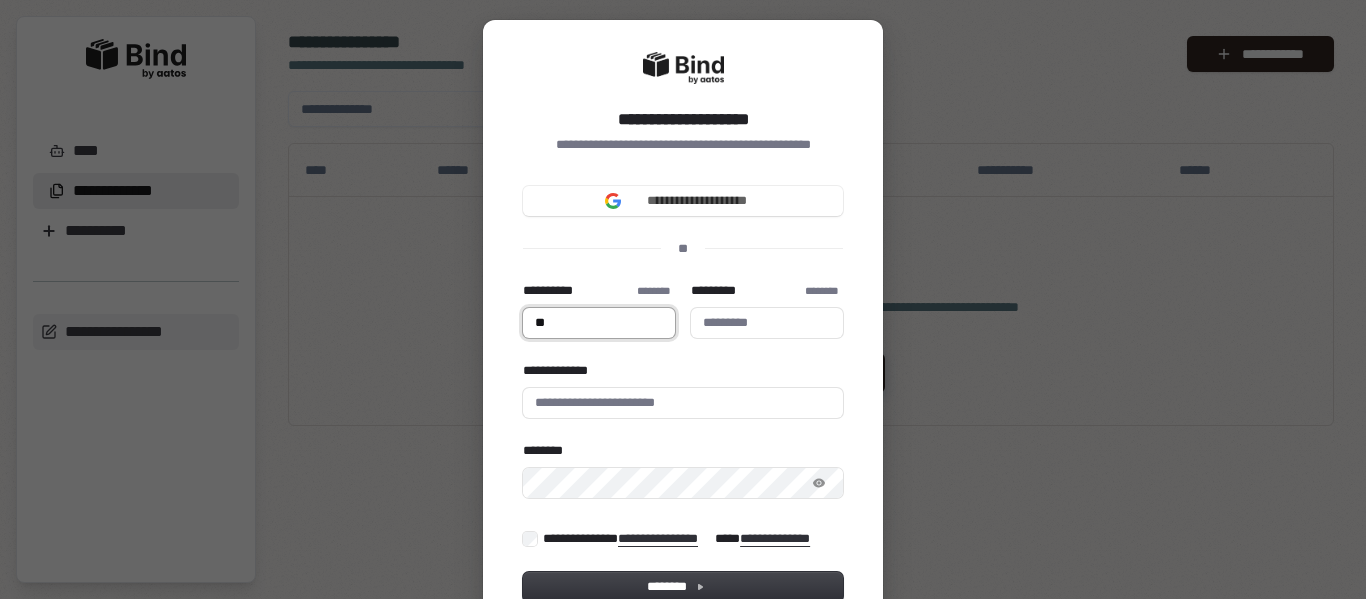 type 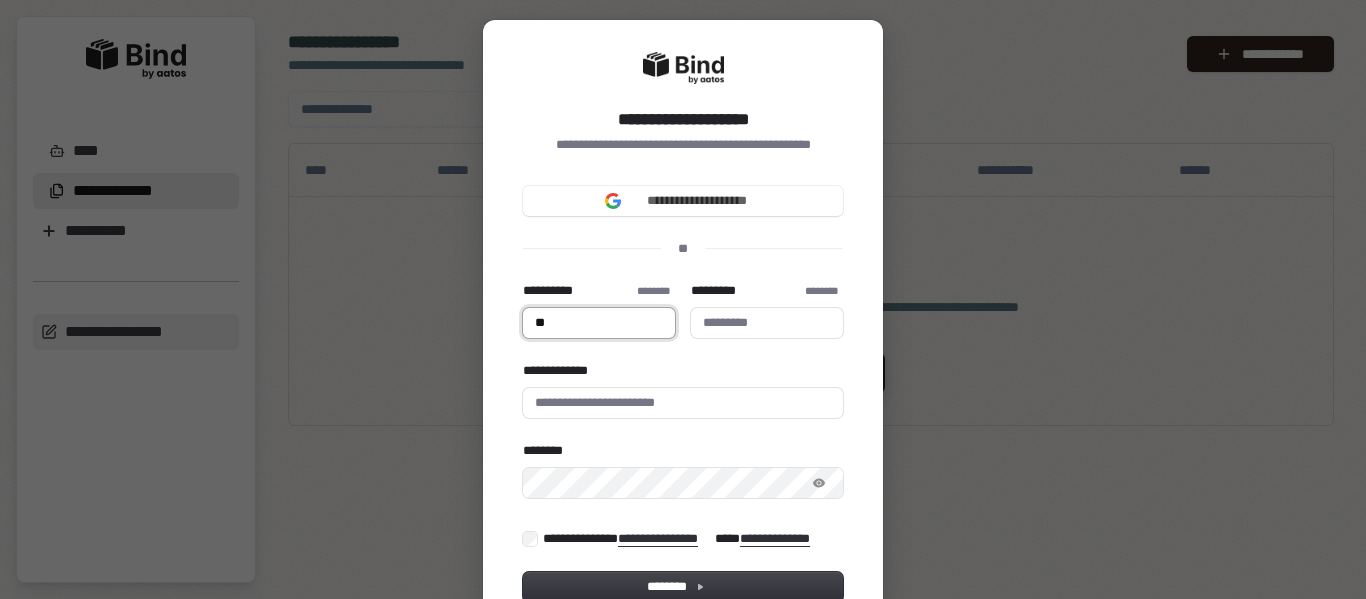 type 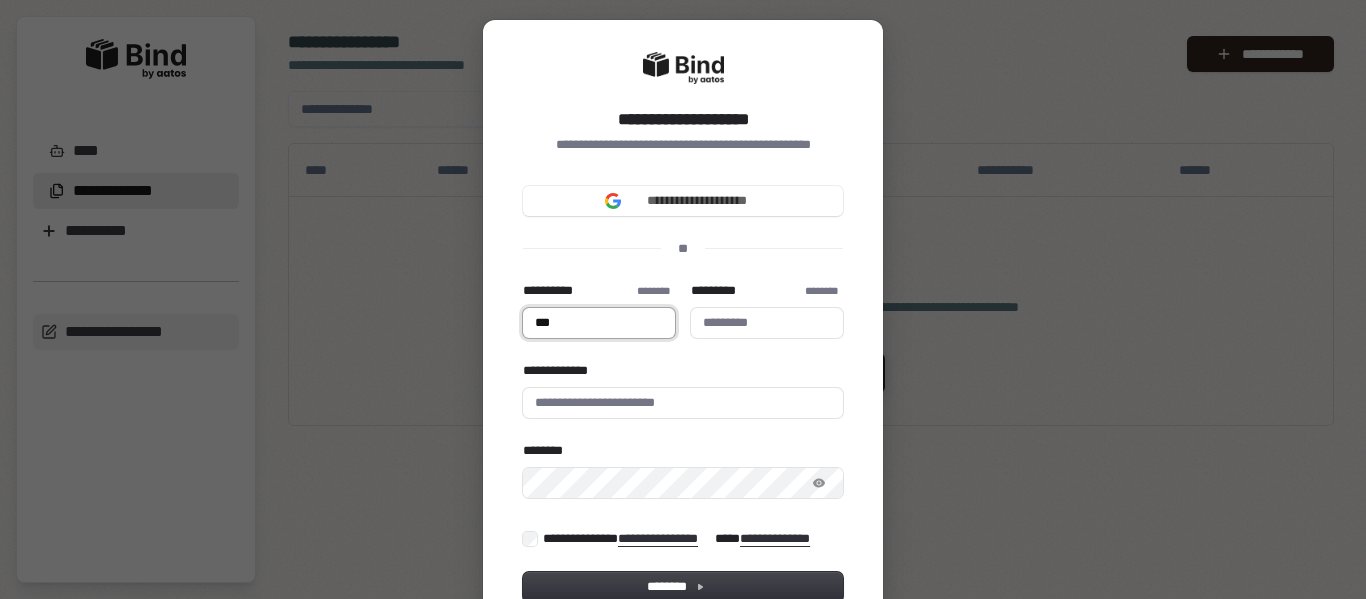 type on "****" 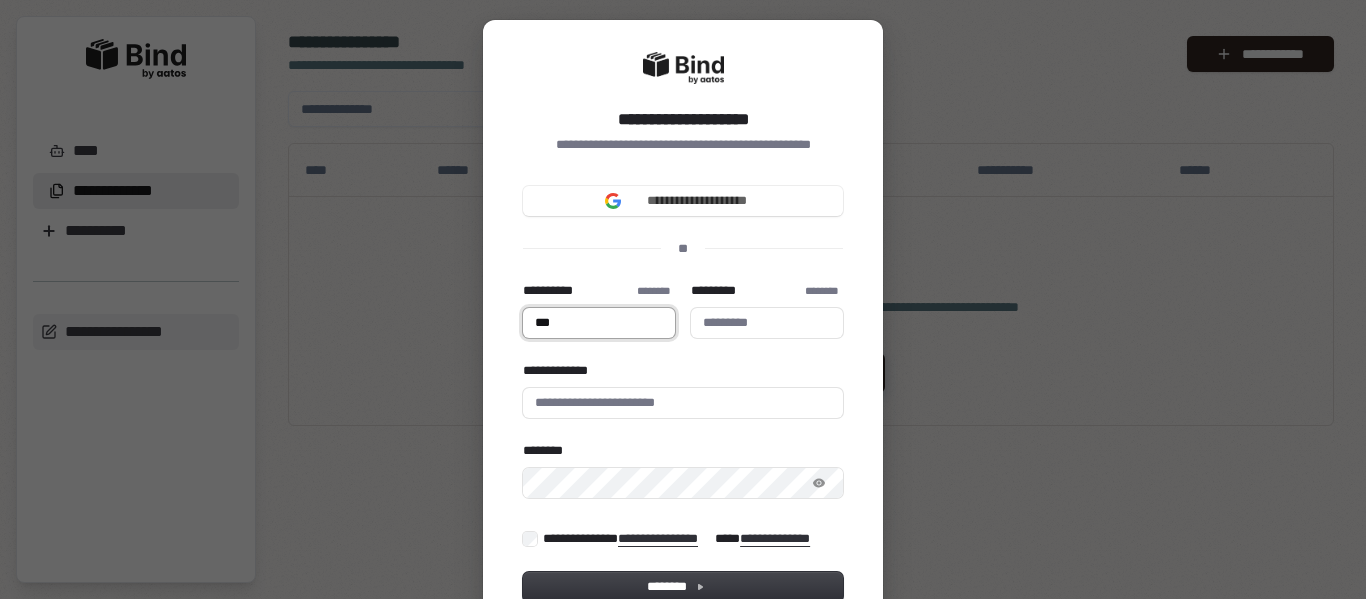 type 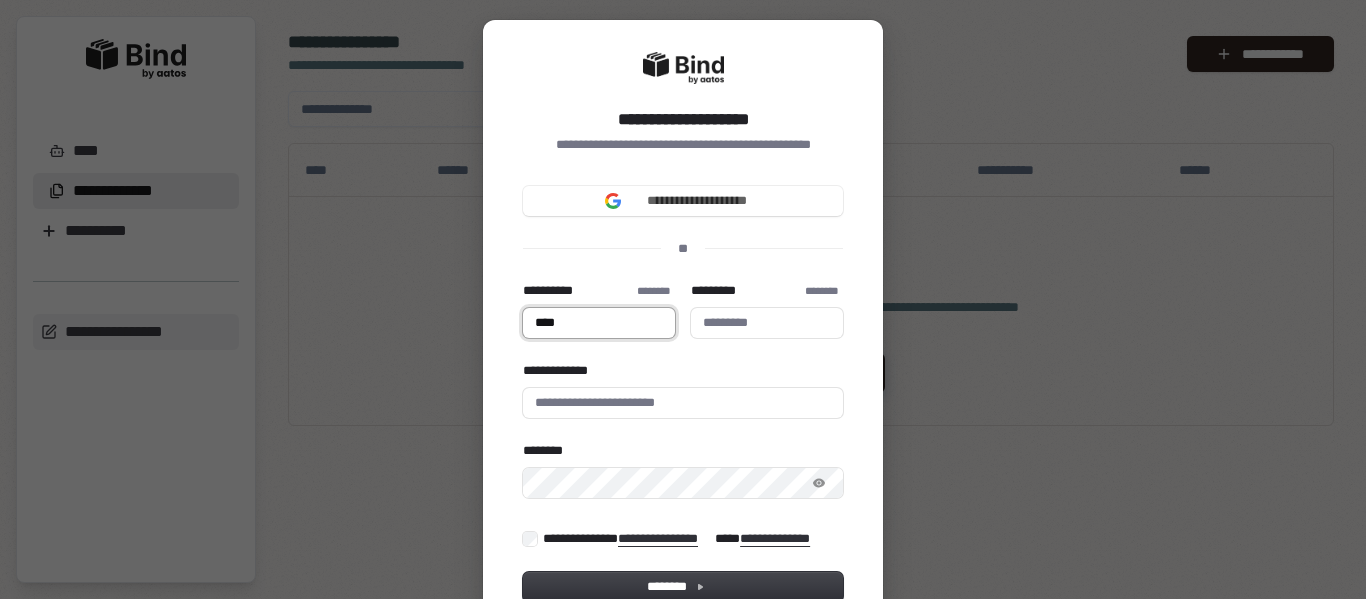 type on "*****" 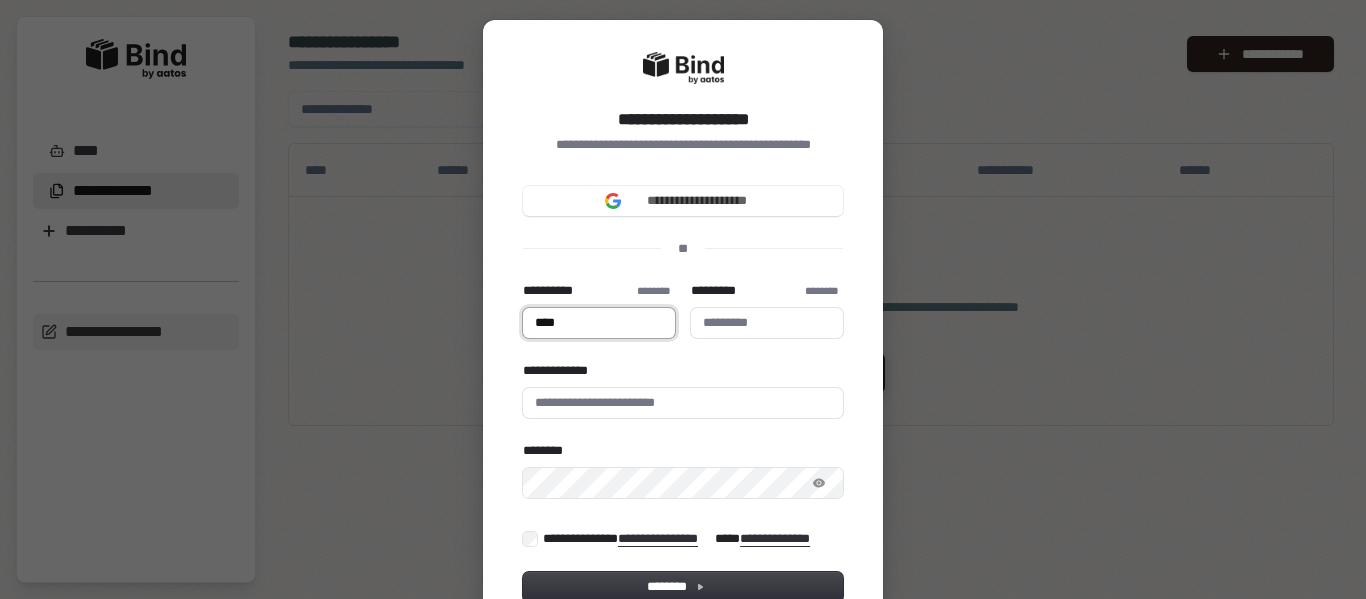 type 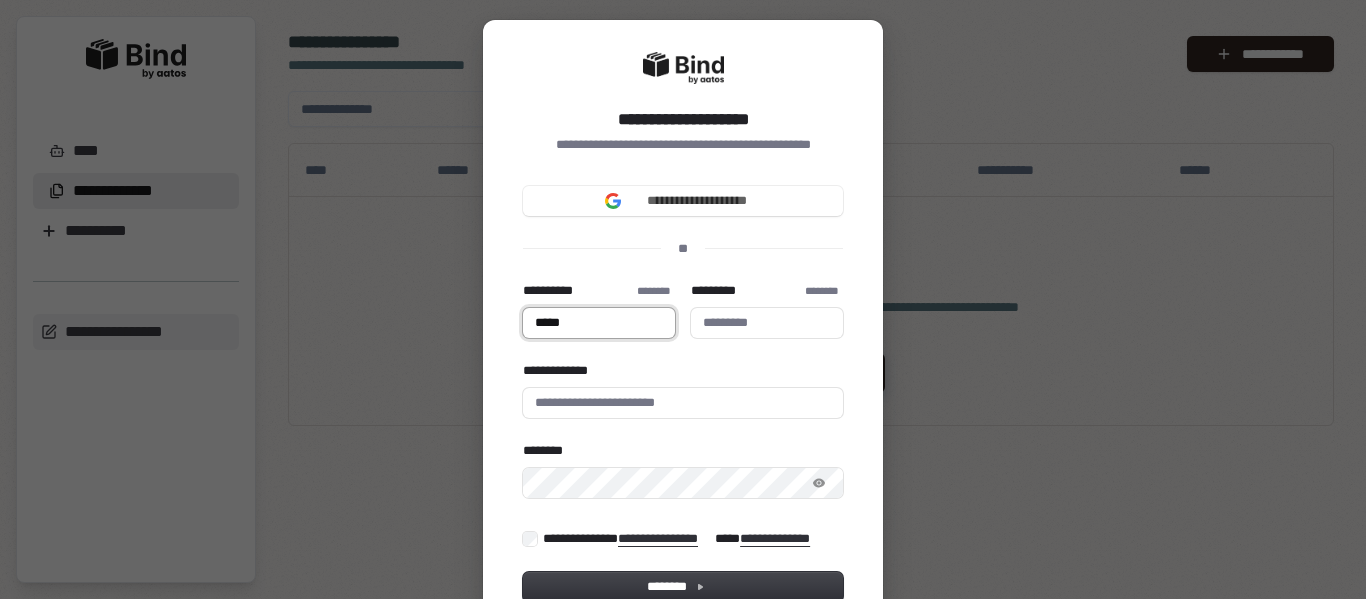 type on "******" 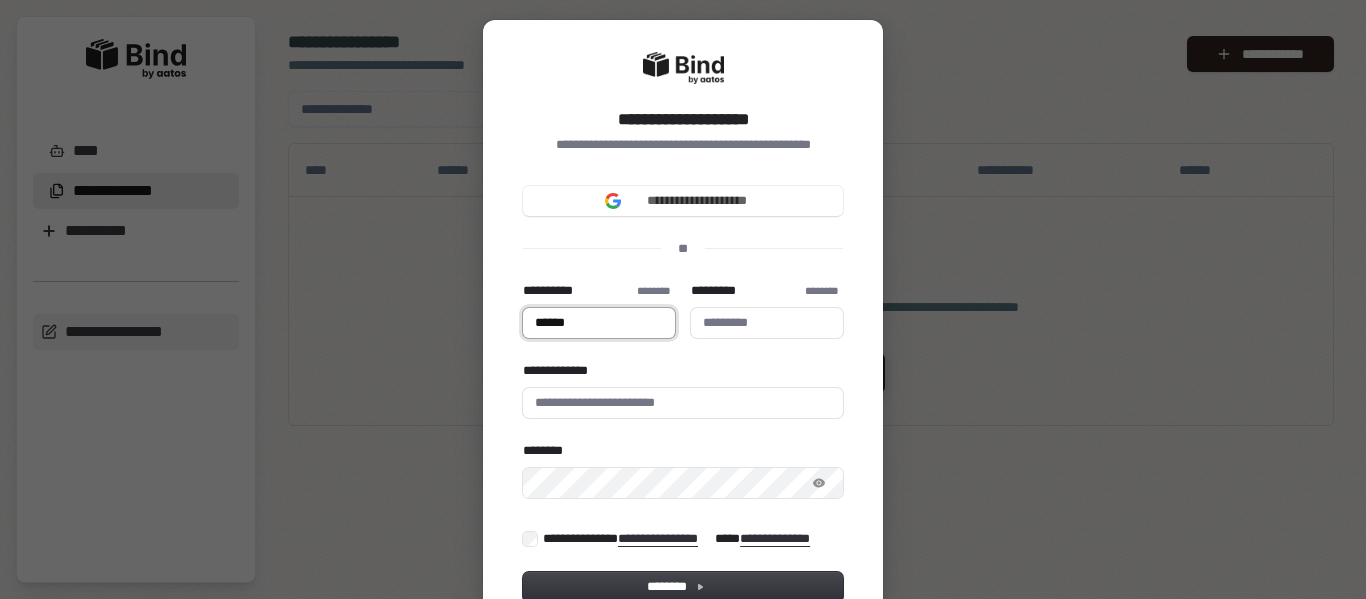 type on "*******" 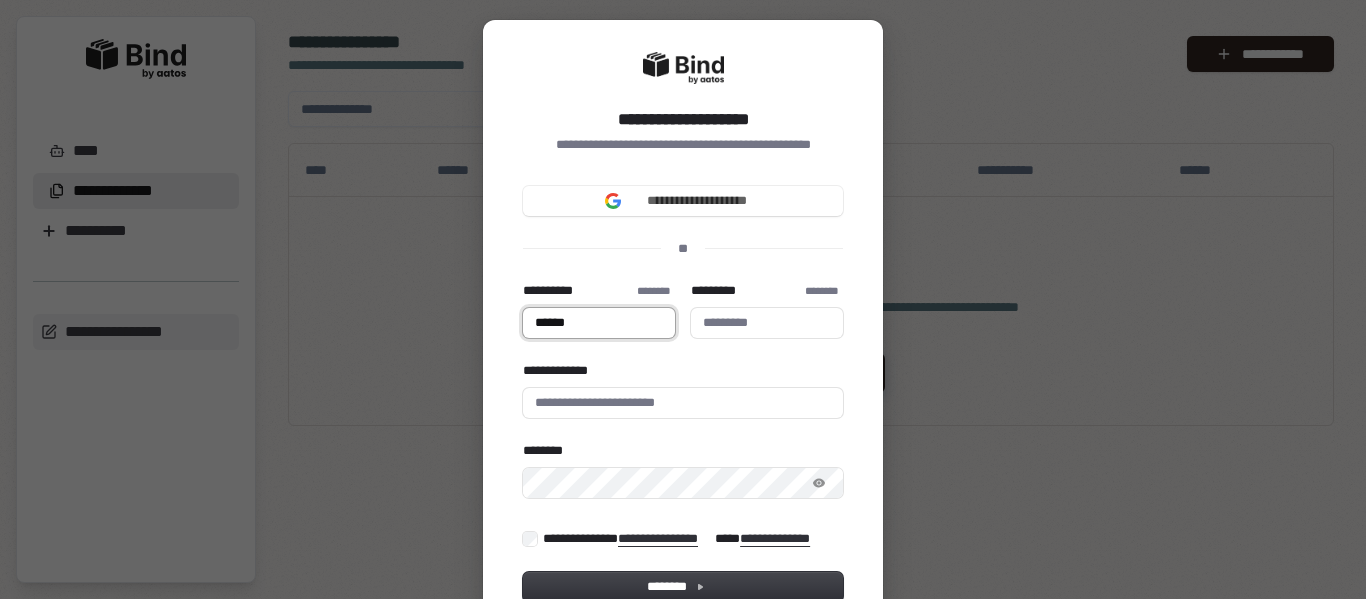 type 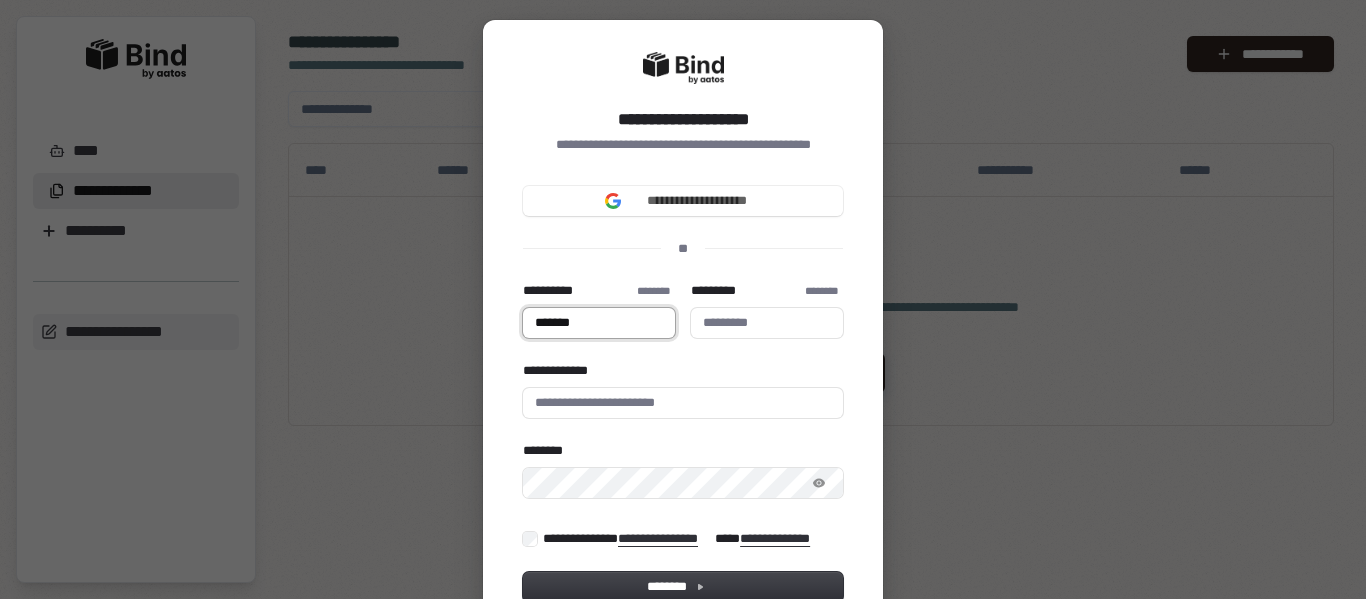 type on "********" 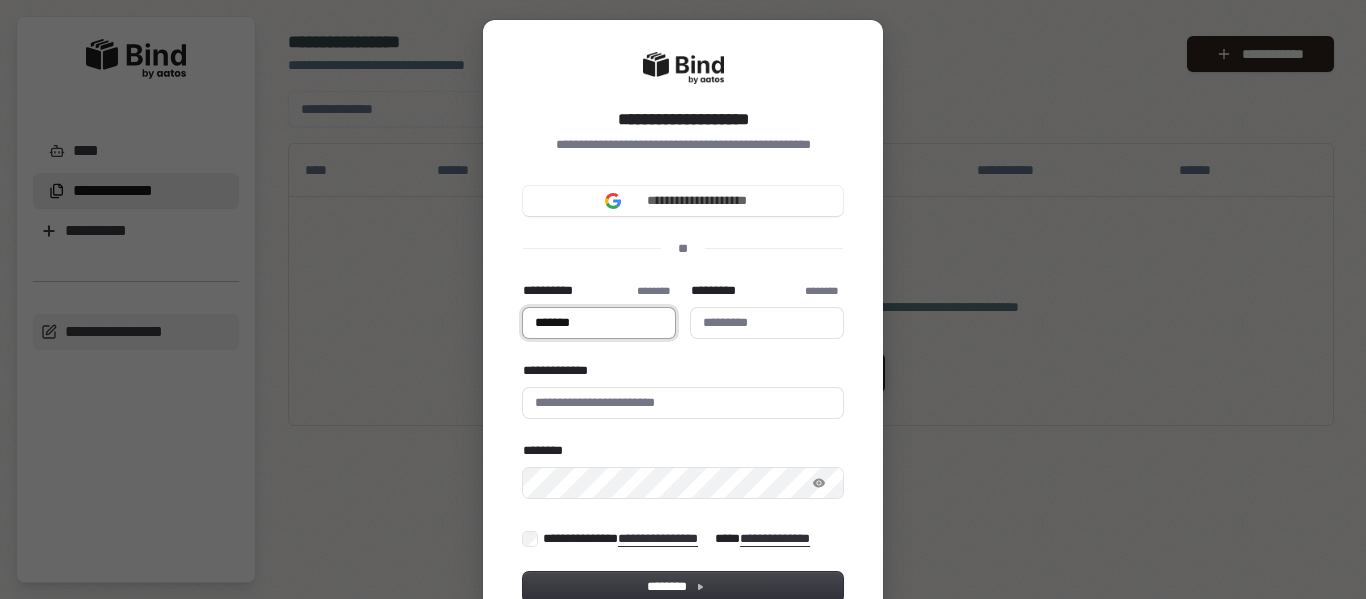 type 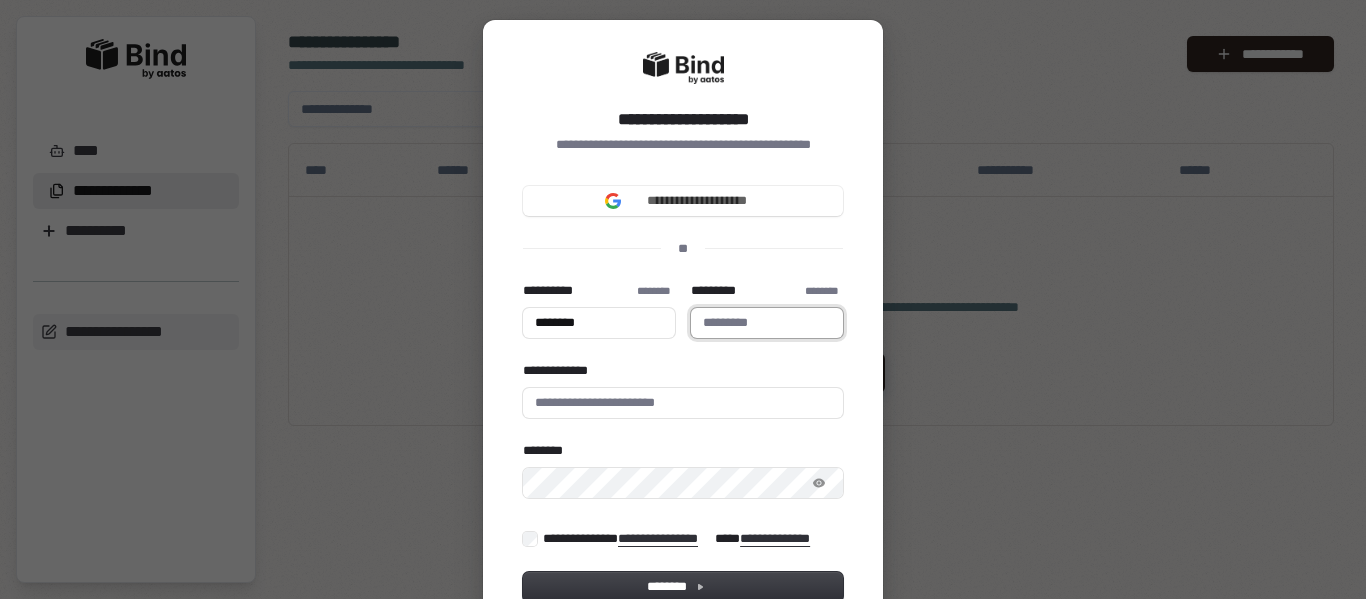 type on "********" 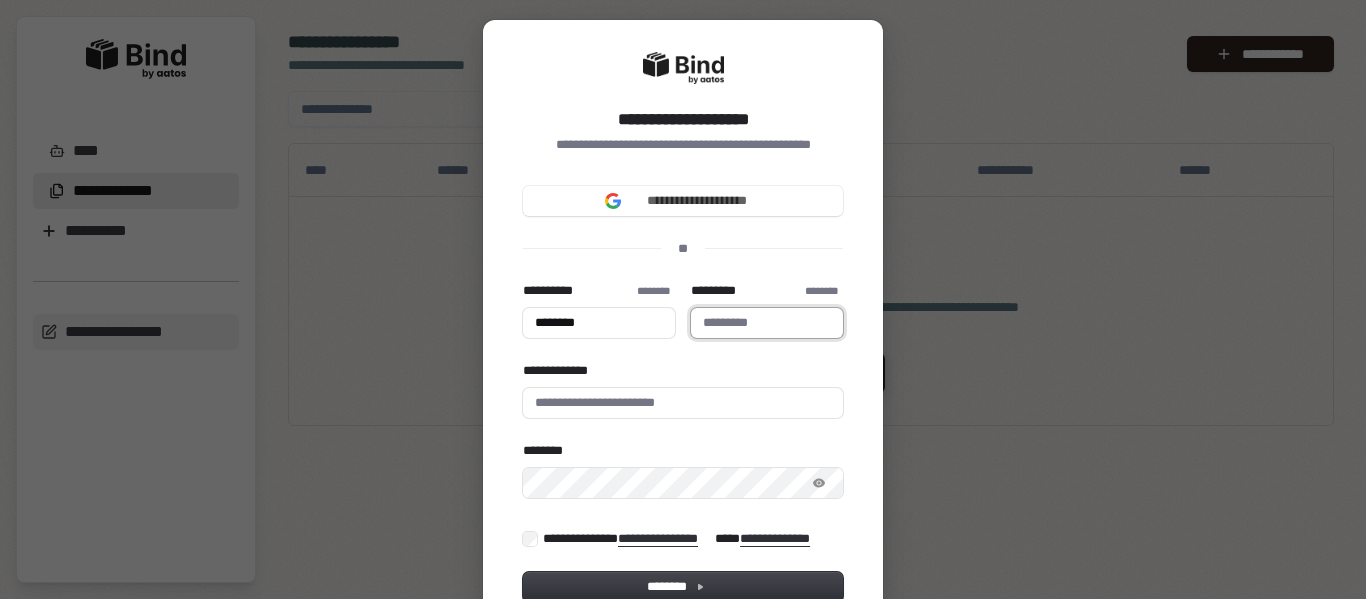 type 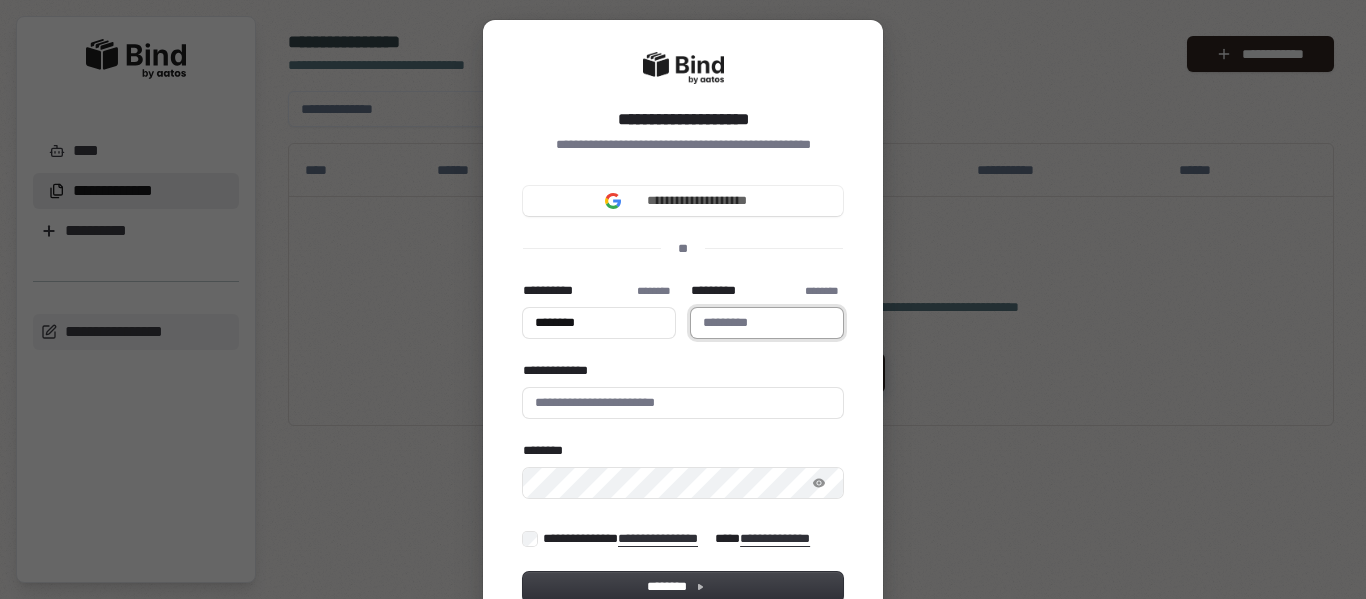 type 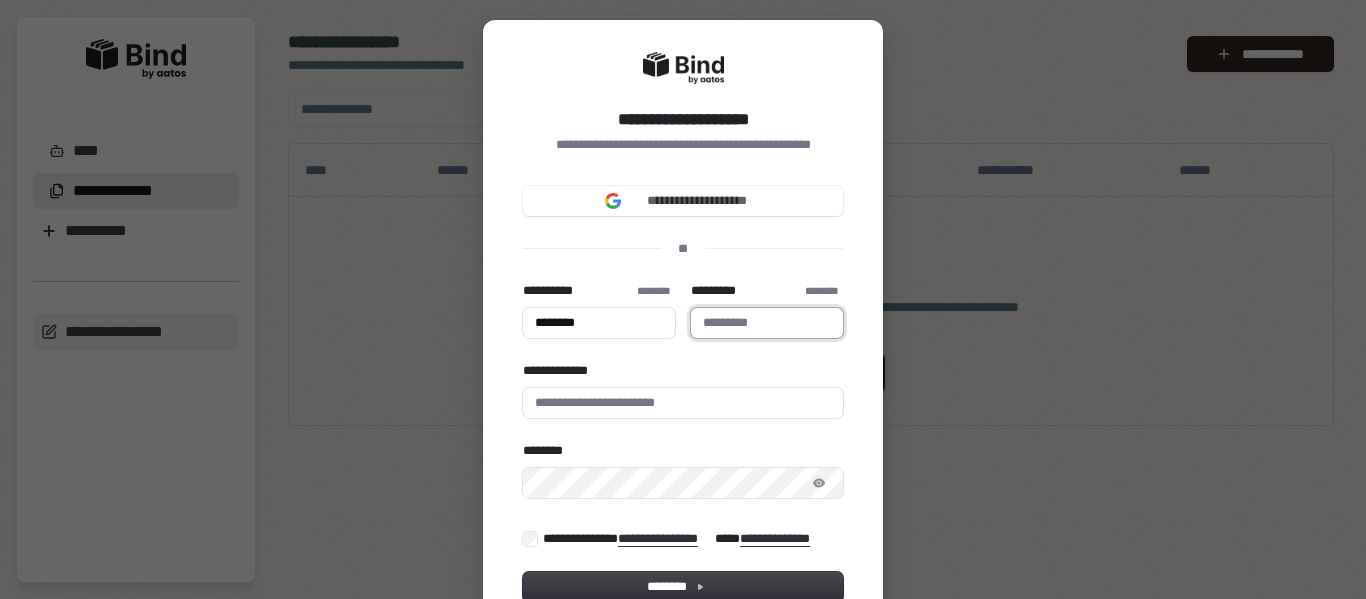 click on "*********" at bounding box center (767, 323) 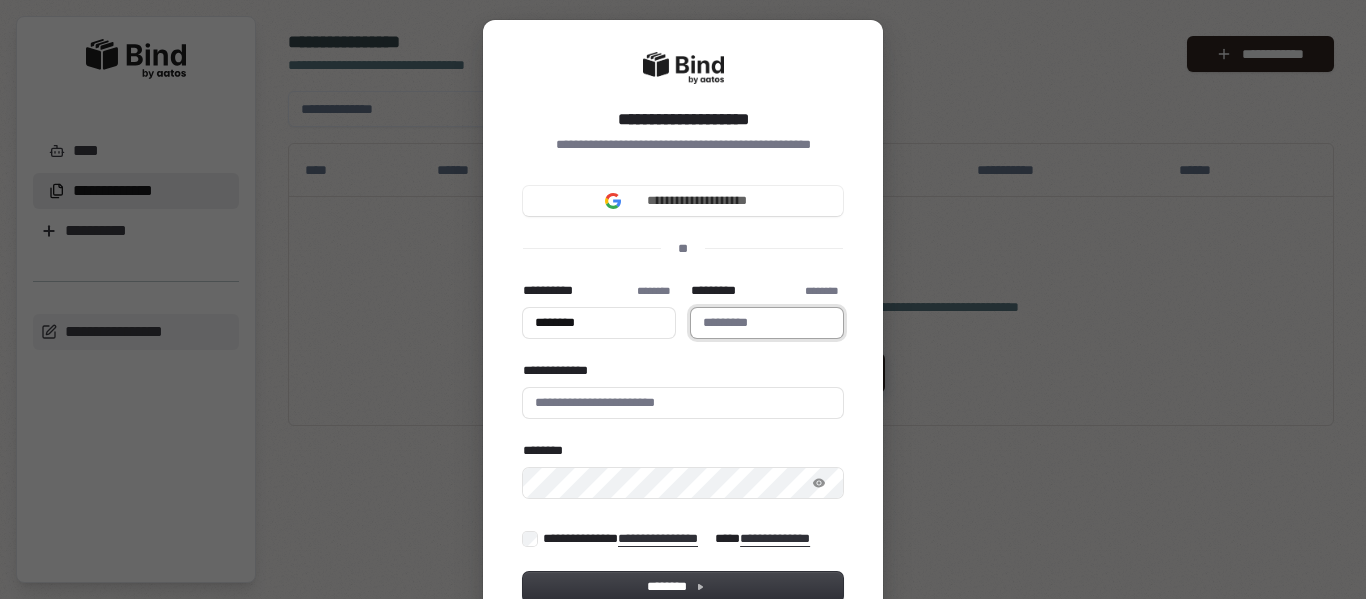 type on "********" 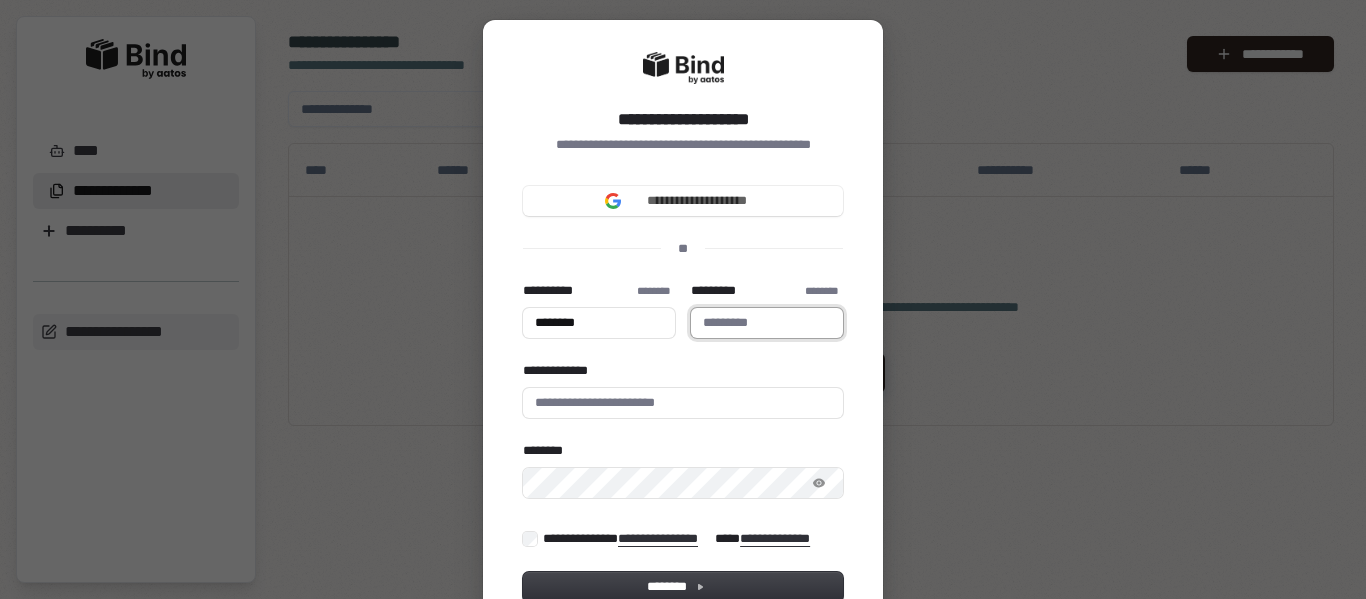 type 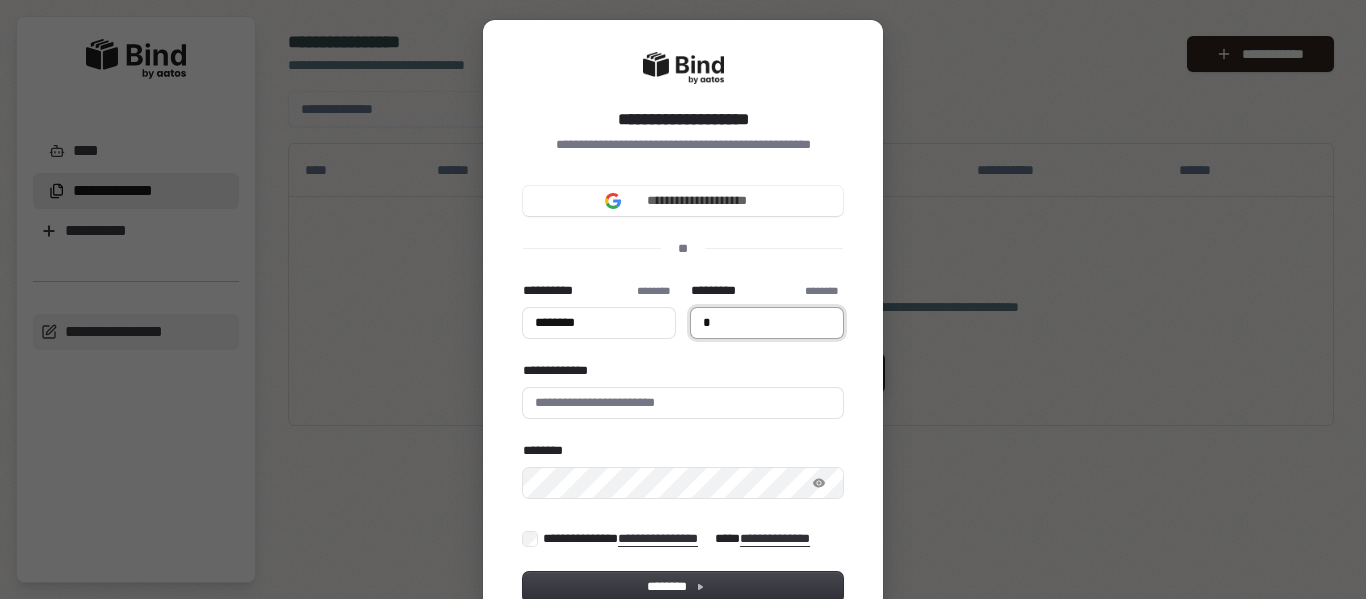 type on "********" 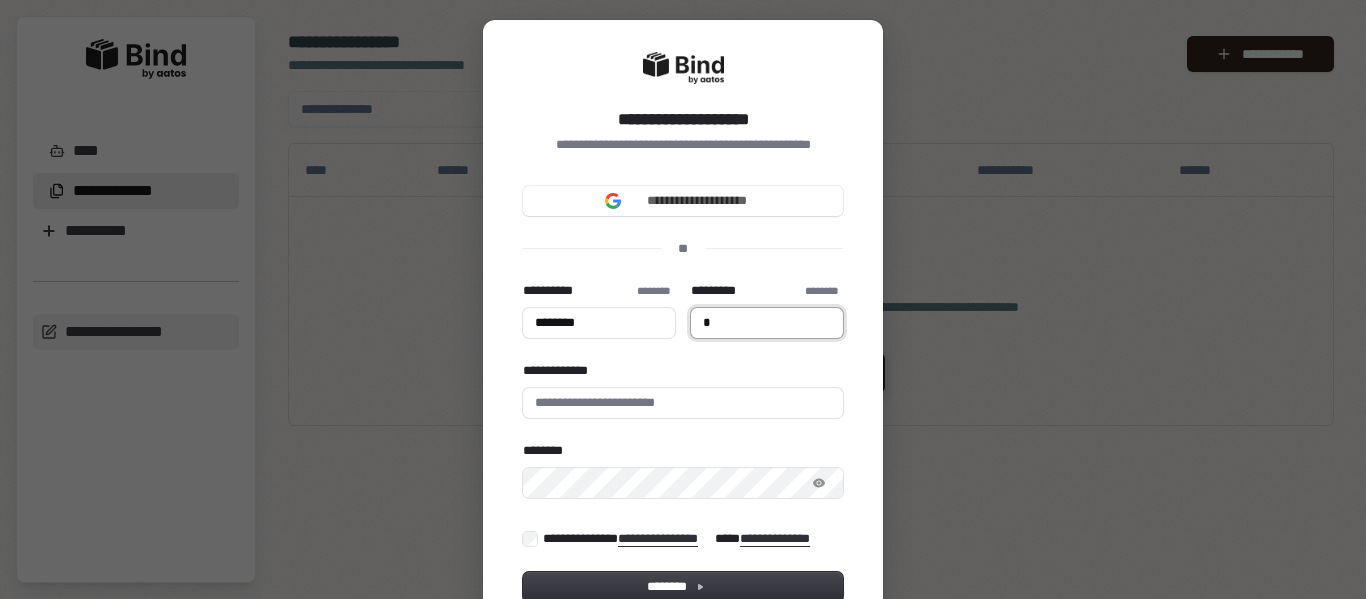 type on "**" 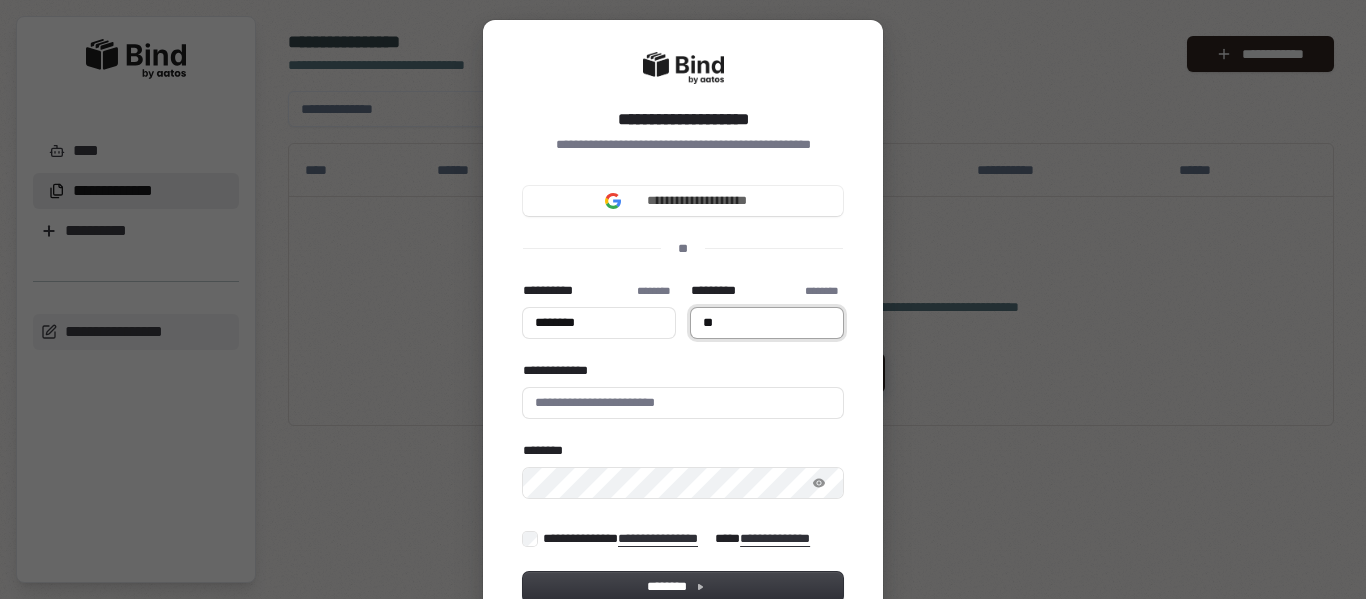 type on "********" 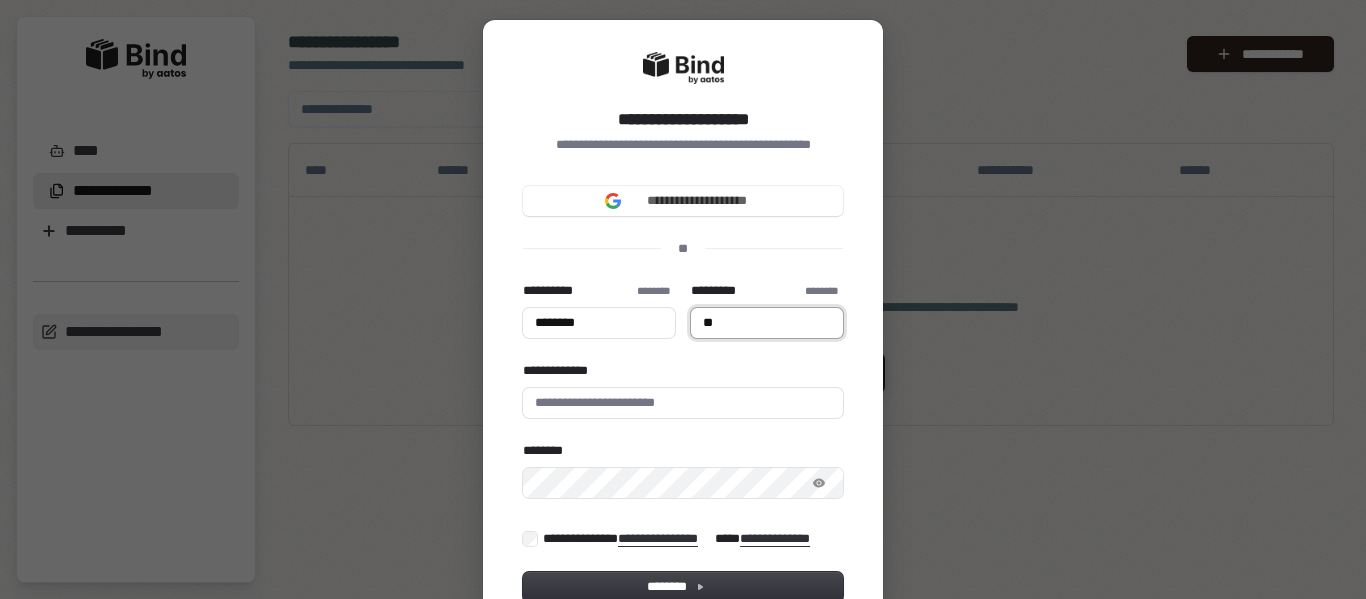 type on "***" 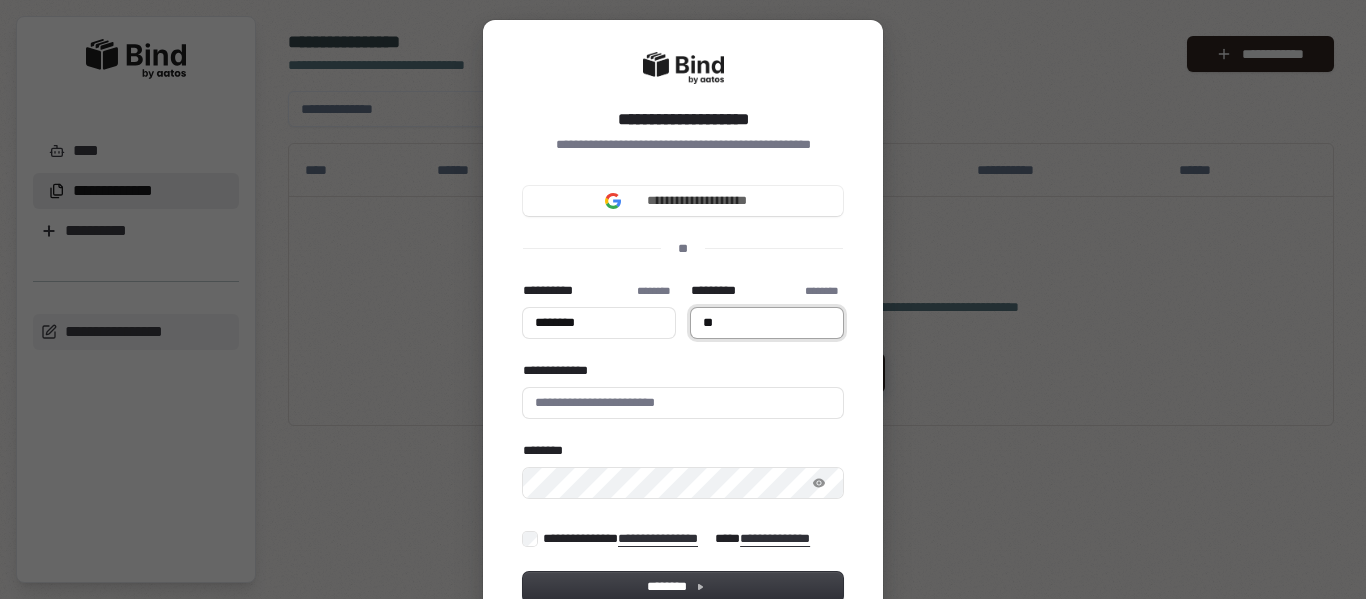 type 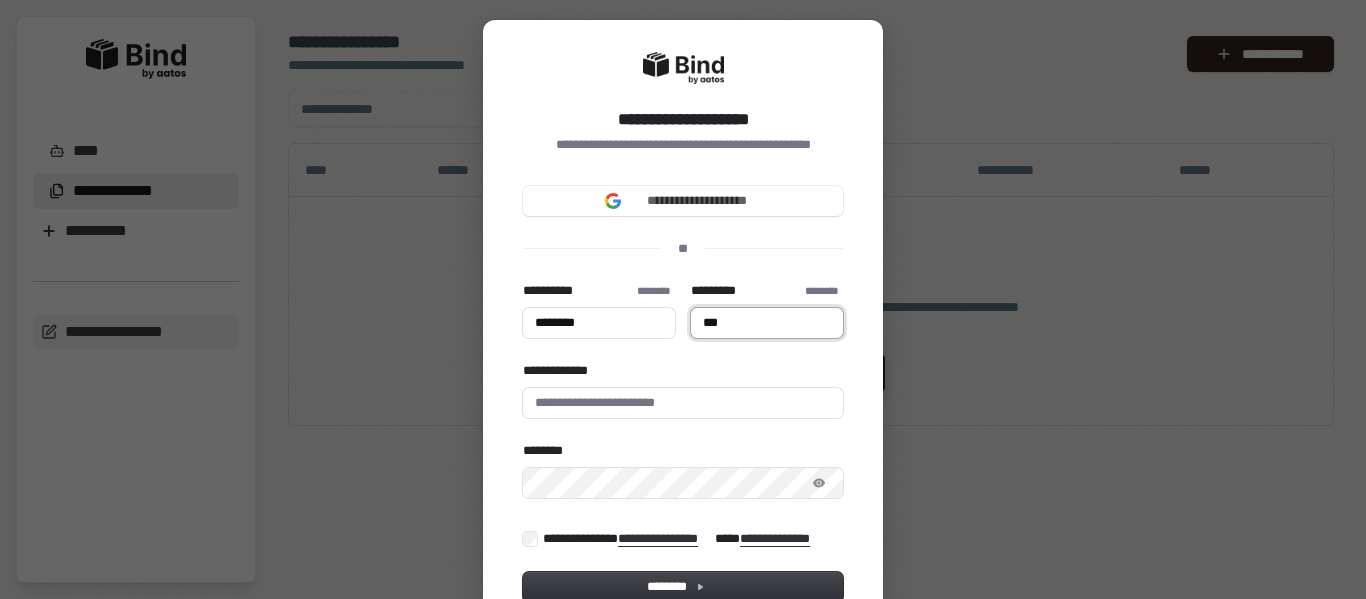 type on "********" 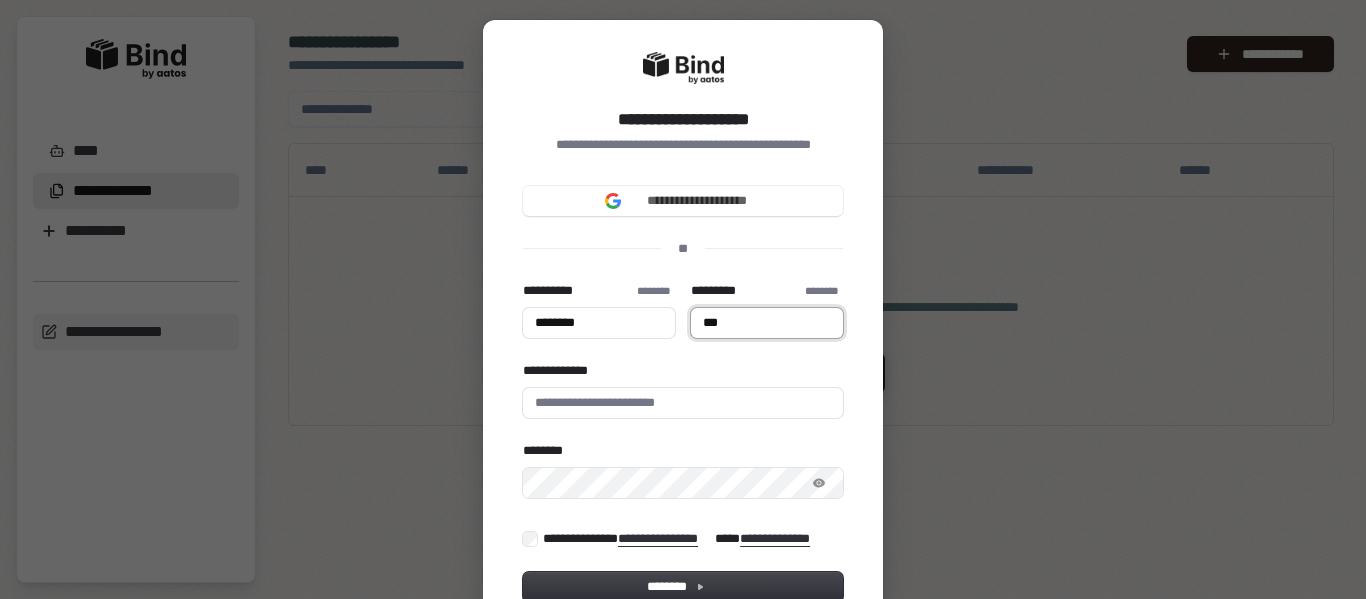 type on "****" 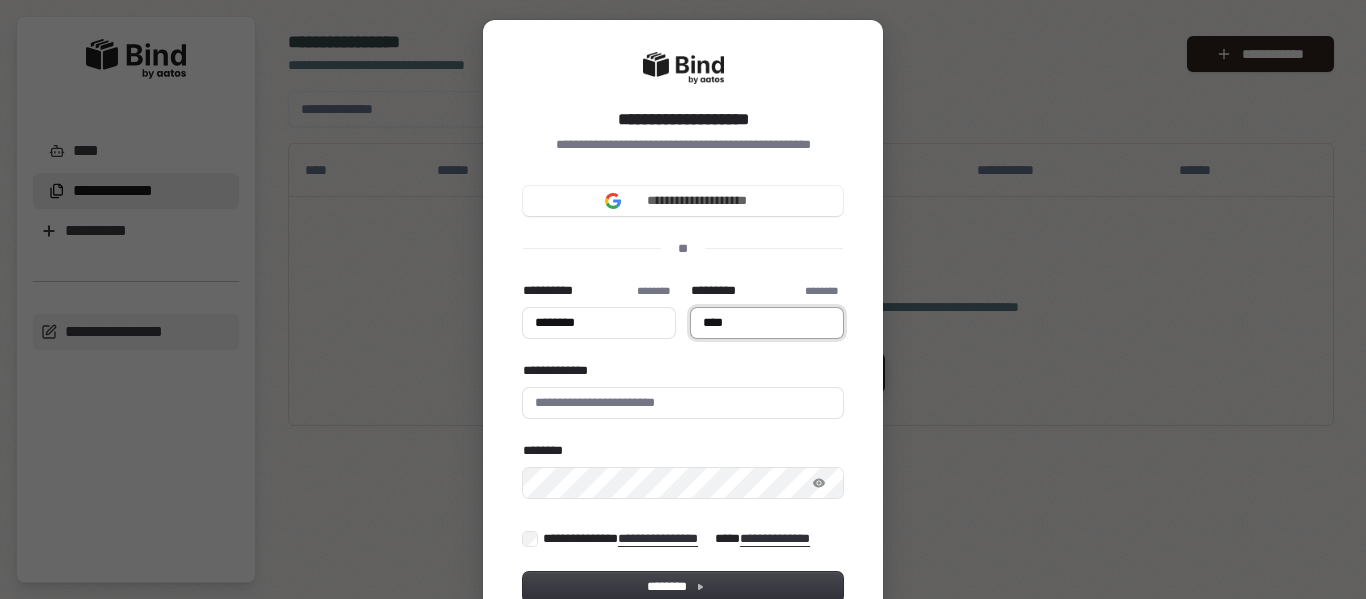 type on "********" 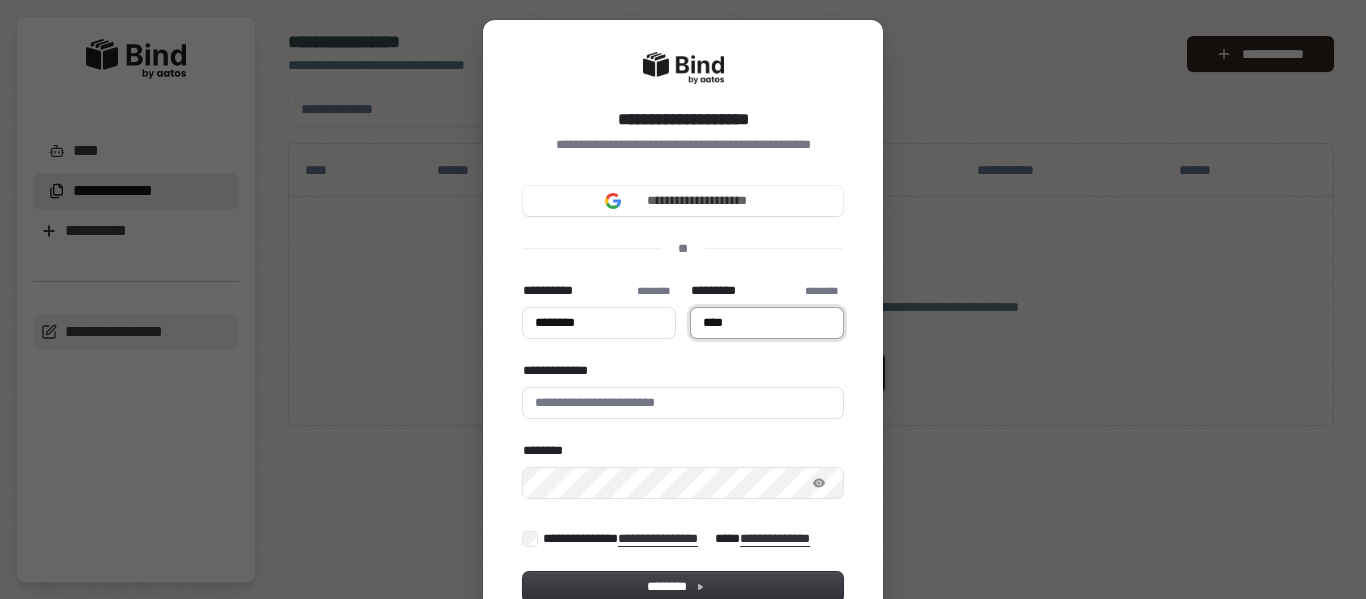type 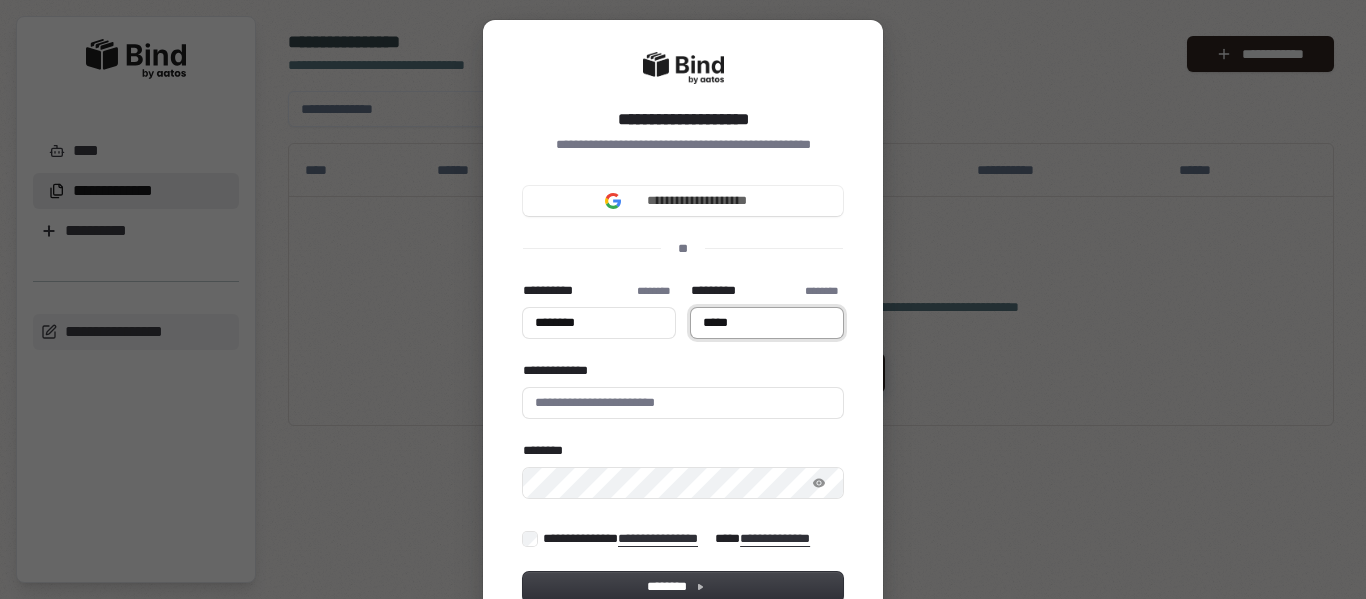 type on "********" 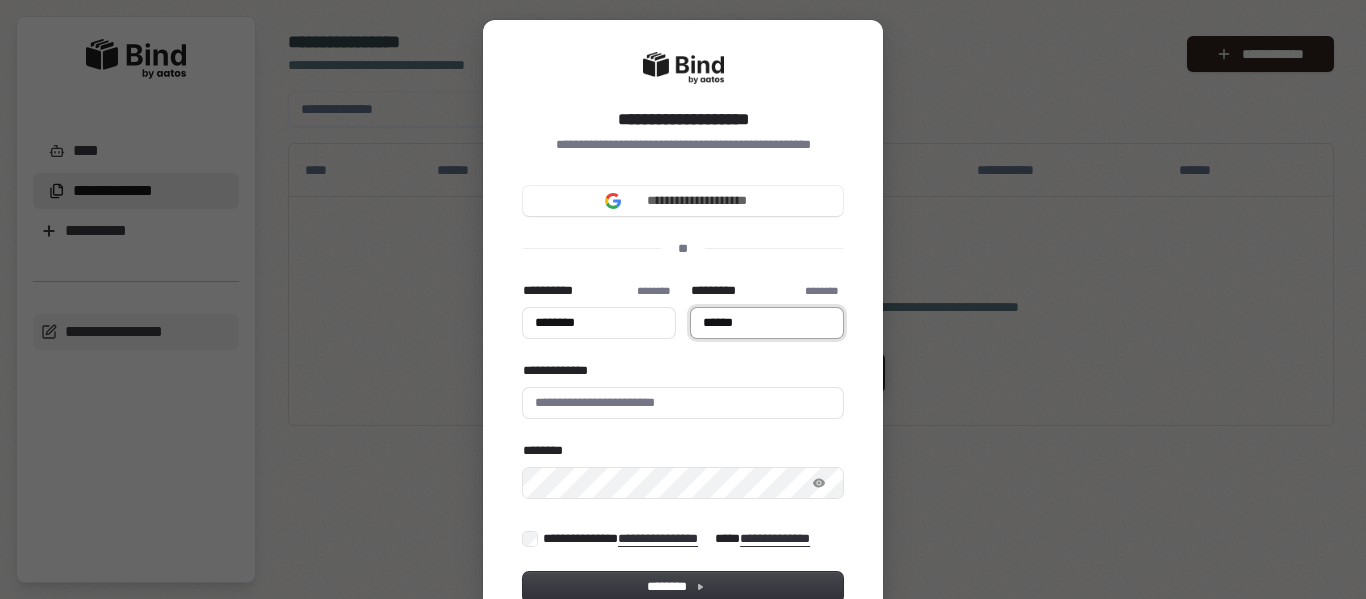 type on "********" 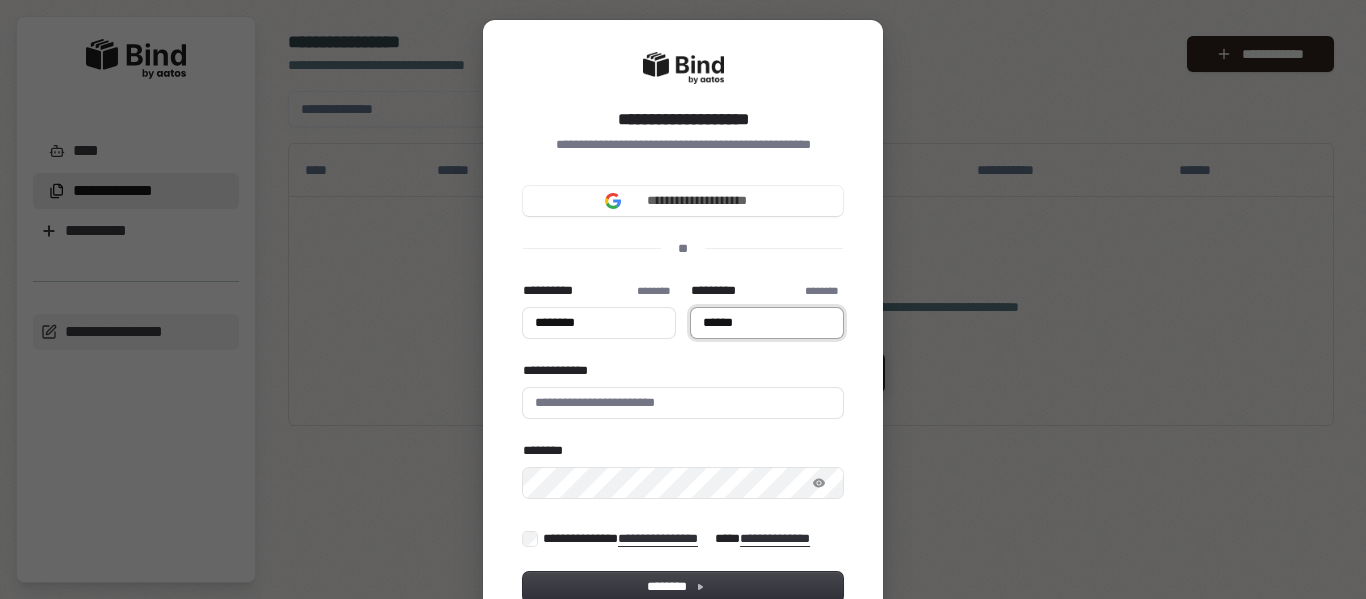 type on "*******" 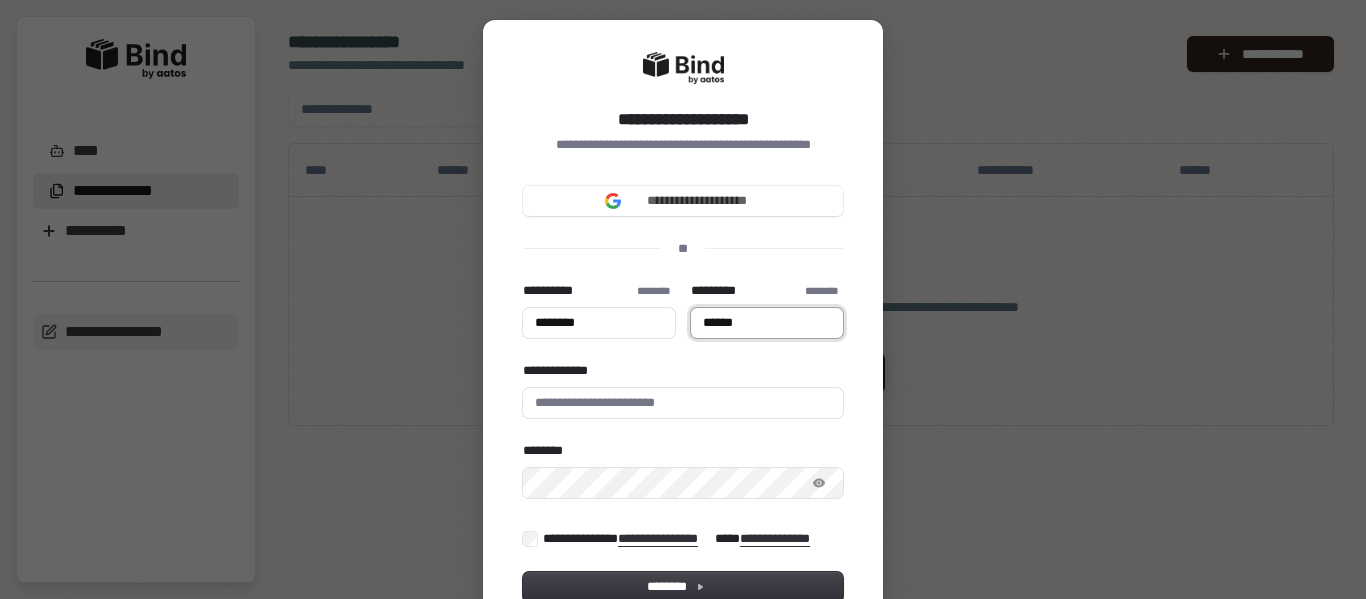 type 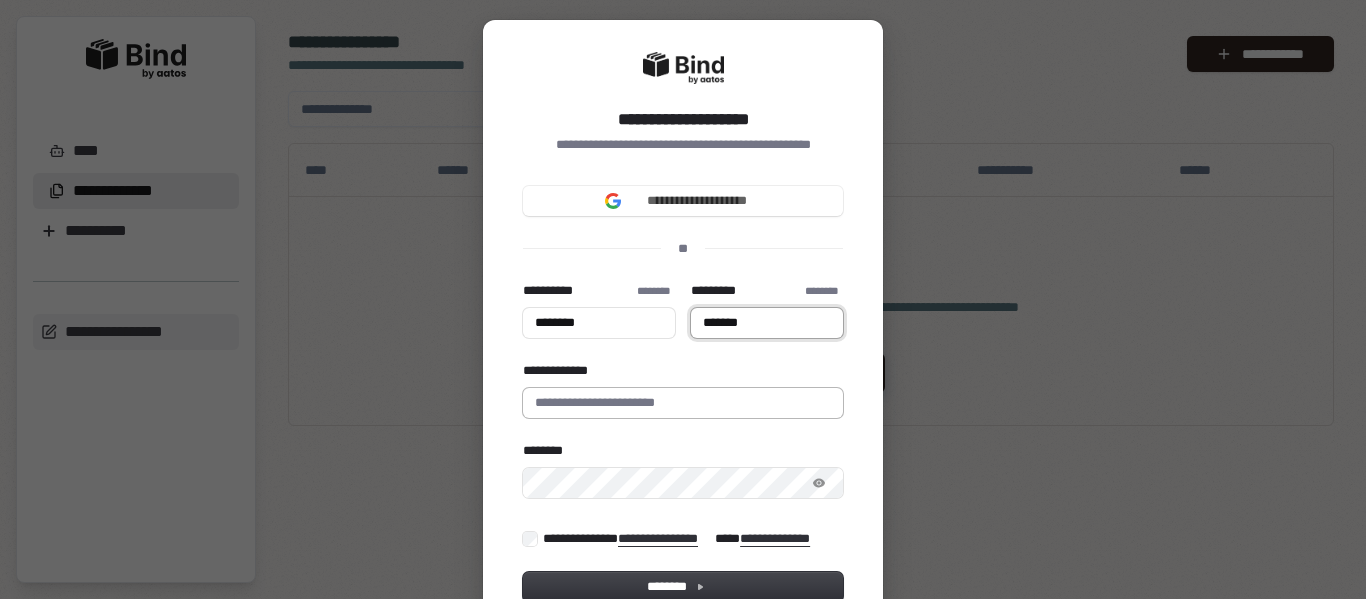 type on "*******" 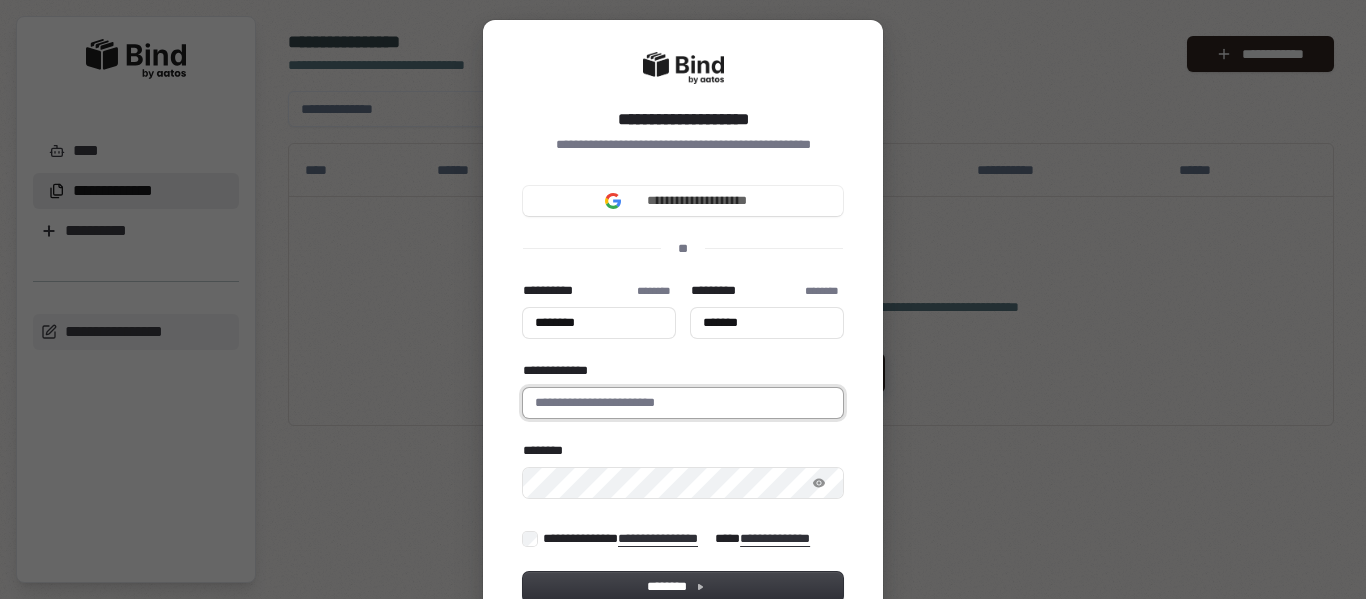 type on "********" 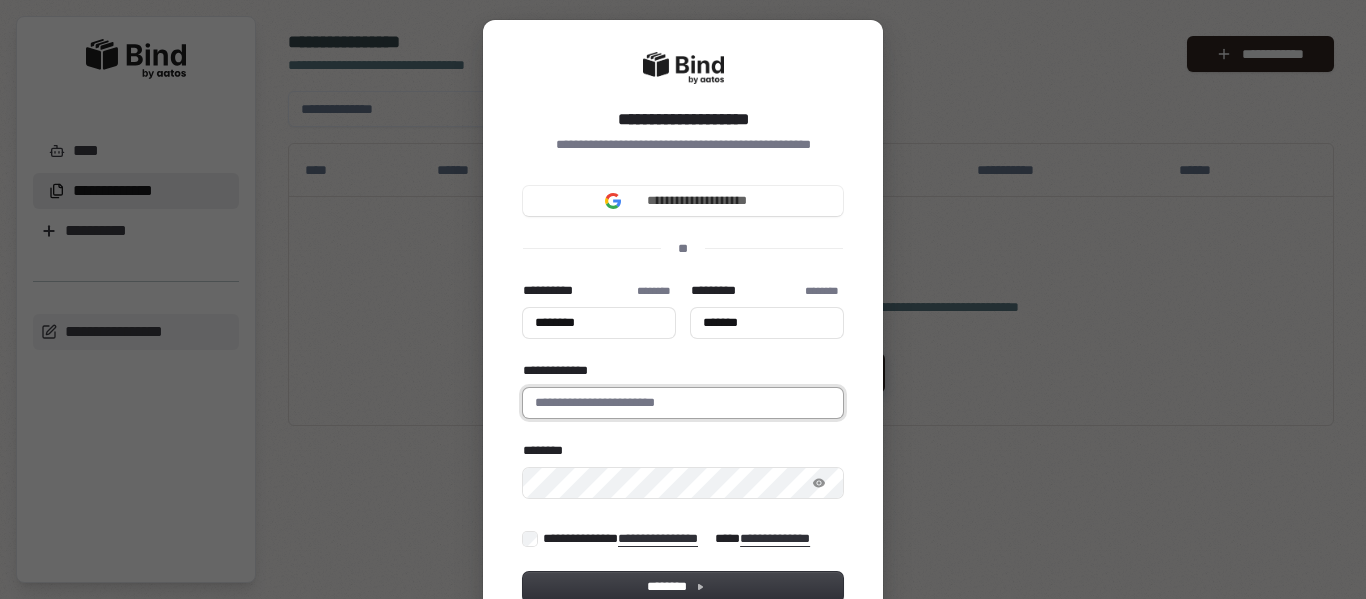 click on "**********" at bounding box center (683, 403) 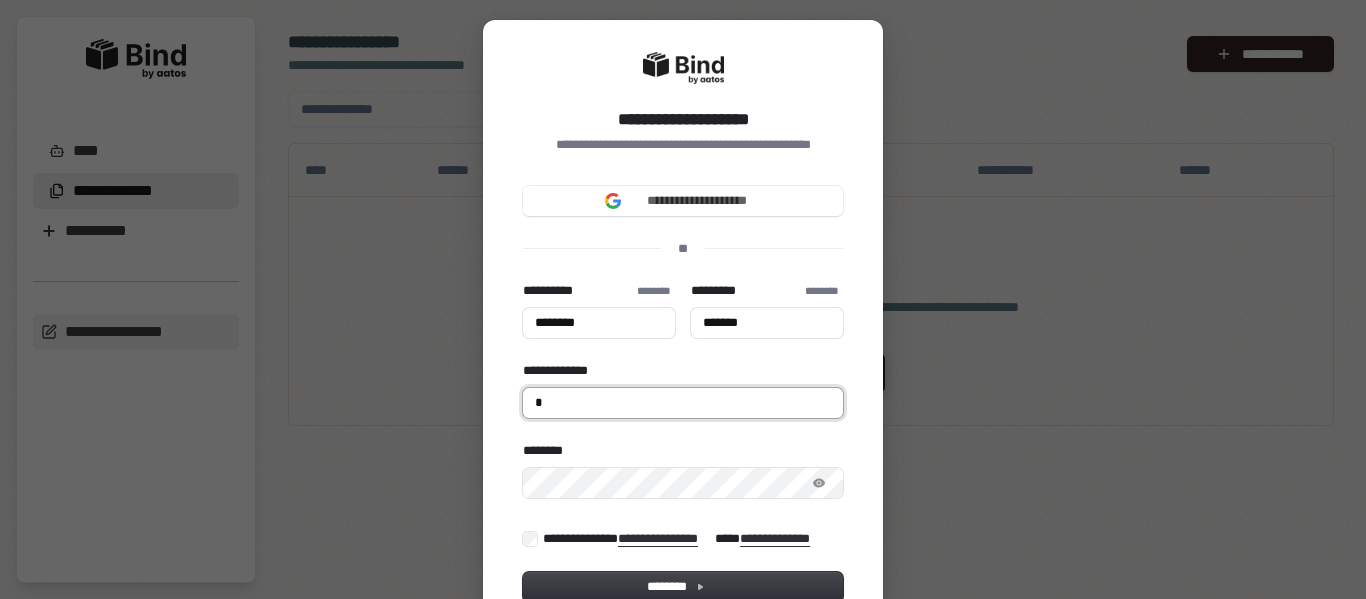 type on "********" 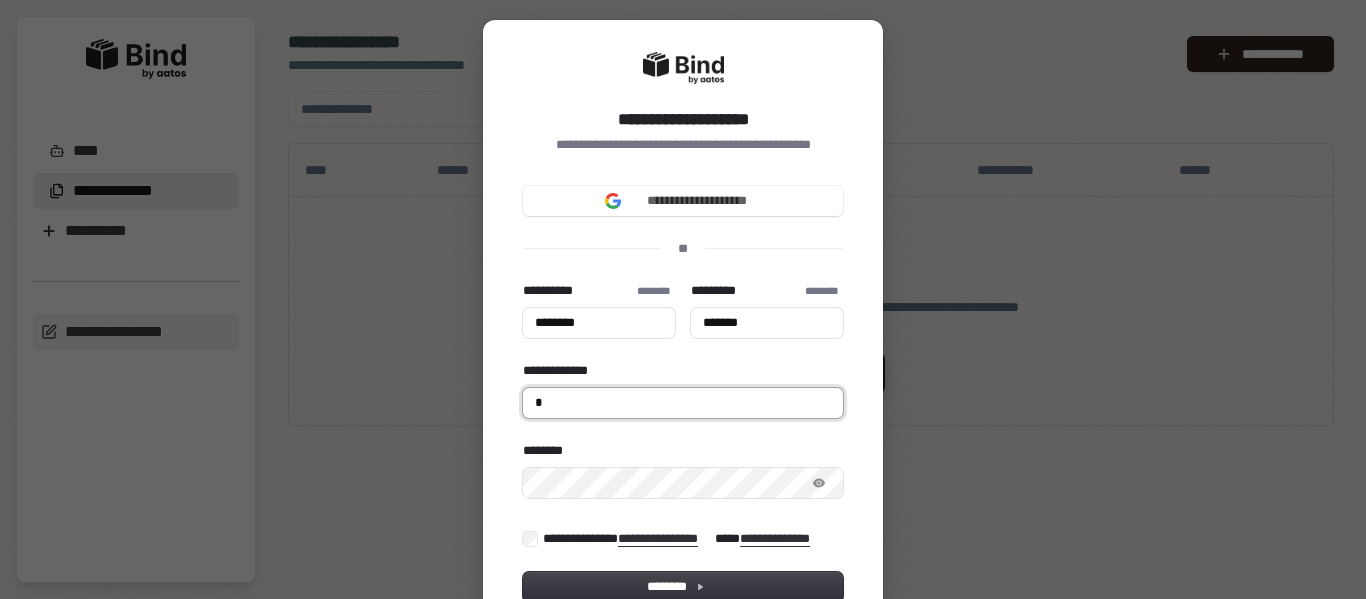 type on "*******" 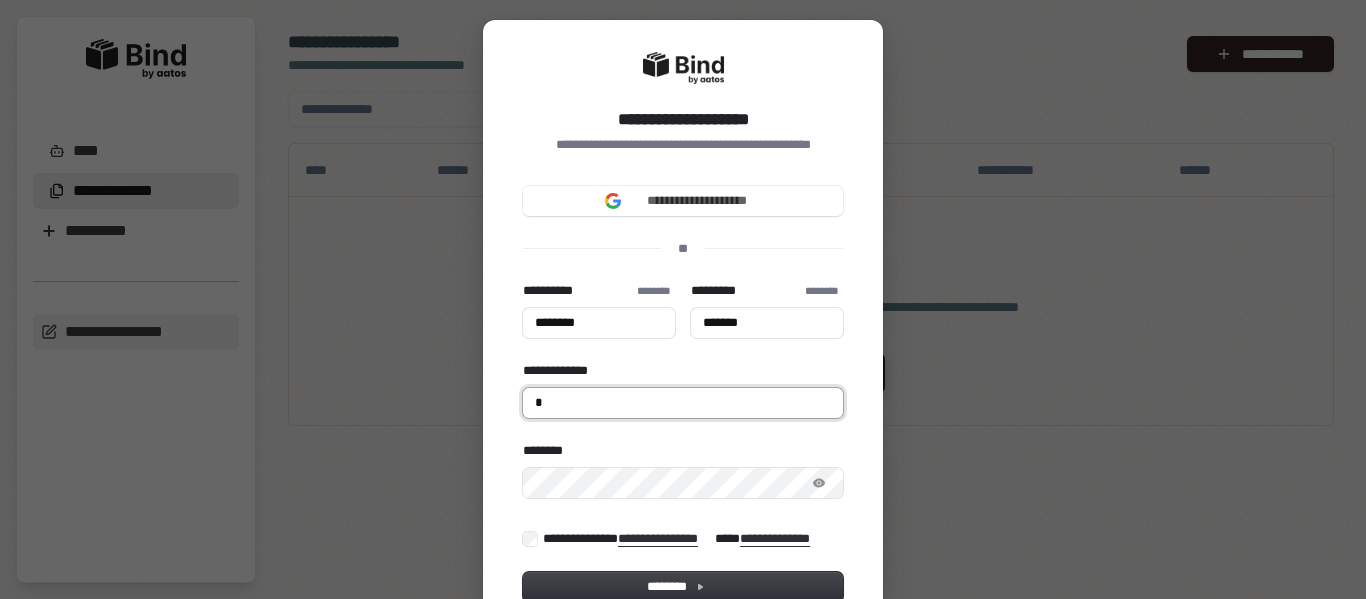 type on "**" 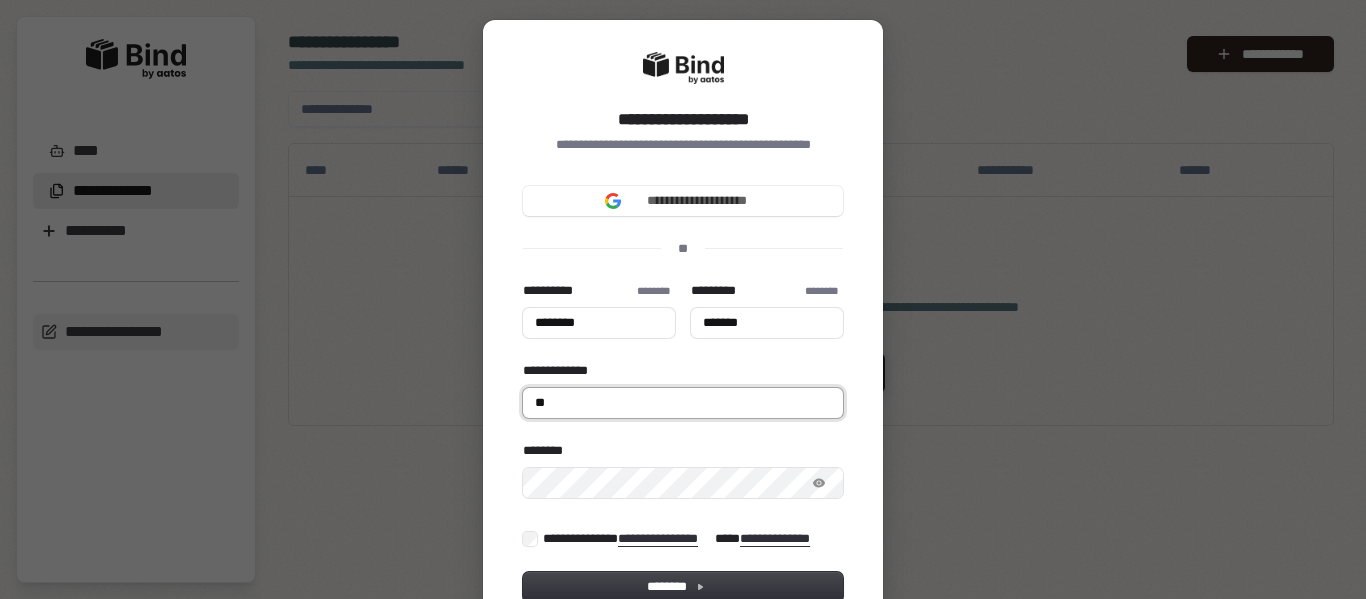 type on "********" 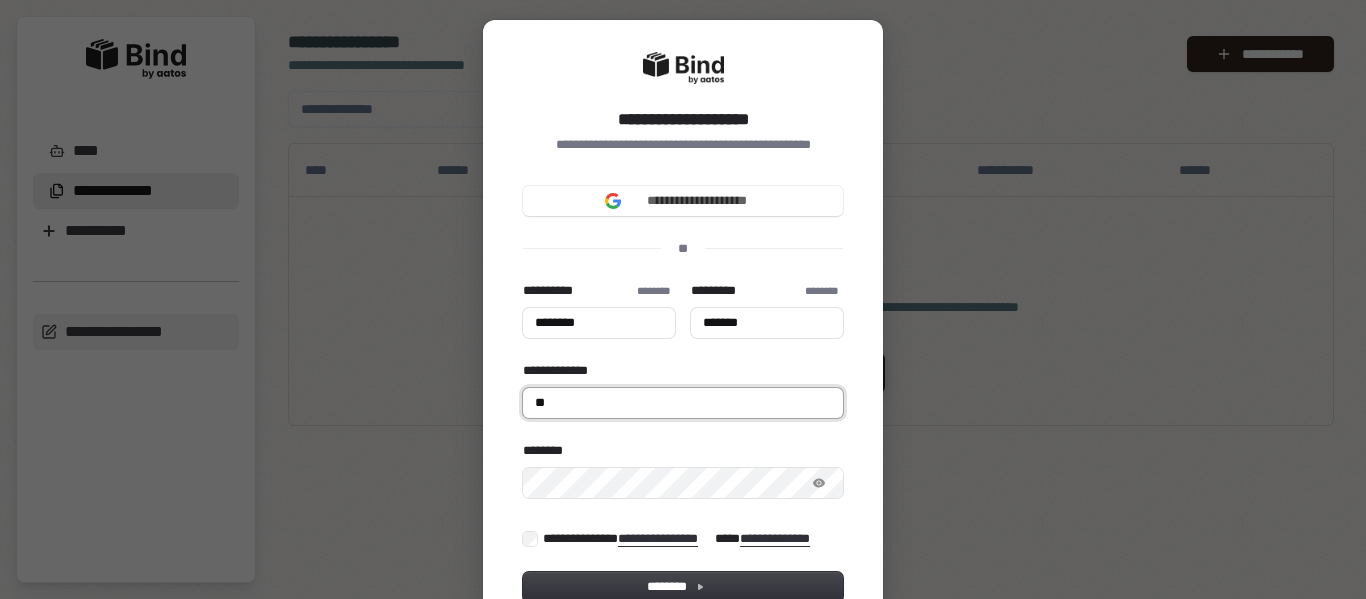 type on "***" 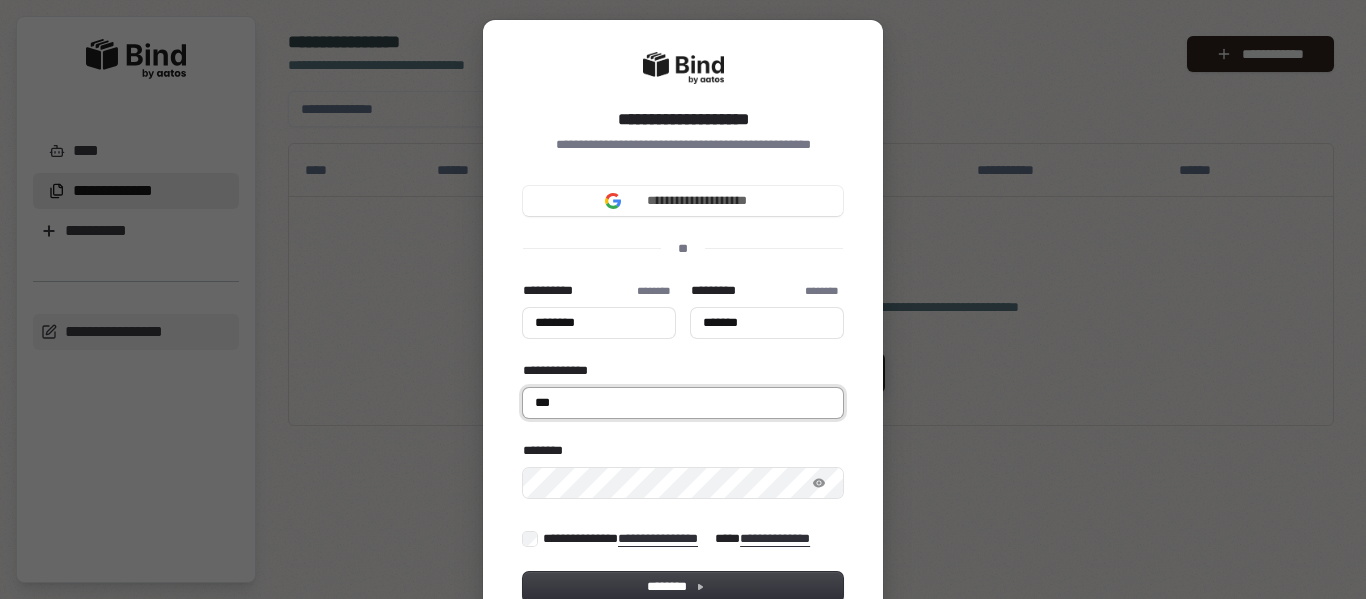 type on "********" 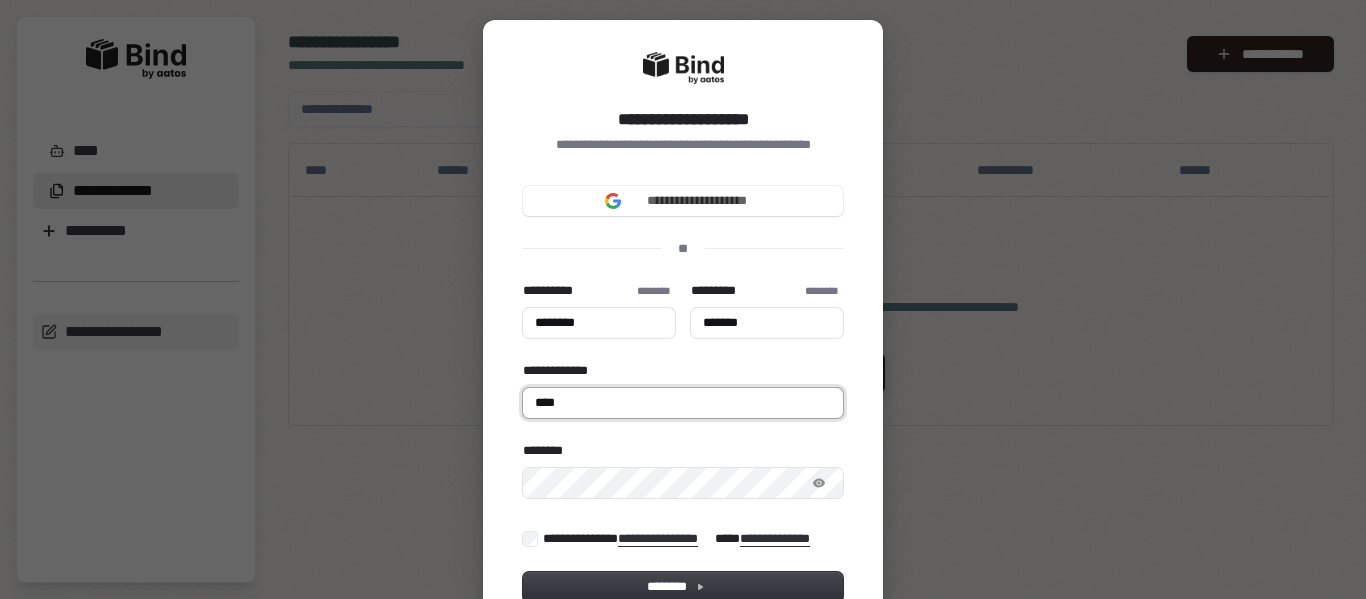 type on "********" 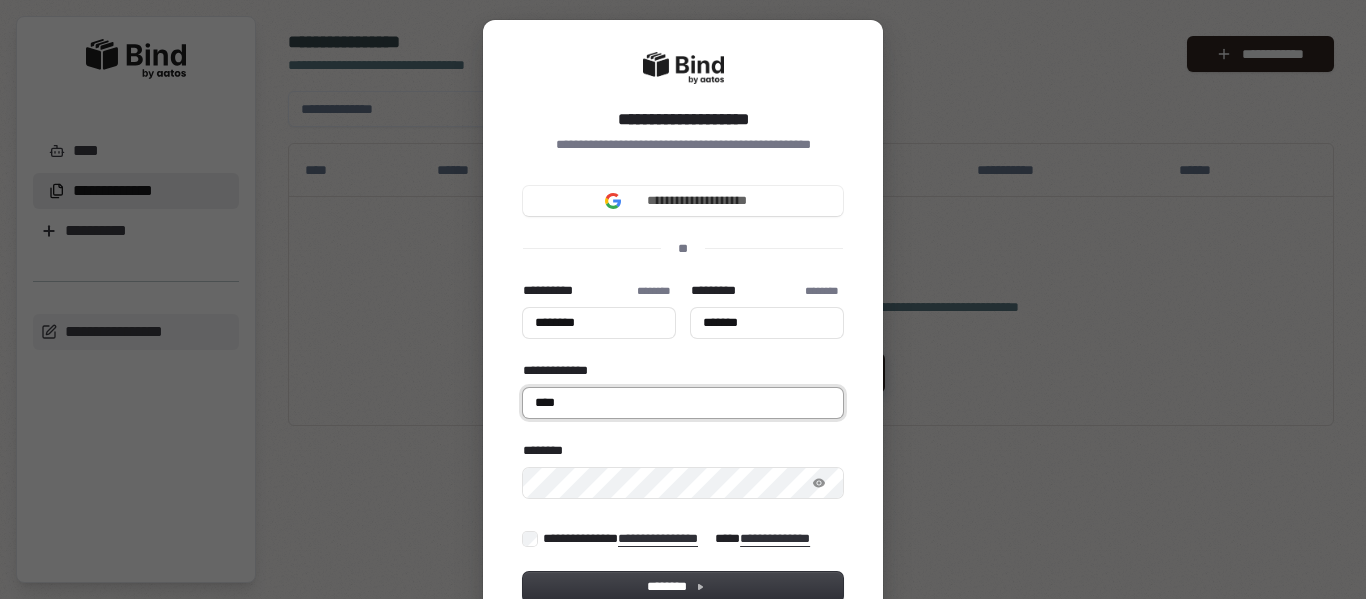 type on "*******" 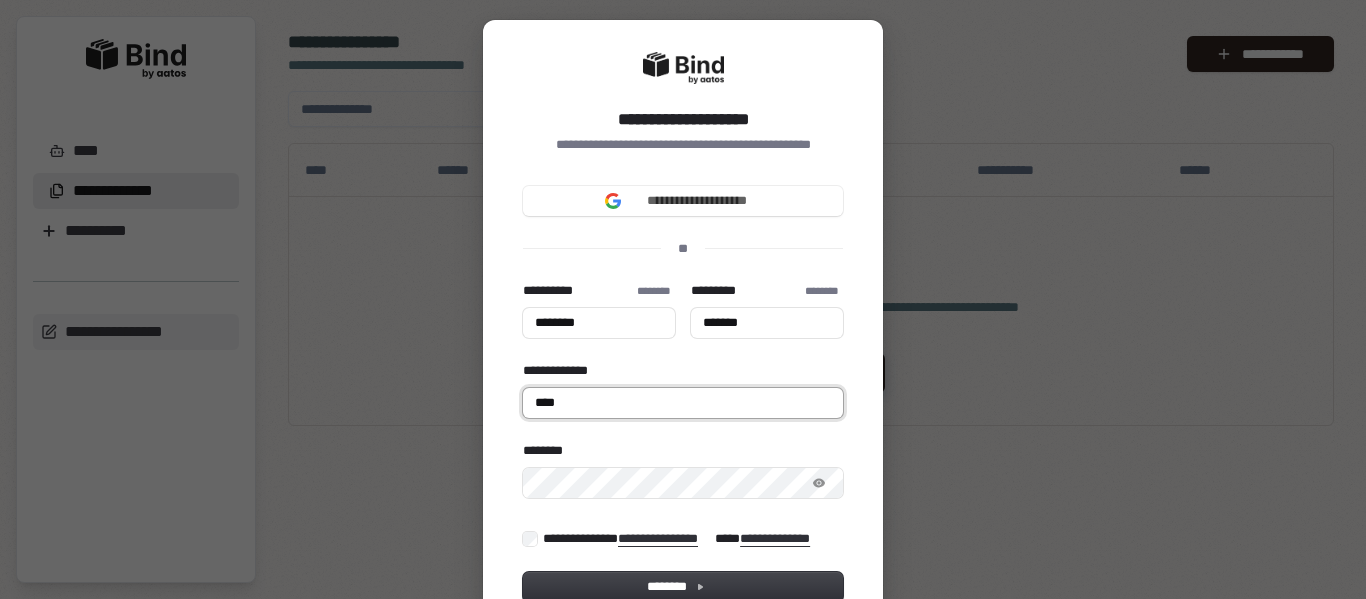 type on "*****" 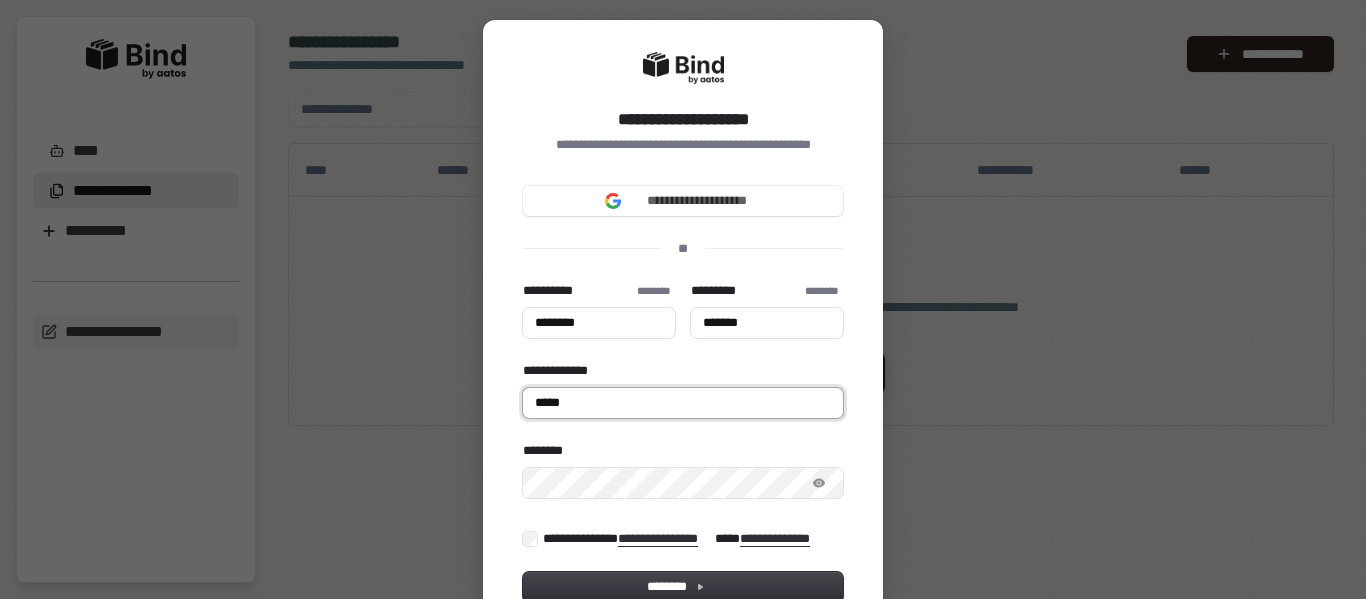 type on "********" 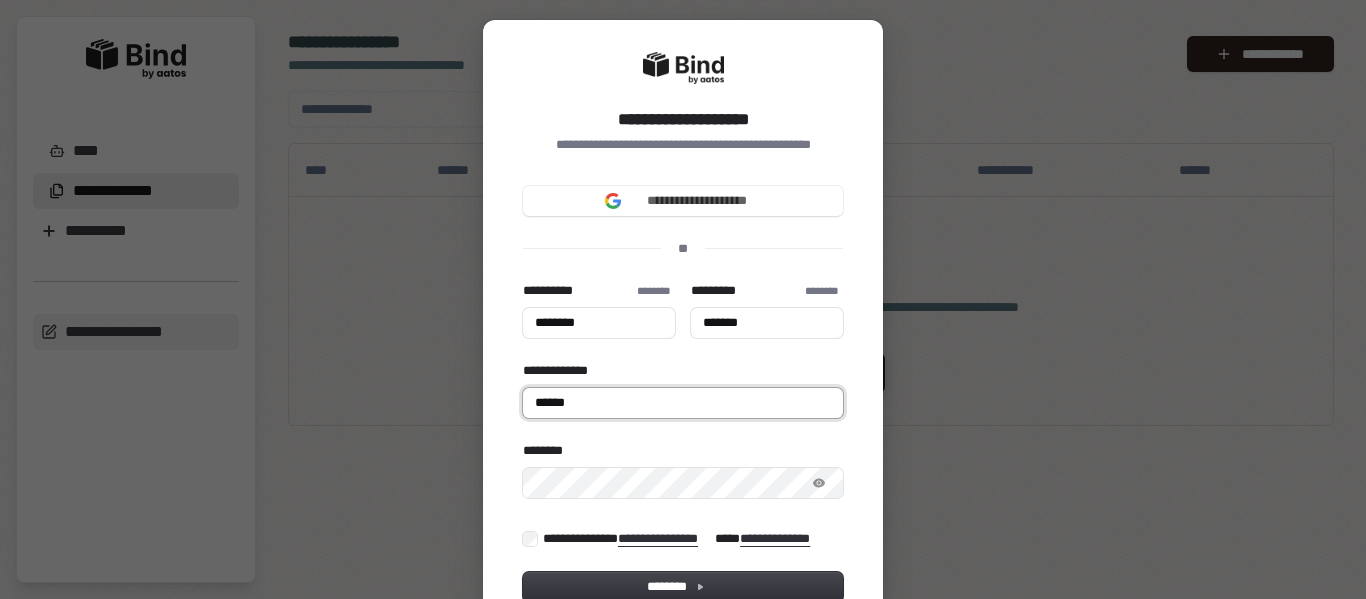 type on "********" 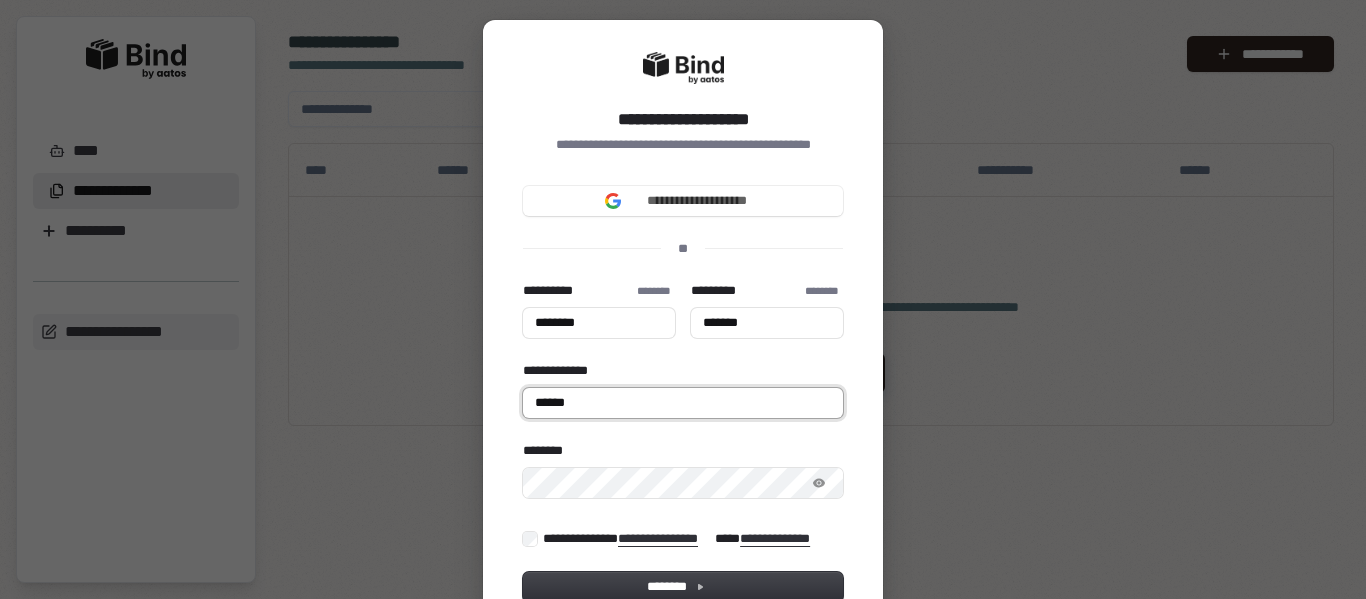 type on "*******" 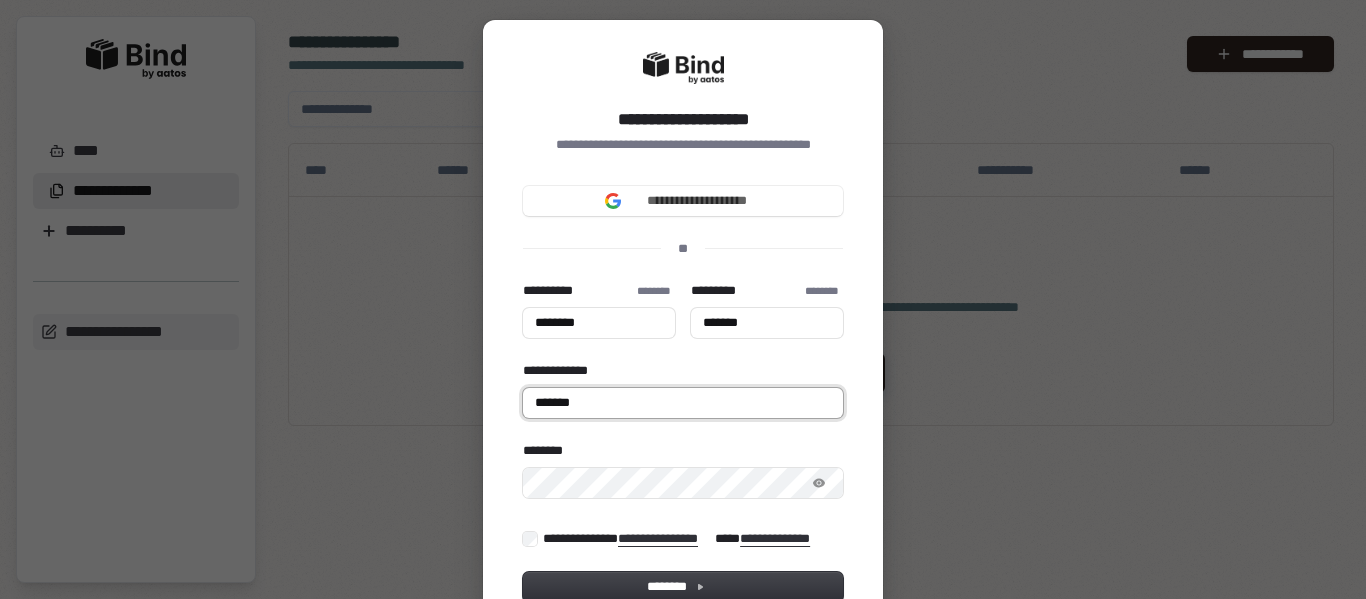 type on "********" 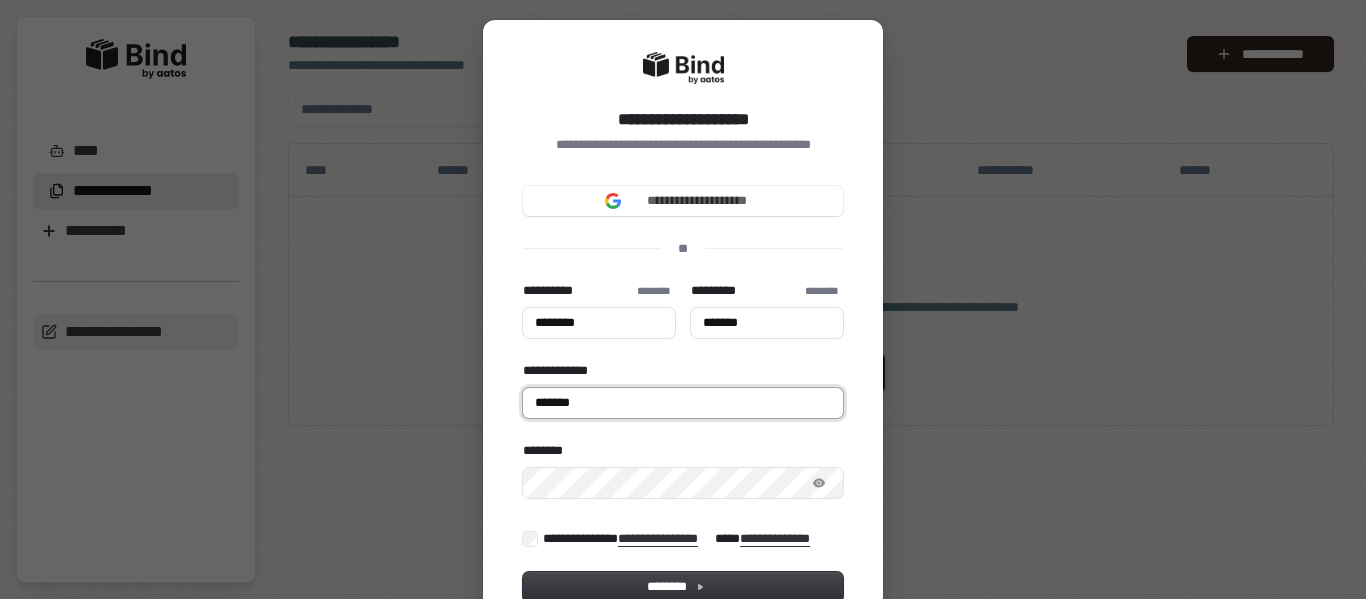 type on "*******" 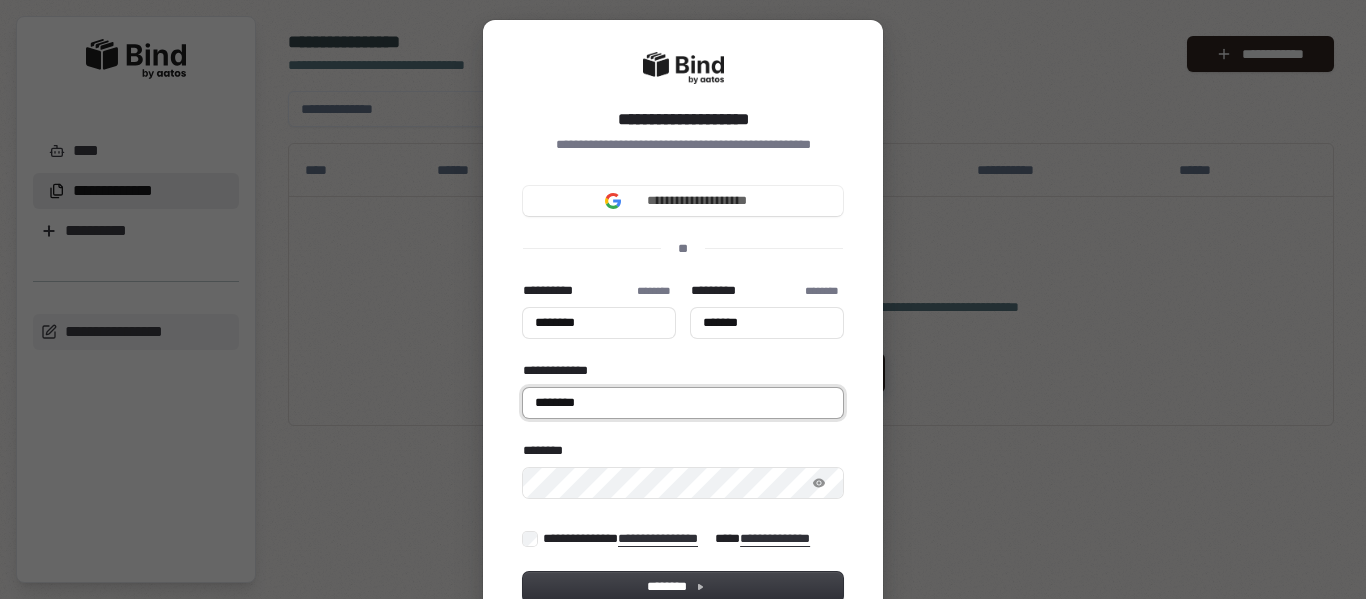 type on "********" 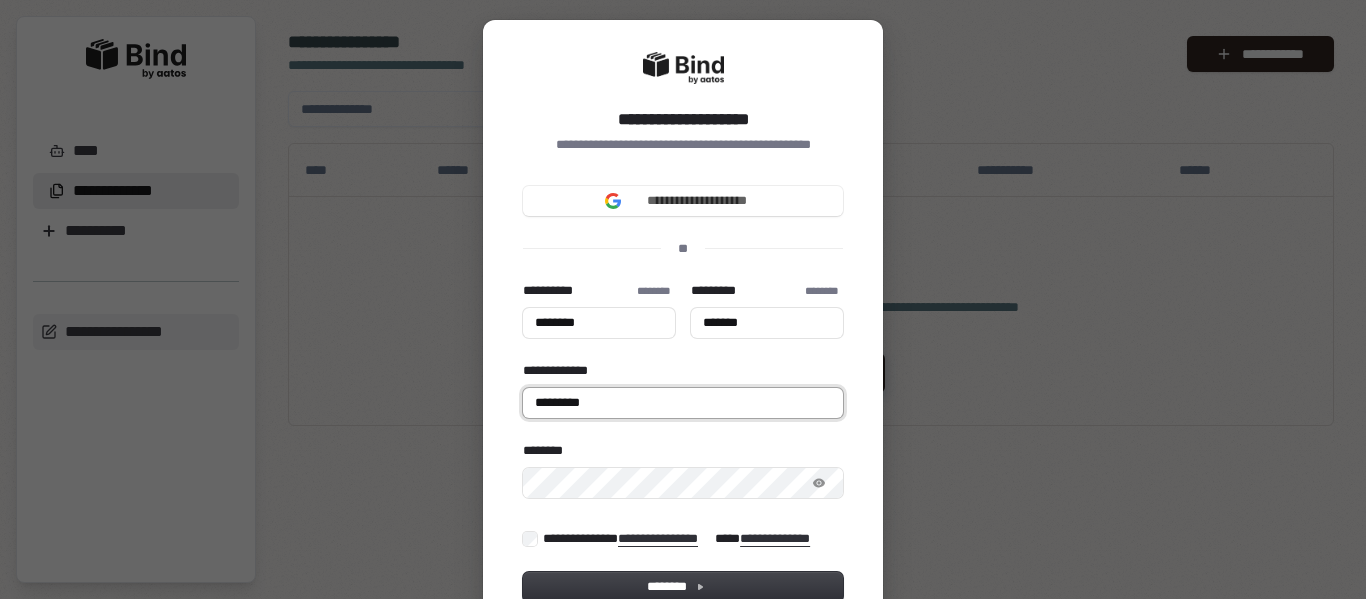 type on "********" 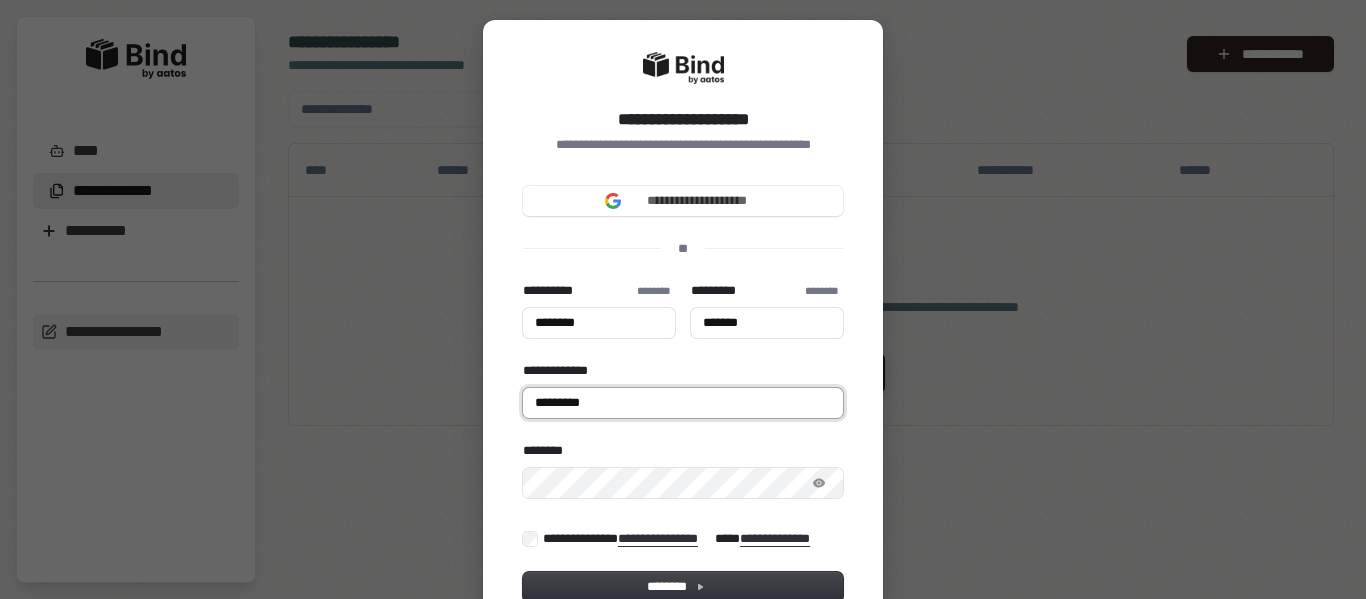 type on "*******" 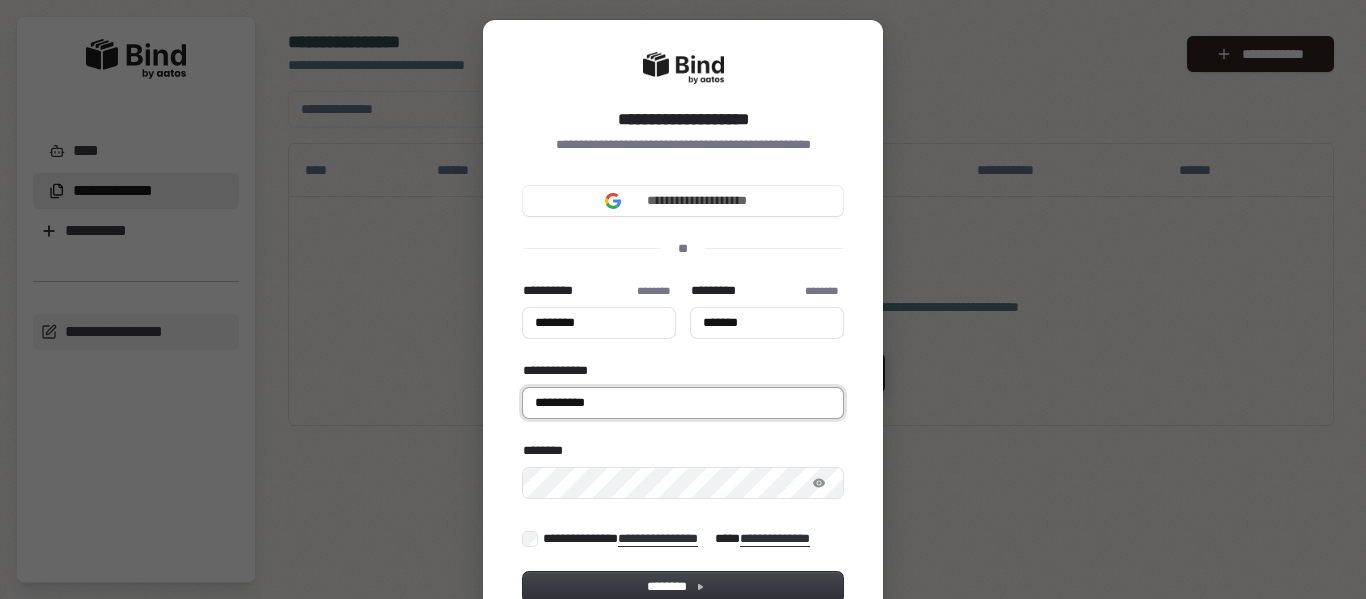 type on "********" 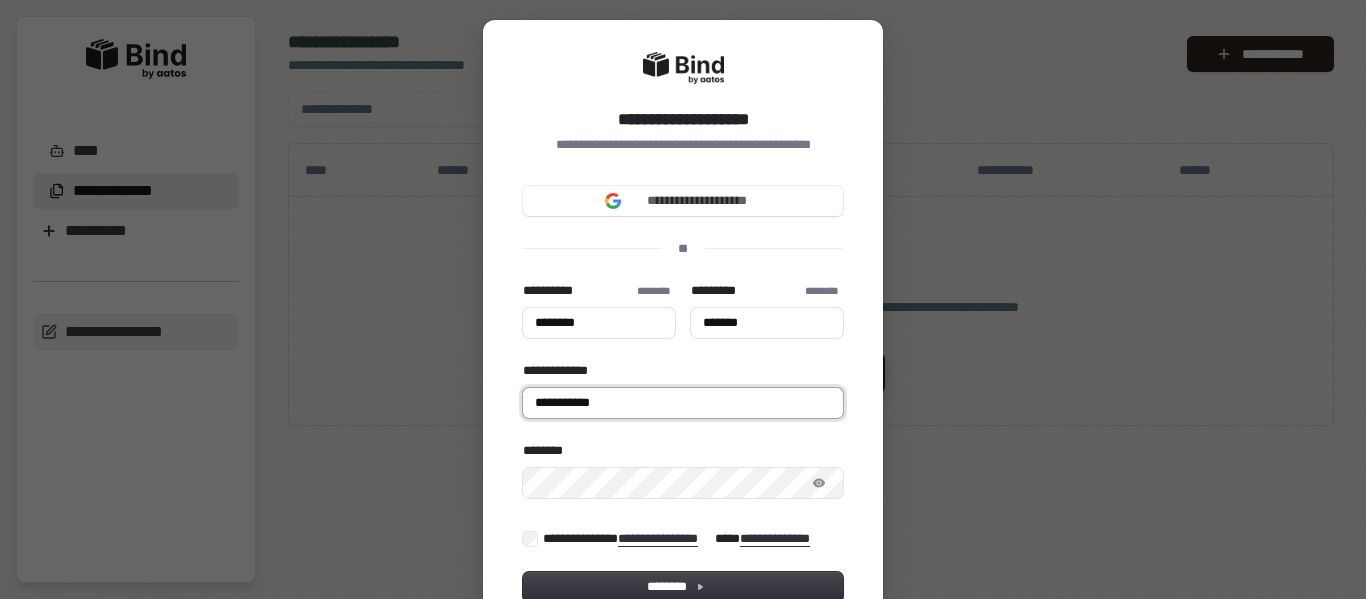 type on "********" 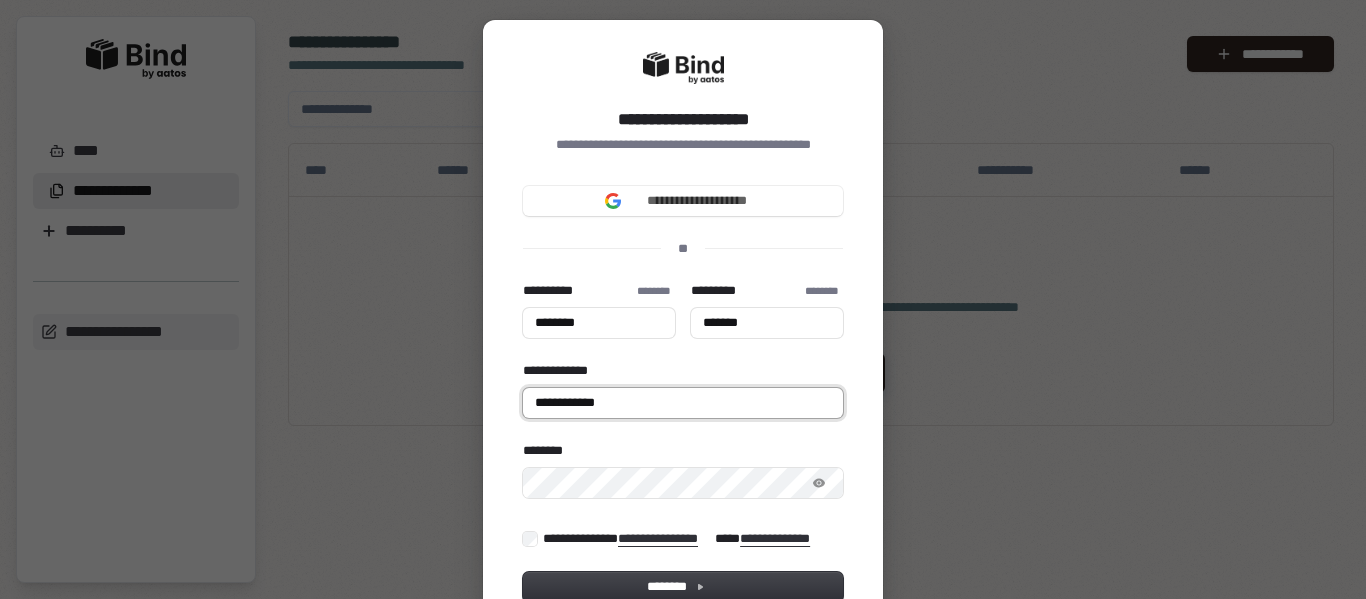 type on "********" 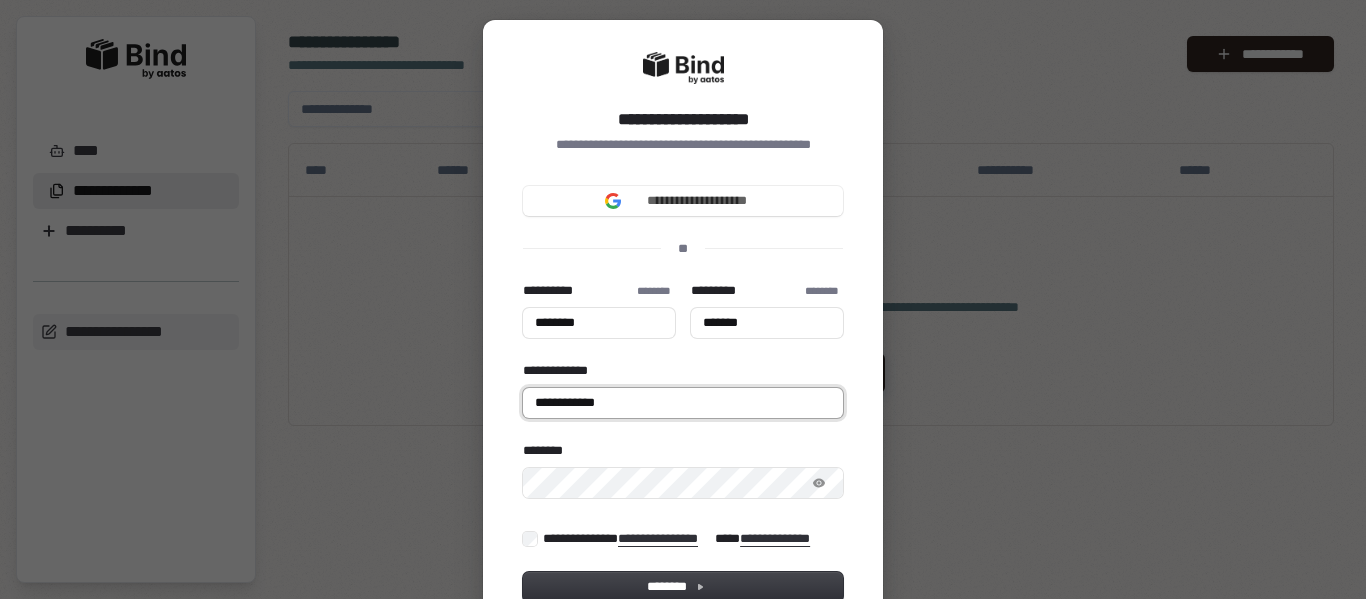 type on "*******" 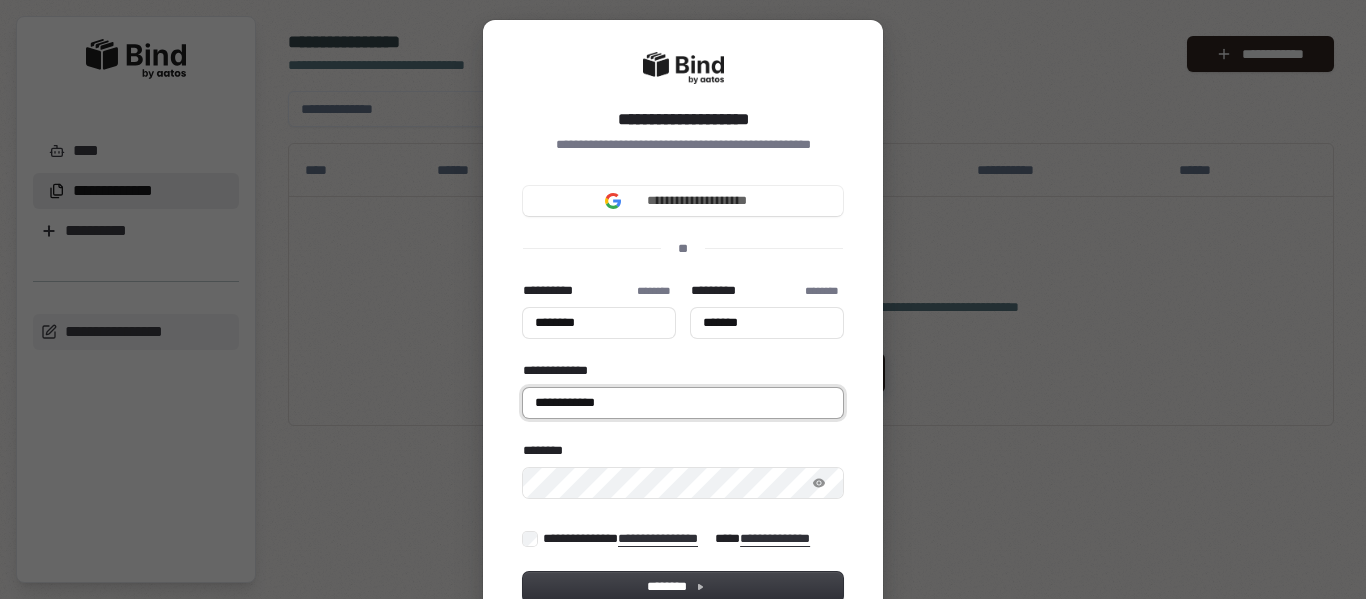 type on "**********" 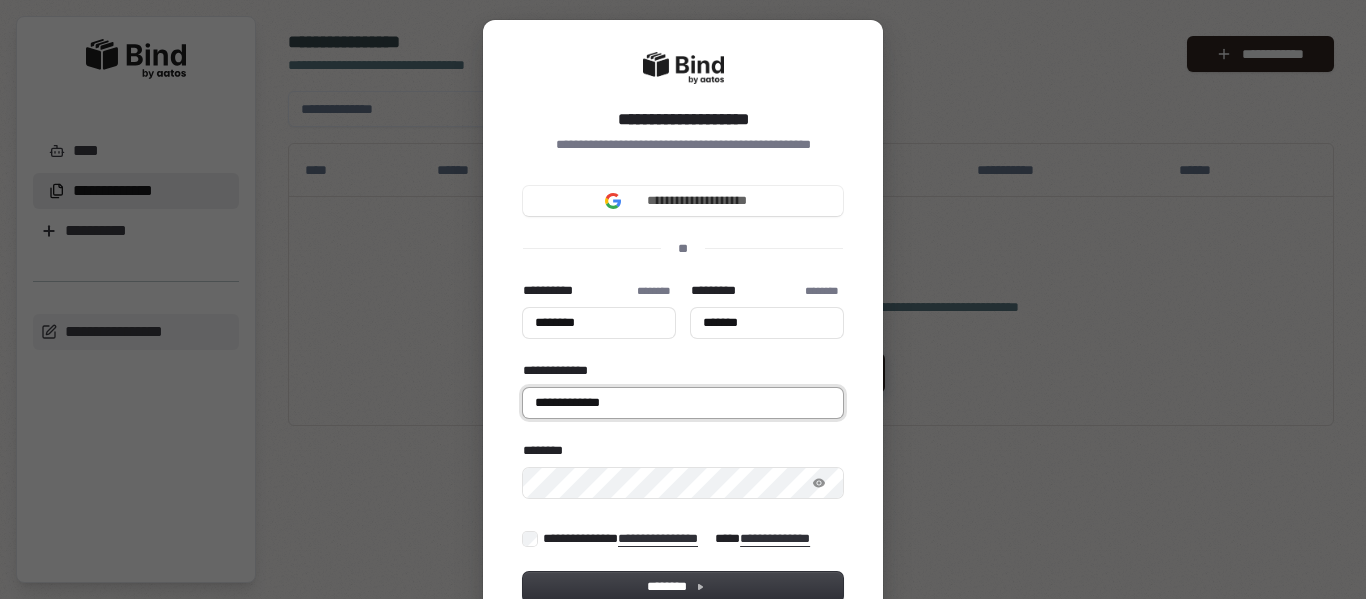 type on "********" 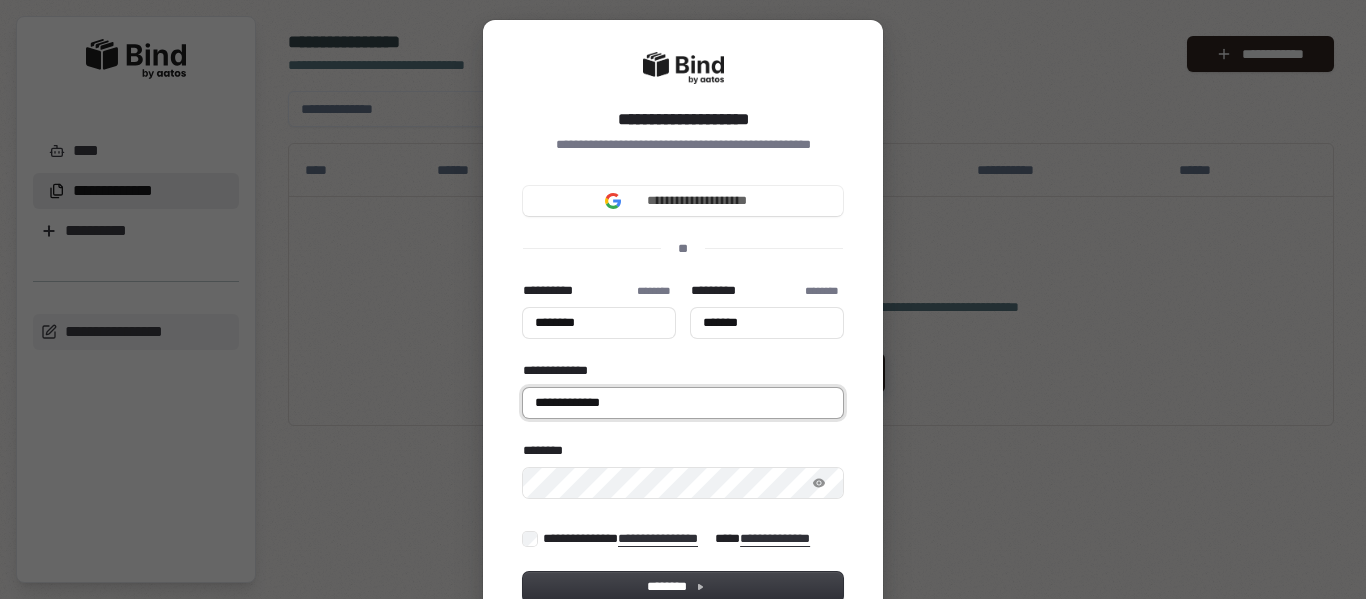 type on "*******" 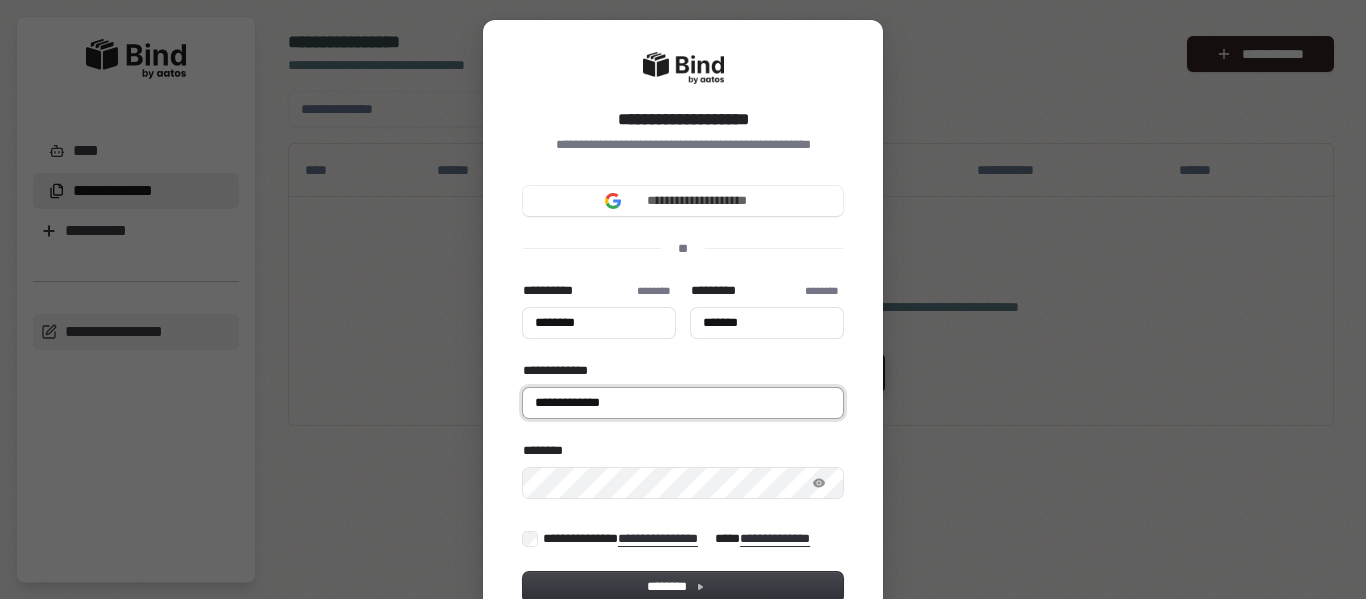 type on "**********" 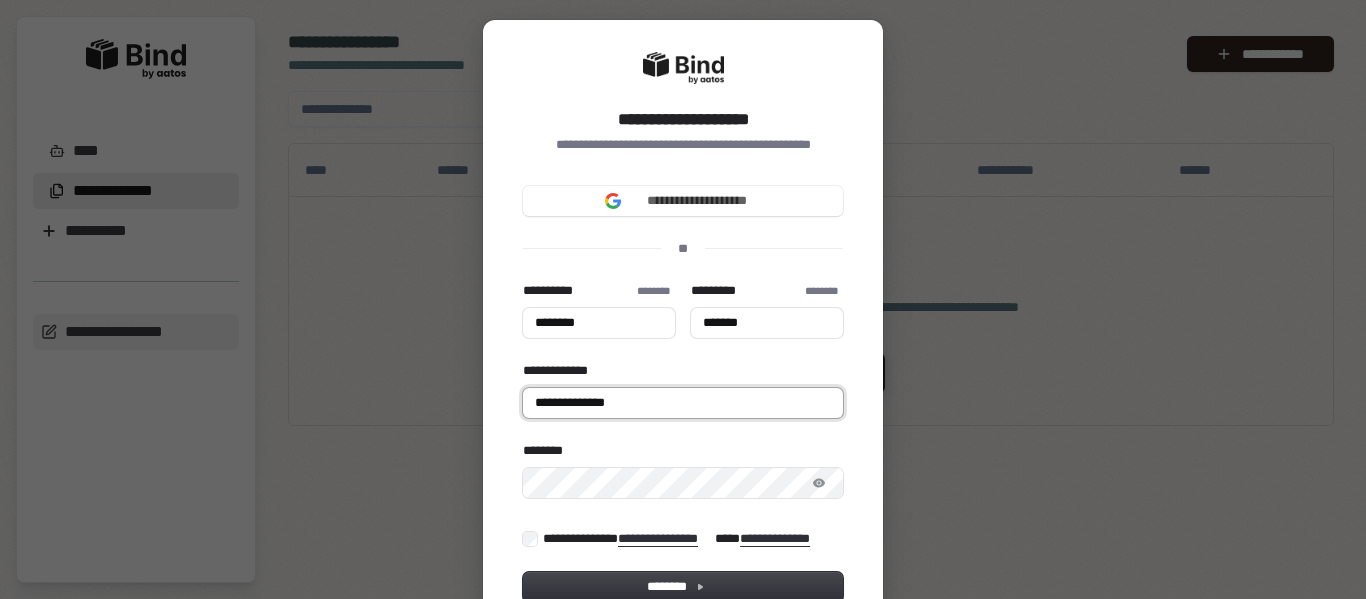 type on "********" 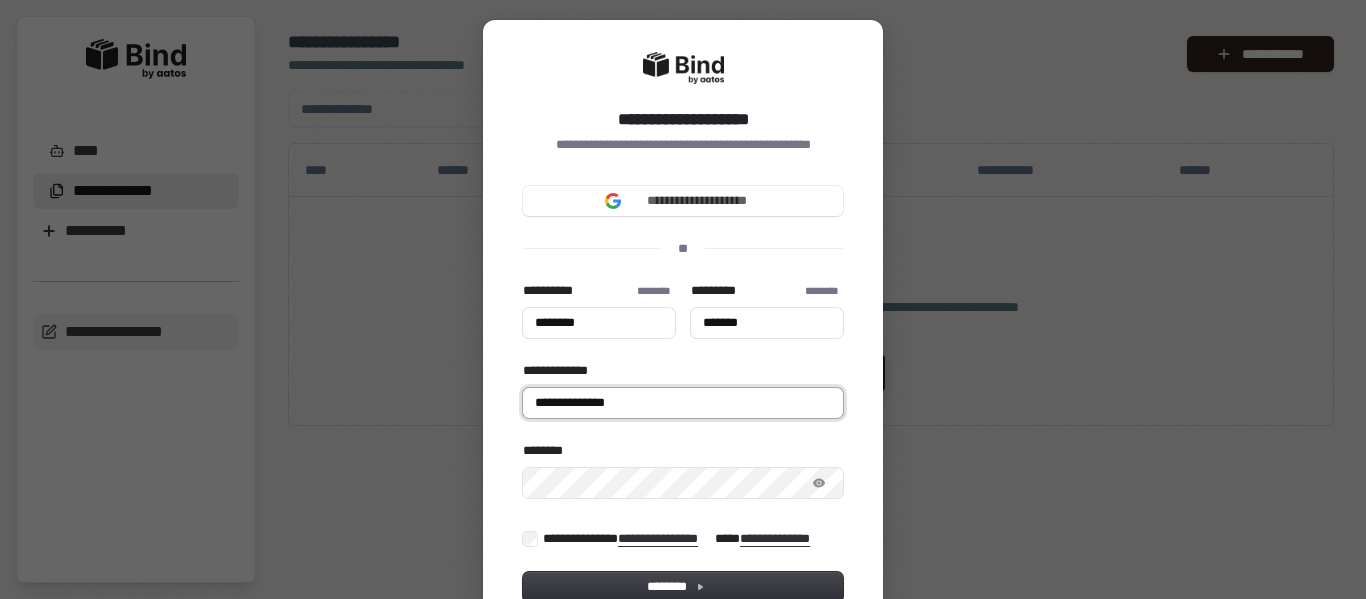 type on "**********" 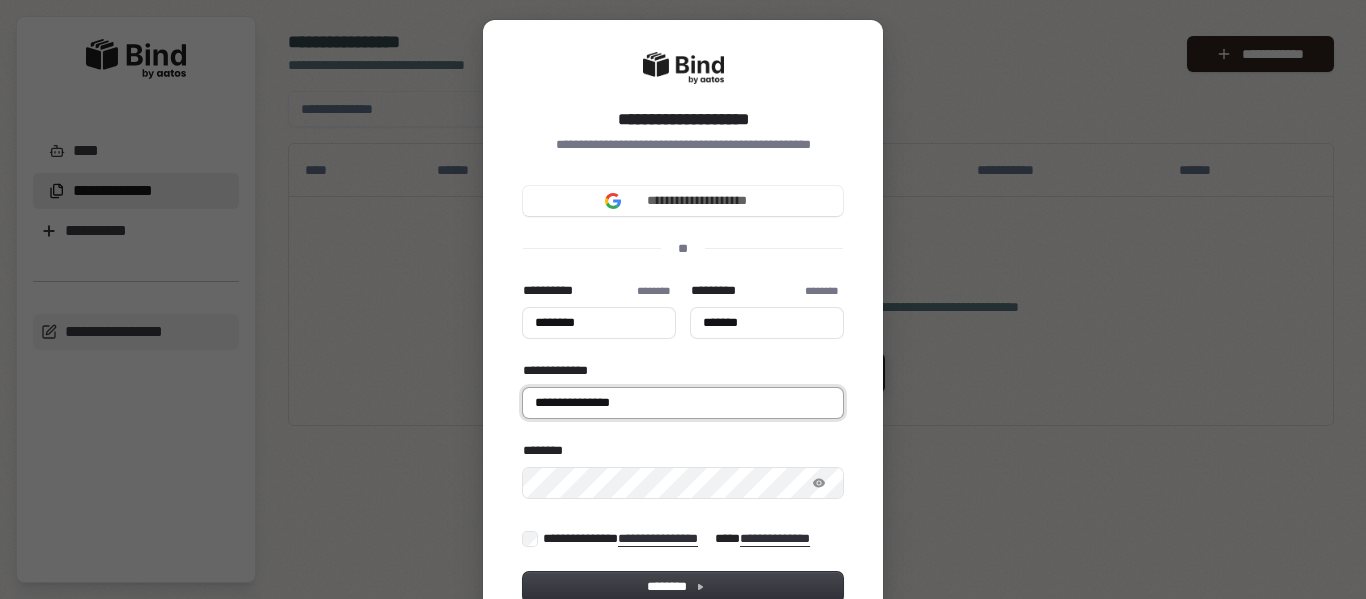 type on "********" 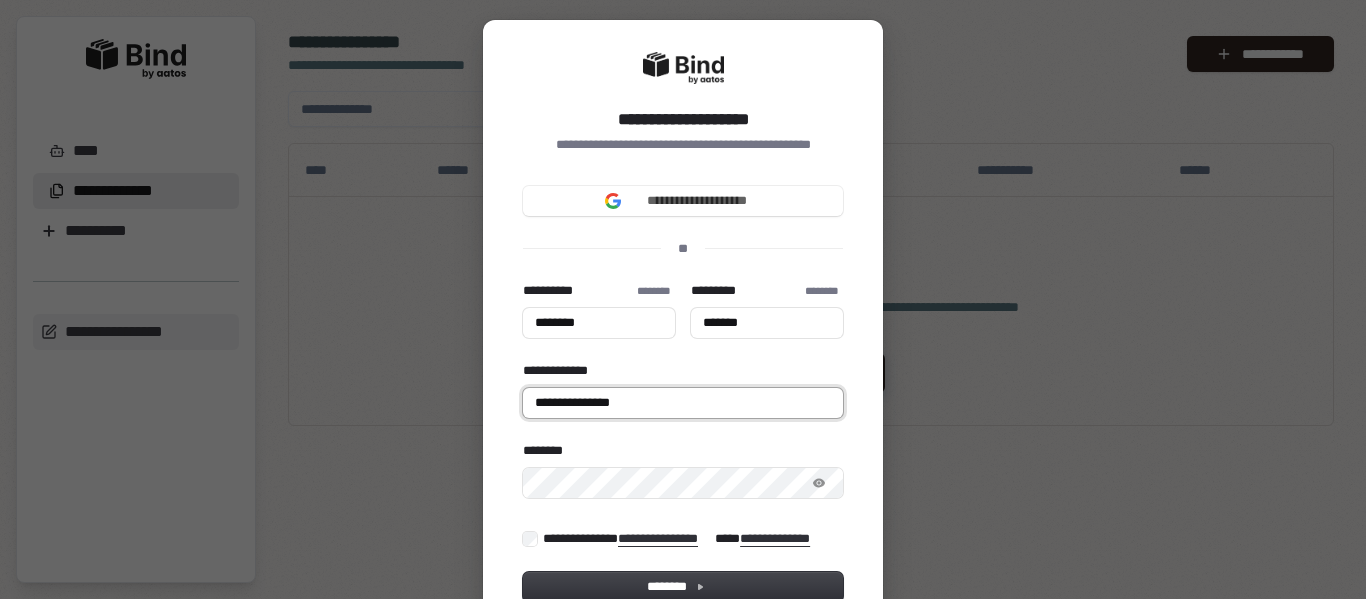 type on "*******" 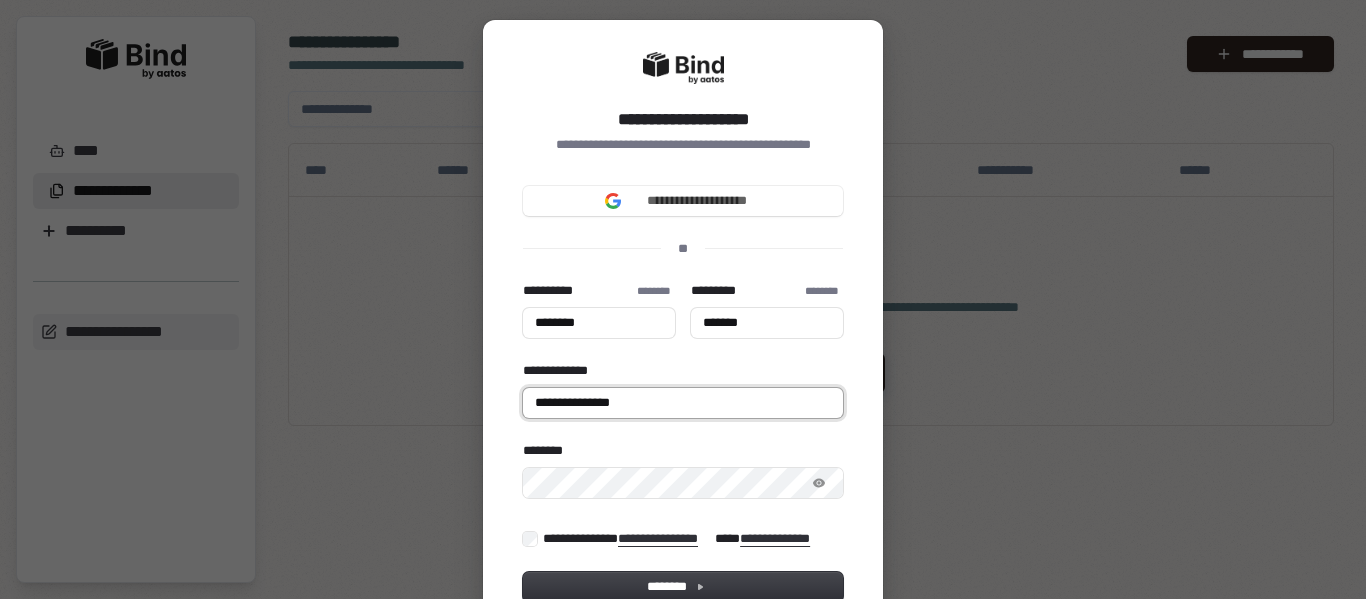 type on "**********" 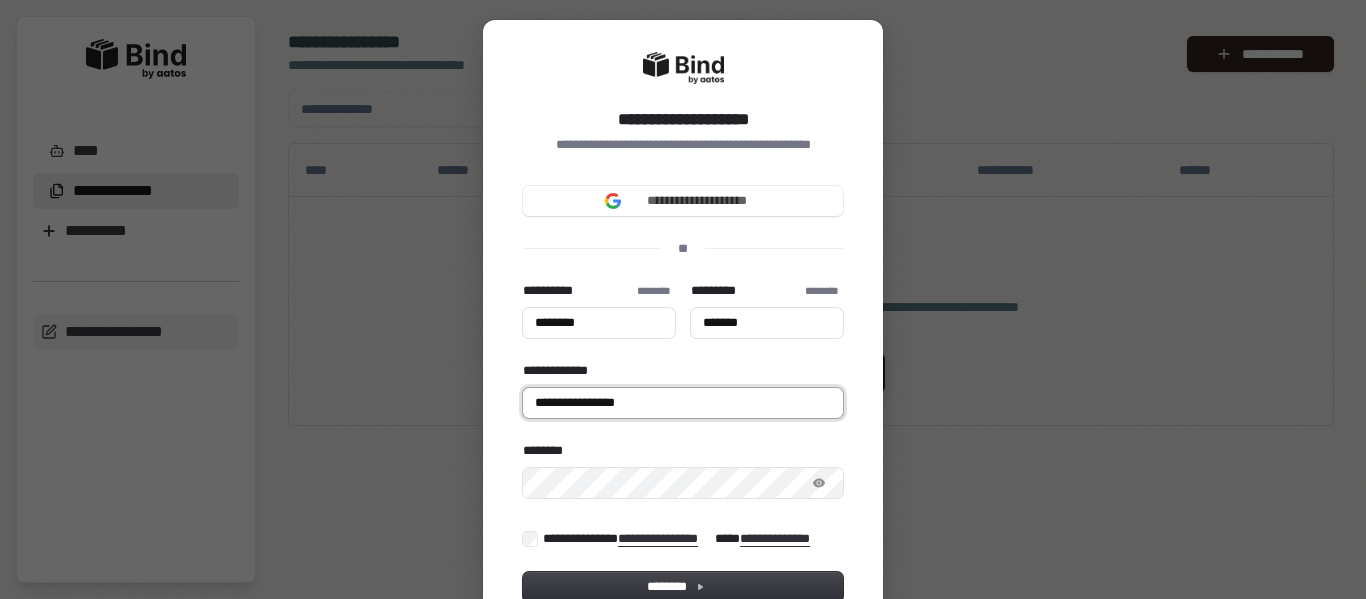 type on "********" 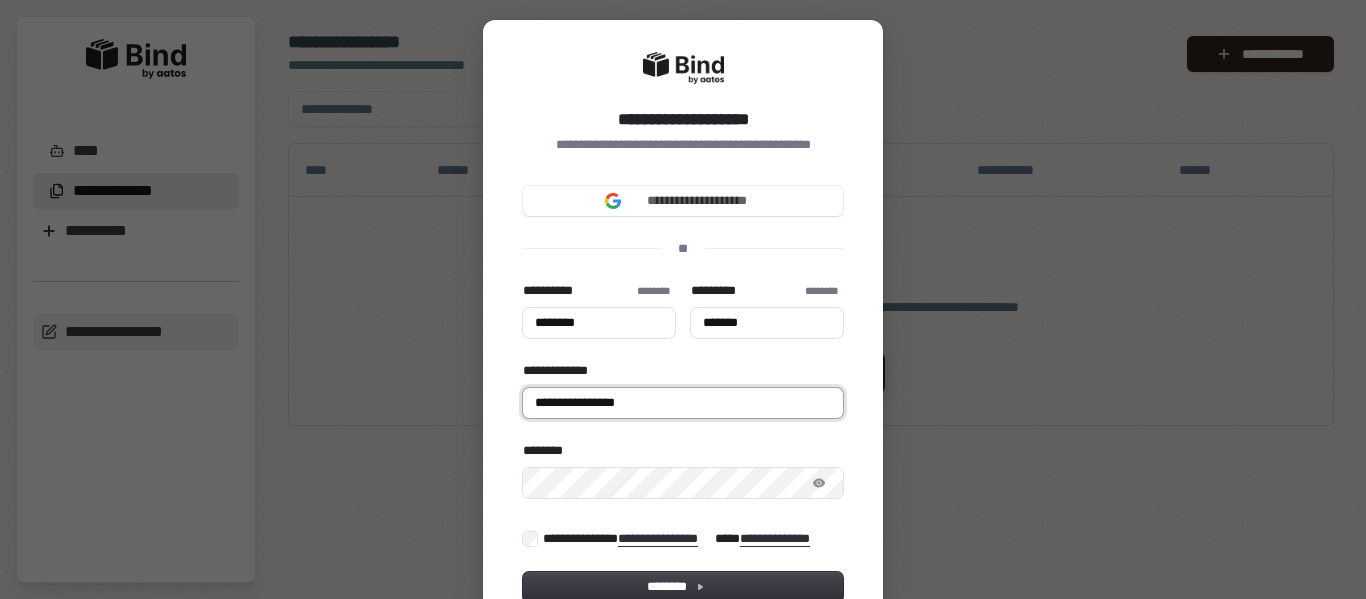 type on "*******" 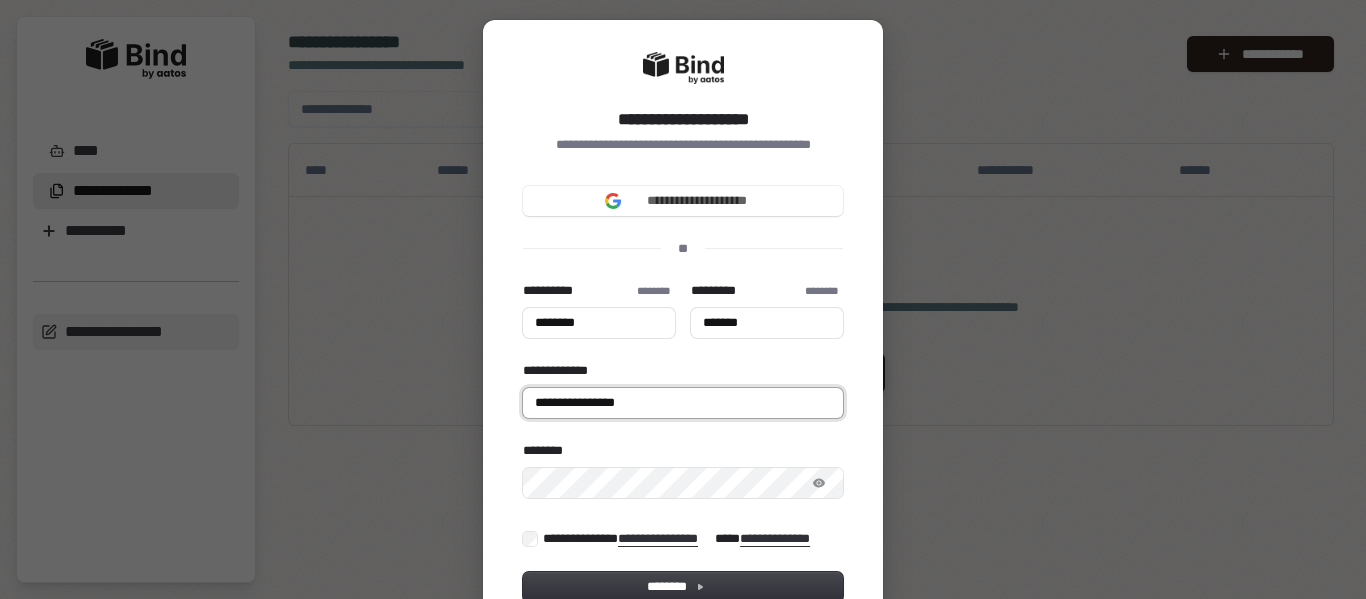 type on "**********" 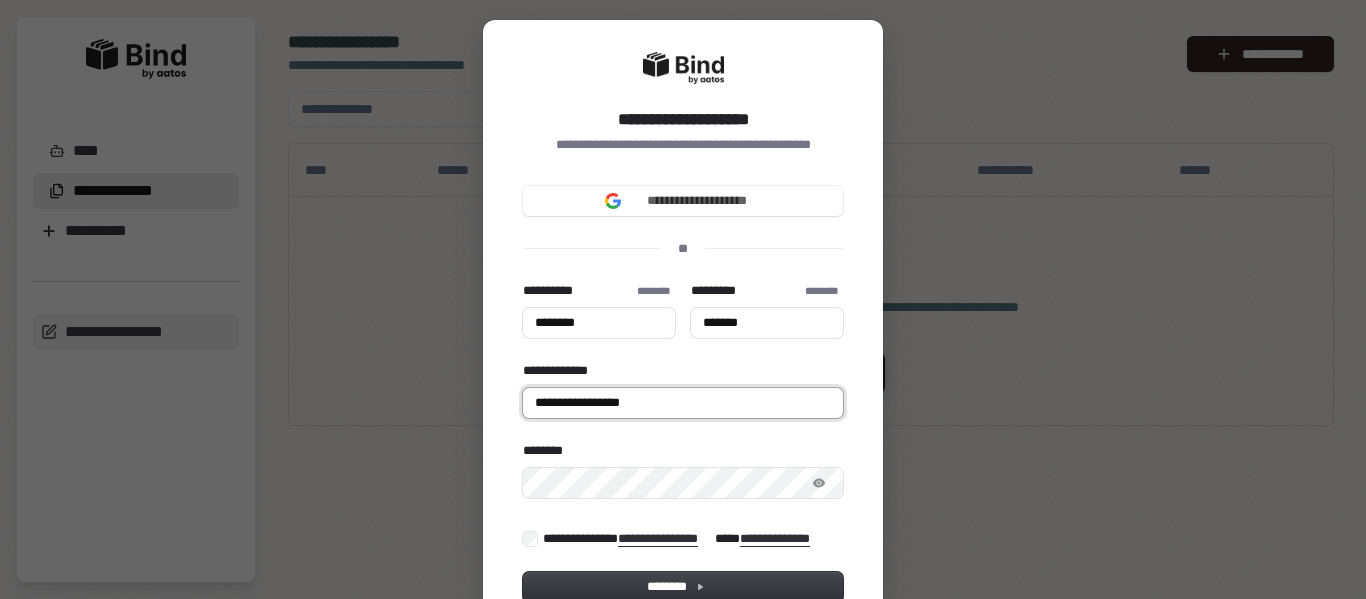 type on "********" 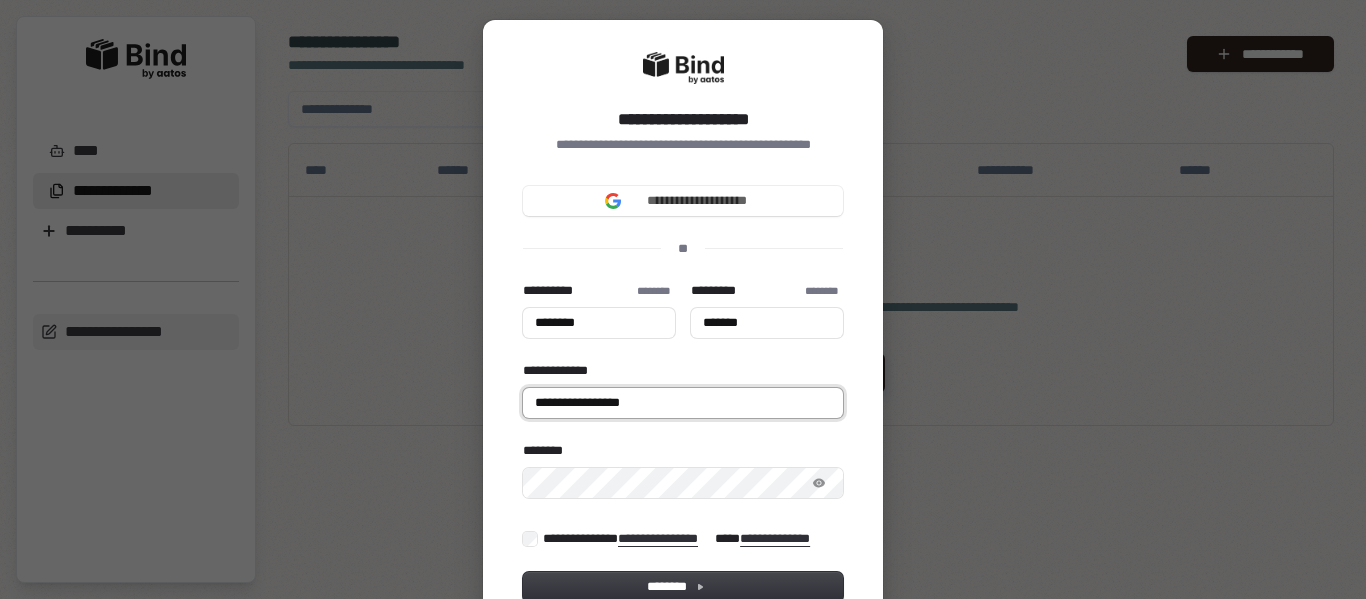 type on "*******" 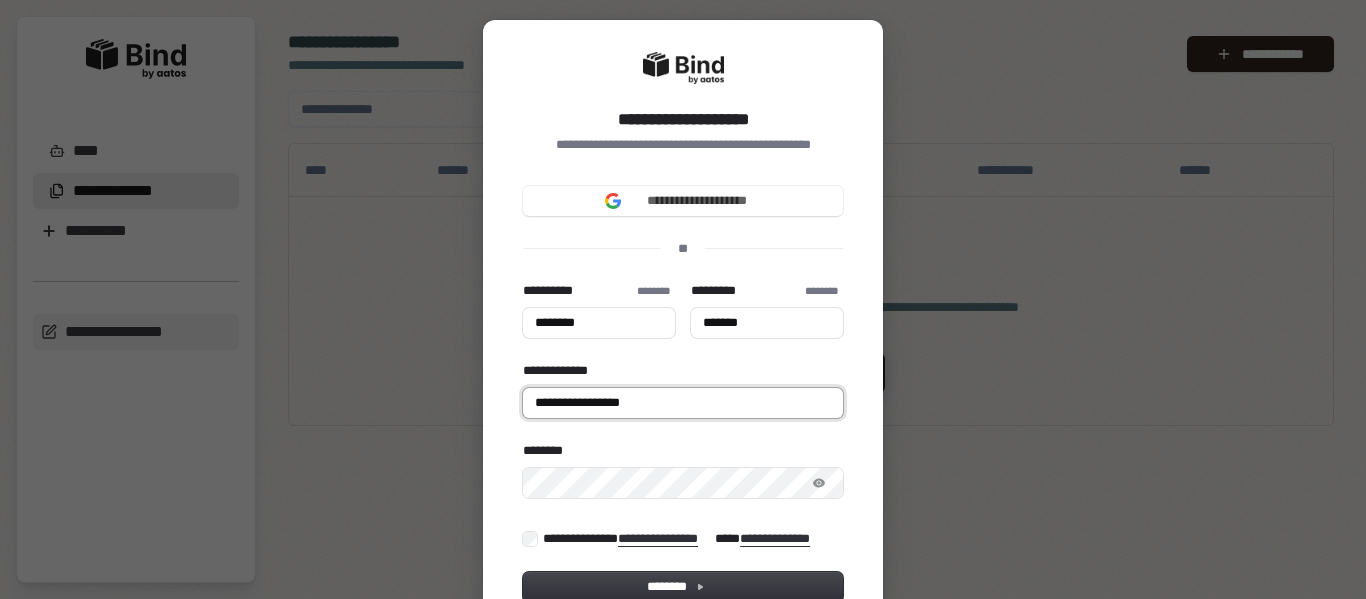type on "**********" 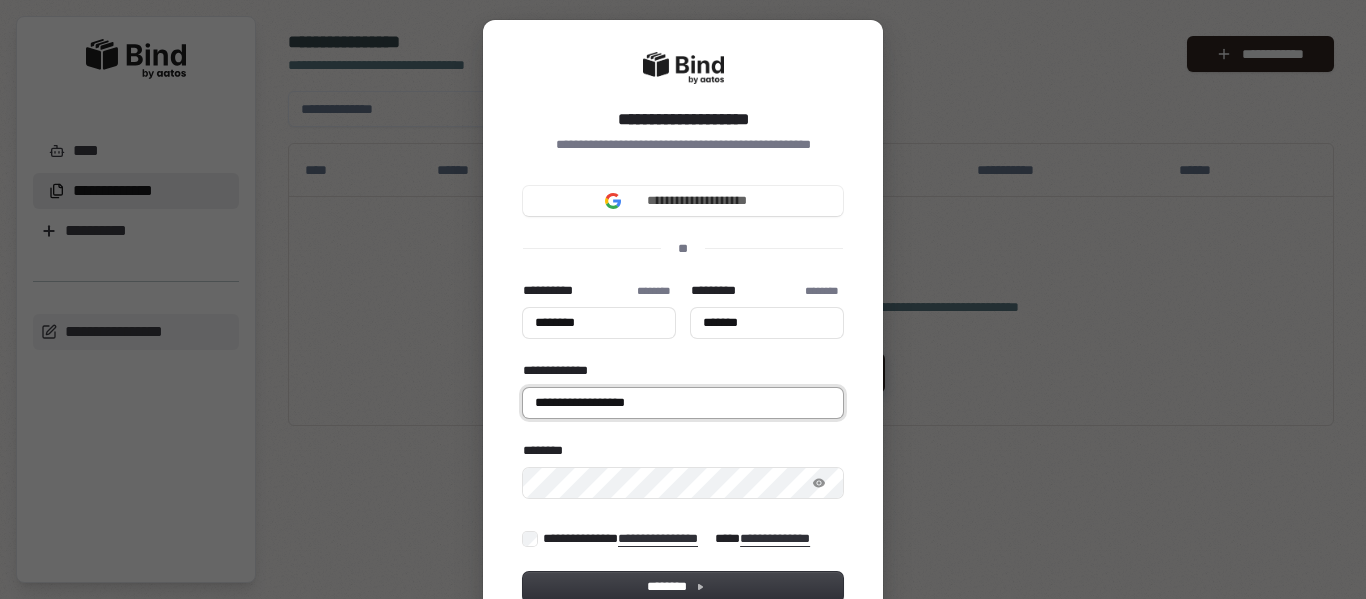 type on "********" 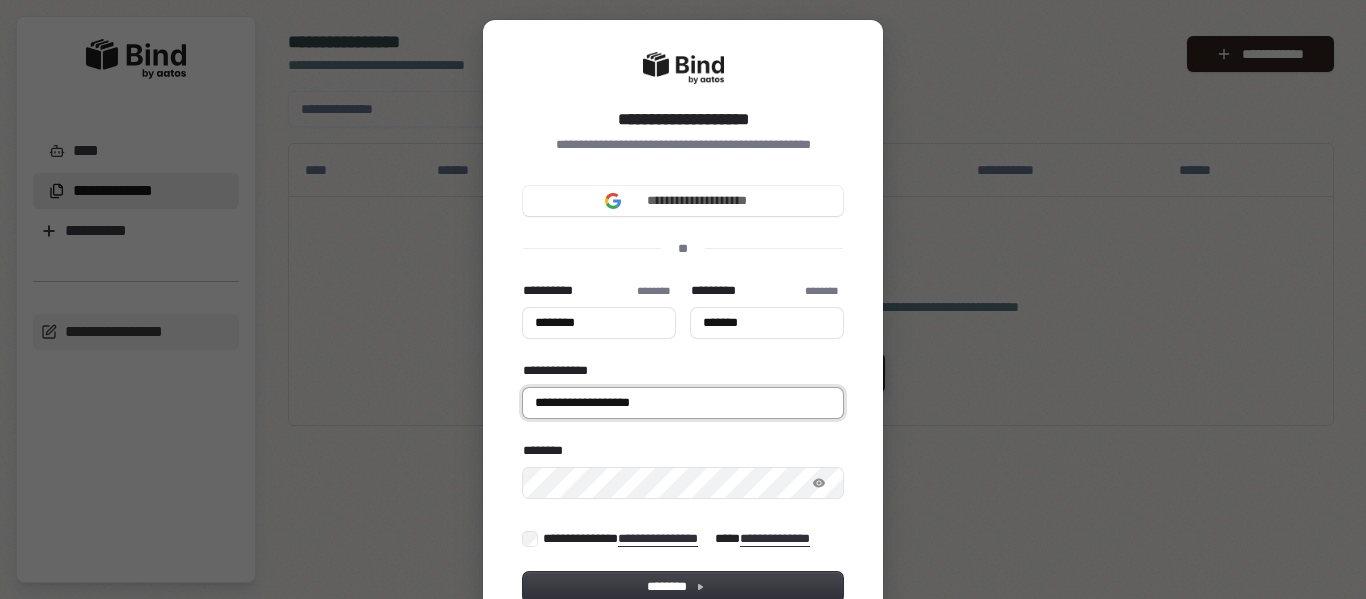 type on "********" 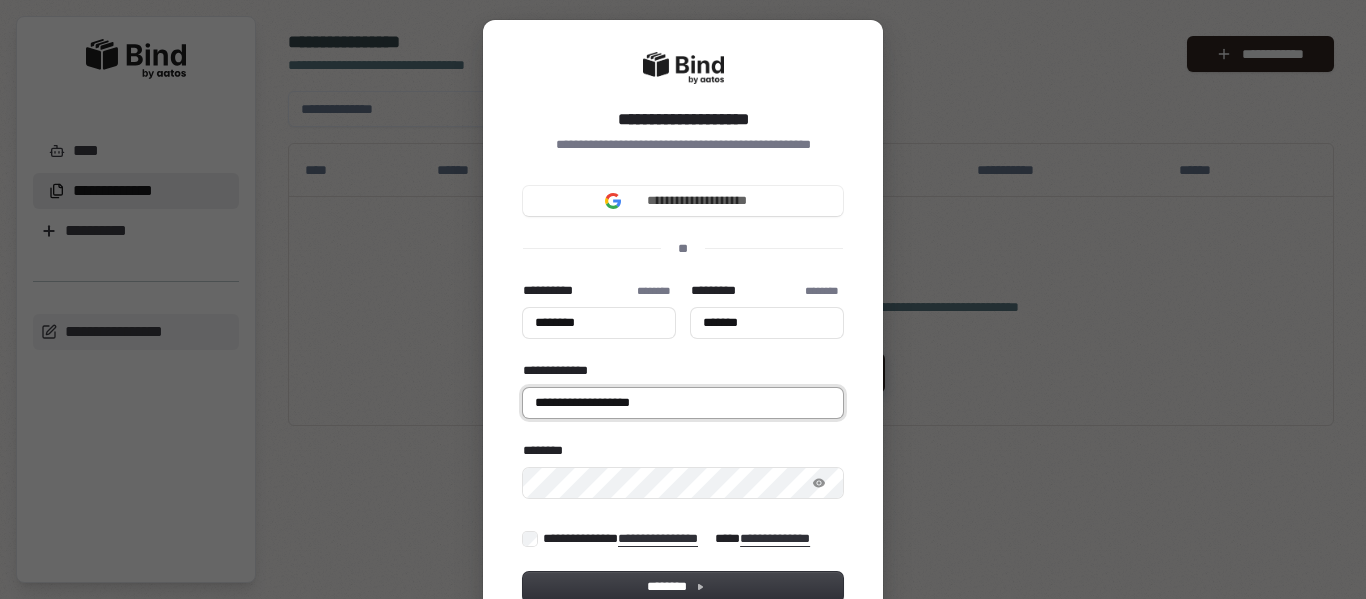 type on "**********" 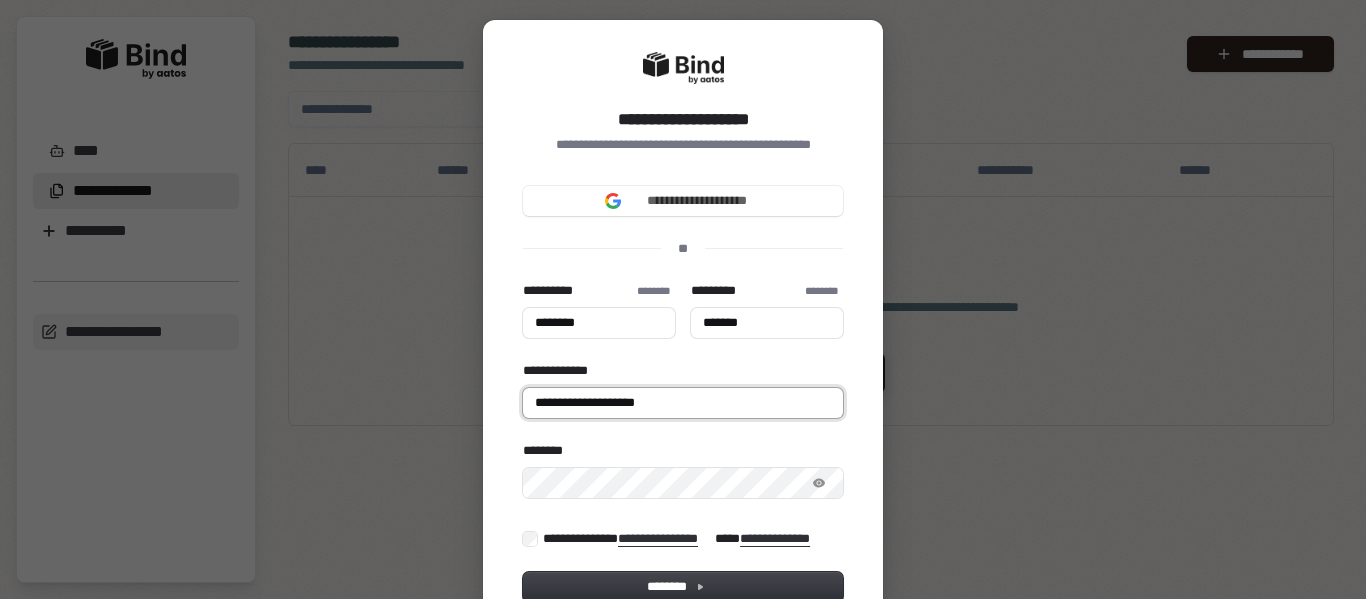 type on "********" 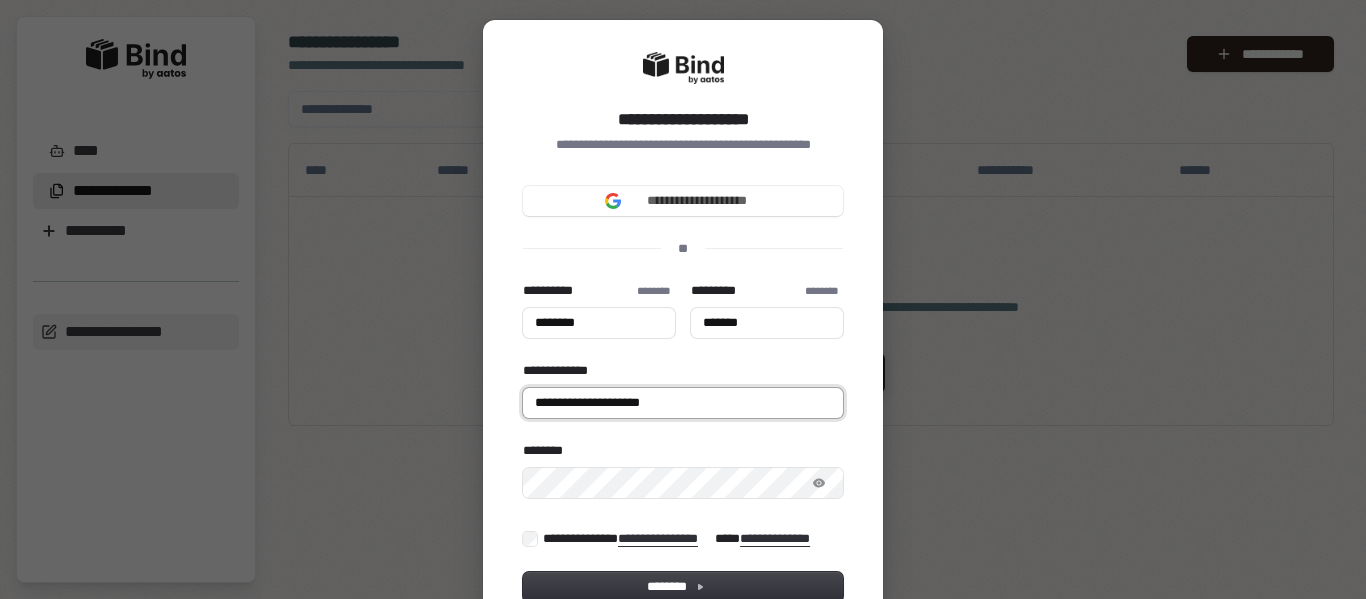 type on "********" 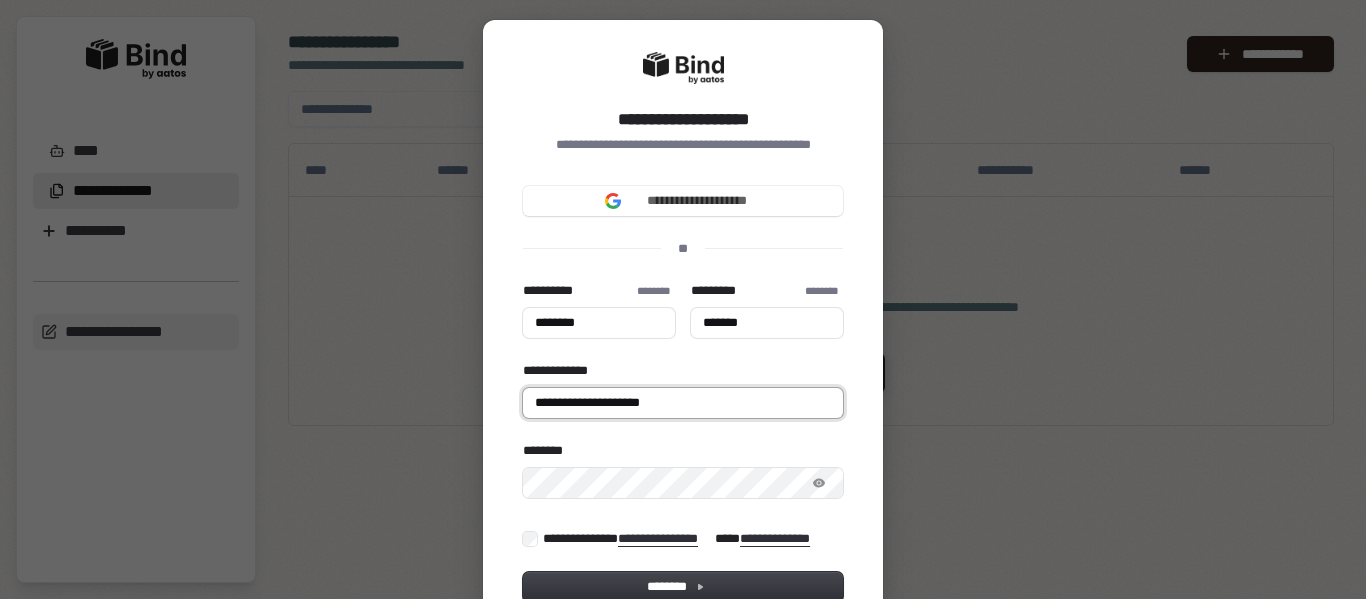 type on "*******" 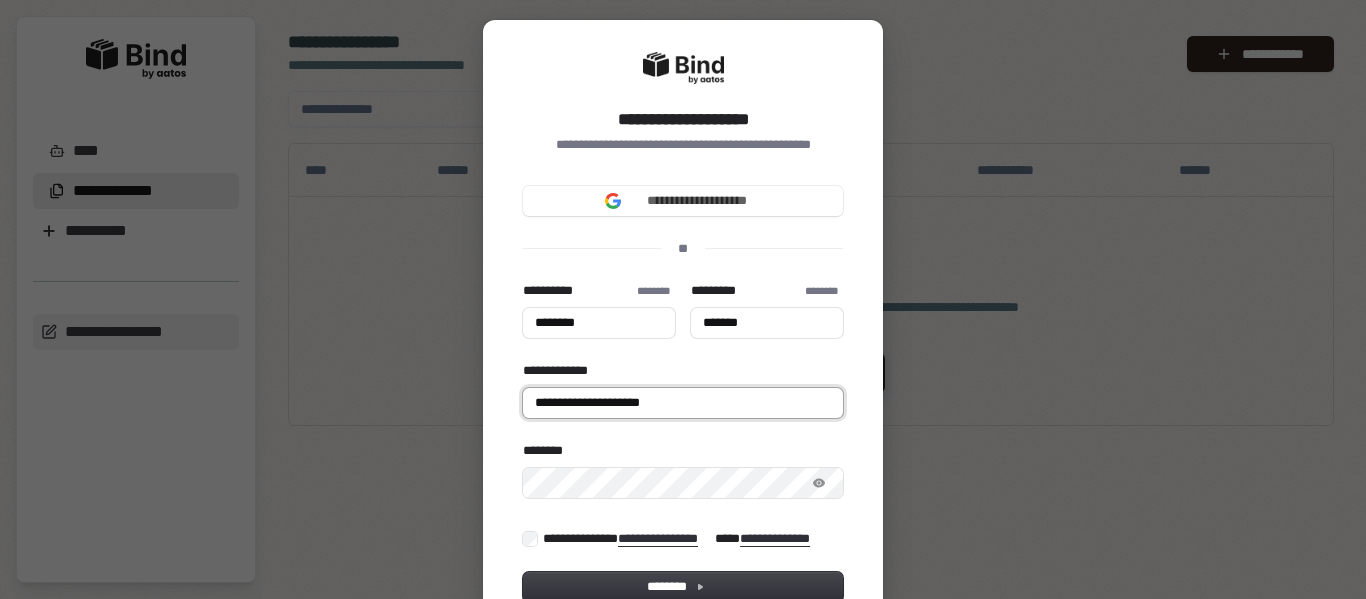 type on "**********" 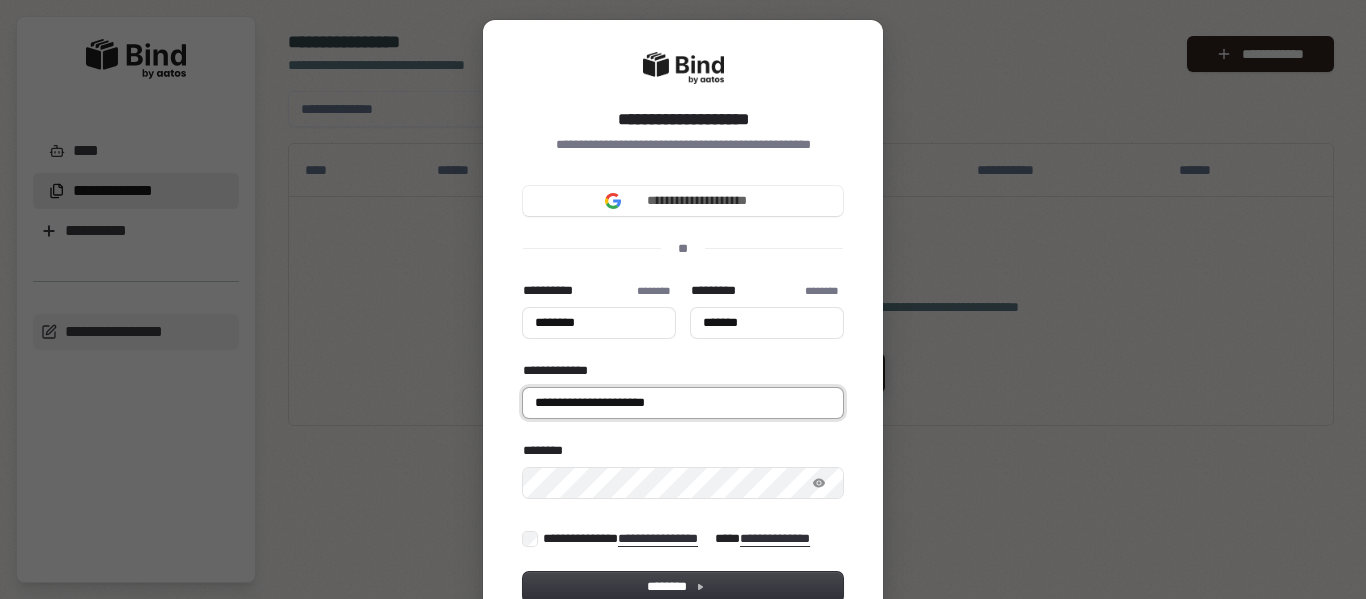 type on "********" 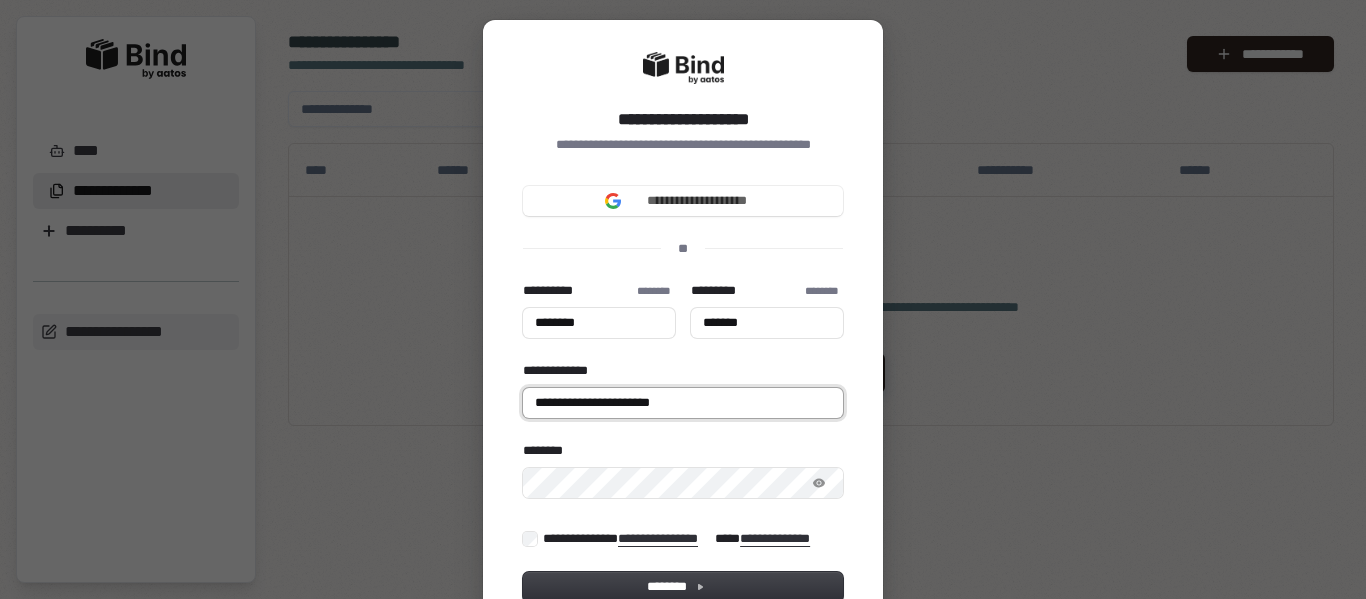 type on "********" 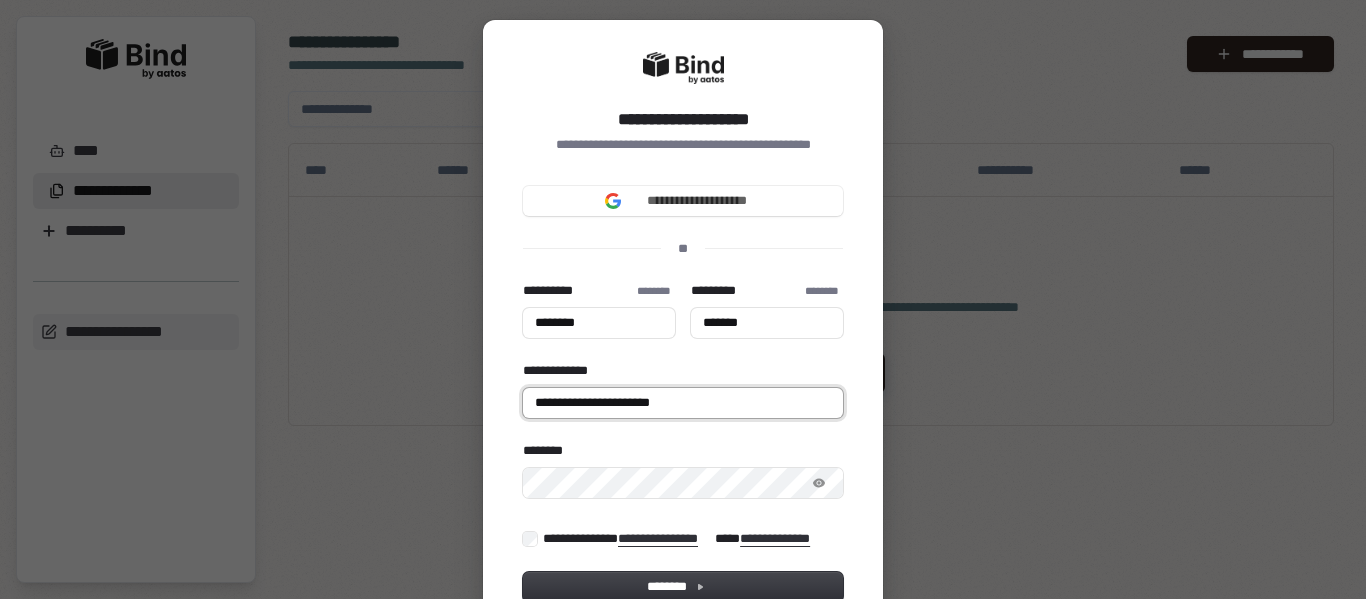 type on "*******" 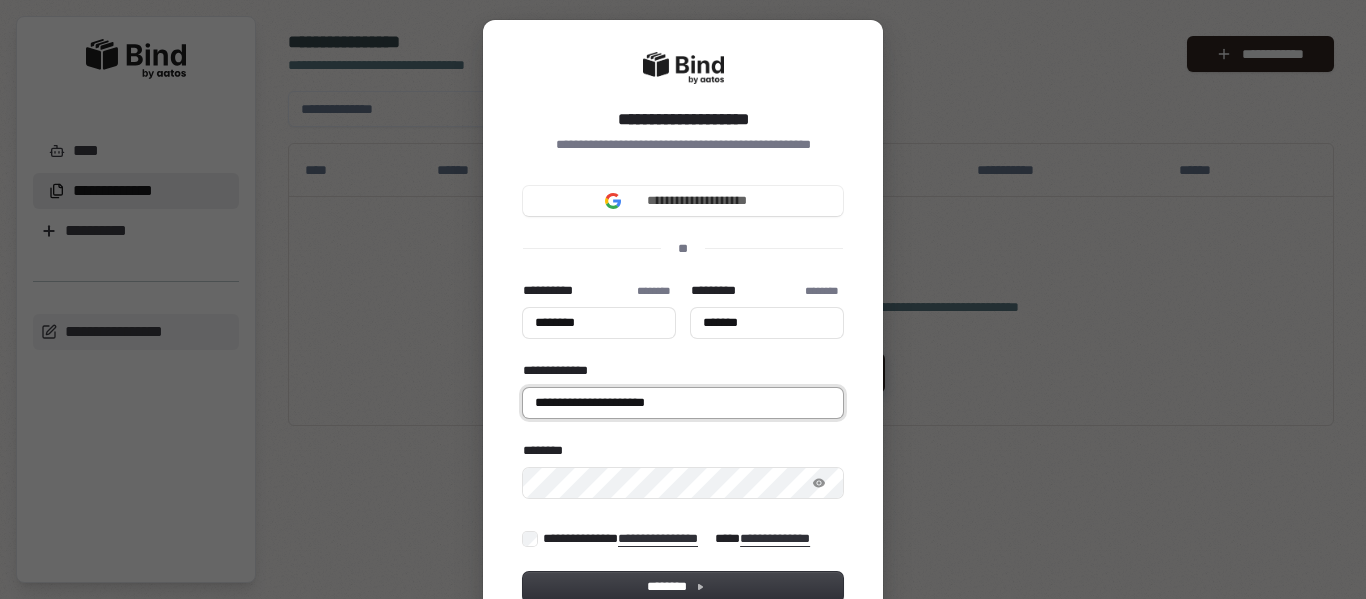 type on "********" 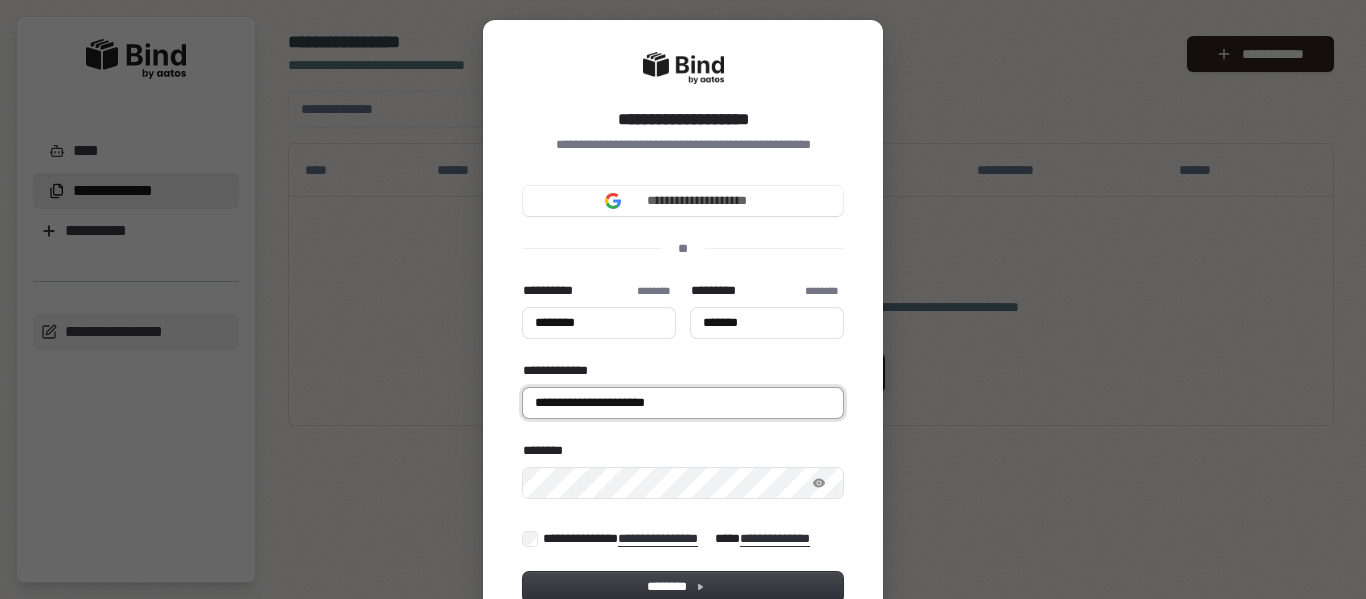 type on "*******" 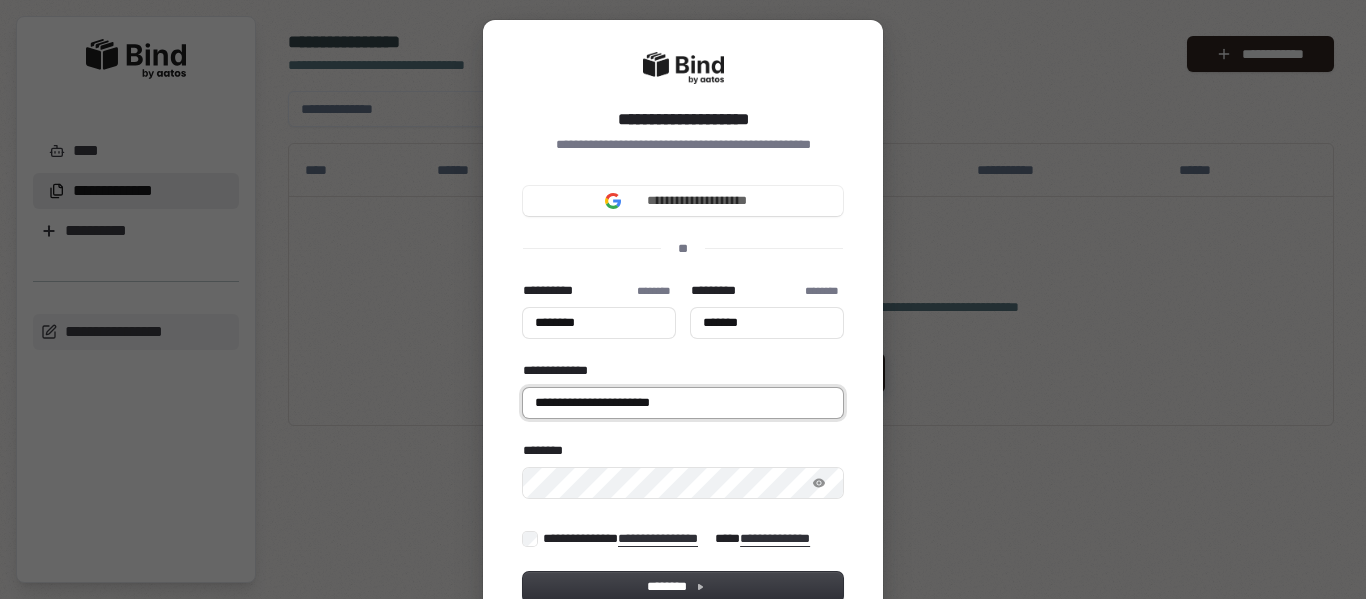 type on "********" 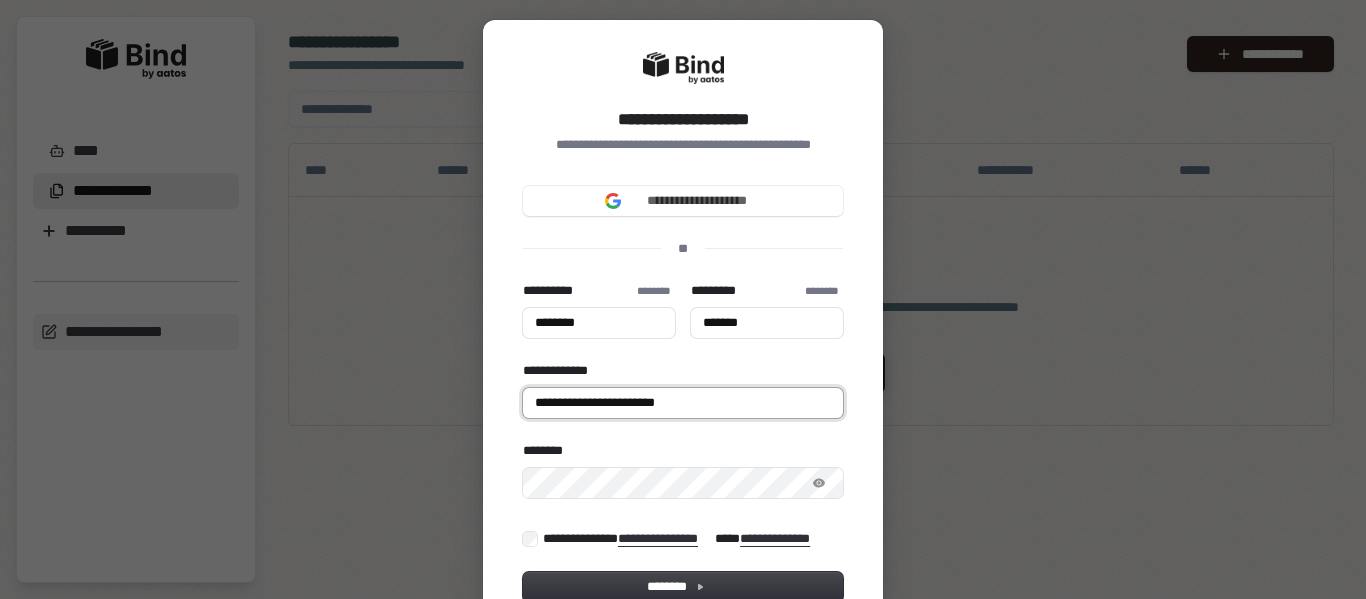 type on "********" 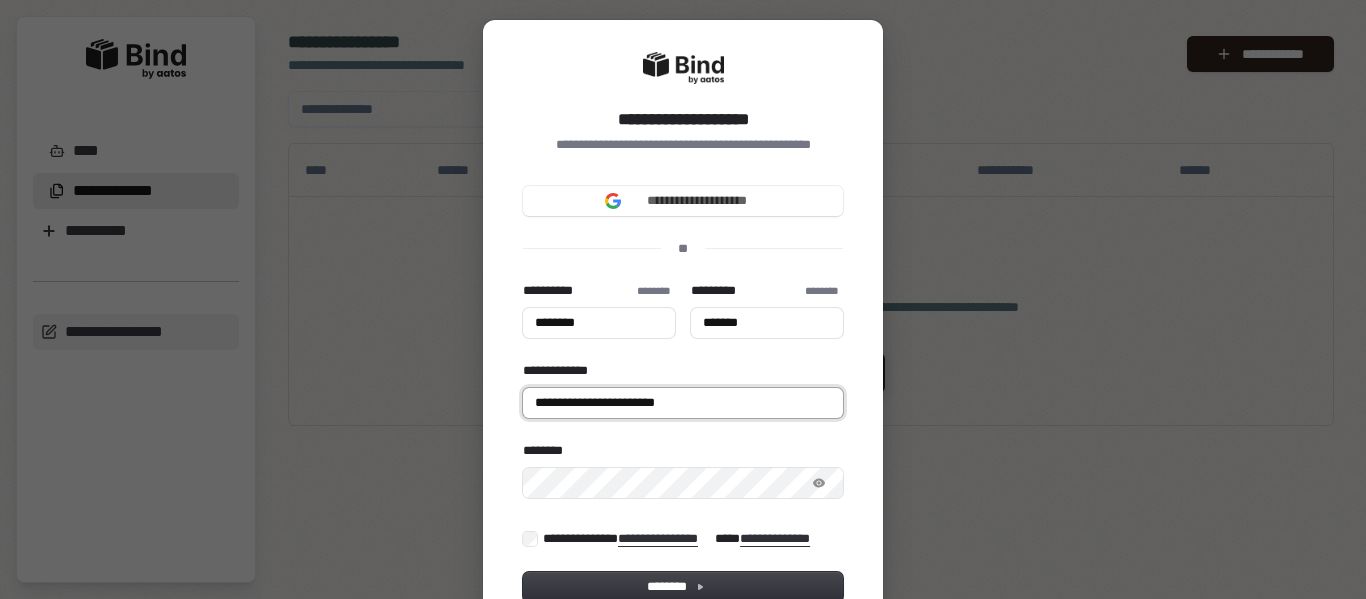type on "*******" 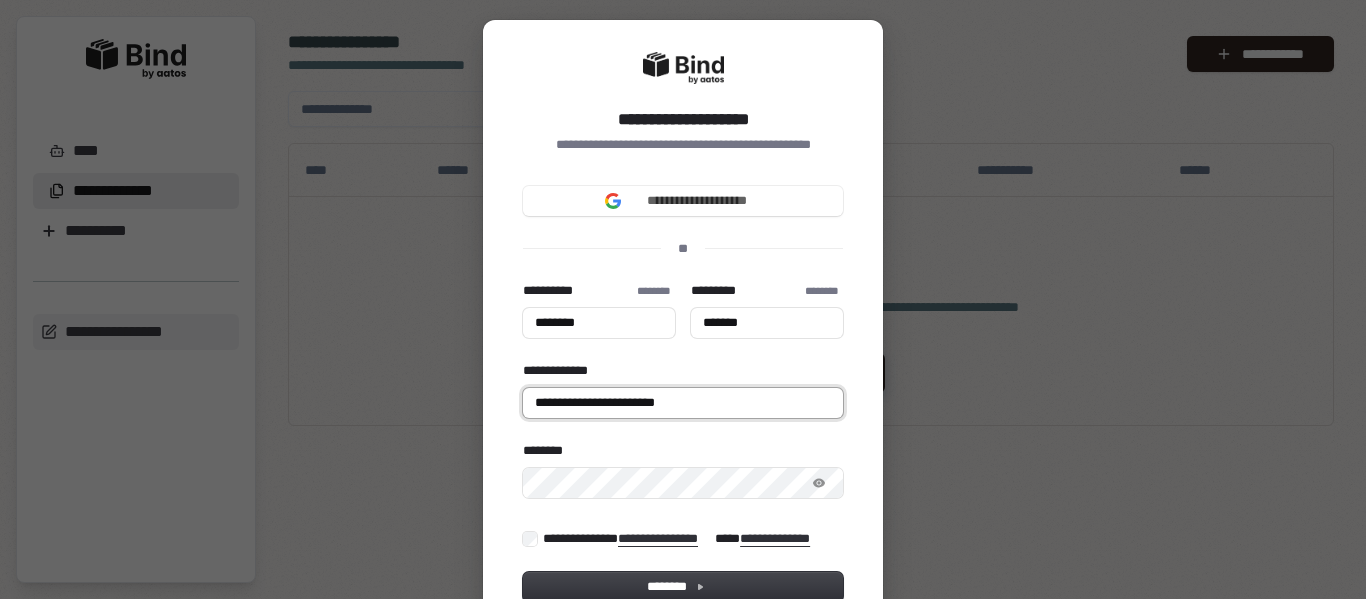 type on "**********" 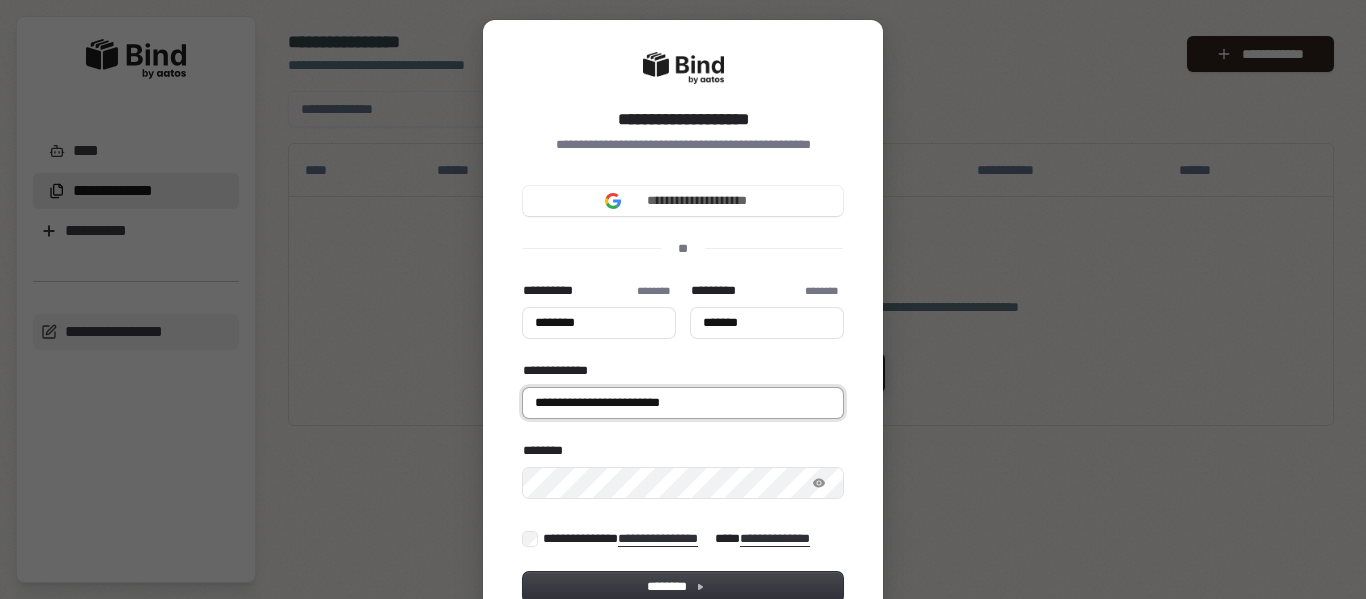 type on "********" 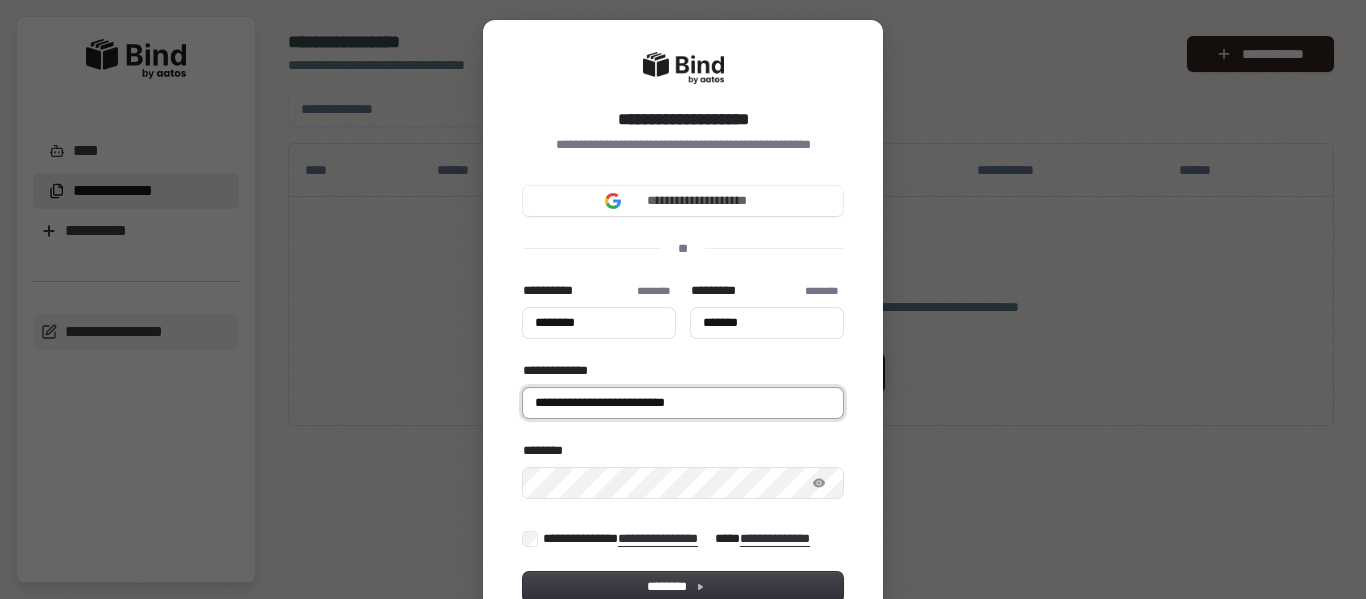type on "**********" 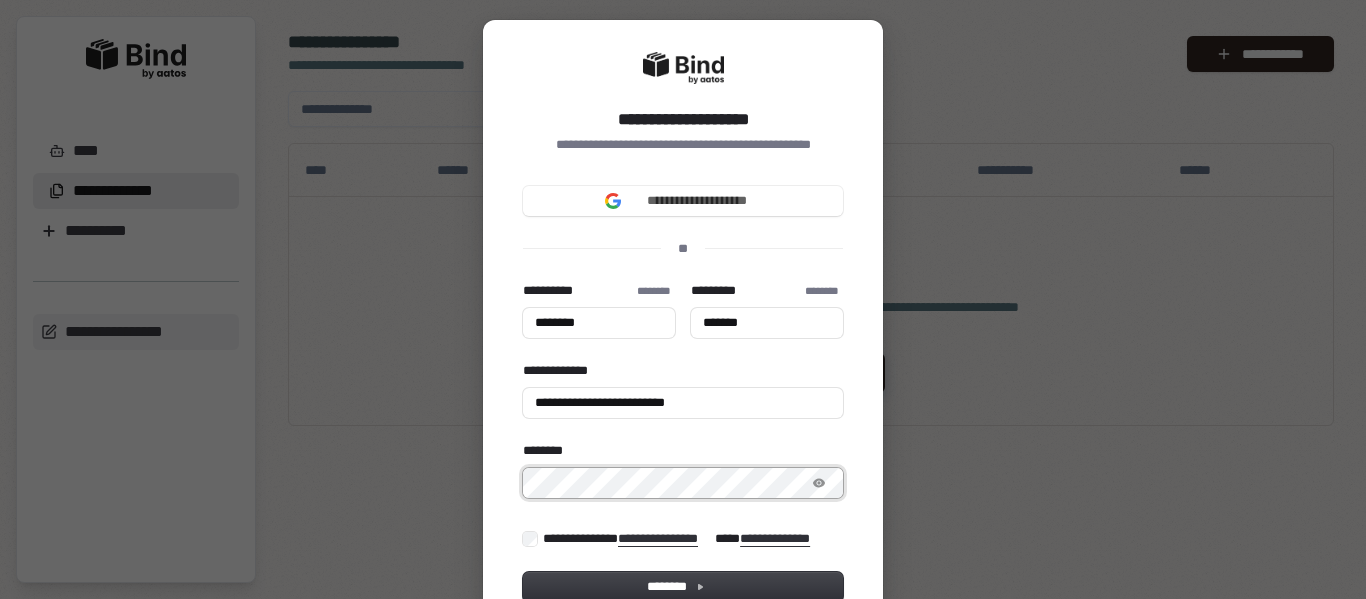 type on "********" 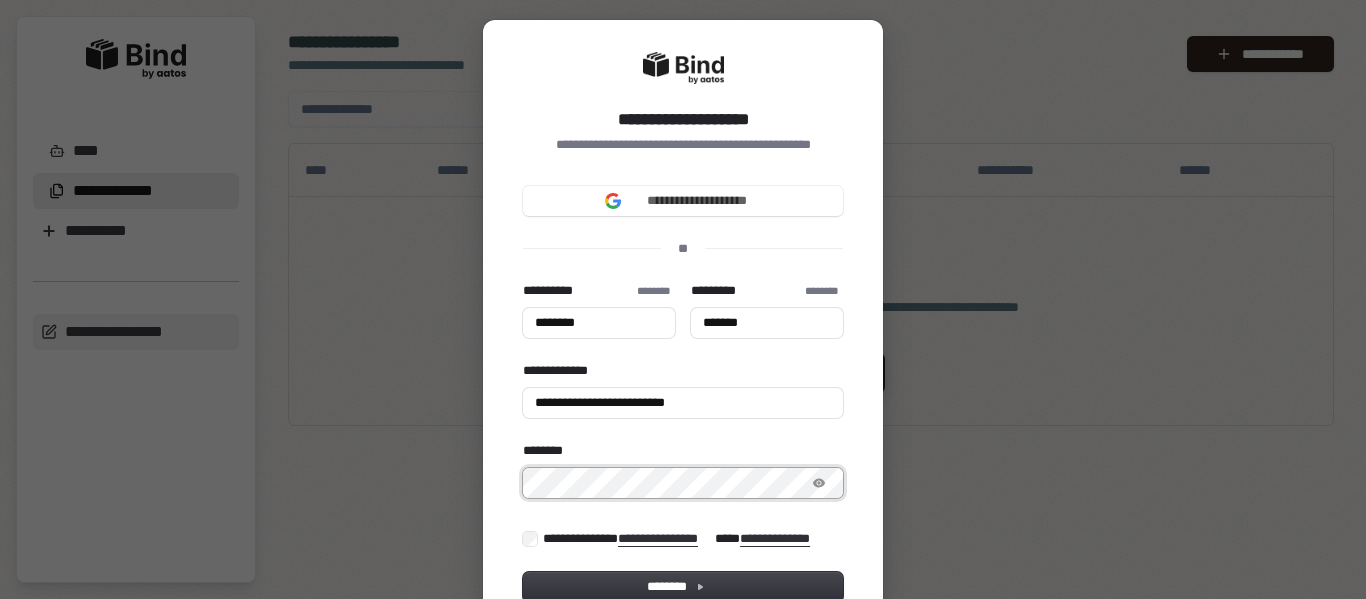 type on "*******" 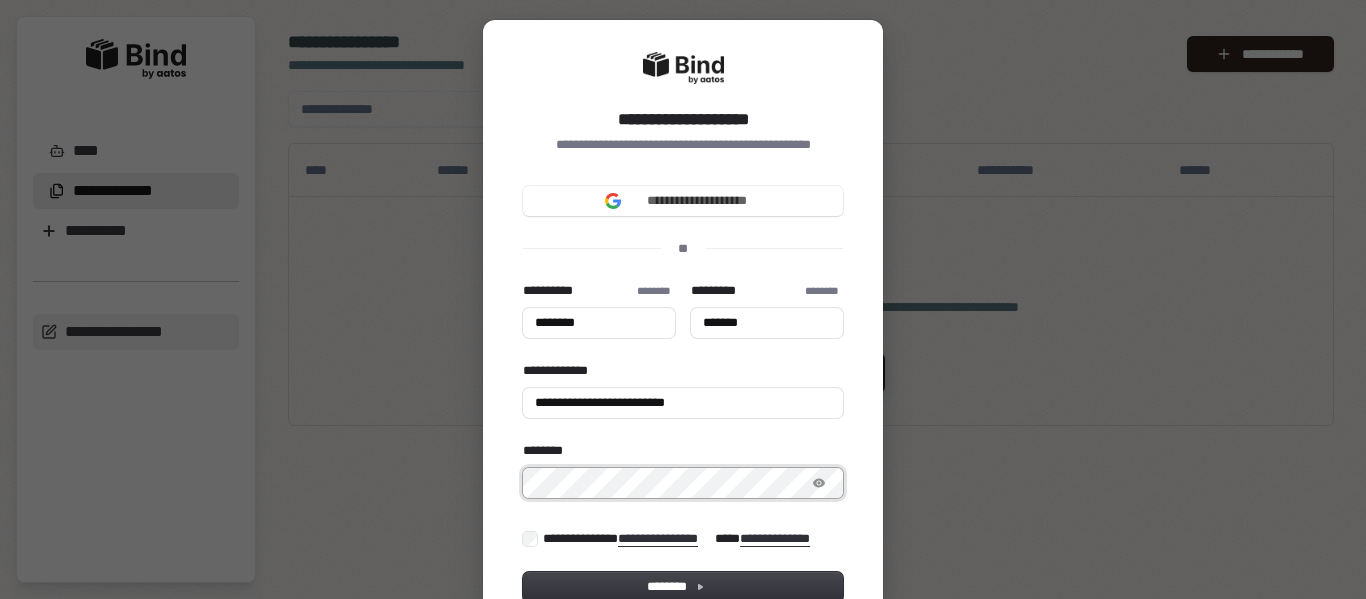 type on "**********" 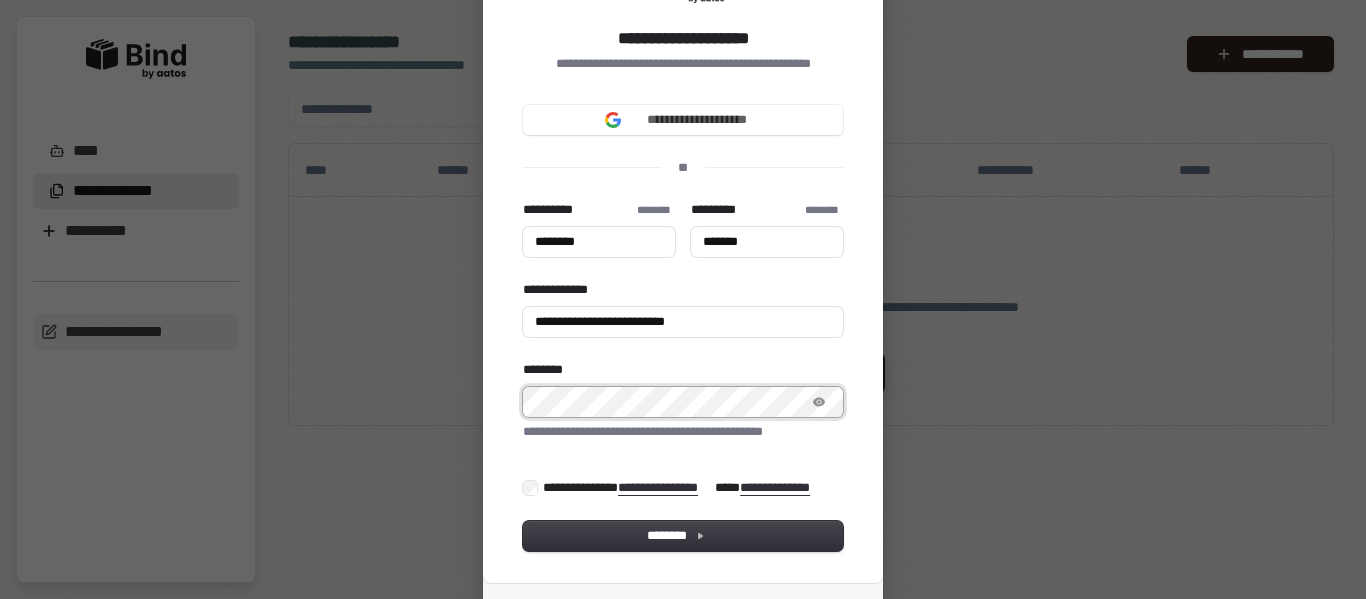 scroll, scrollTop: 124, scrollLeft: 0, axis: vertical 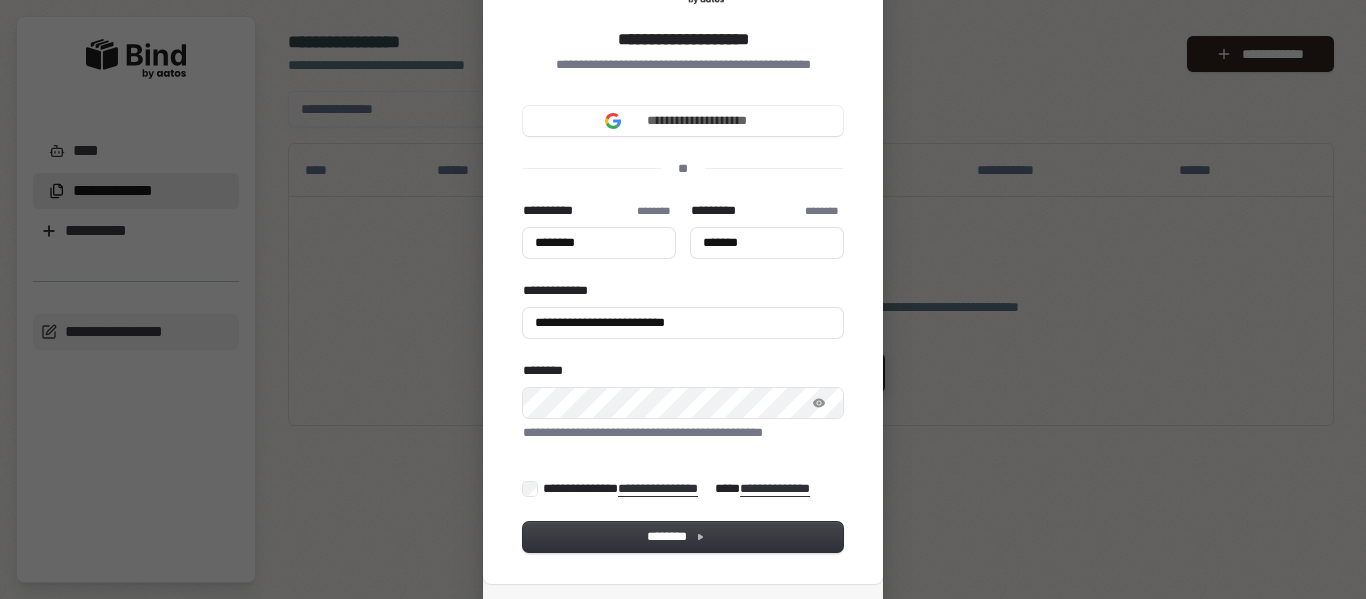 type on "********" 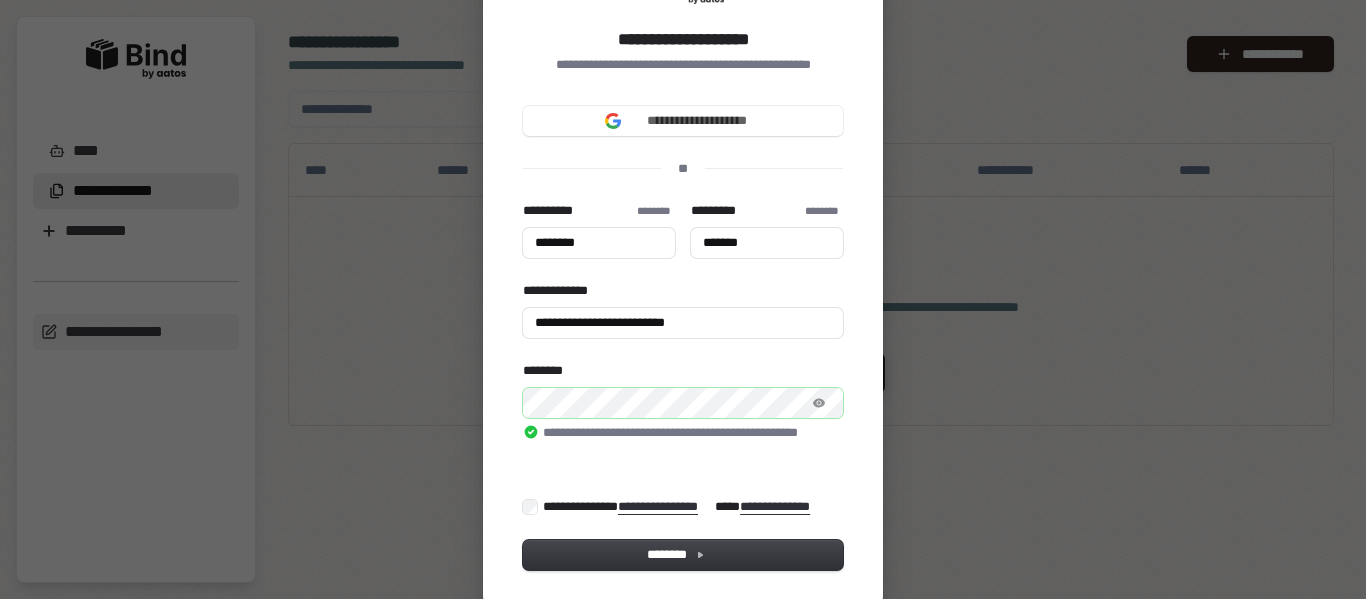 type on "********" 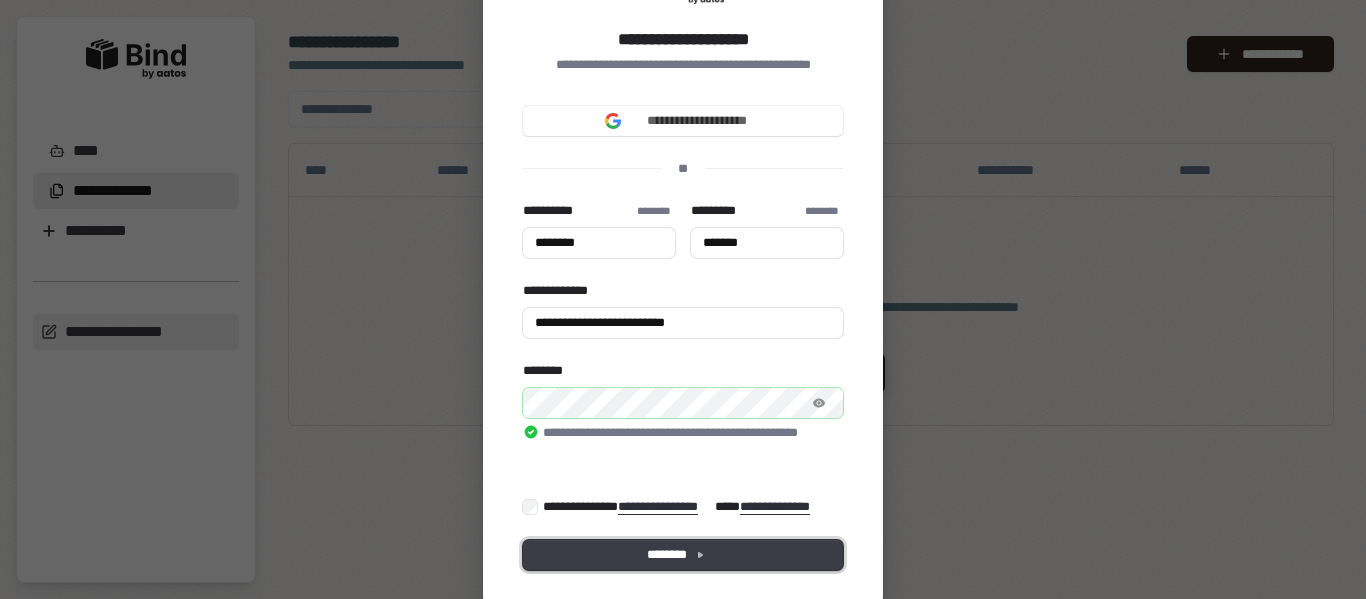 type on "********" 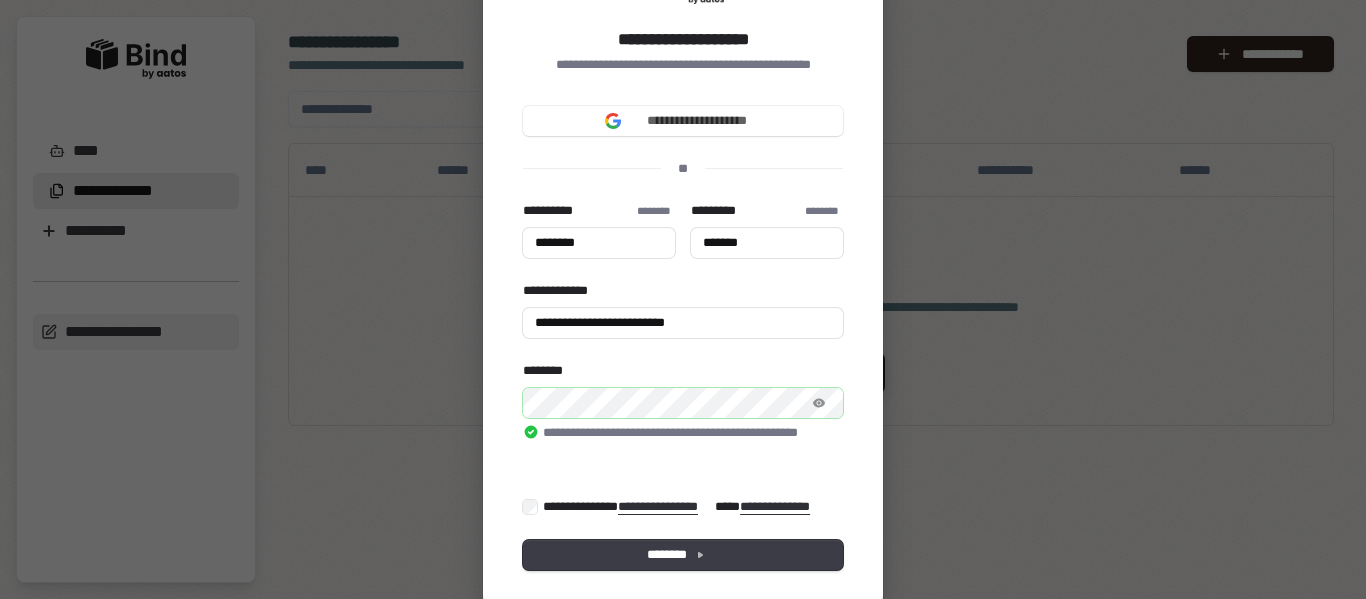 type on "********" 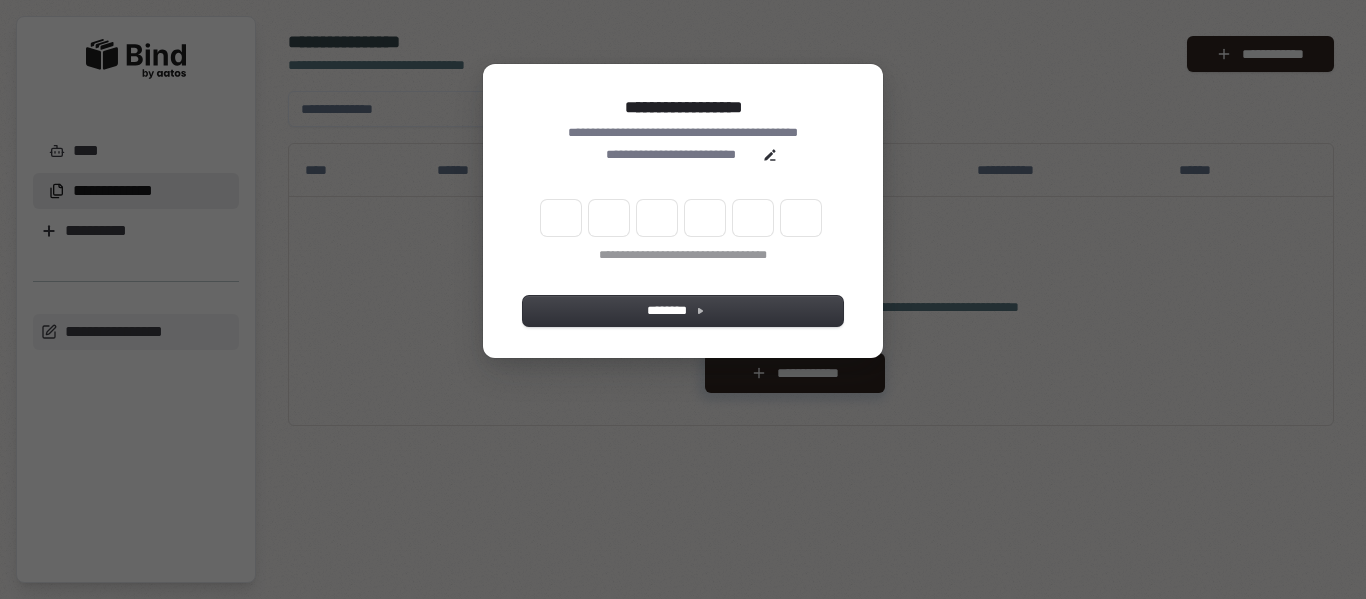scroll, scrollTop: 0, scrollLeft: 0, axis: both 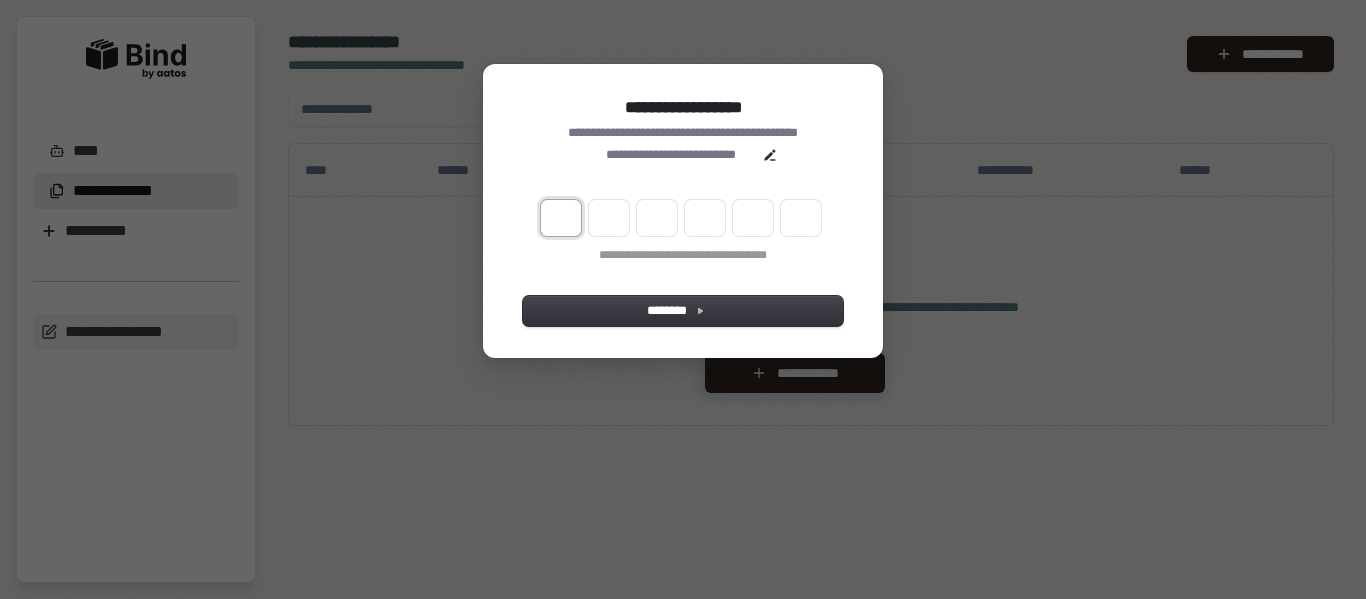 click at bounding box center [561, 218] 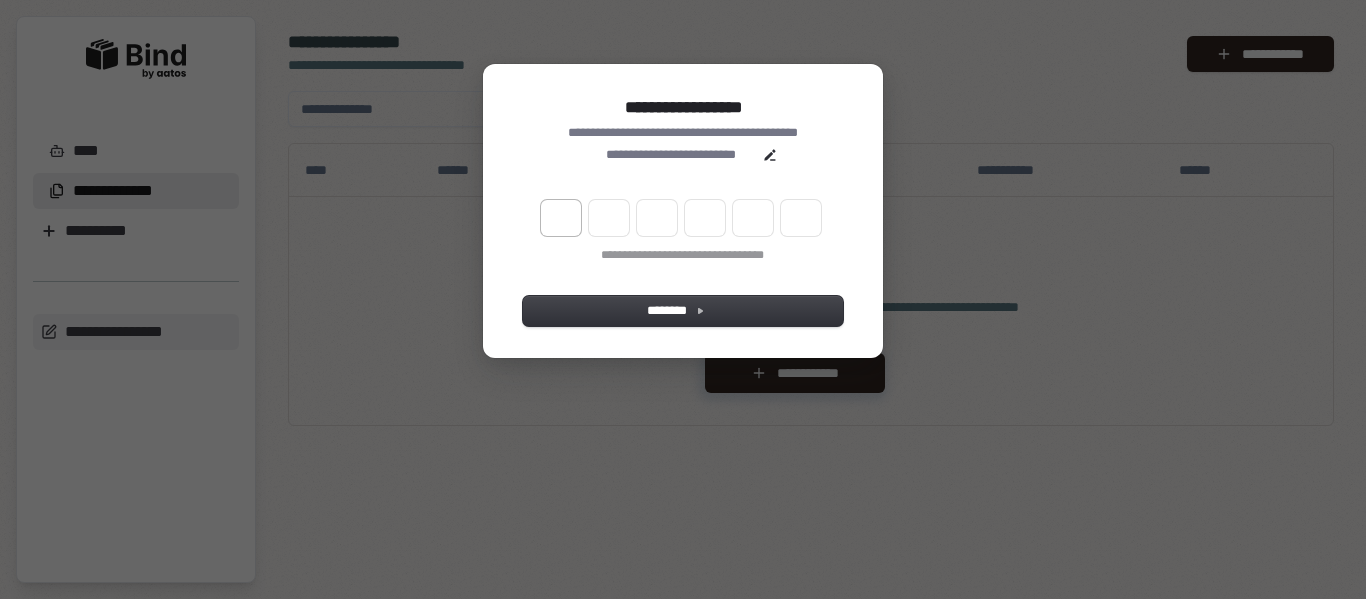 type on "******" 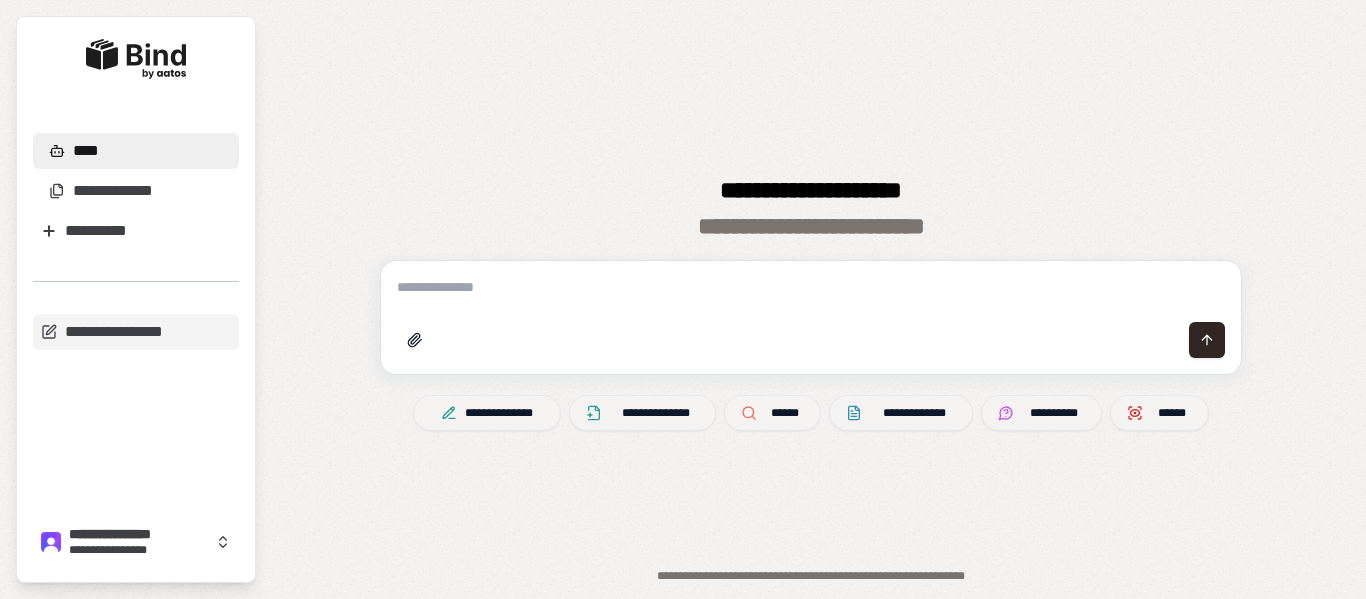 scroll, scrollTop: 0, scrollLeft: 0, axis: both 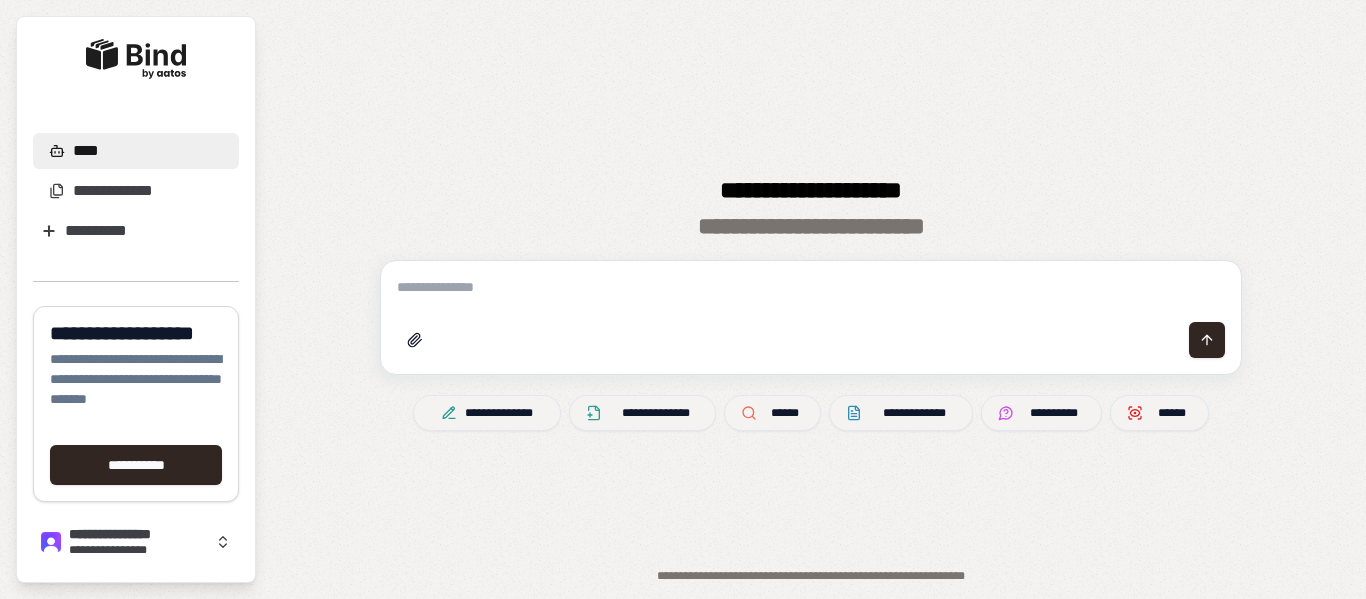 drag, startPoint x: 1365, startPoint y: 196, endPoint x: 1361, endPoint y: 267, distance: 71.11259 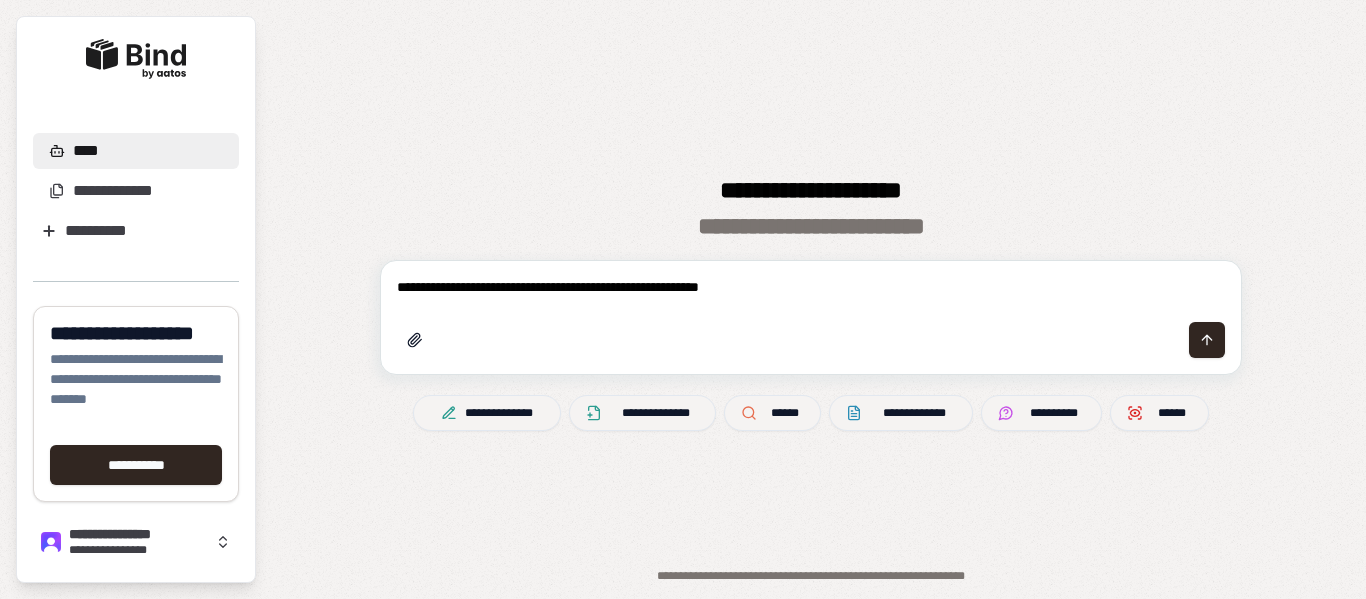 click on "**********" at bounding box center (811, 287) 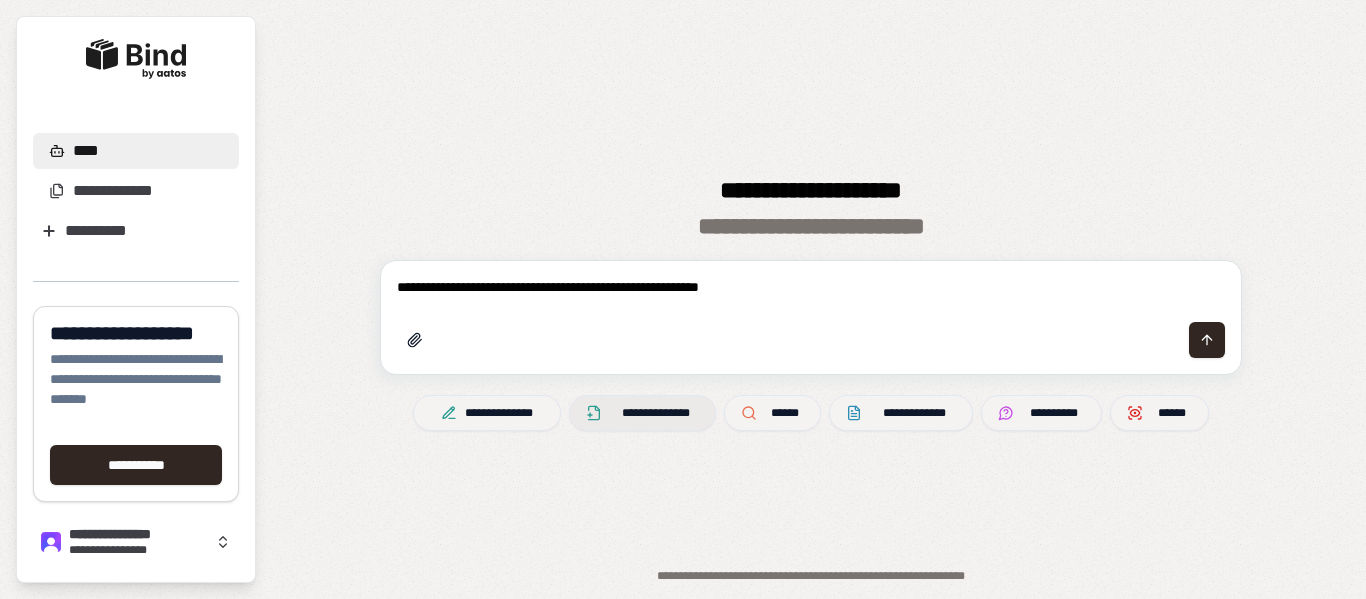 type on "**********" 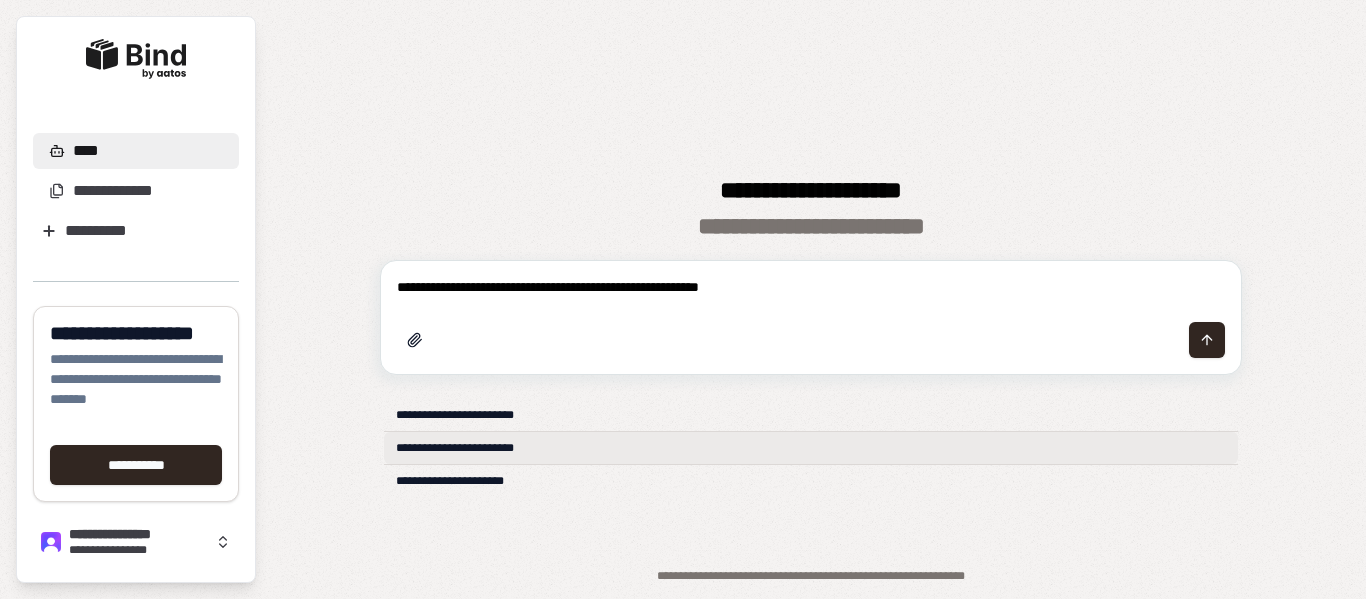 click on "**********" at bounding box center [811, 448] 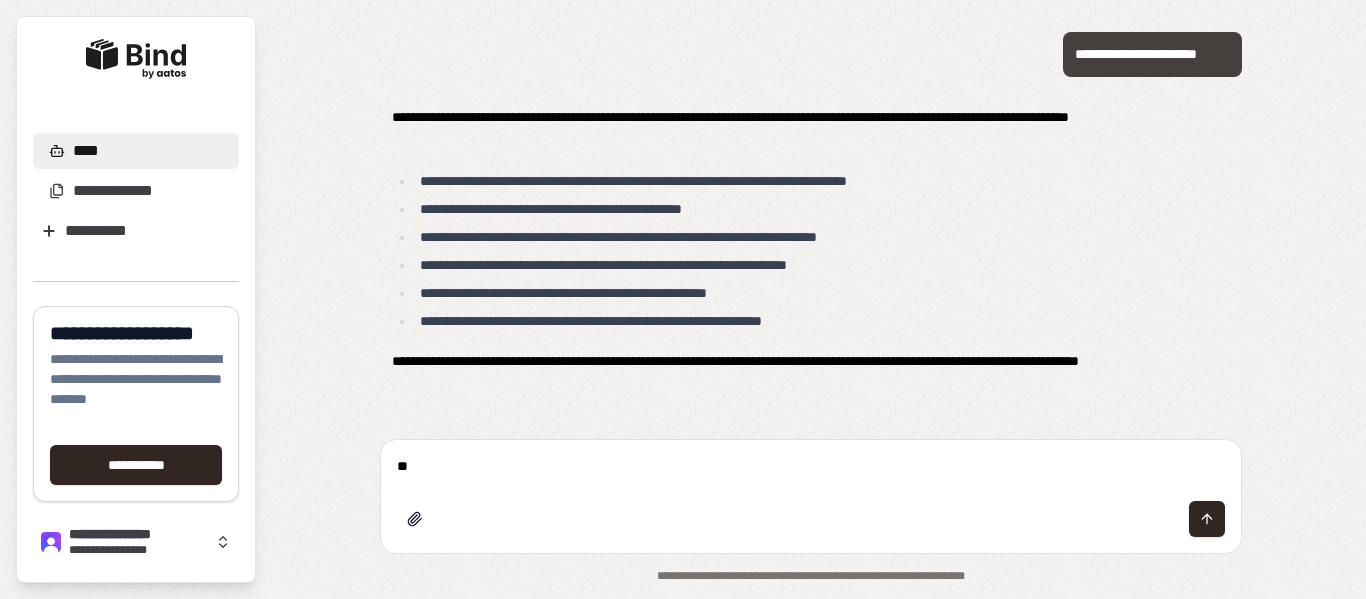 type on "*" 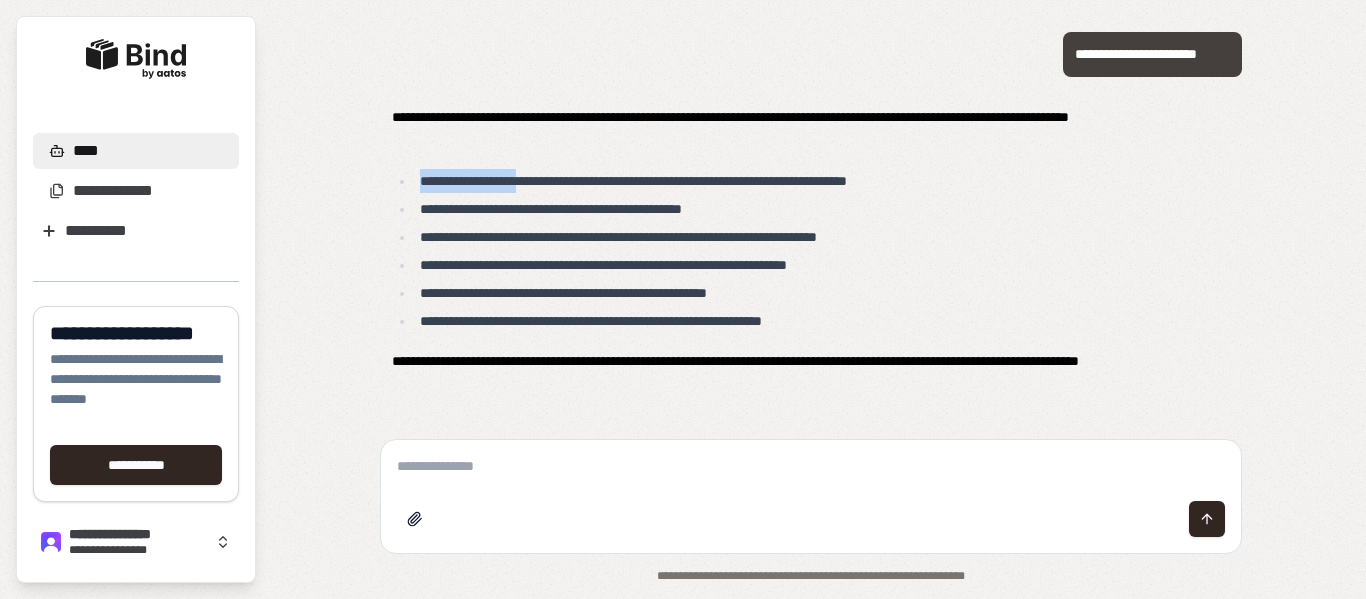 drag, startPoint x: 420, startPoint y: 181, endPoint x: 559, endPoint y: 184, distance: 139.03236 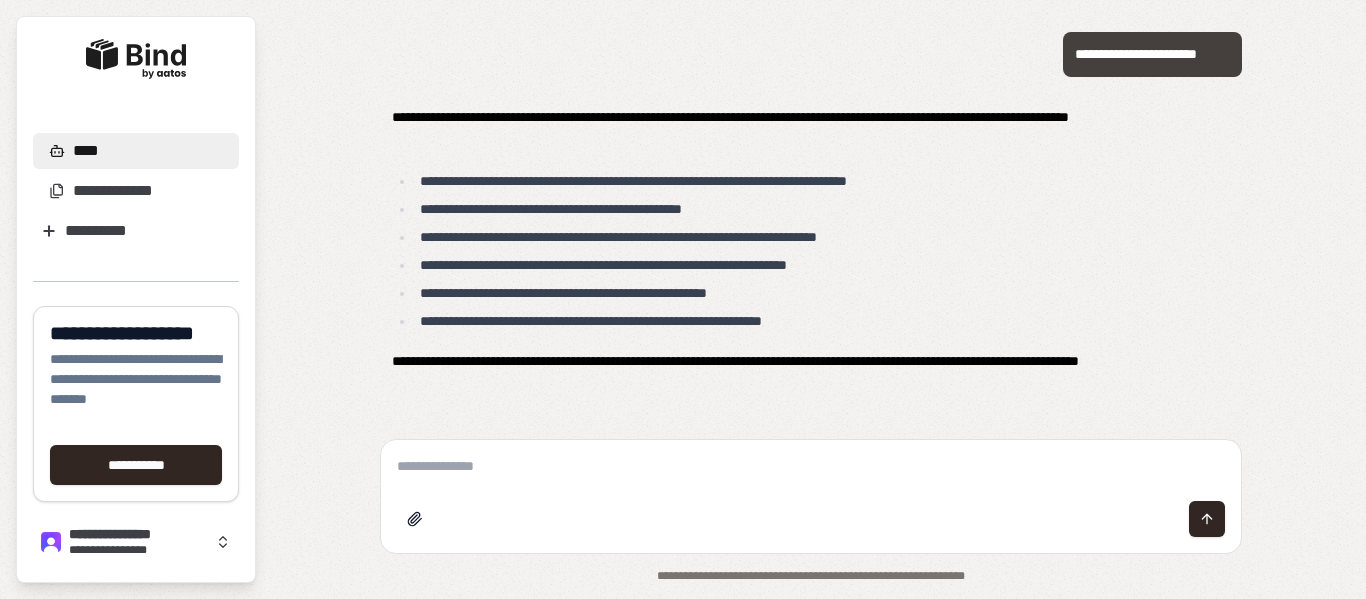 click at bounding box center (811, 466) 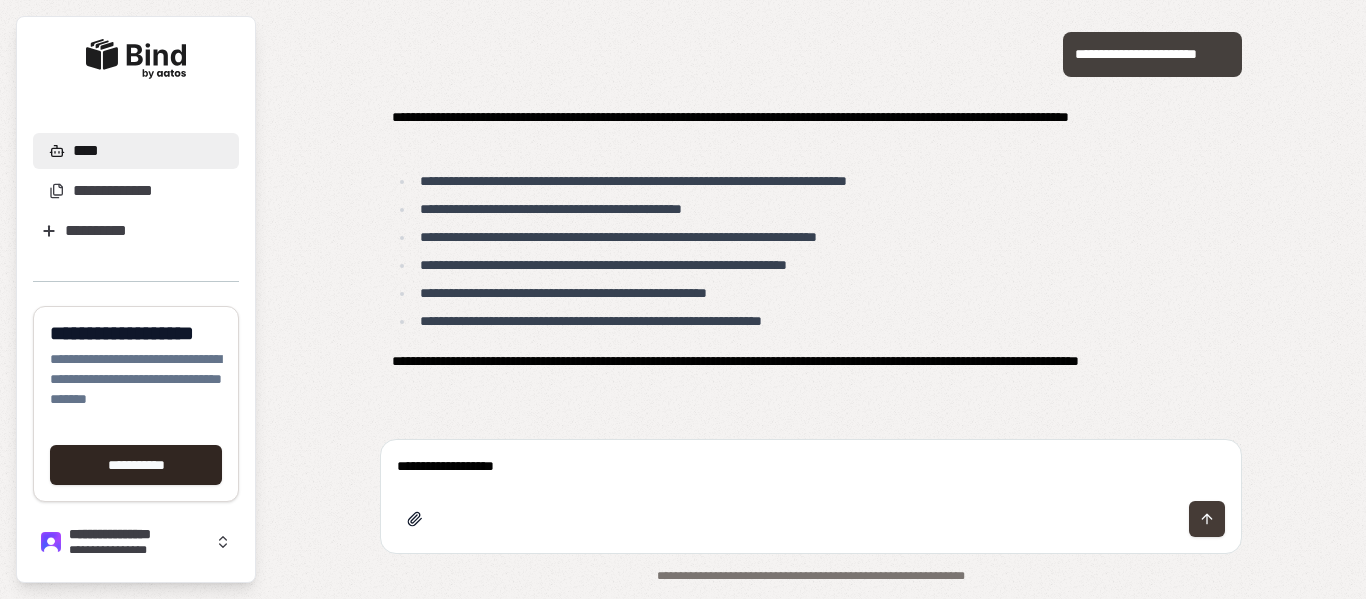 type on "**********" 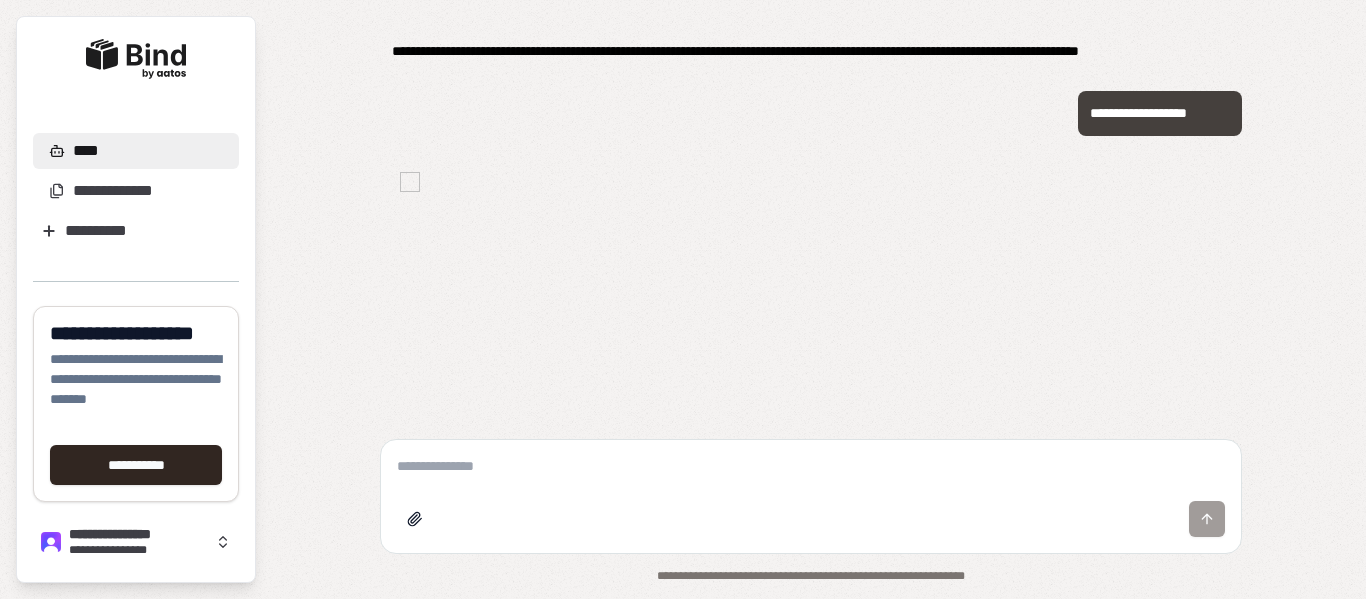 scroll, scrollTop: 369, scrollLeft: 0, axis: vertical 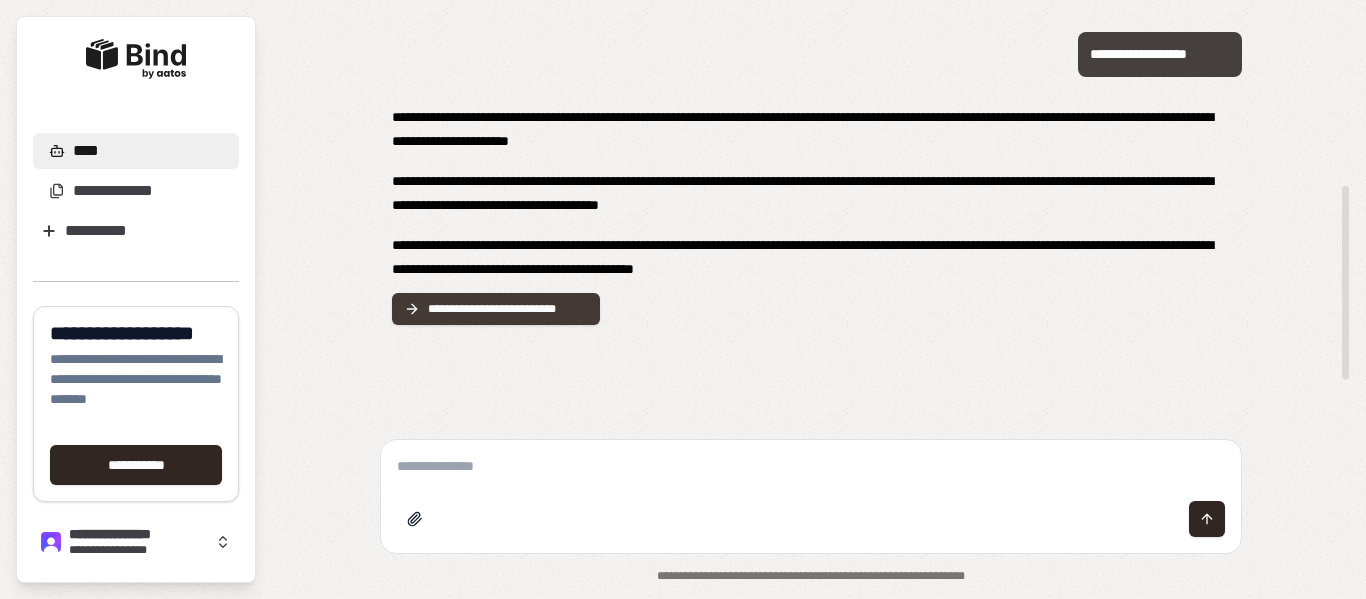click on "**********" at bounding box center (508, 309) 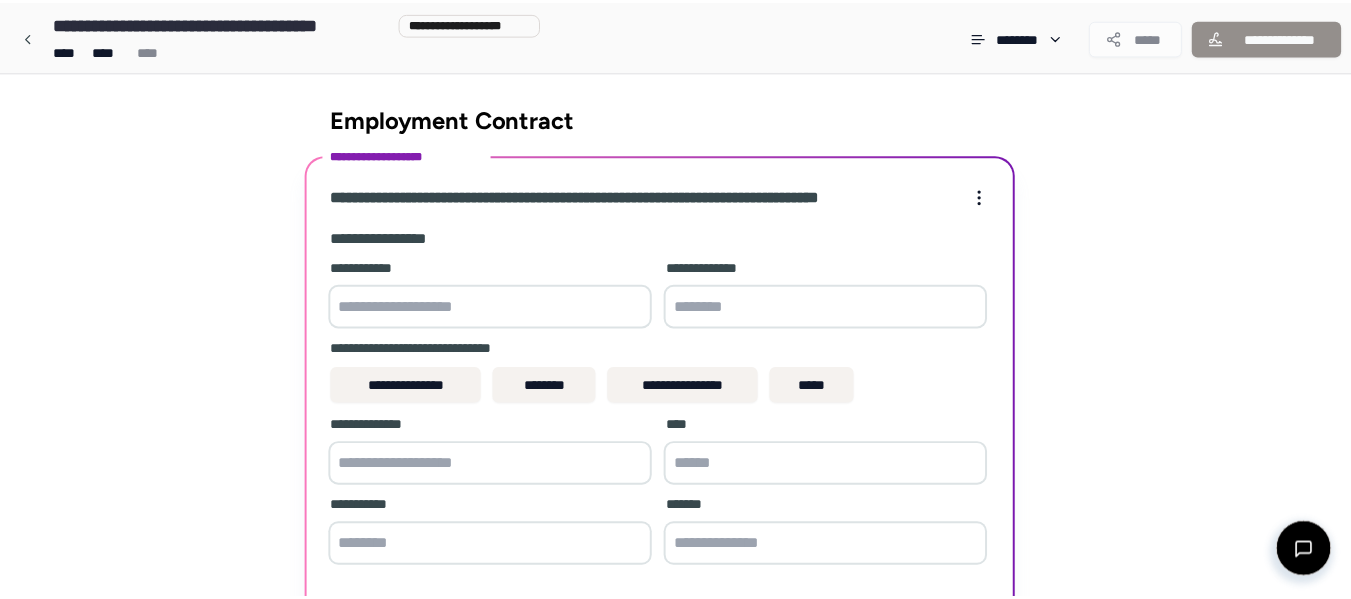 scroll, scrollTop: 424, scrollLeft: 0, axis: vertical 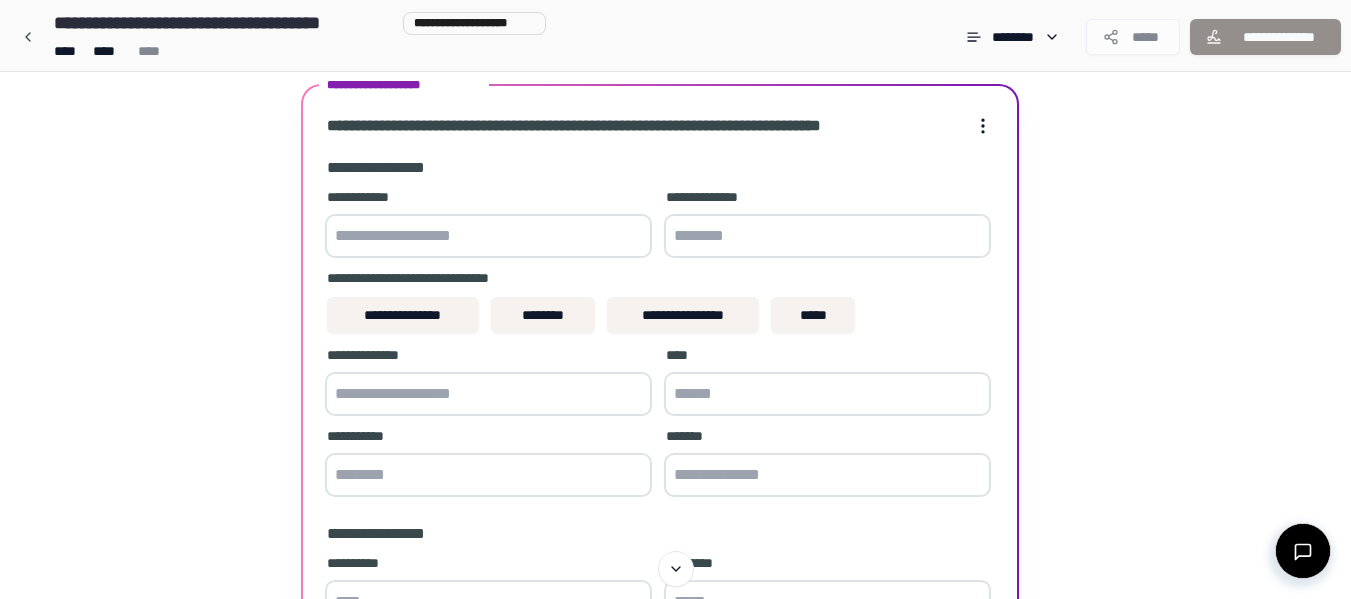 click at bounding box center [488, 236] 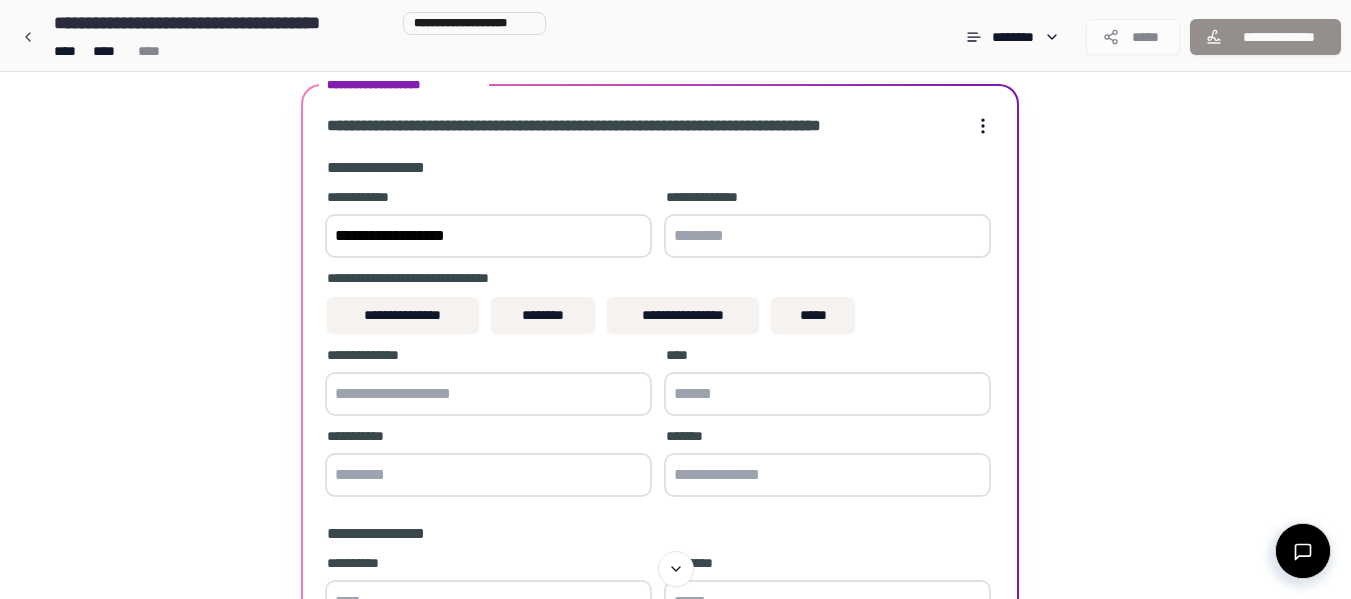 type on "**********" 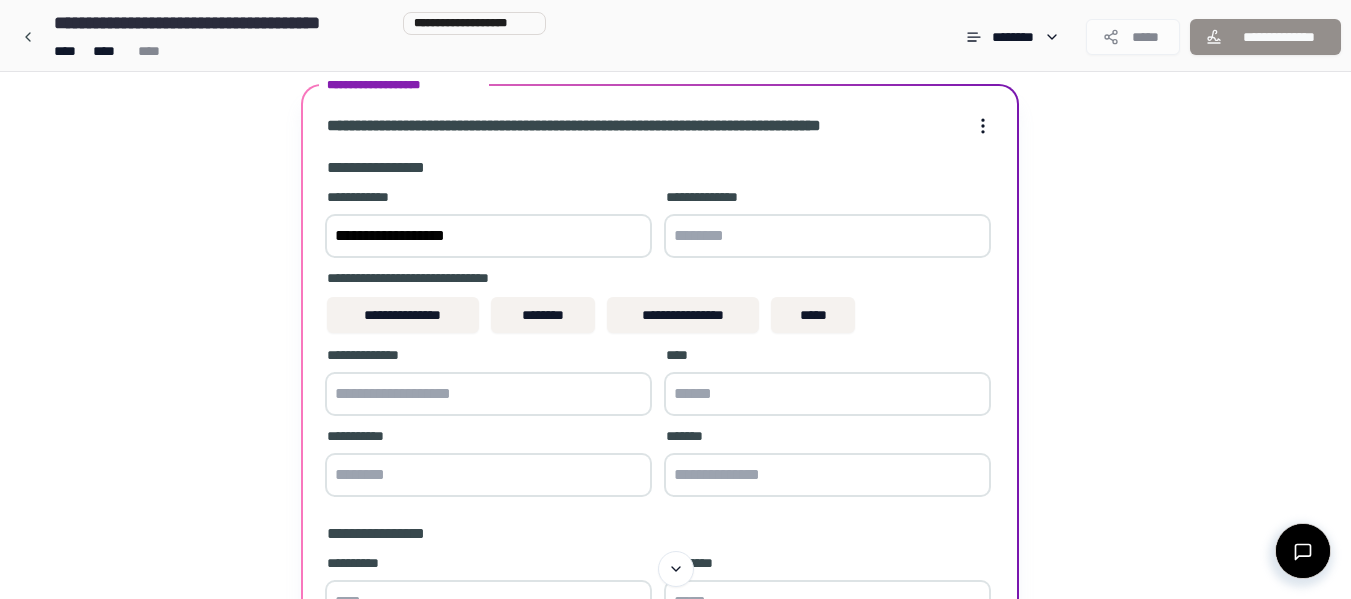 click at bounding box center [827, 236] 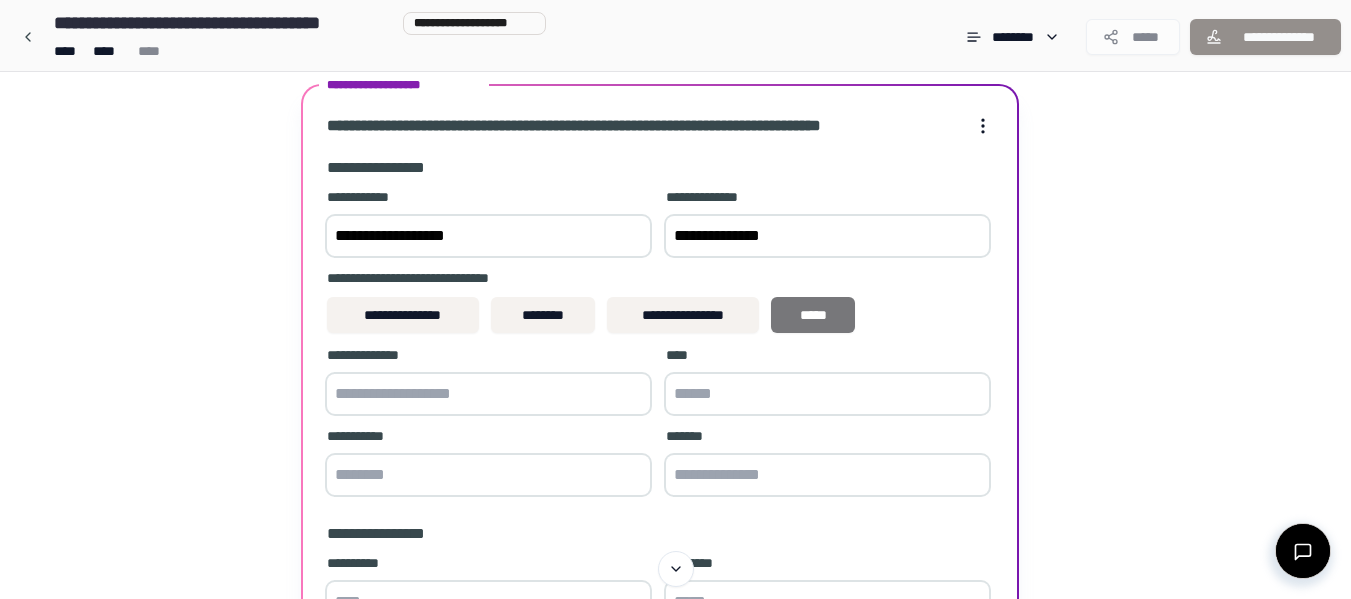 type on "**********" 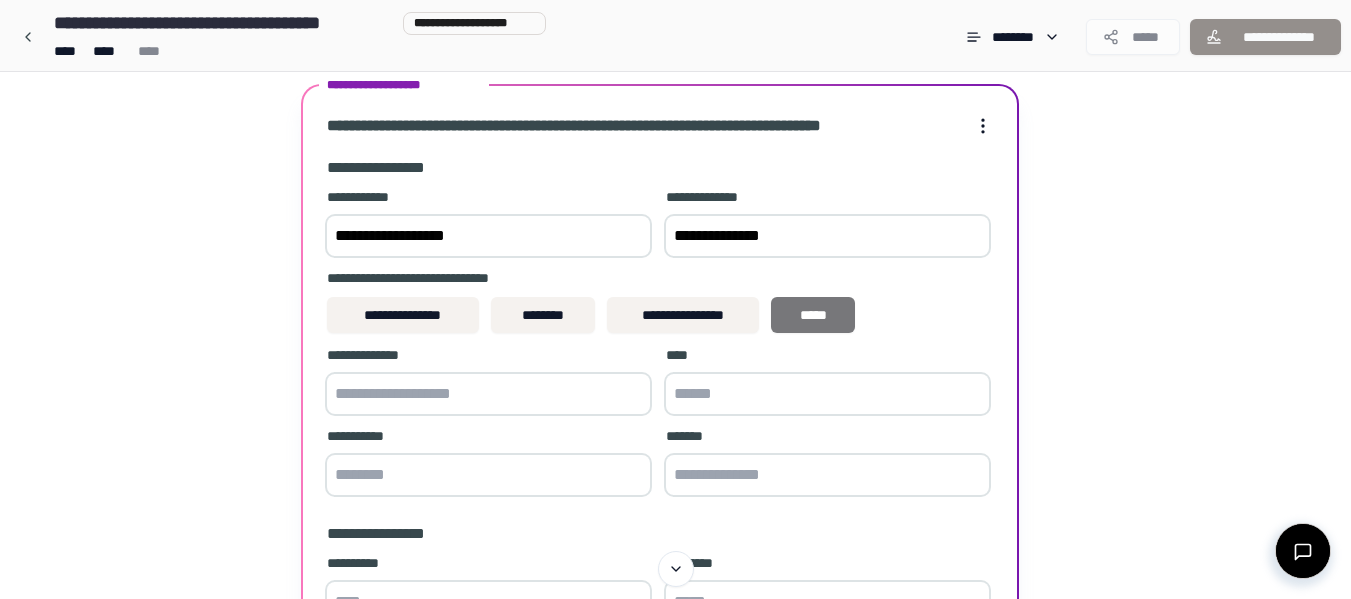 click on "*****" at bounding box center (813, 315) 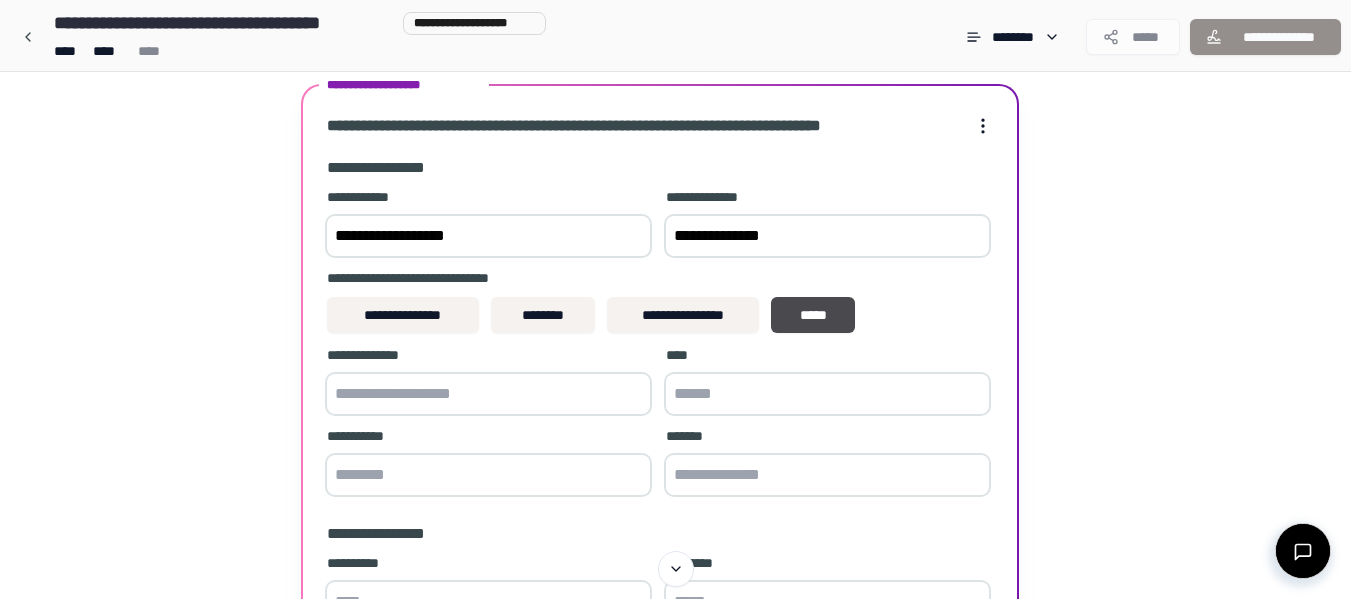 click at bounding box center (488, 394) 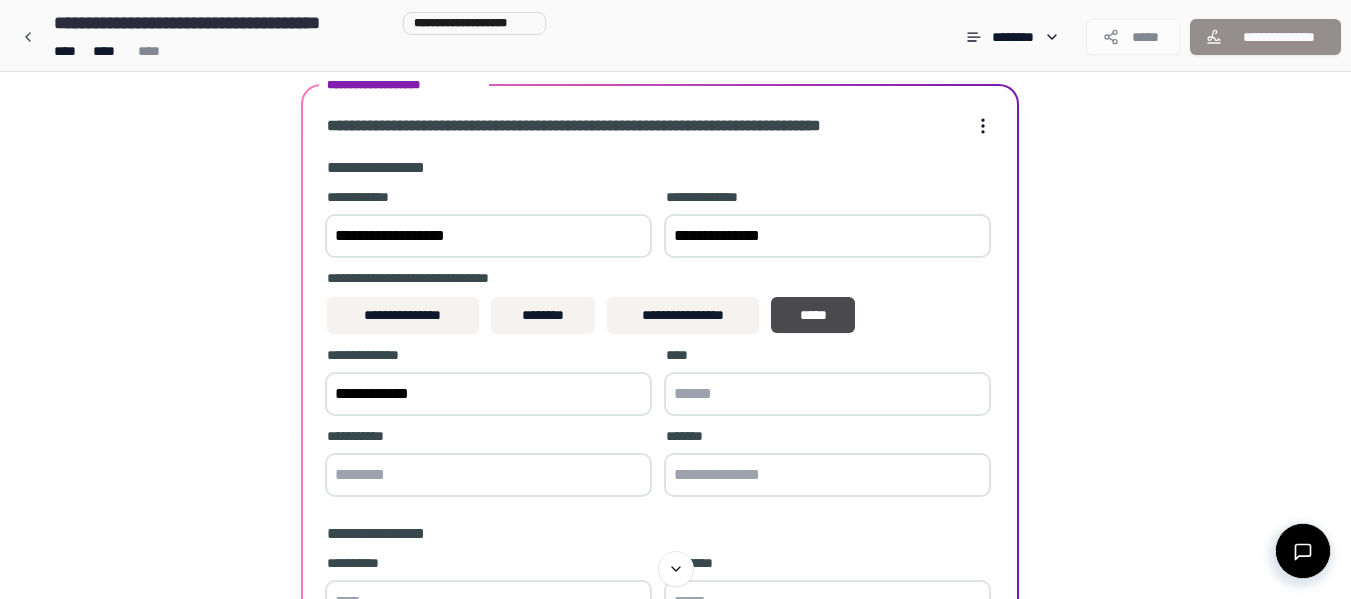 type on "**********" 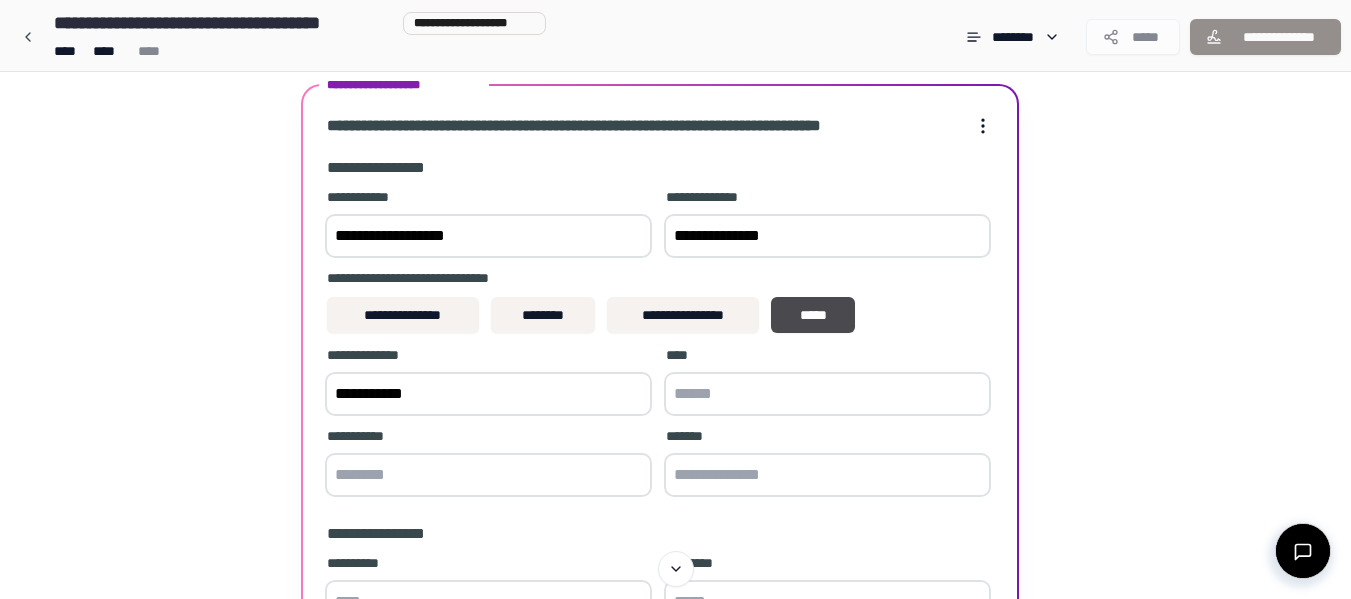 click at bounding box center (827, 394) 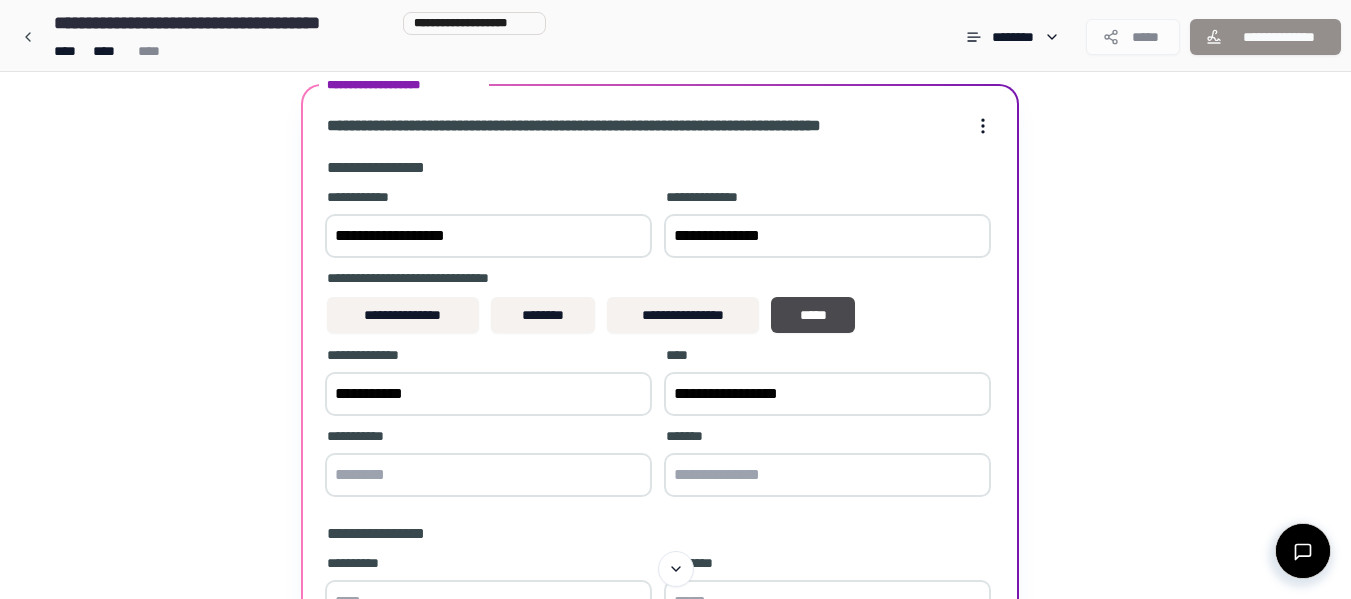 type on "**********" 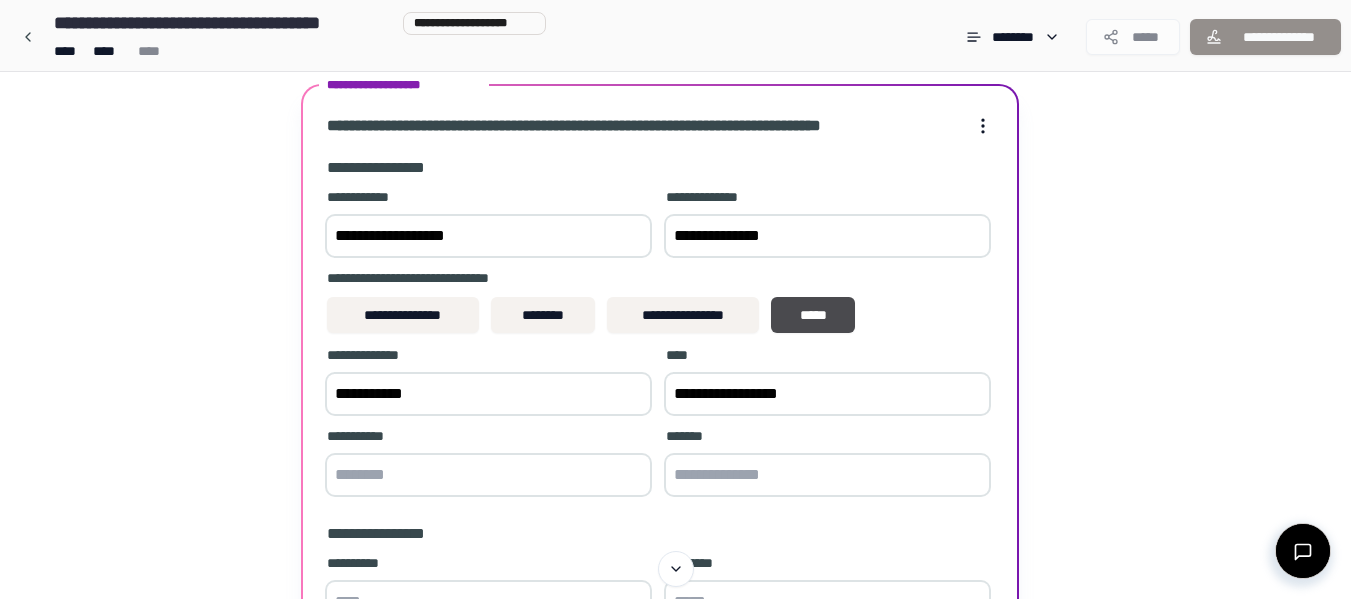 click at bounding box center [488, 475] 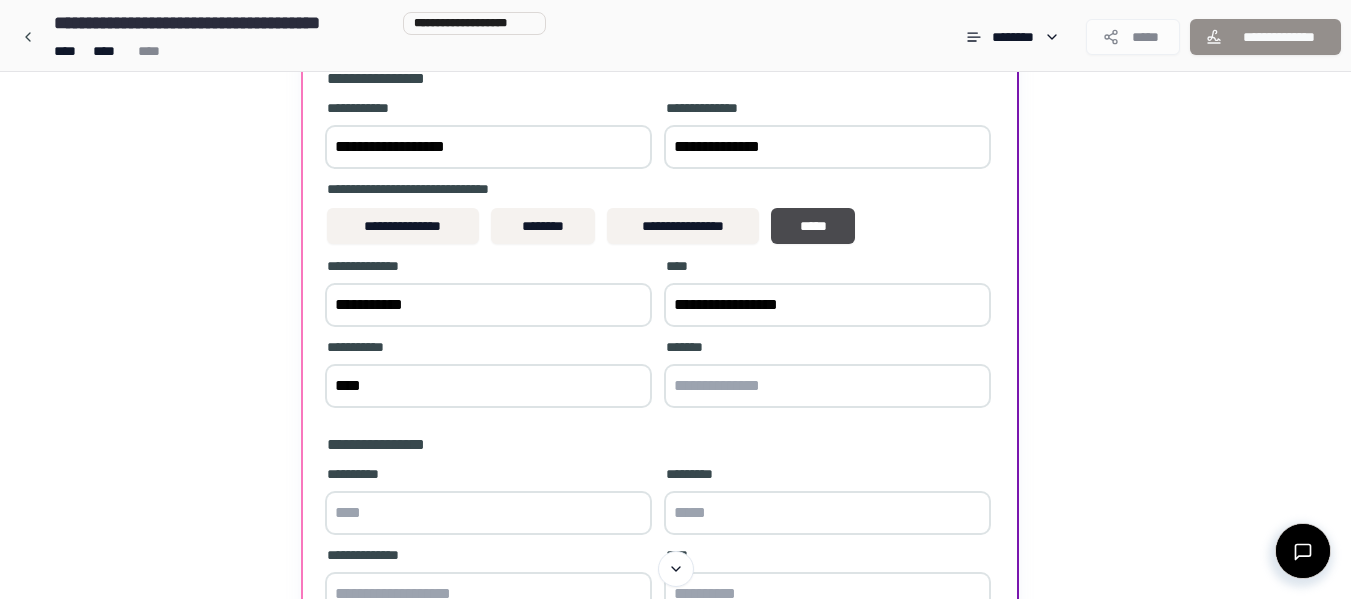 scroll, scrollTop: 162, scrollLeft: 0, axis: vertical 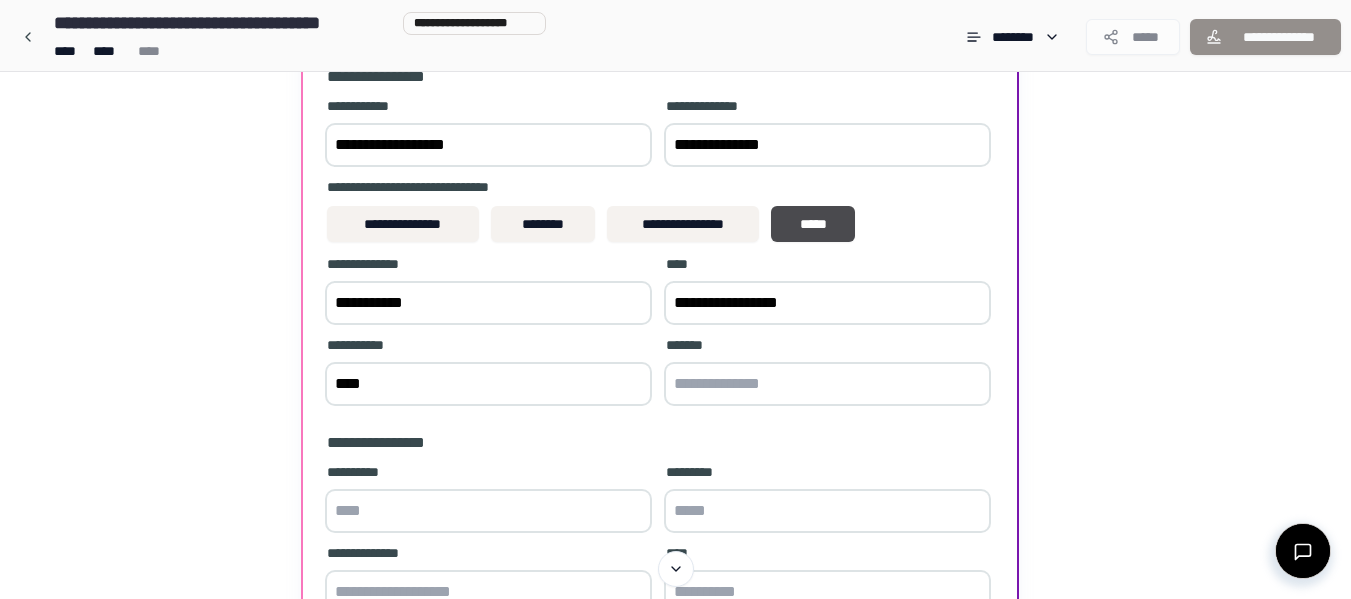 type on "****" 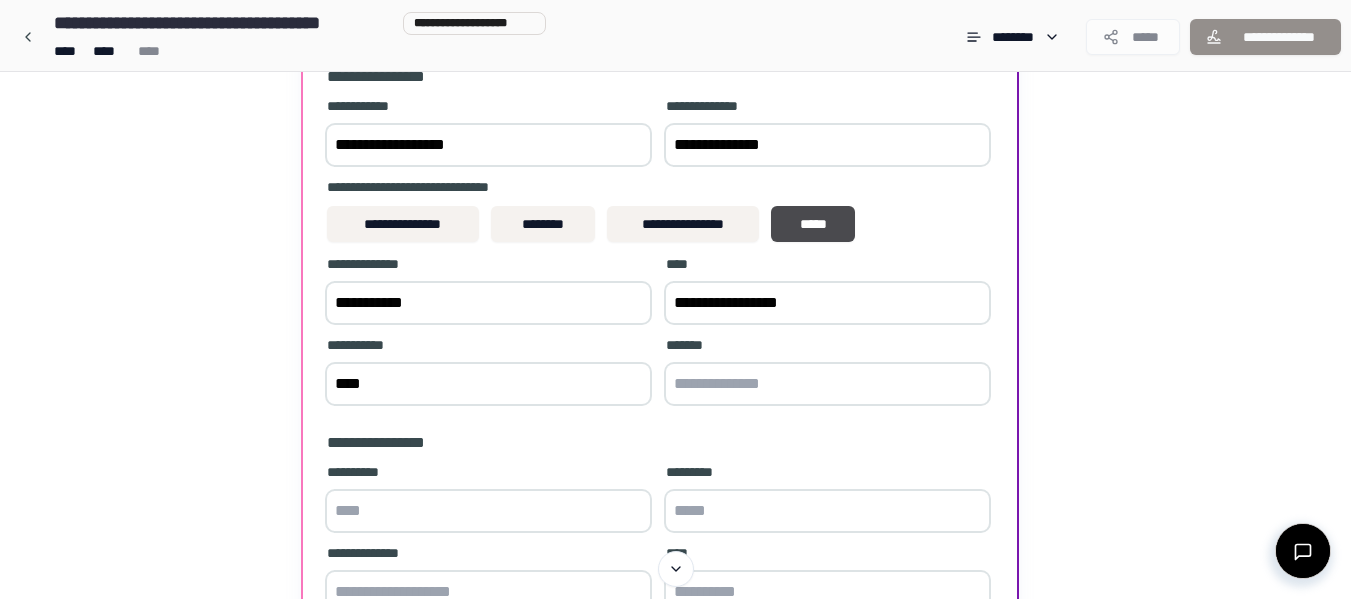 click at bounding box center [827, 384] 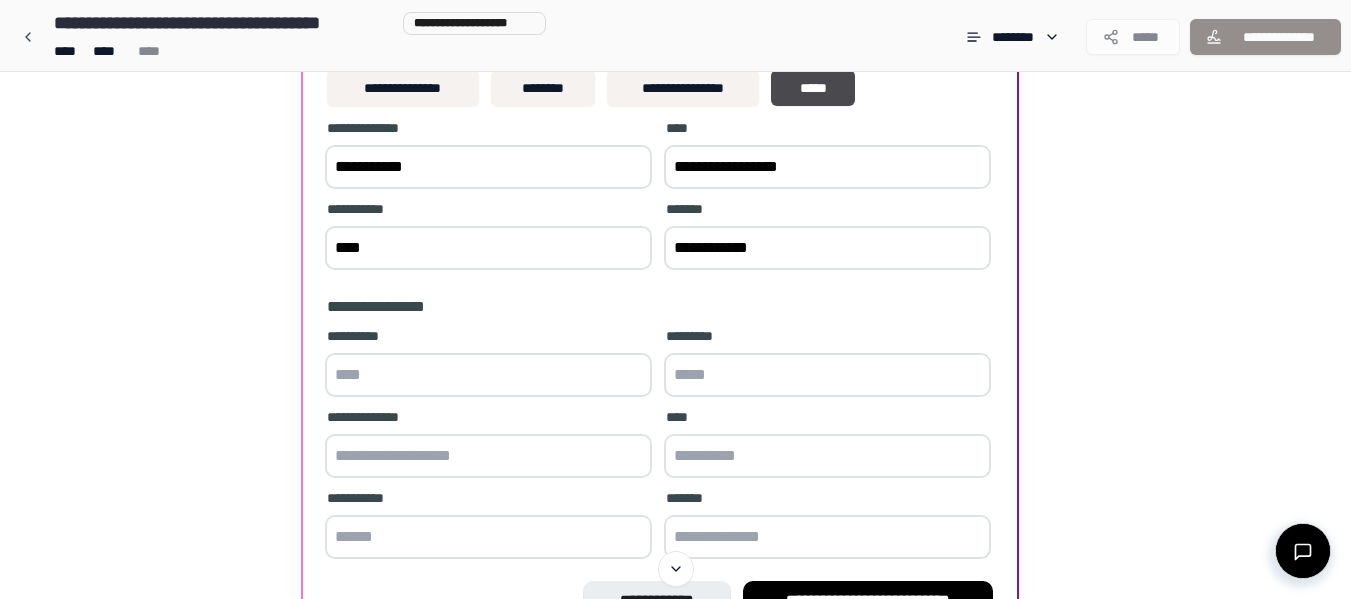 scroll, scrollTop: 309, scrollLeft: 0, axis: vertical 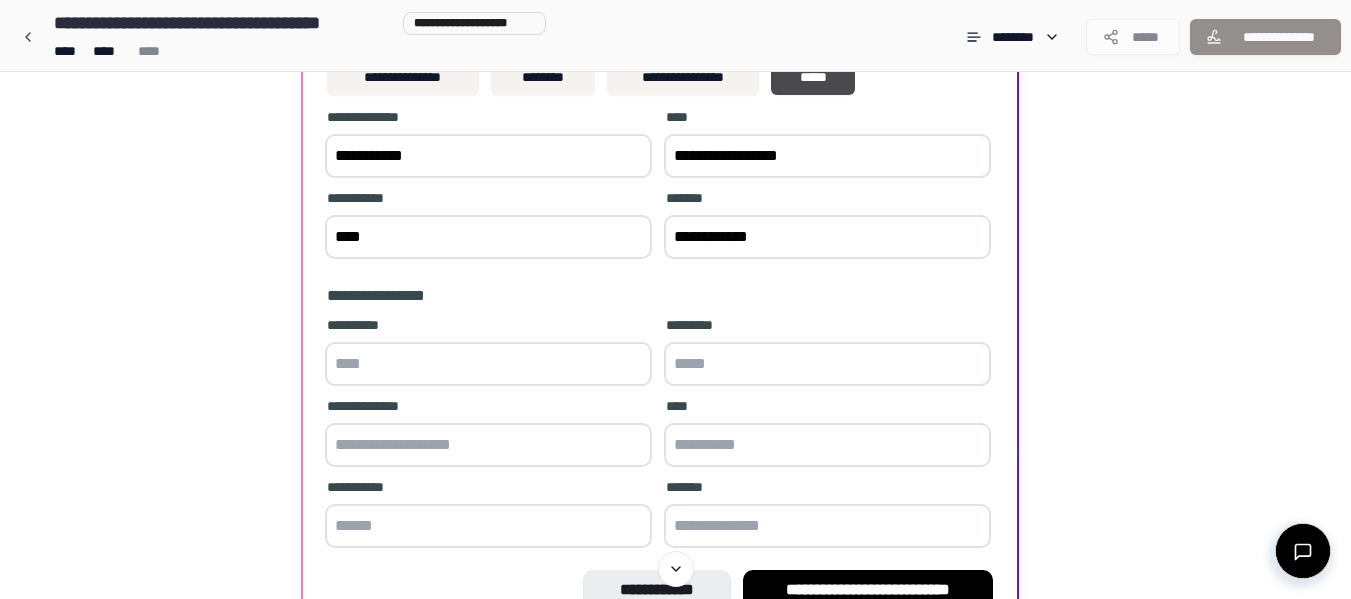 type on "**********" 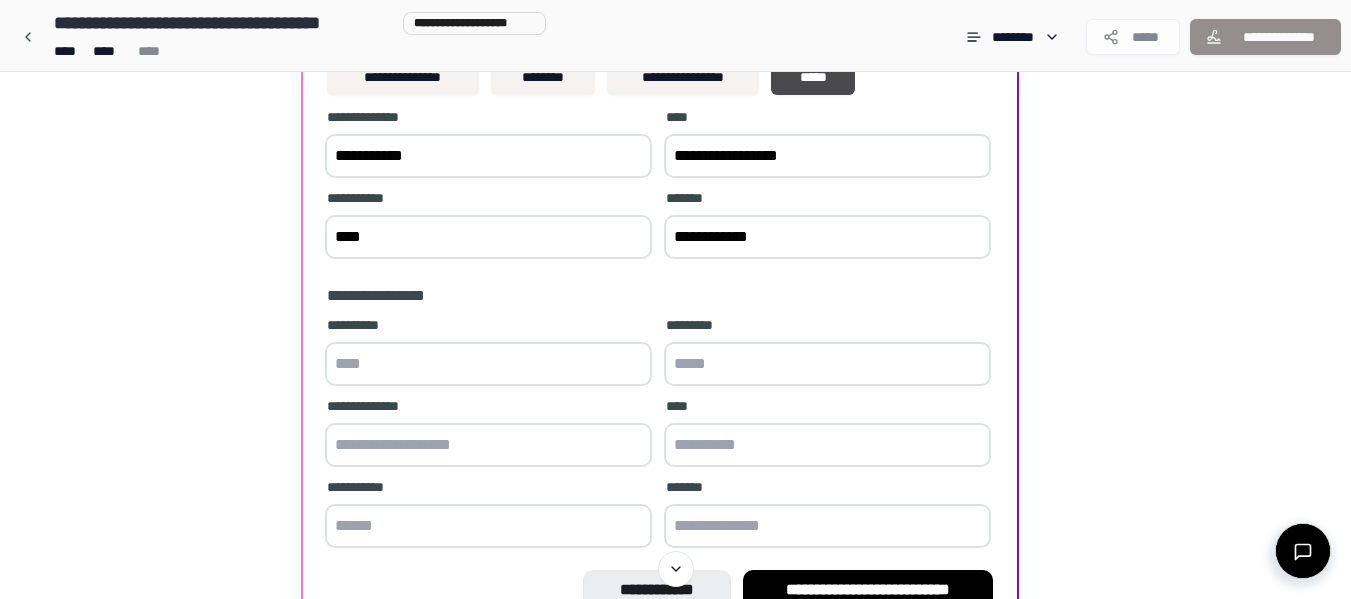 click at bounding box center (488, 364) 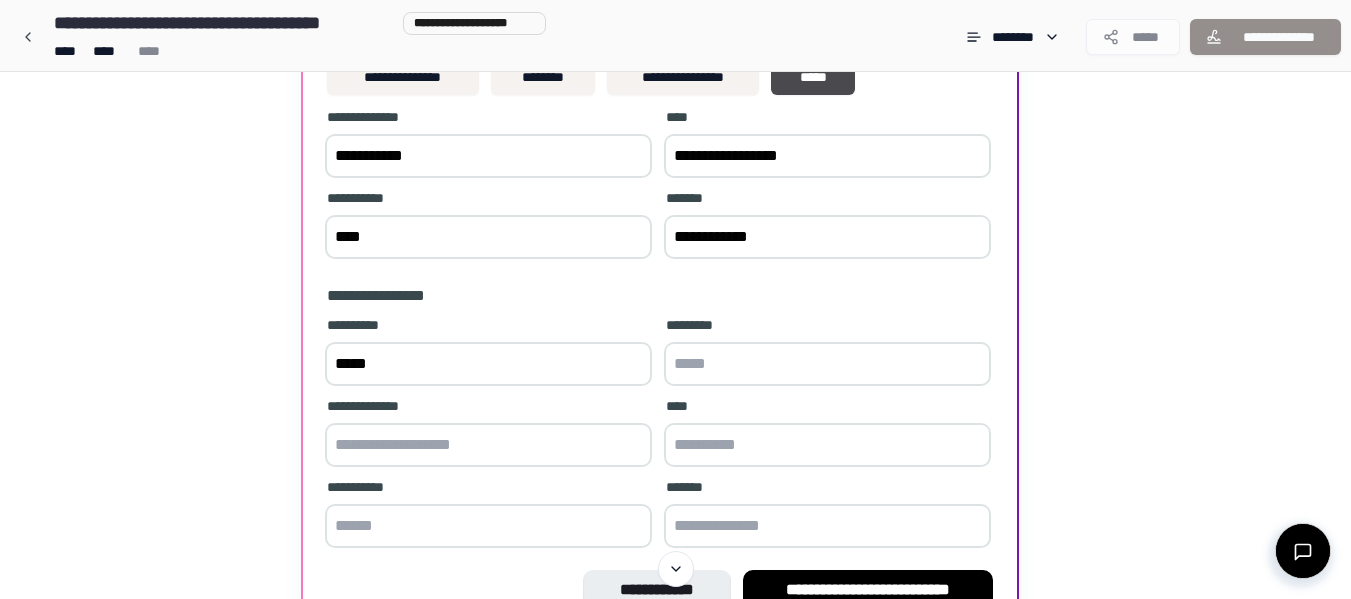 type on "*****" 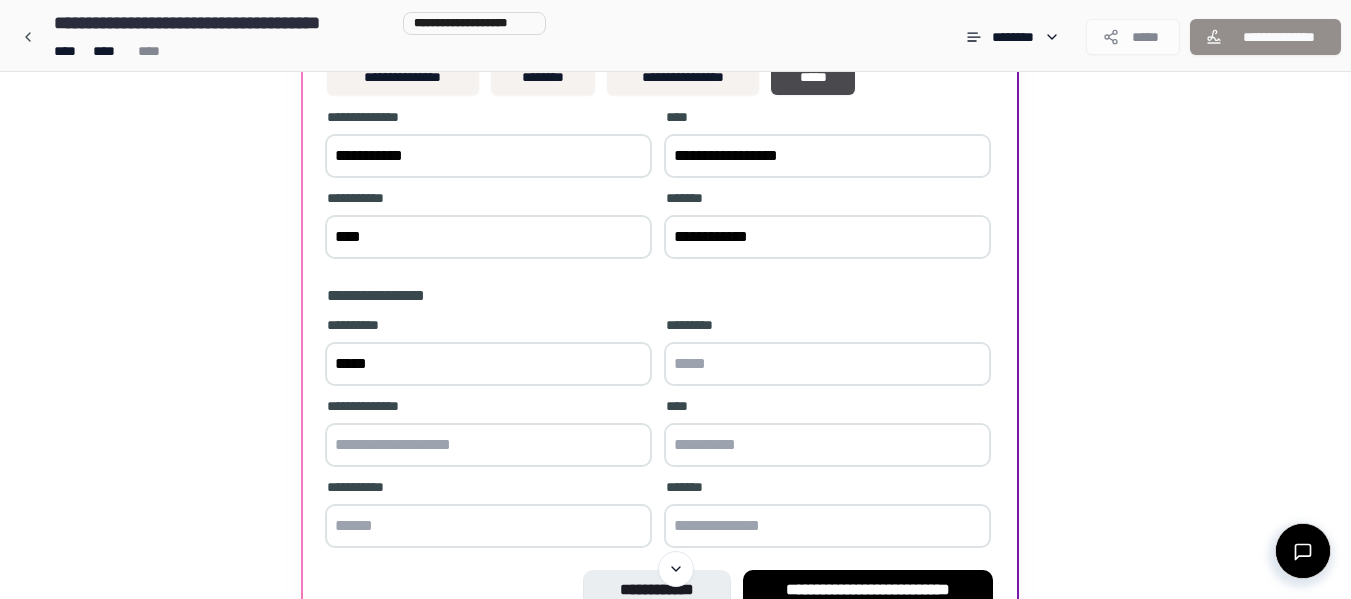 click at bounding box center [827, 364] 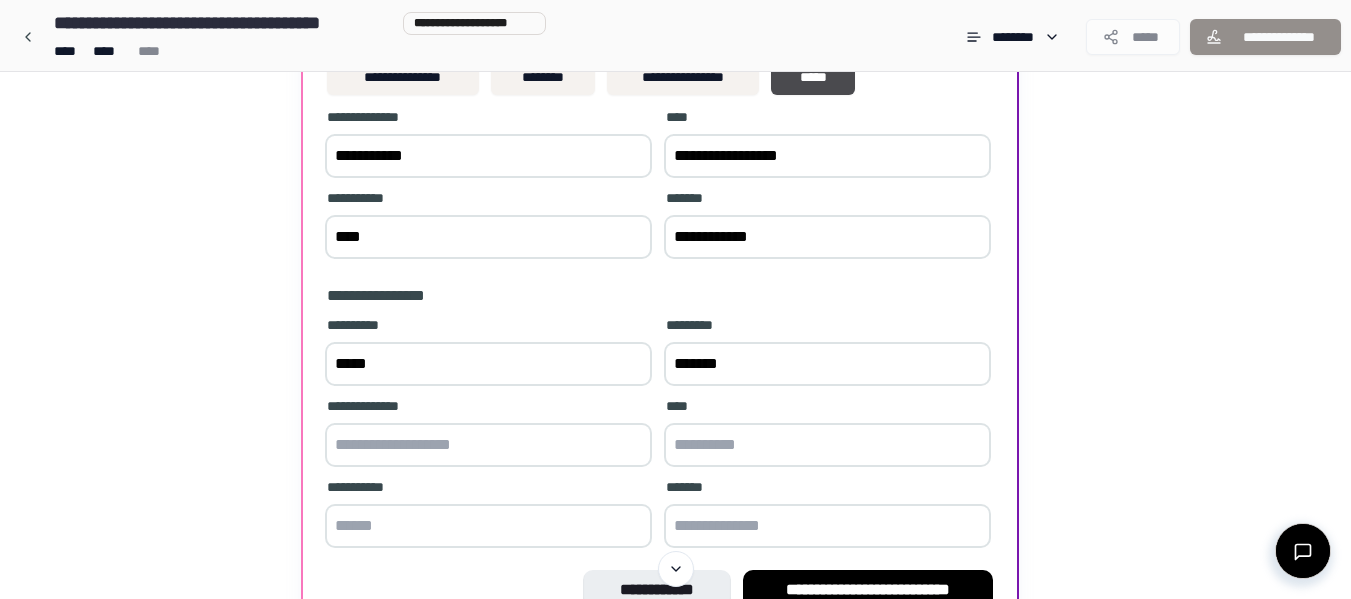type on "*******" 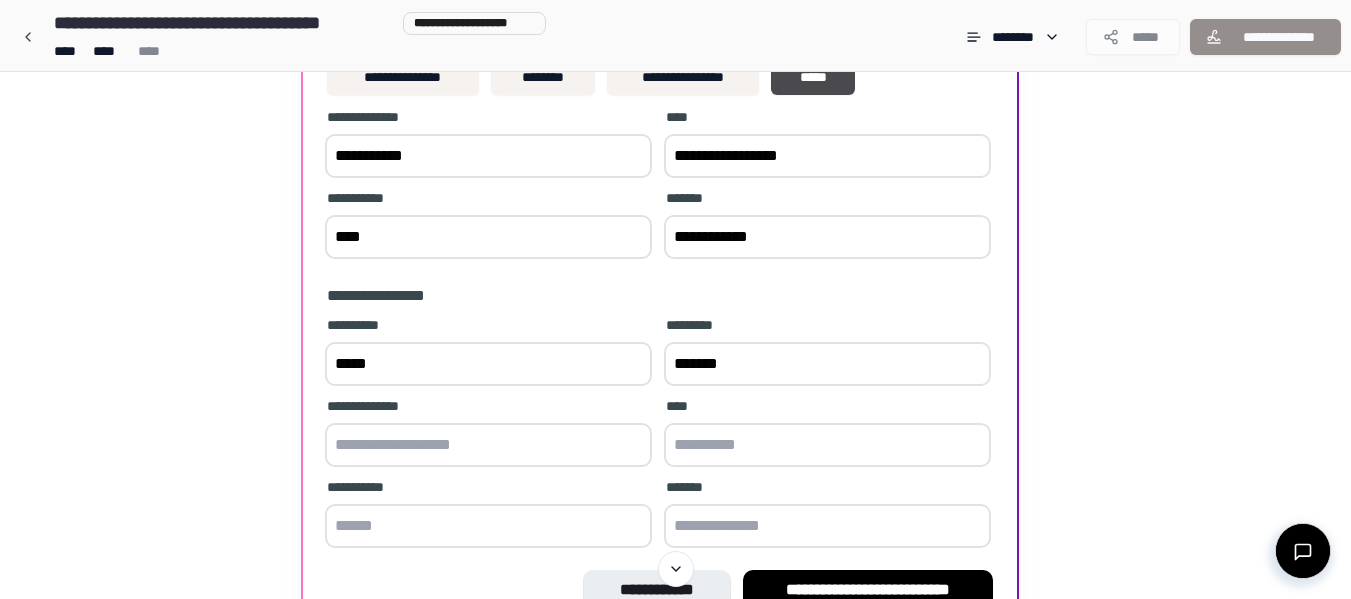 click at bounding box center [488, 445] 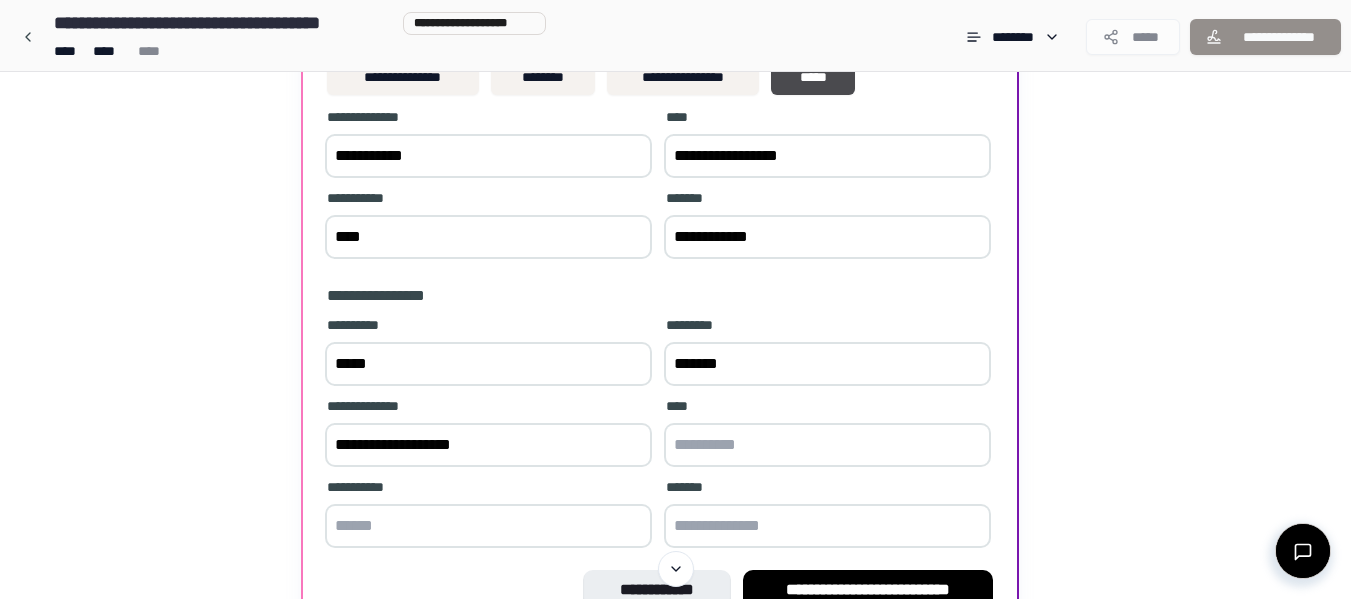 type on "**********" 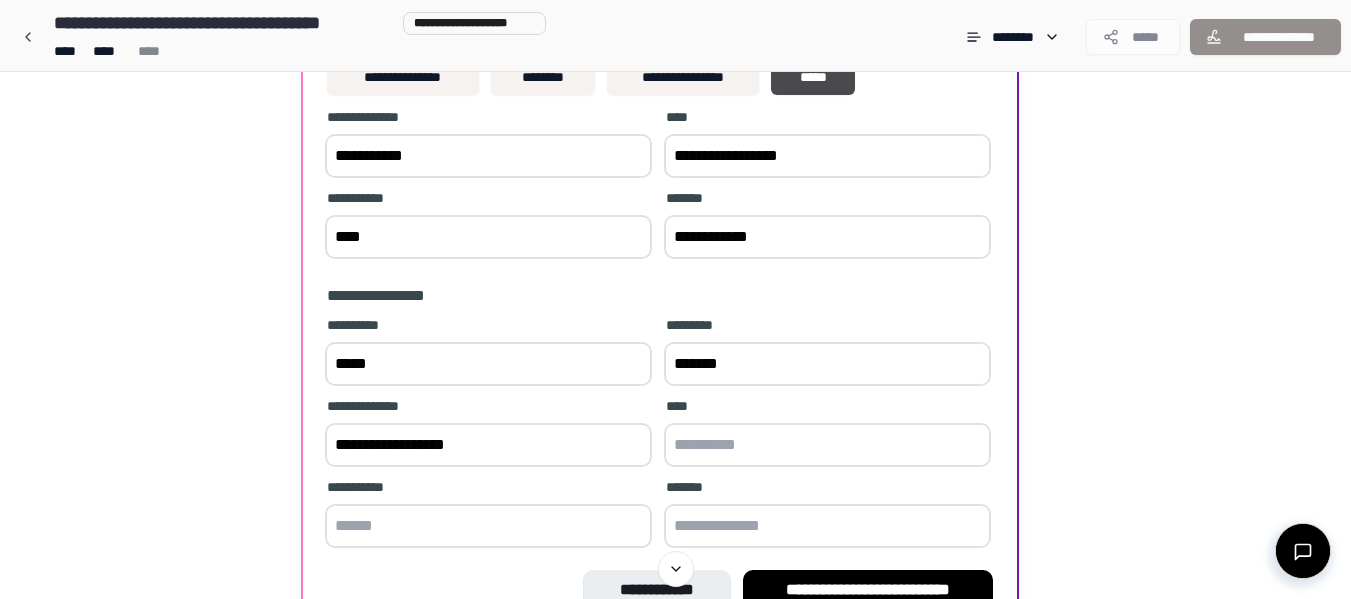 click at bounding box center (827, 445) 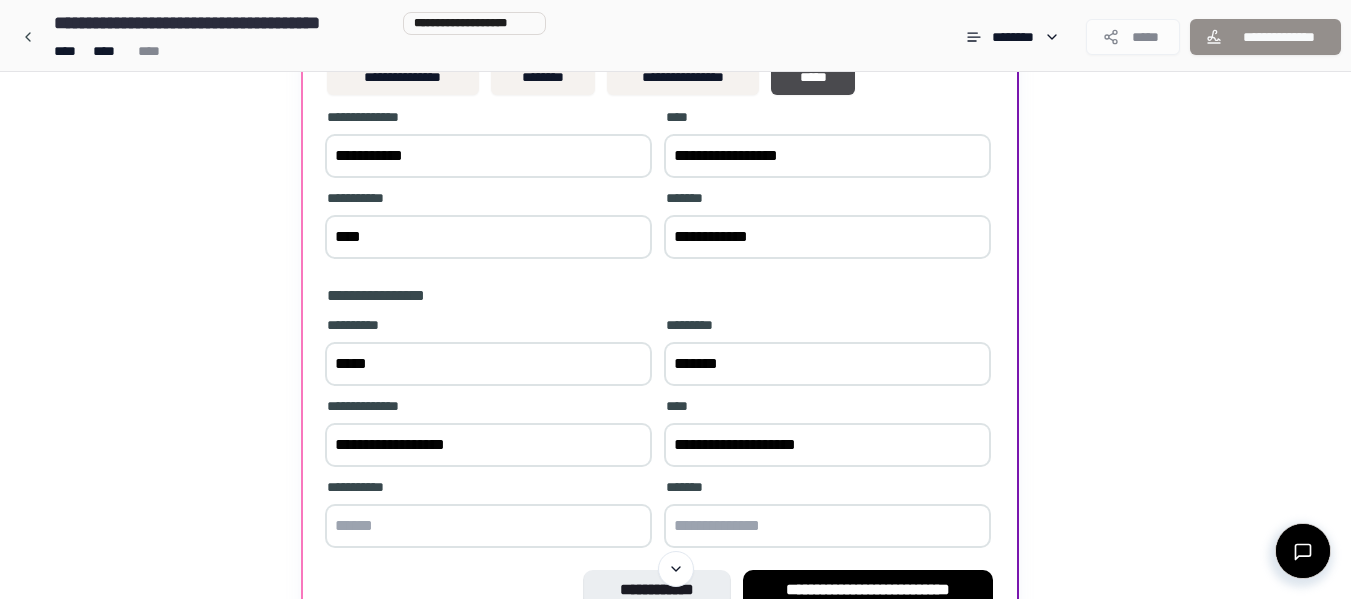 type on "**********" 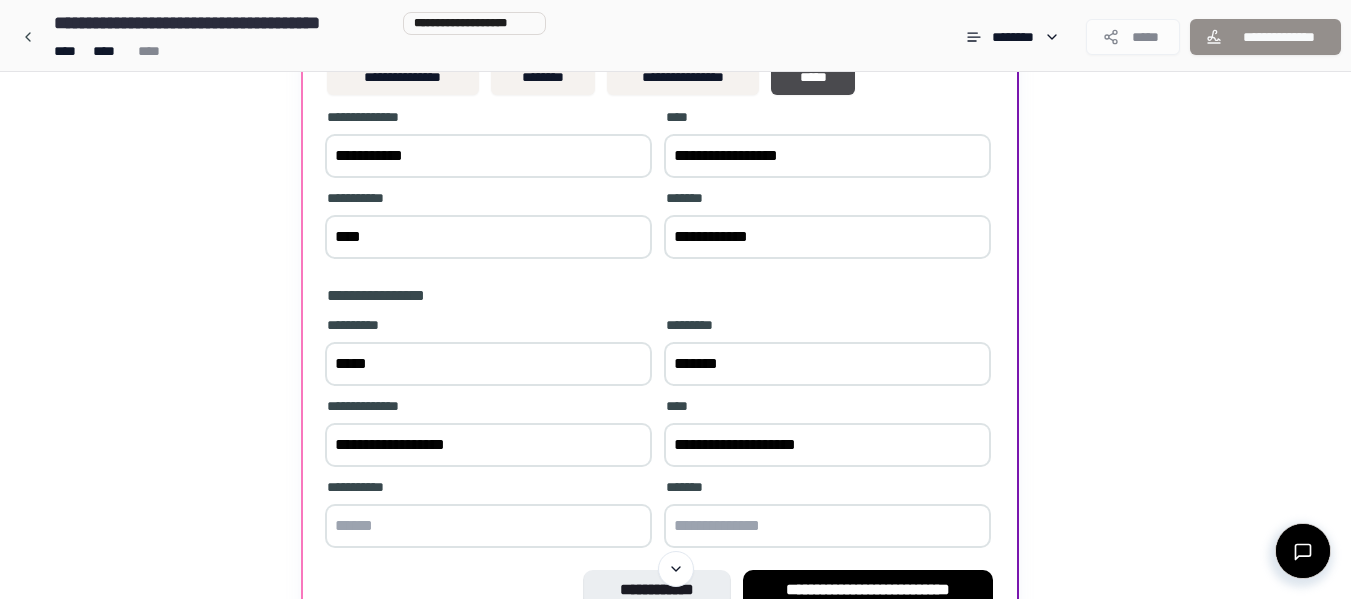 click at bounding box center (488, 526) 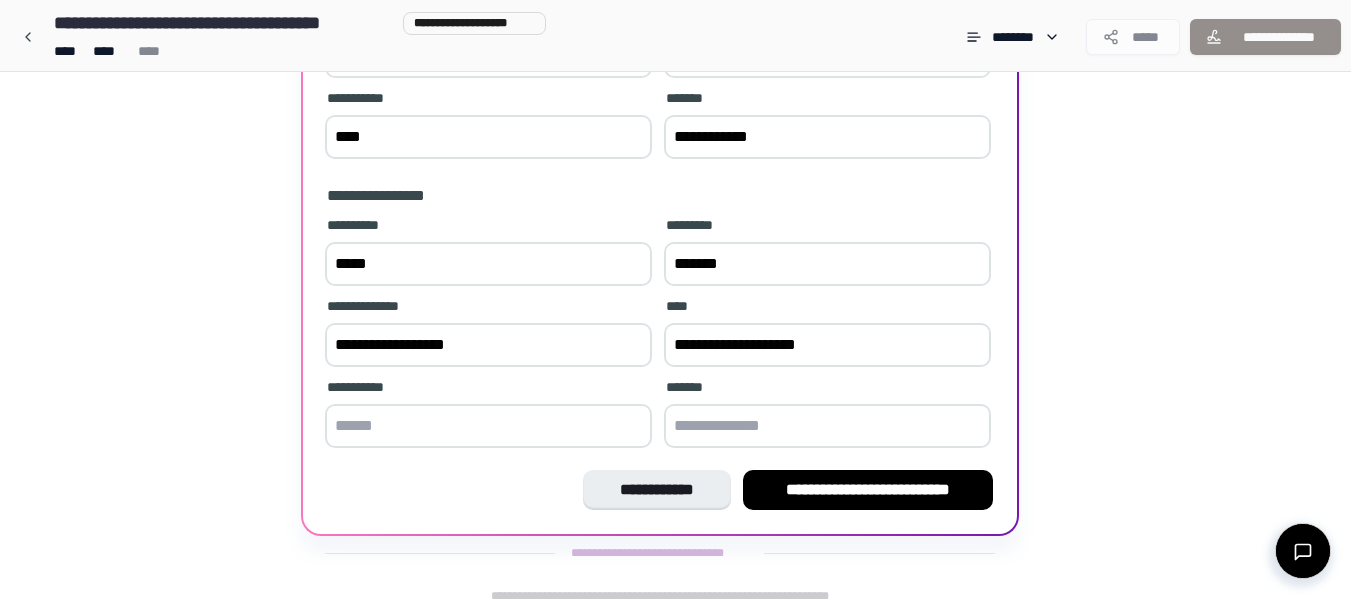 scroll, scrollTop: 420, scrollLeft: 0, axis: vertical 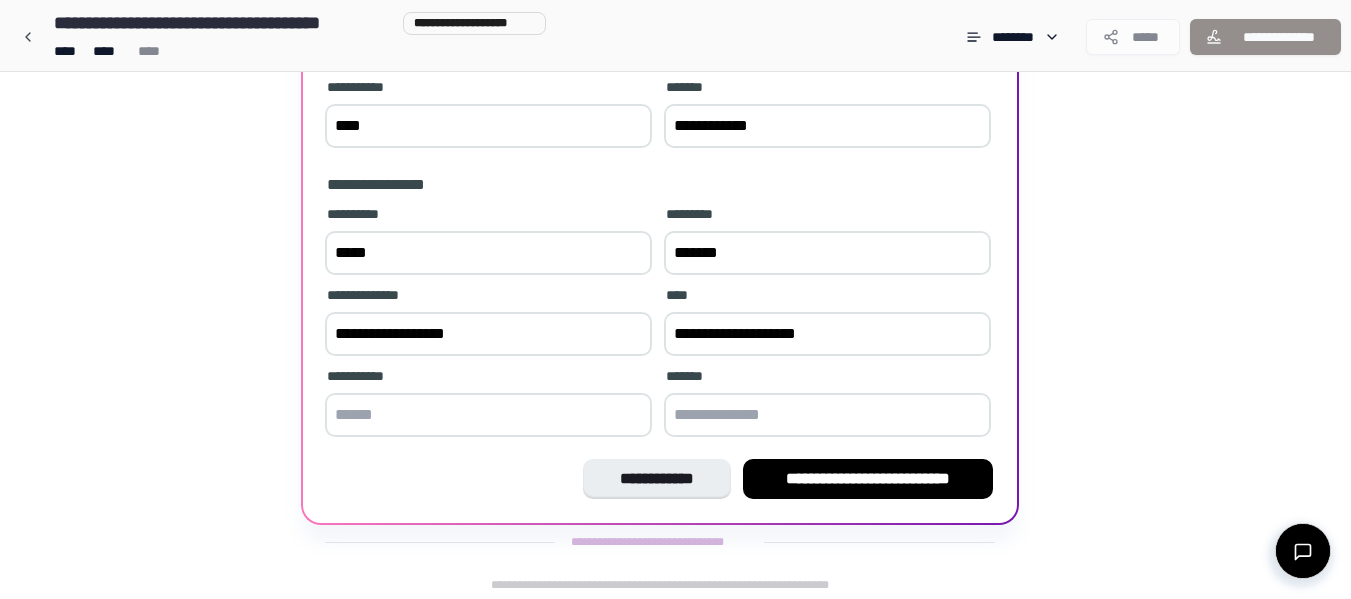 click at bounding box center (488, 415) 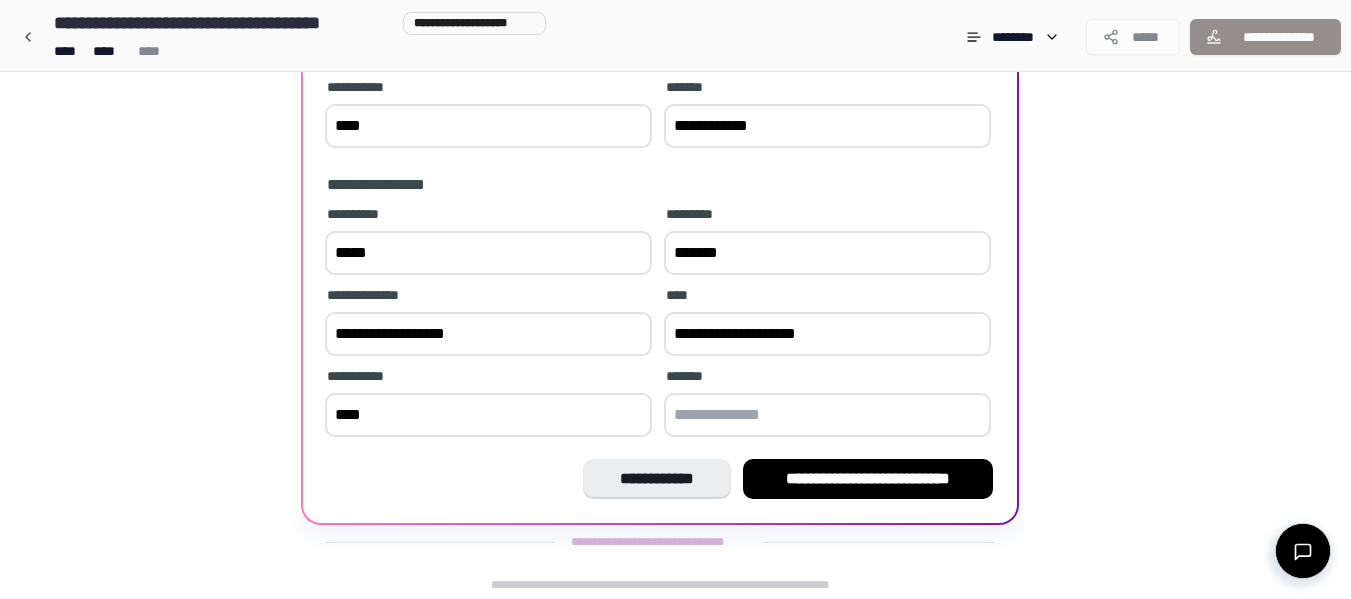 type on "****" 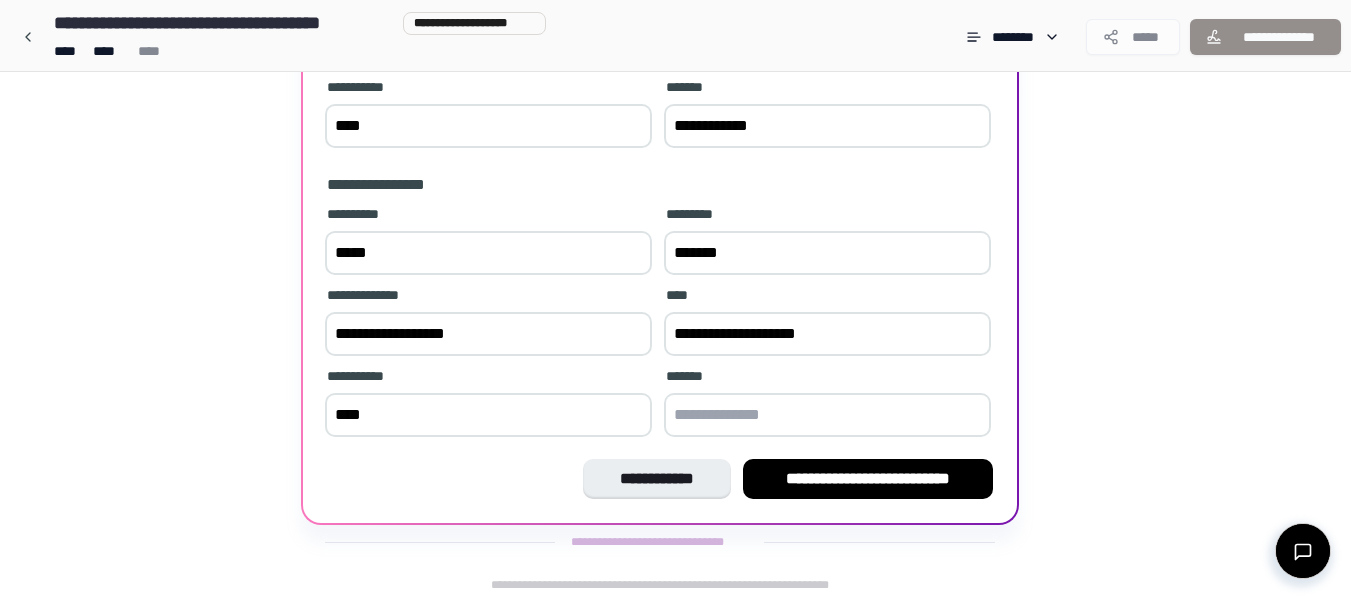 click at bounding box center (827, 415) 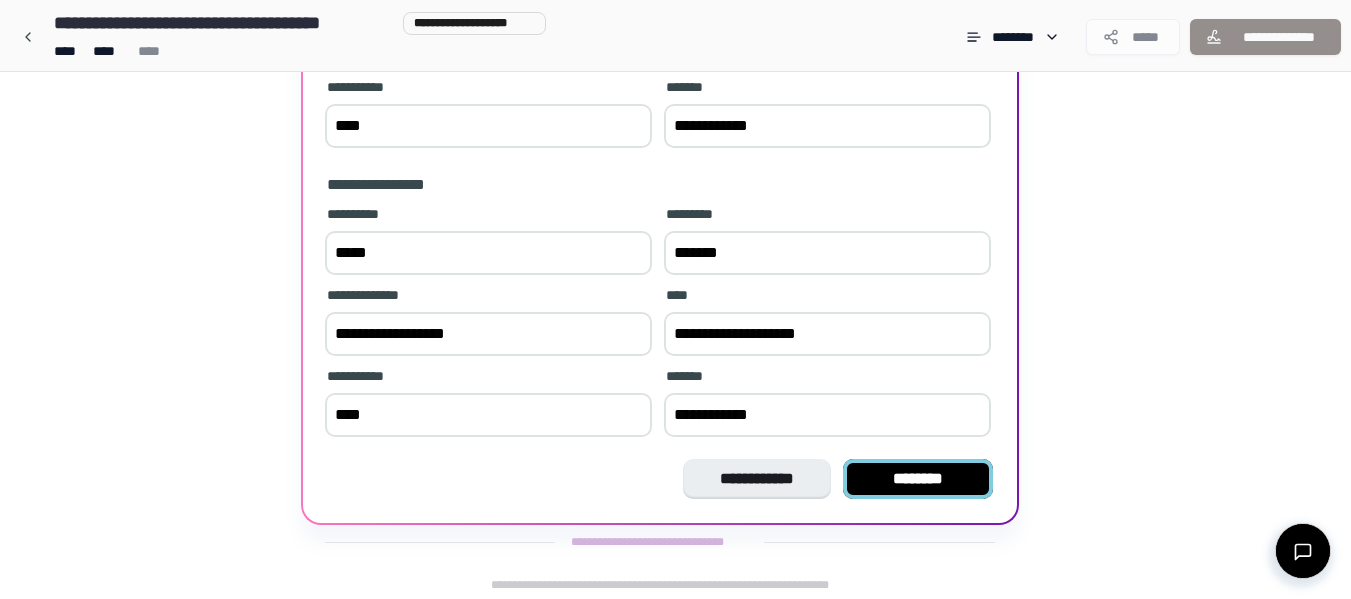 type on "**********" 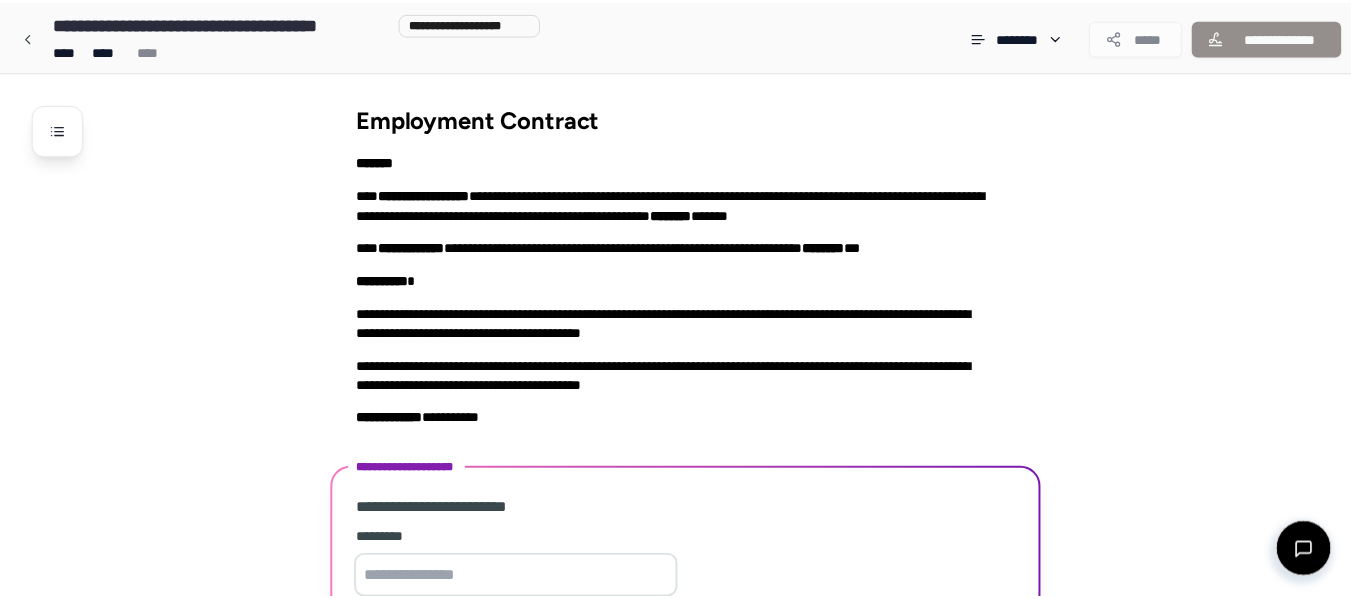 scroll, scrollTop: 291, scrollLeft: 0, axis: vertical 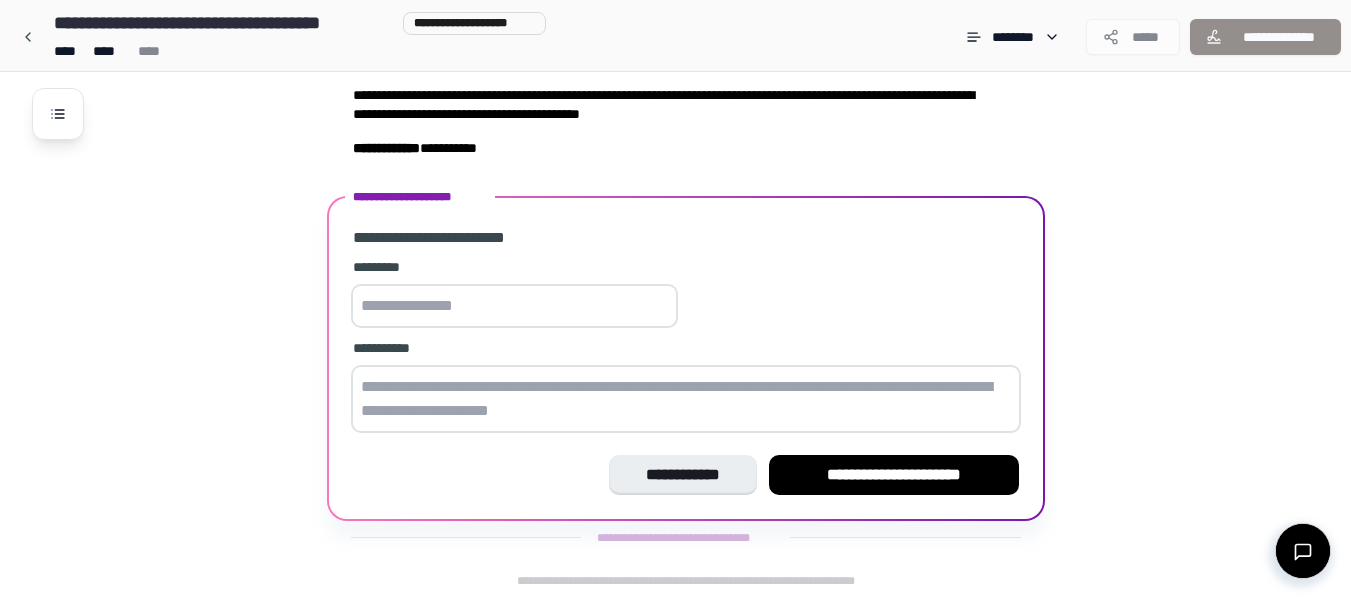 click at bounding box center [514, 306] 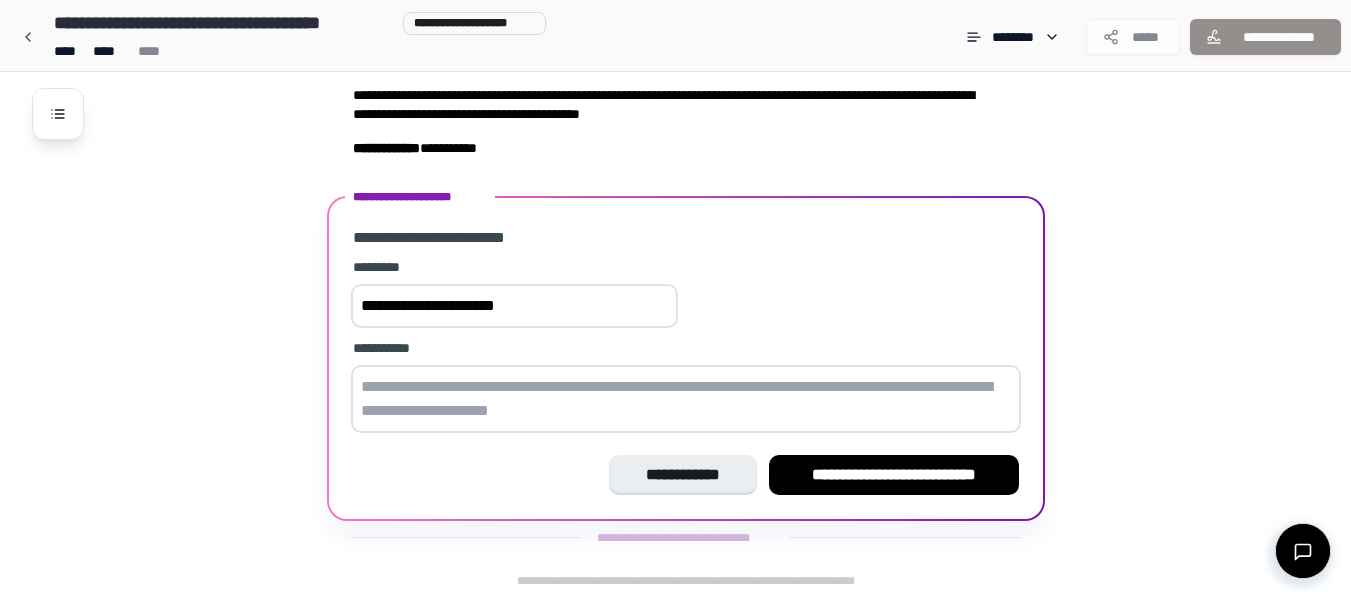 type on "**********" 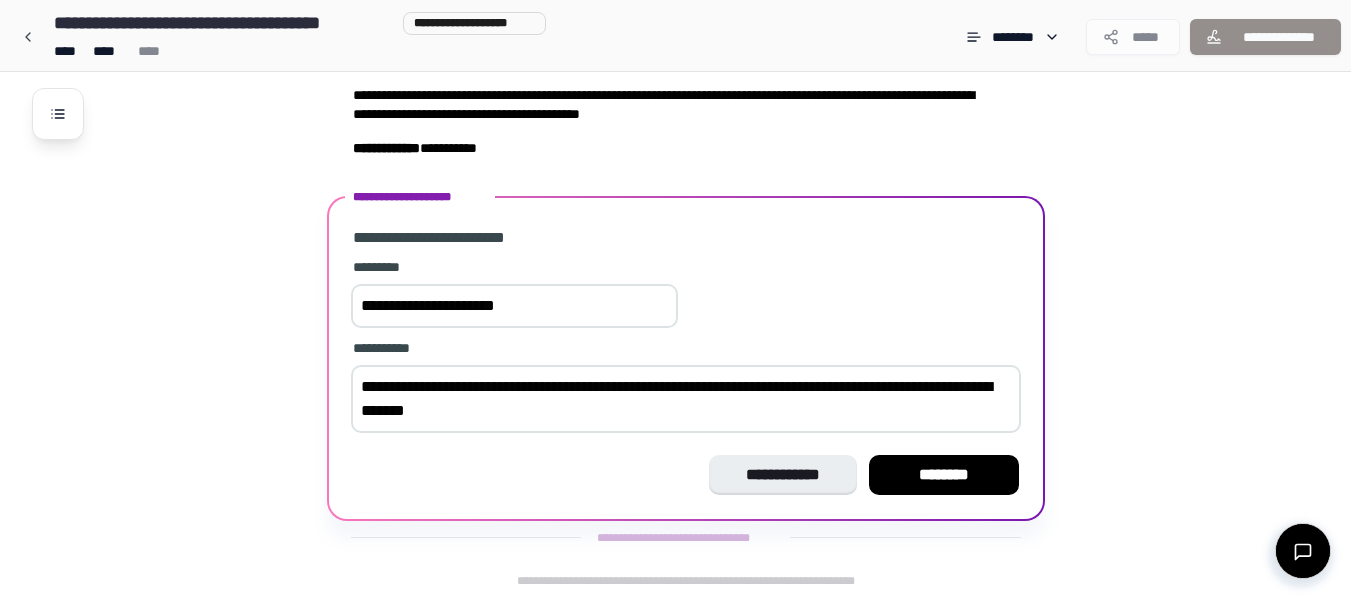 click on "**********" at bounding box center (686, 399) 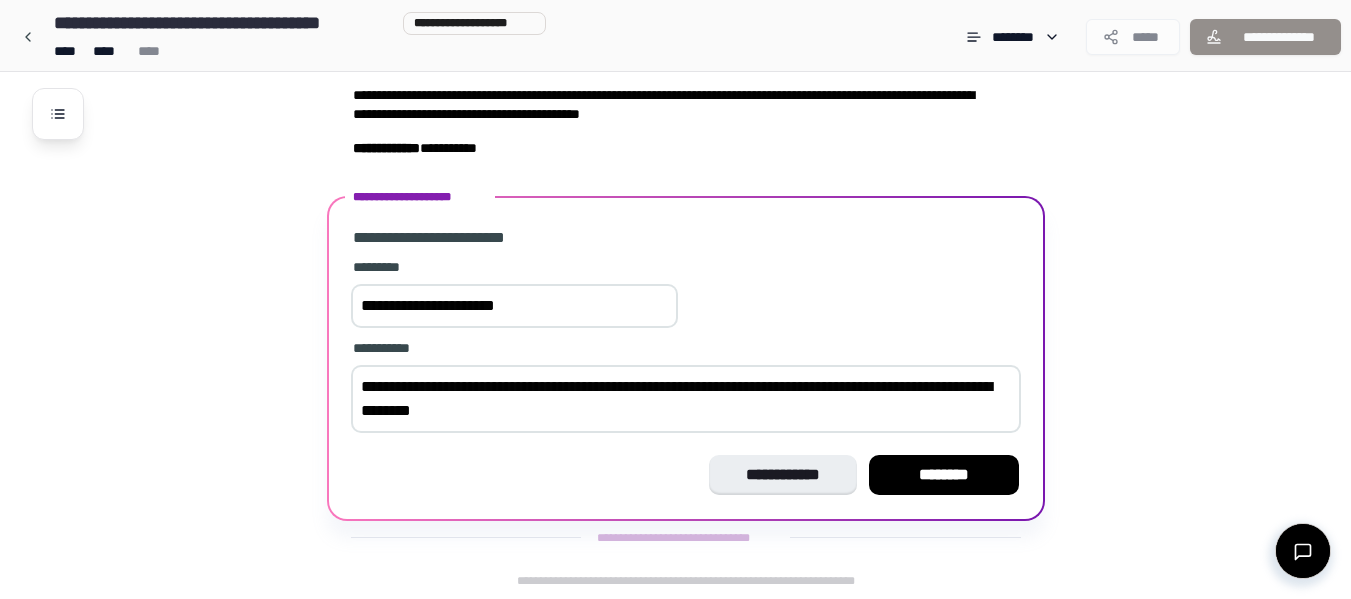 click on "**********" at bounding box center (686, 399) 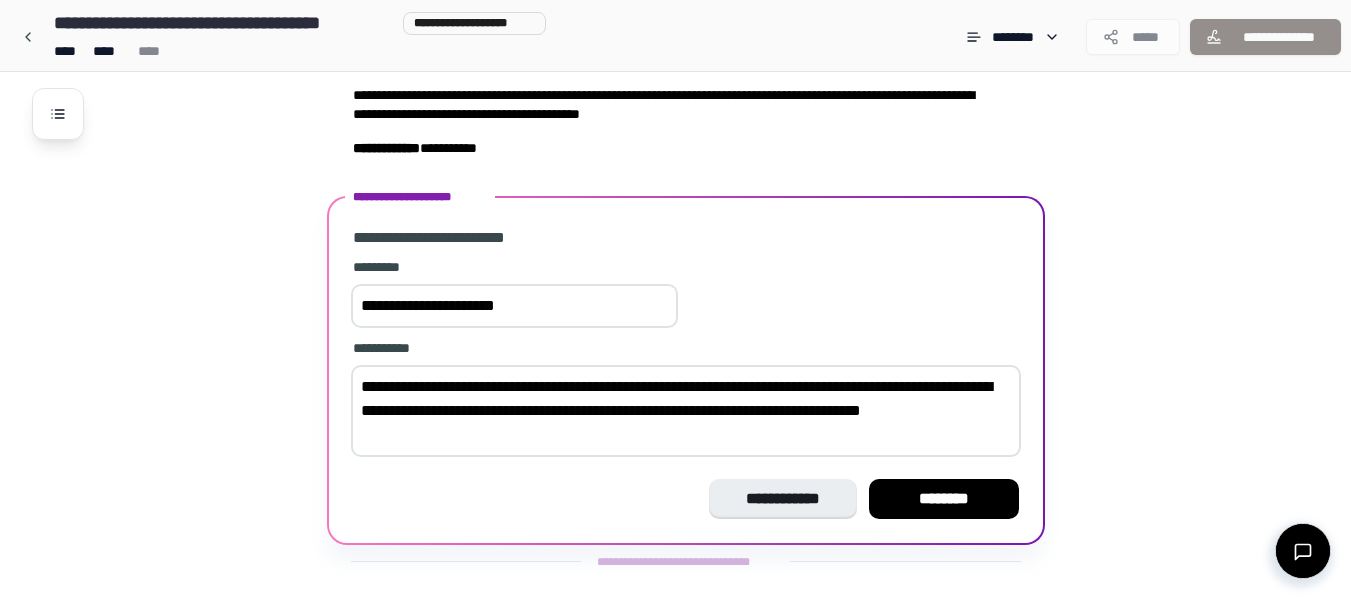 scroll, scrollTop: 315, scrollLeft: 0, axis: vertical 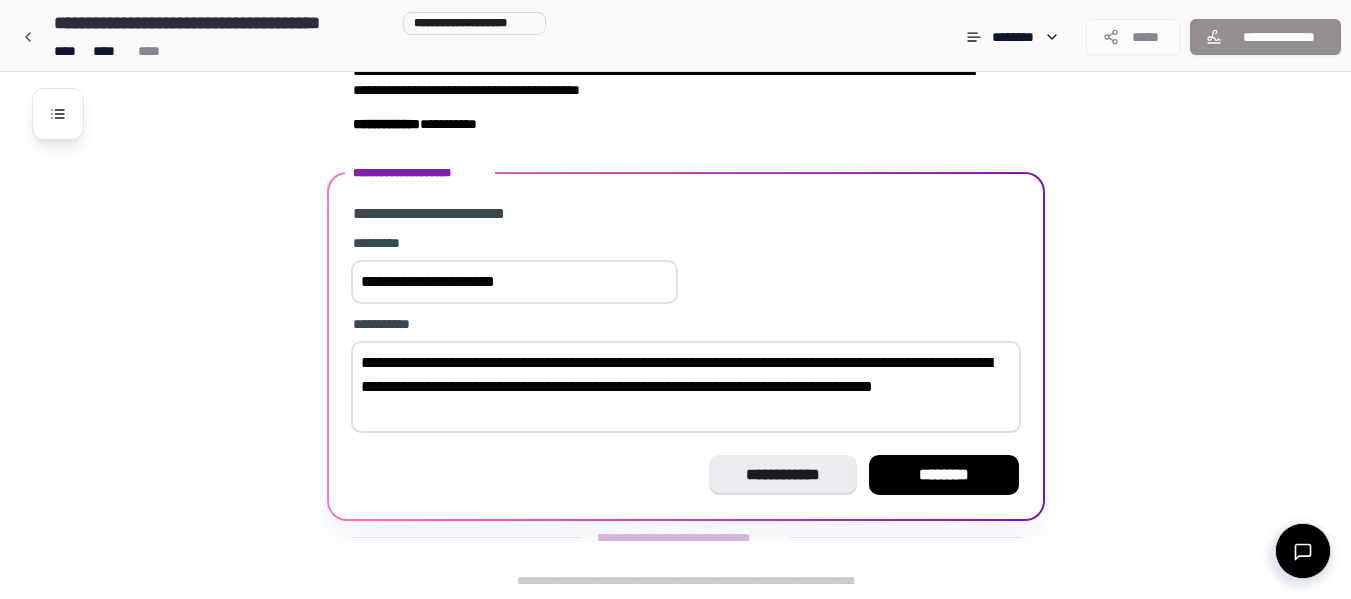 click on "**********" at bounding box center [686, 387] 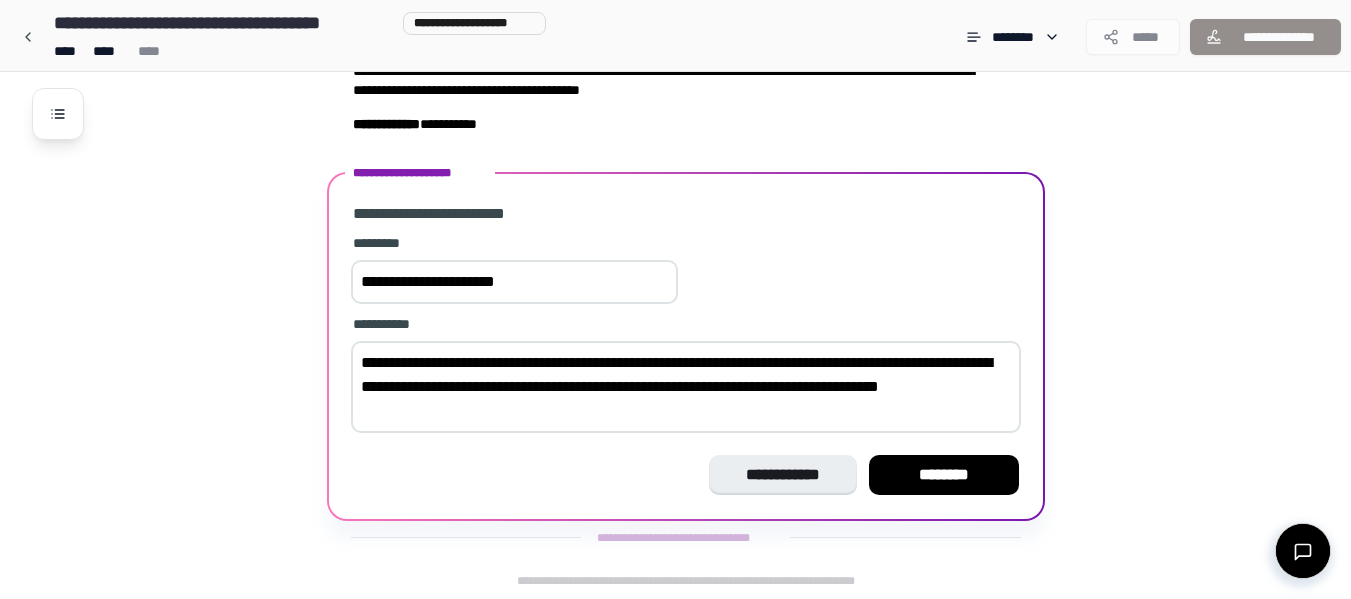 click on "**********" at bounding box center (686, 387) 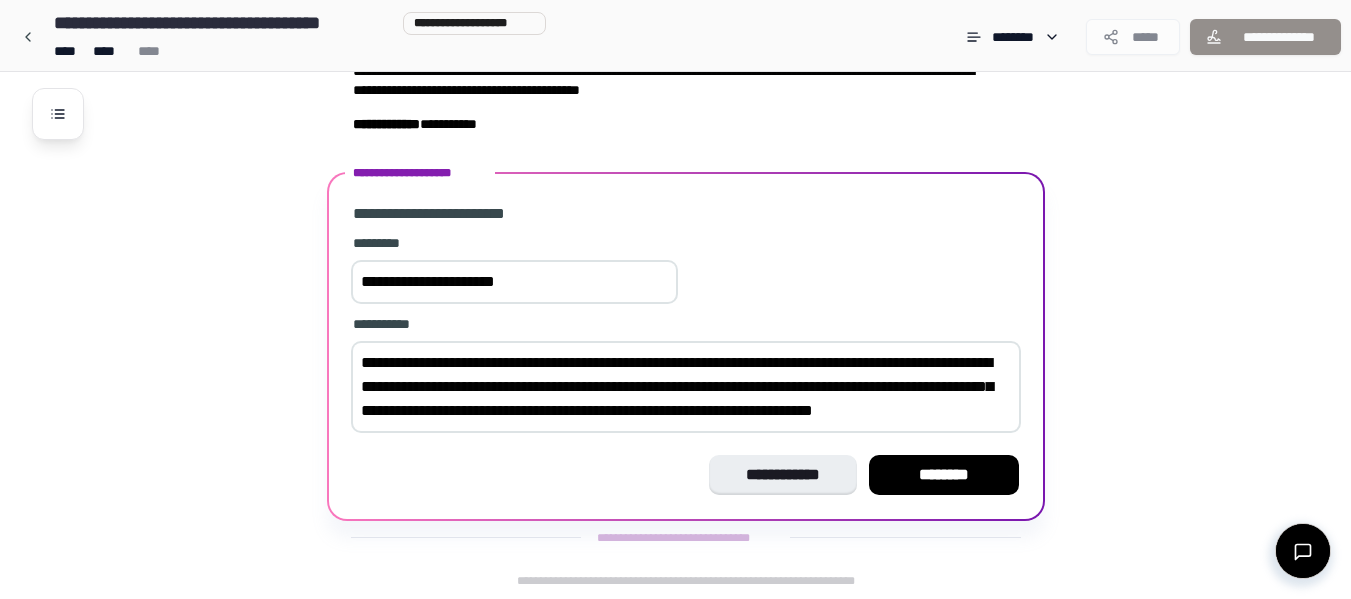scroll, scrollTop: 339, scrollLeft: 0, axis: vertical 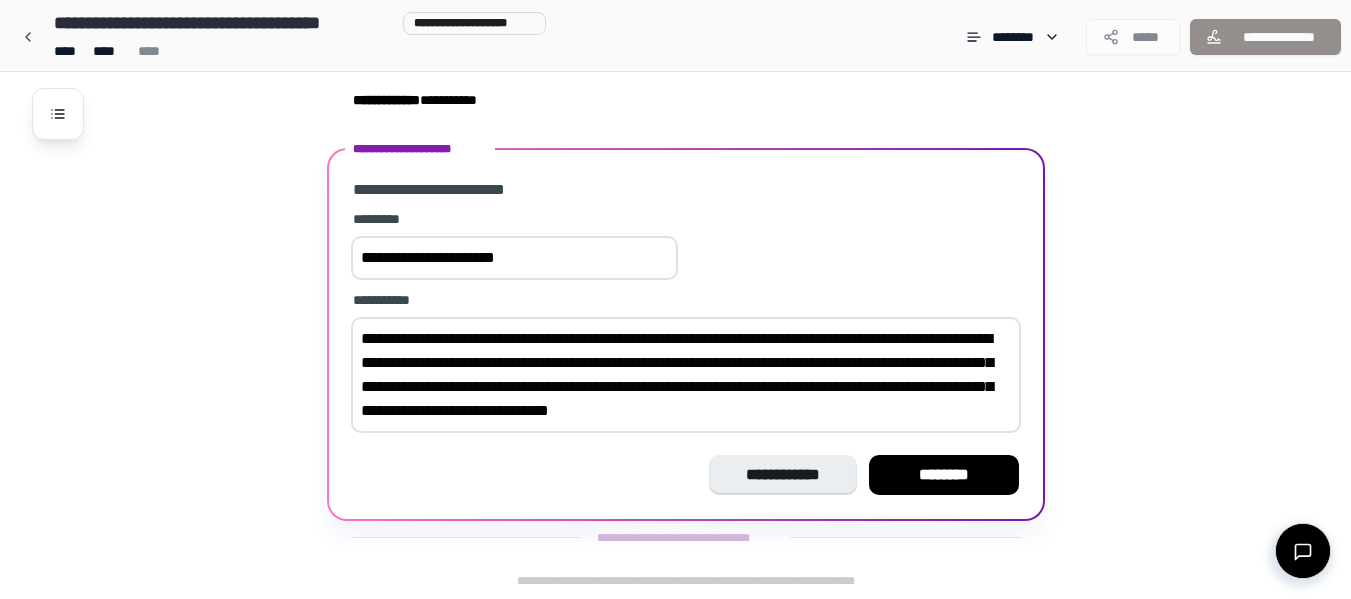 click on "**********" at bounding box center [686, 375] 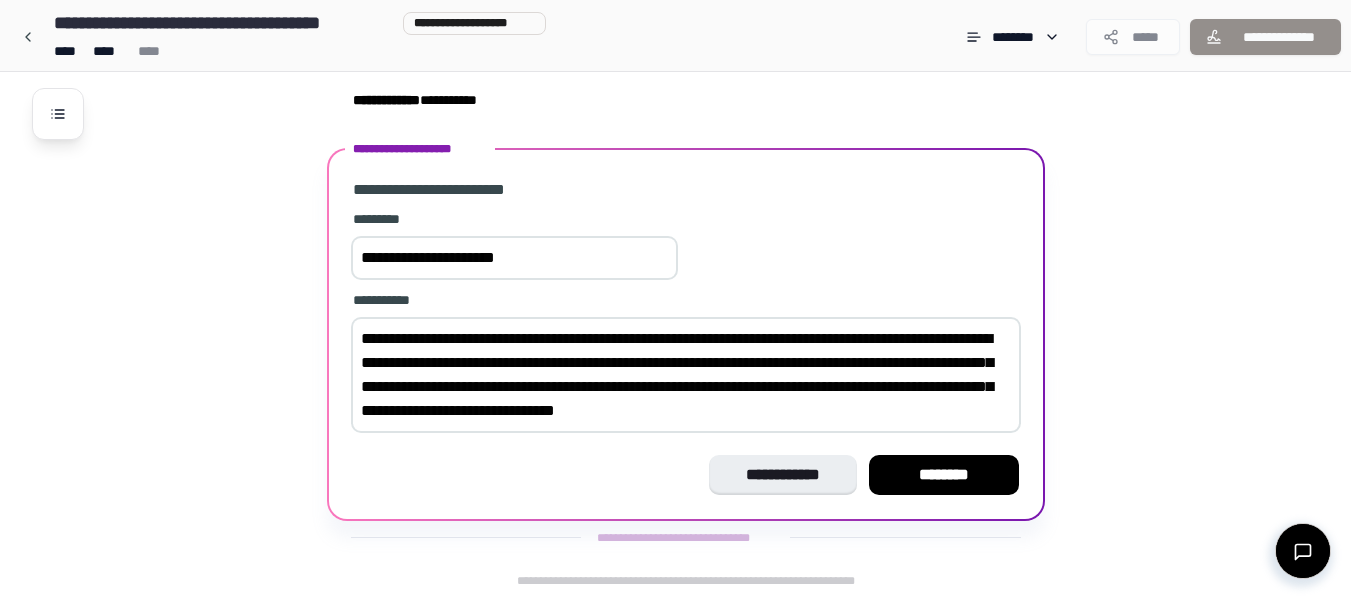 click on "**********" at bounding box center [686, 375] 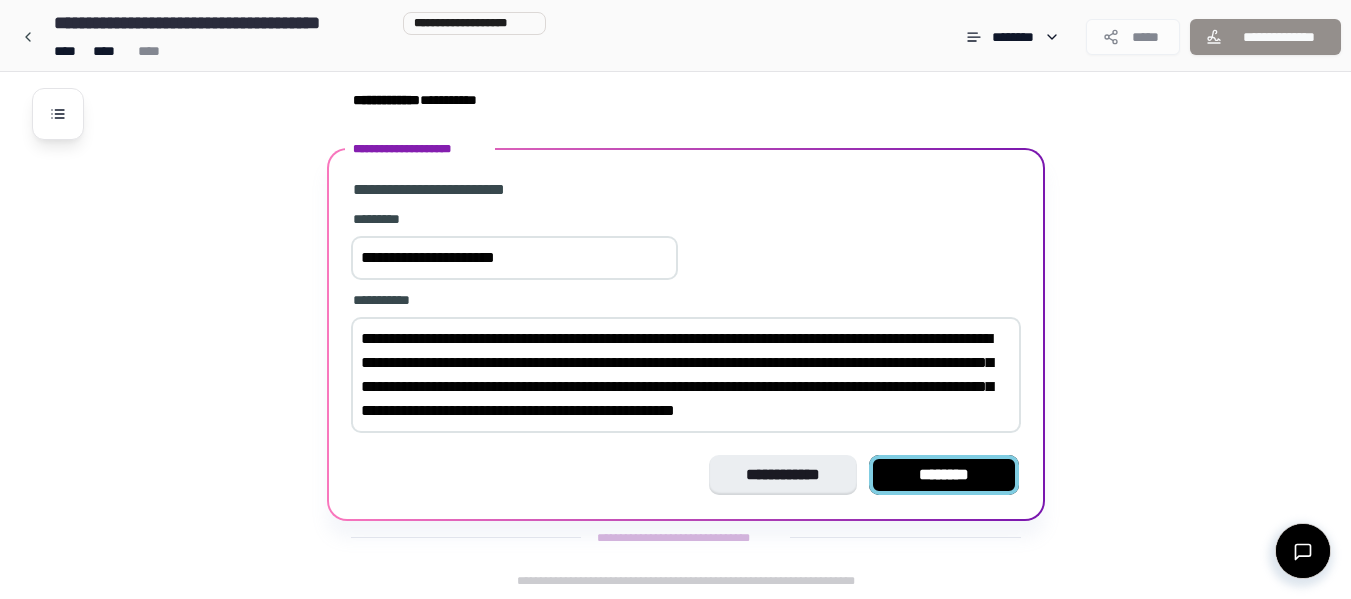 type on "**********" 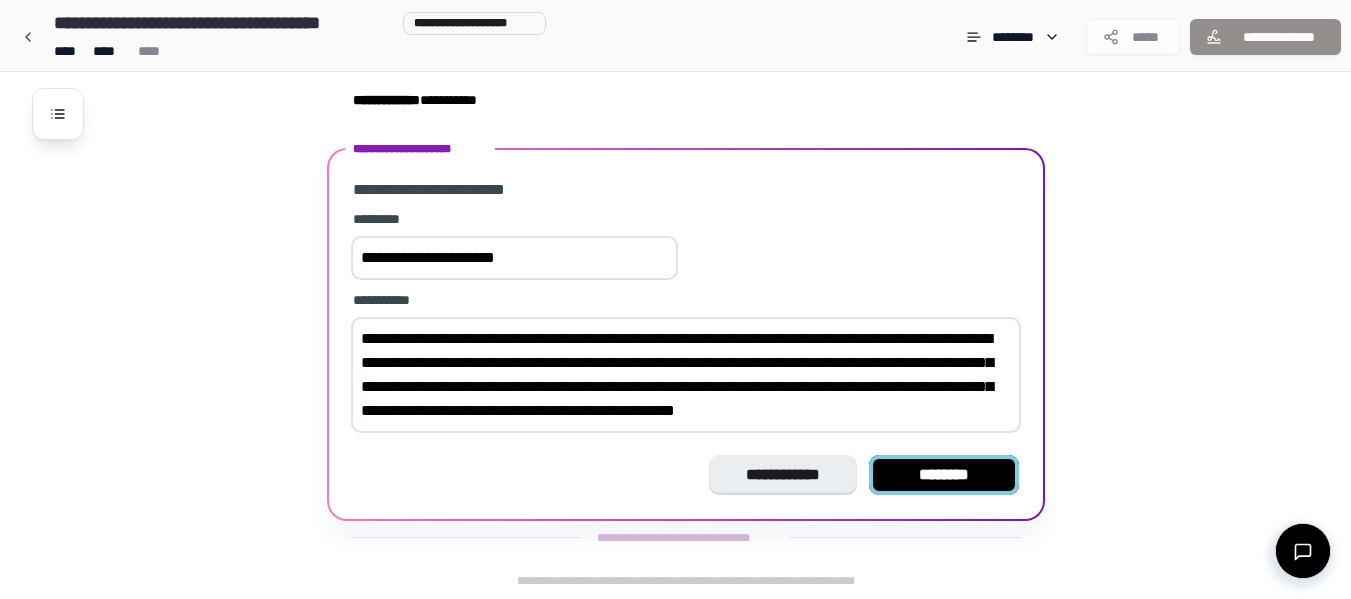 click on "********" at bounding box center (944, 475) 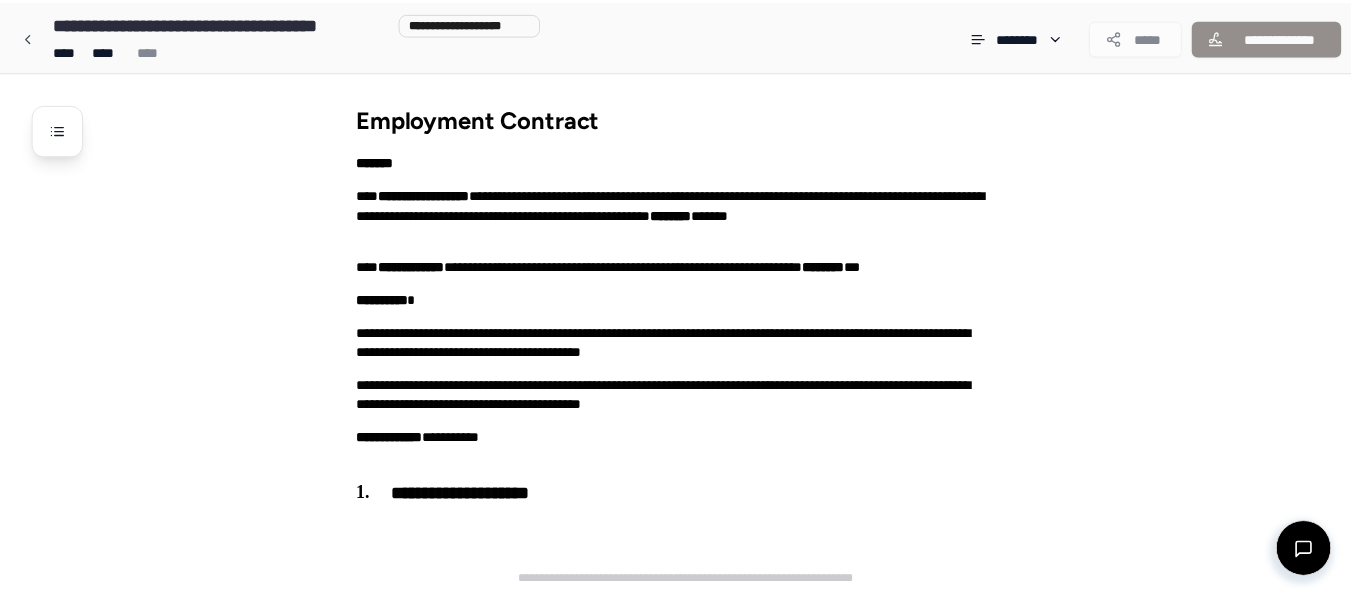 scroll, scrollTop: 15, scrollLeft: 0, axis: vertical 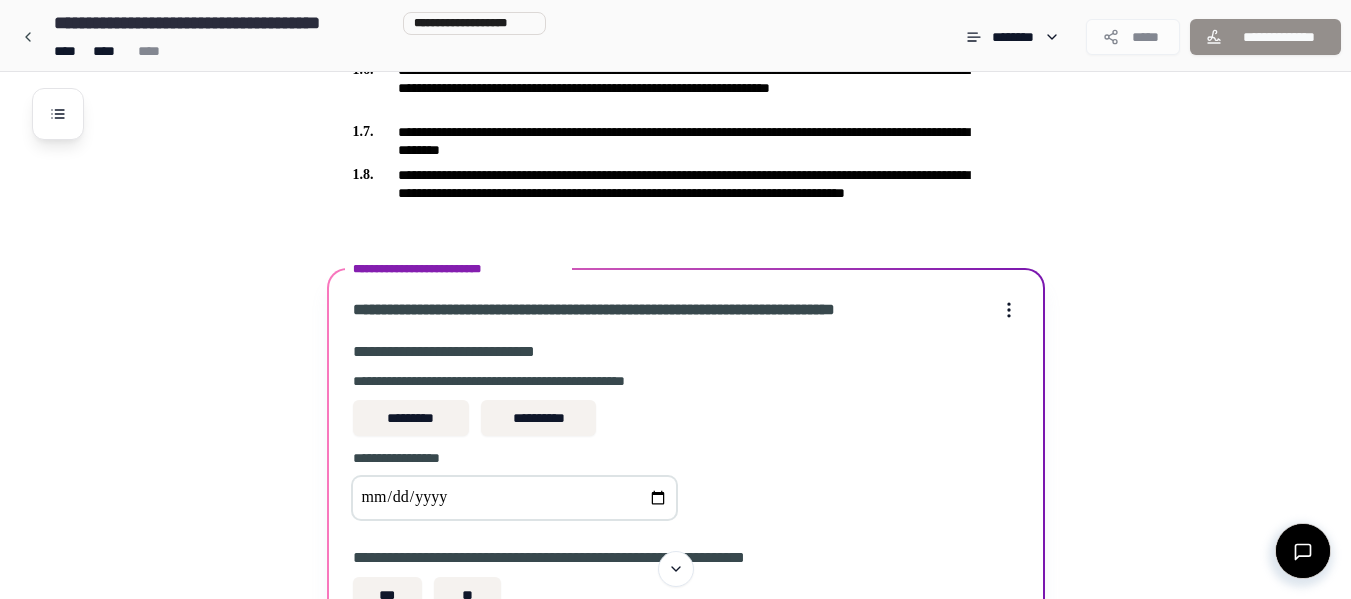 click at bounding box center (514, 498) 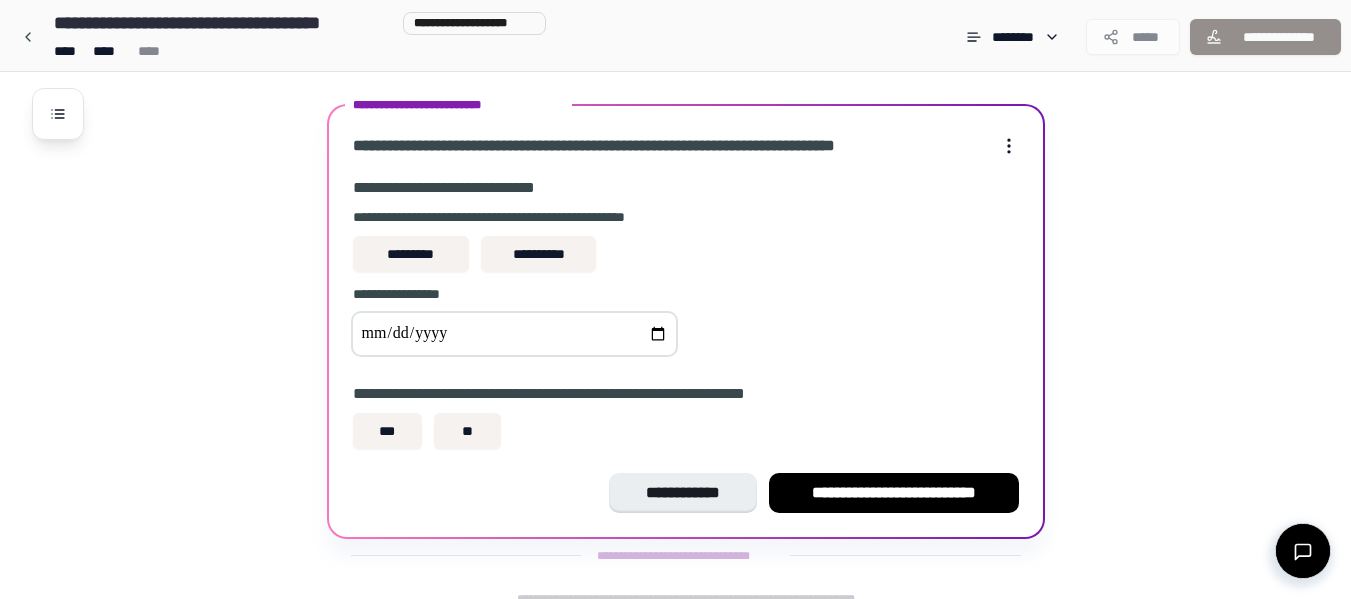 scroll, scrollTop: 891, scrollLeft: 0, axis: vertical 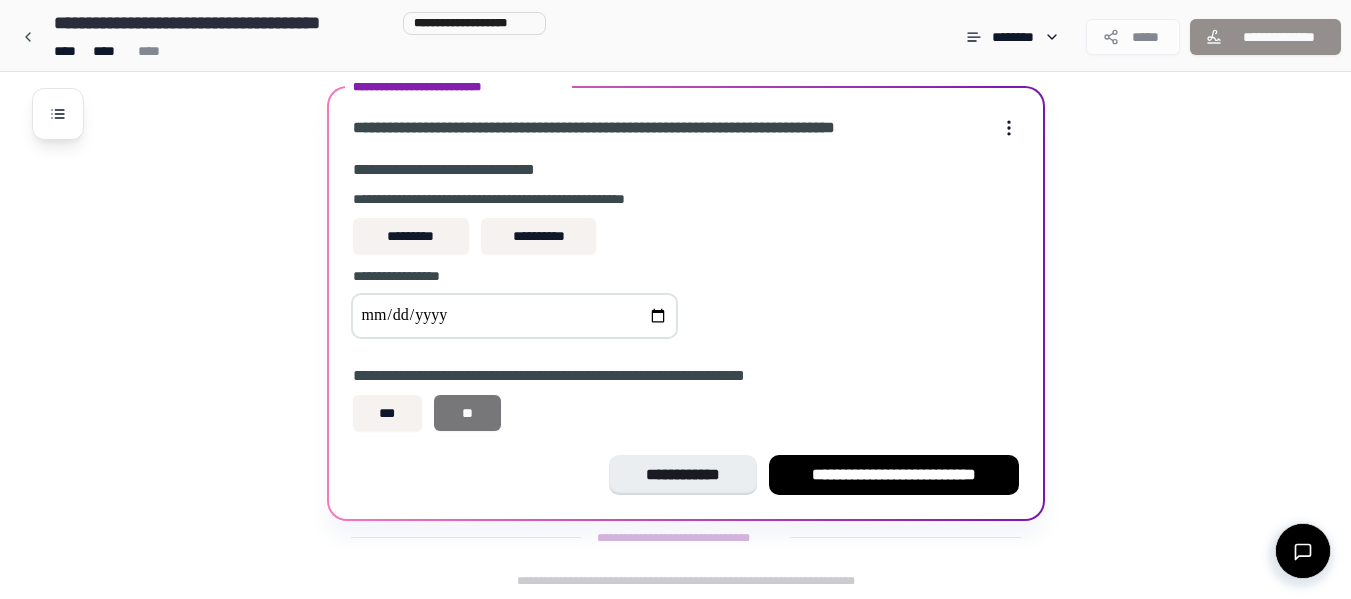 click on "**" at bounding box center [467, 413] 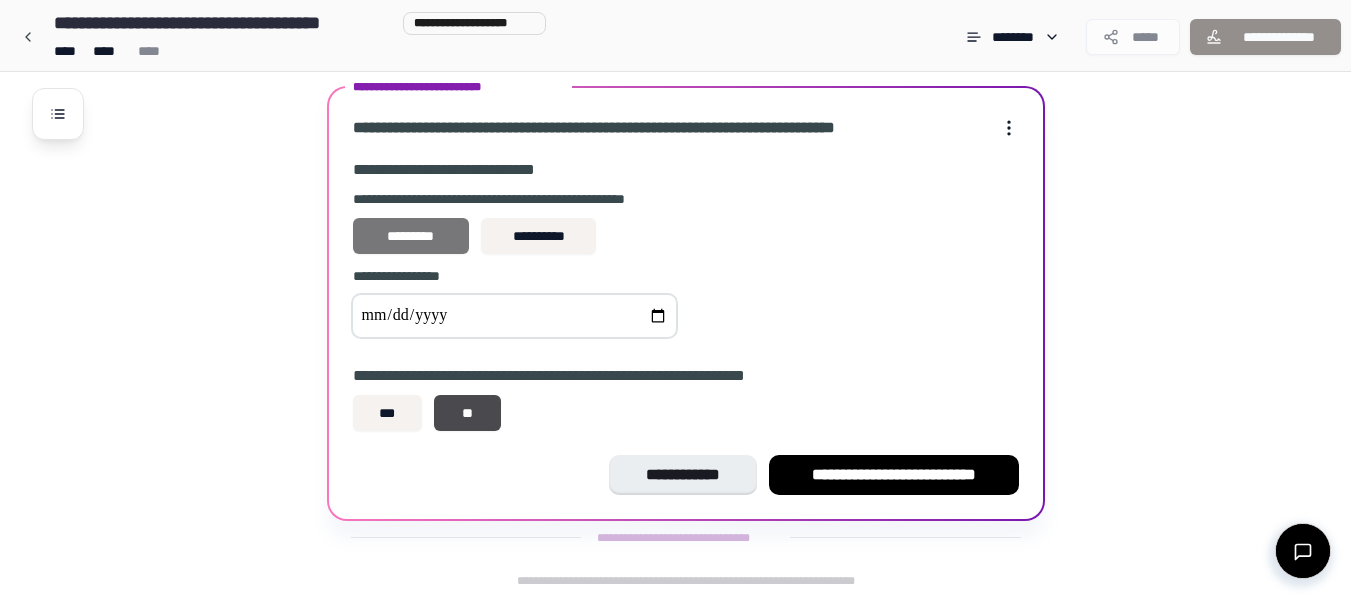 click on "*********" at bounding box center (411, 236) 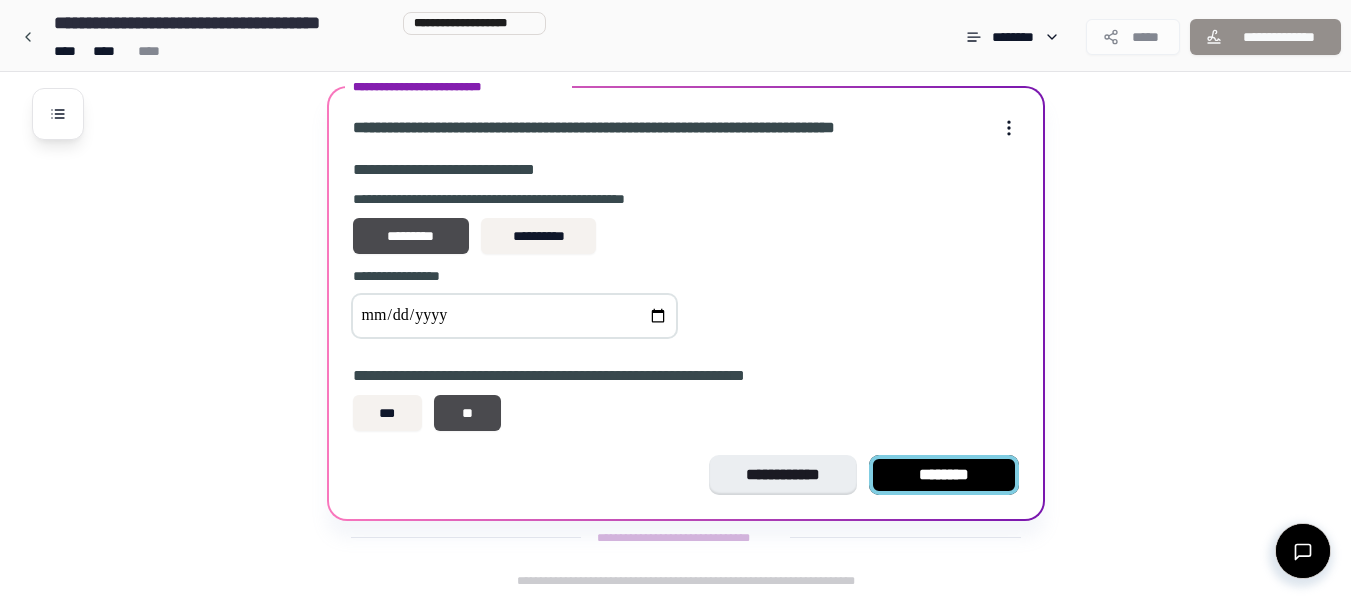 click on "********" at bounding box center (944, 475) 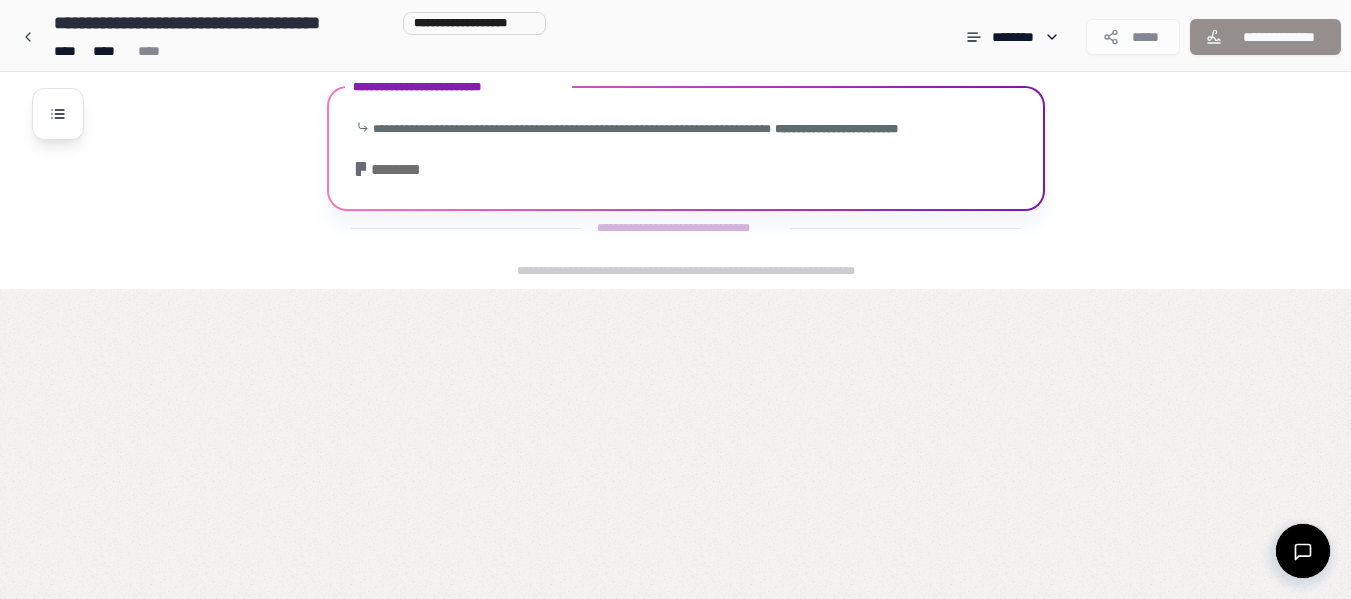 scroll, scrollTop: 580, scrollLeft: 0, axis: vertical 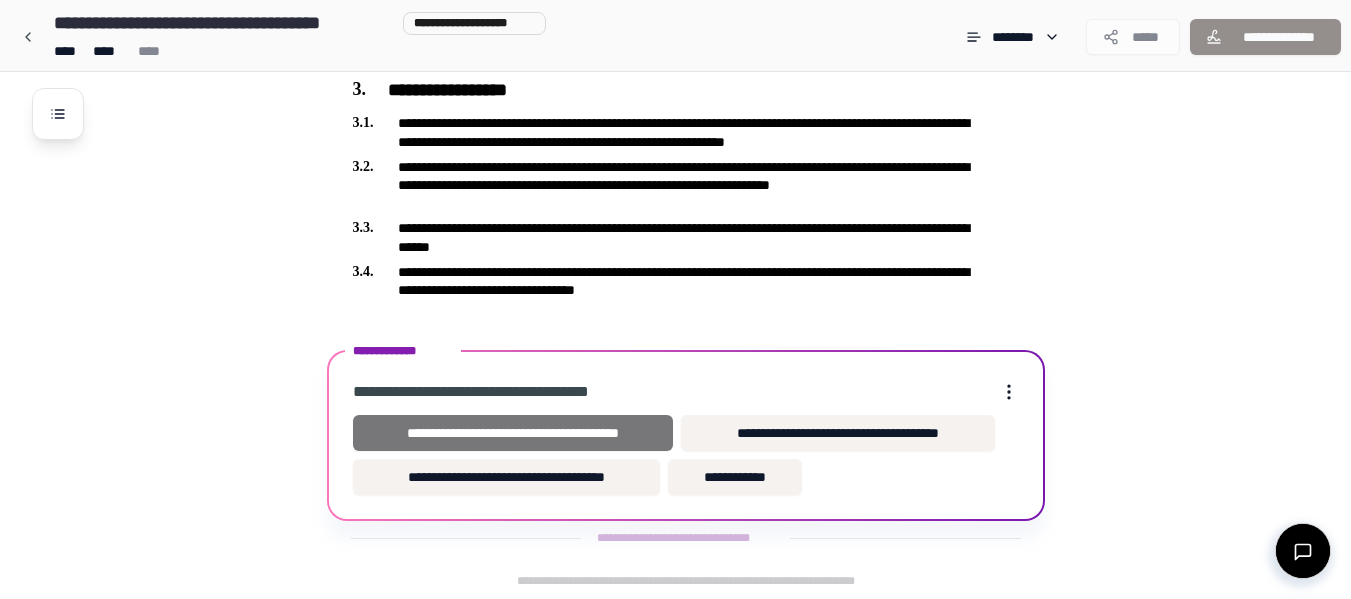 click on "**********" at bounding box center (513, 433) 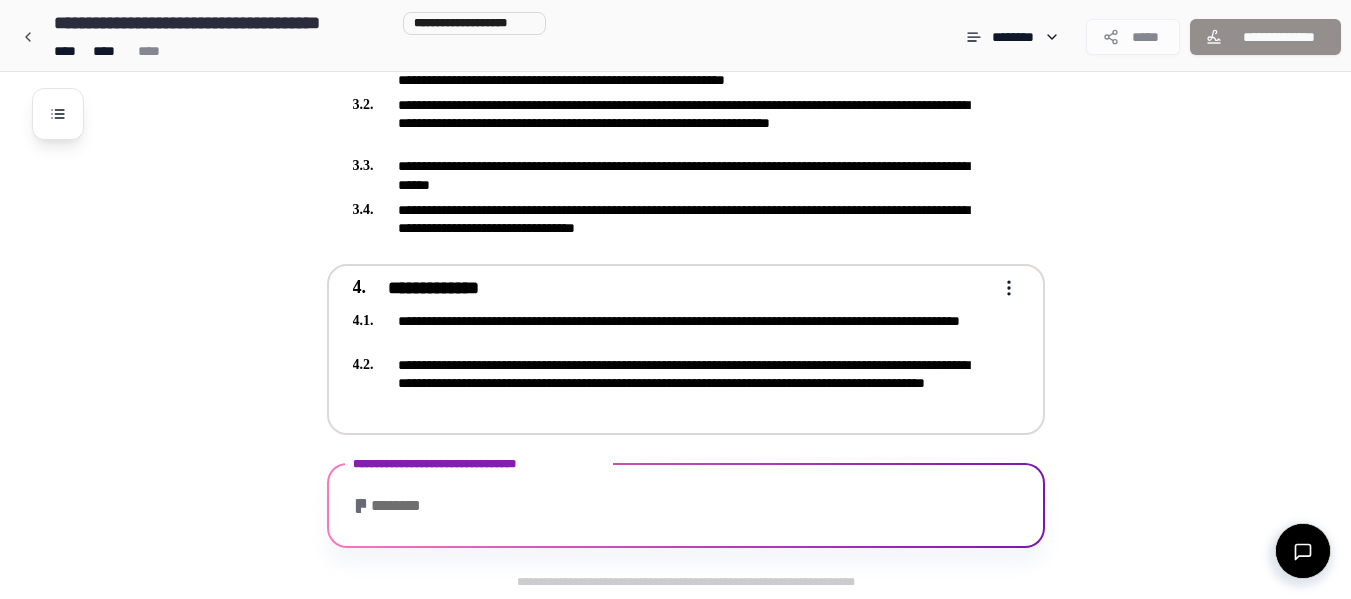 scroll, scrollTop: 1275, scrollLeft: 0, axis: vertical 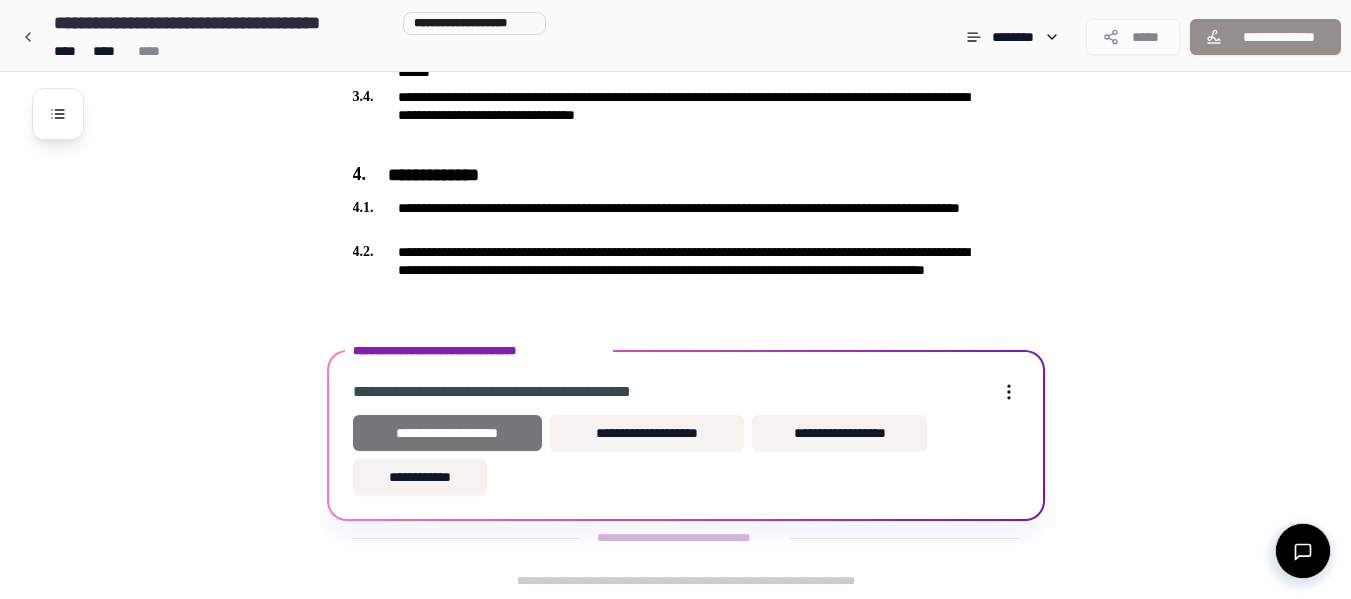 click on "**********" at bounding box center [448, 433] 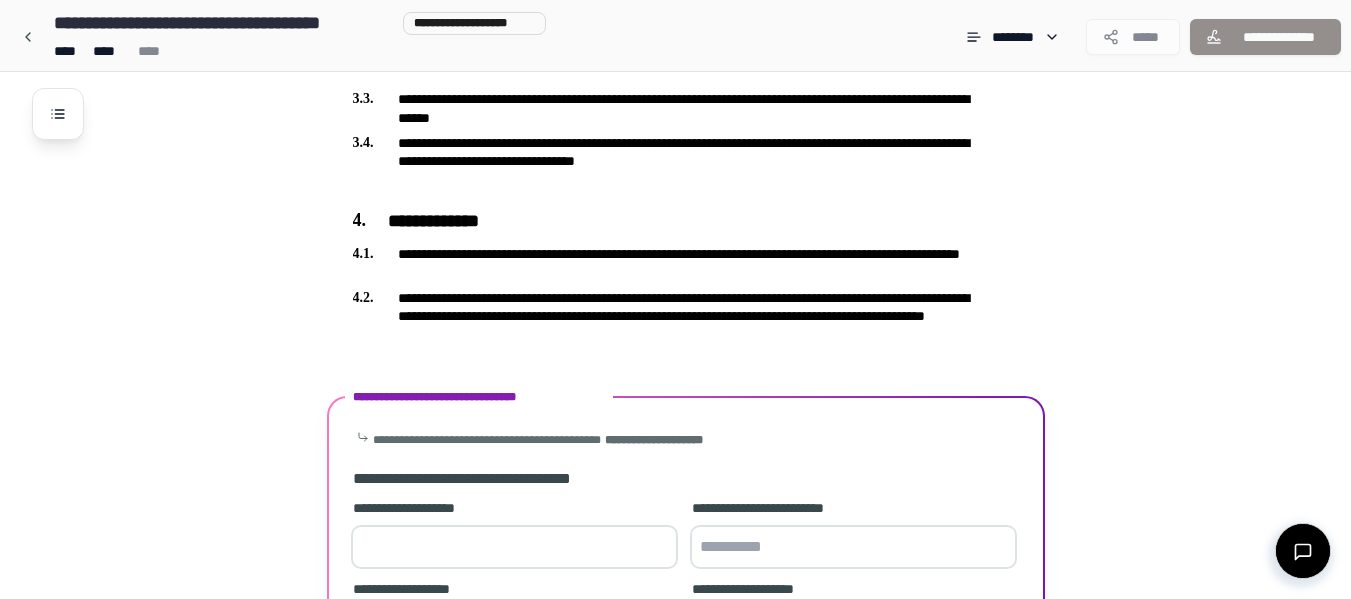scroll, scrollTop: 1446, scrollLeft: 0, axis: vertical 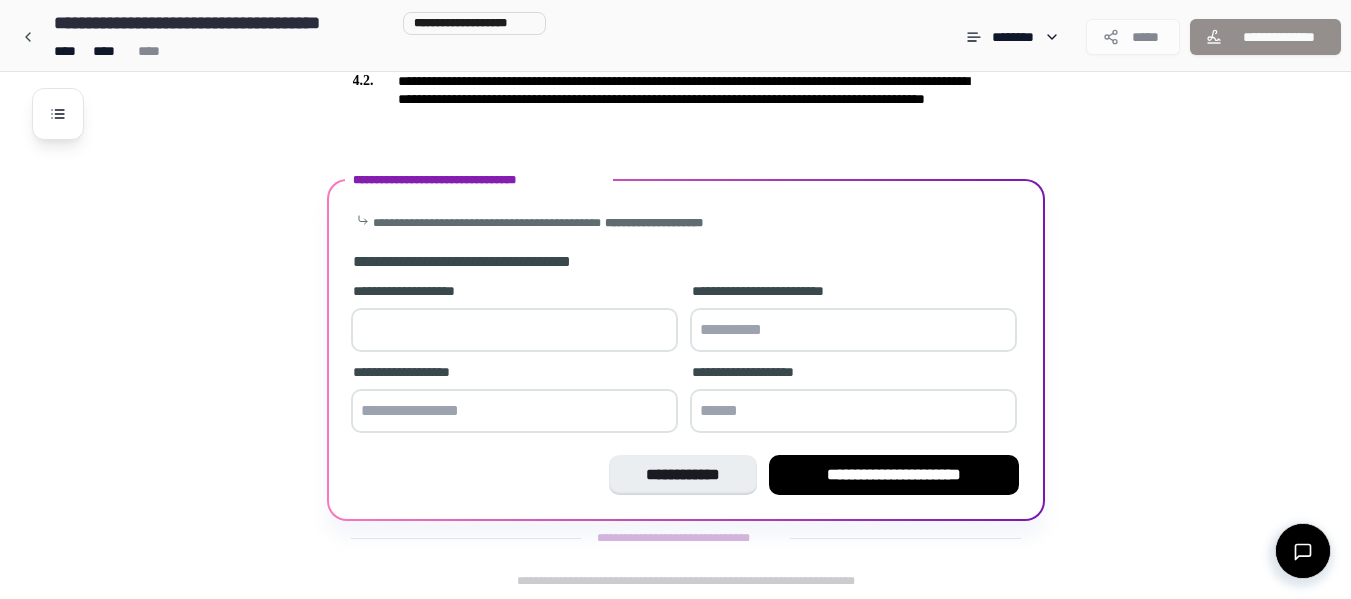 click at bounding box center (514, 330) 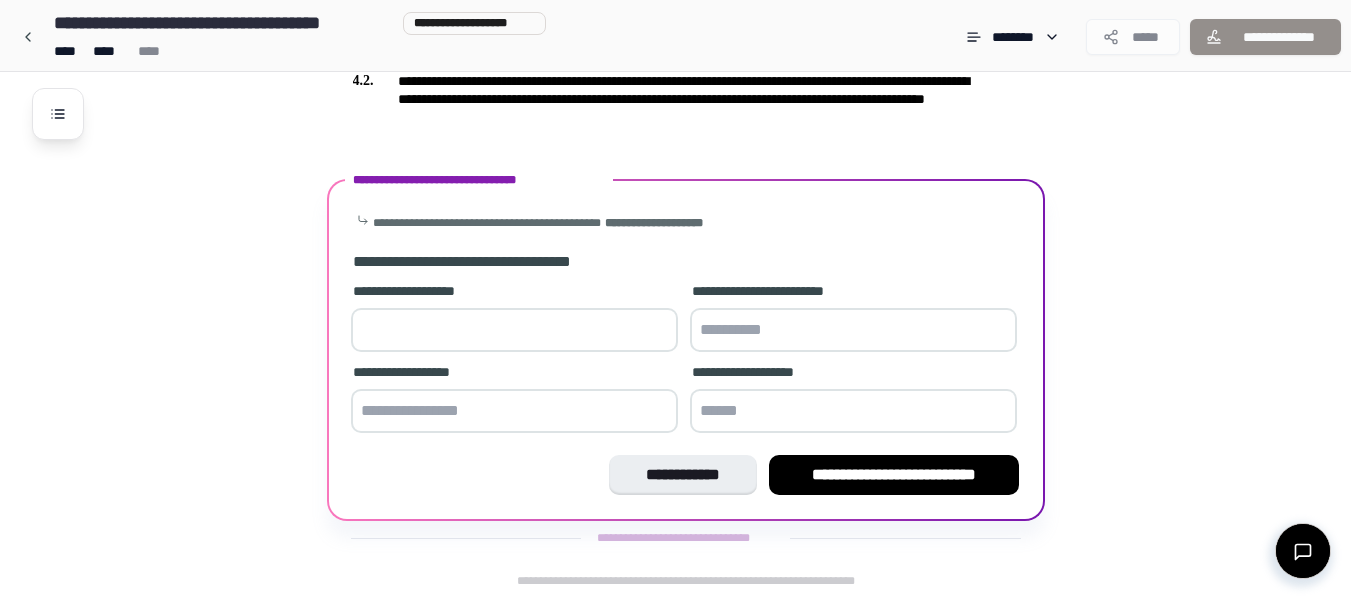 click on "*" at bounding box center [514, 330] 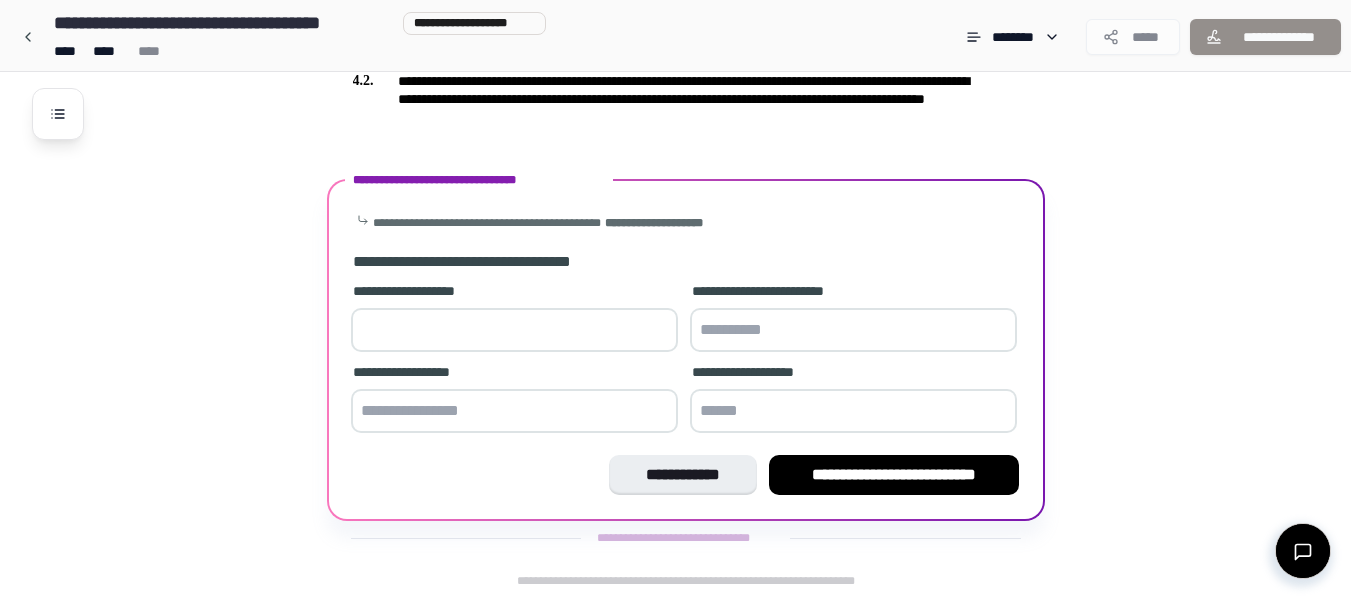 click on "*" at bounding box center [514, 330] 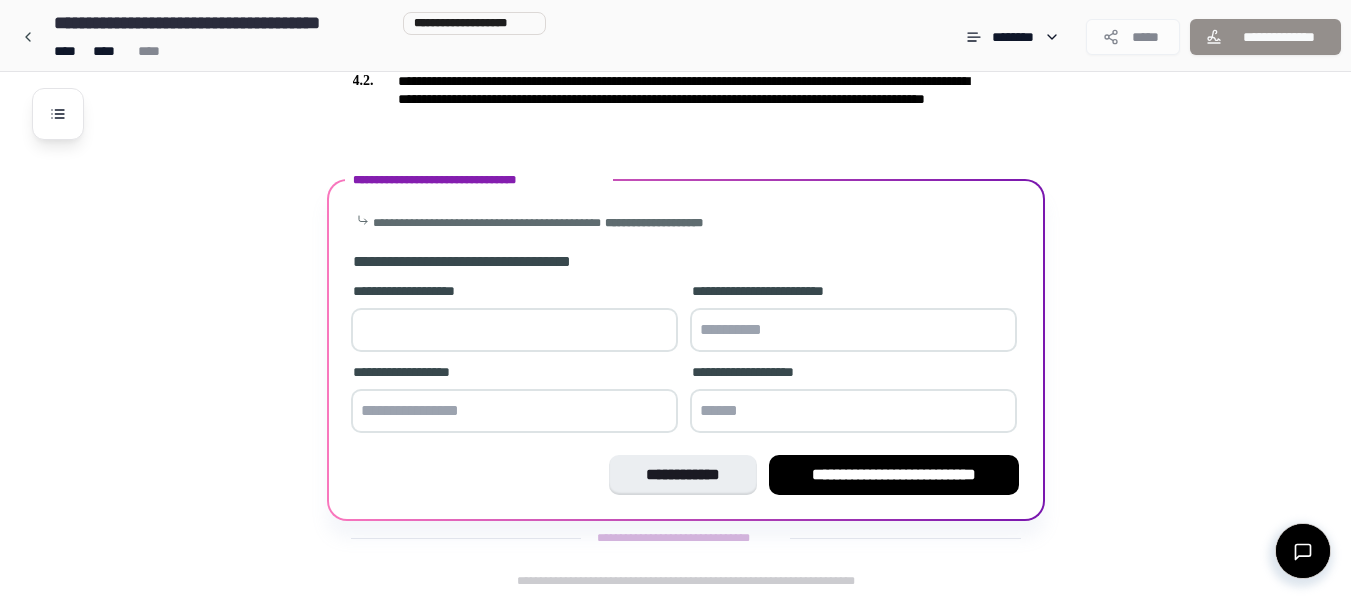 click on "*" at bounding box center (514, 330) 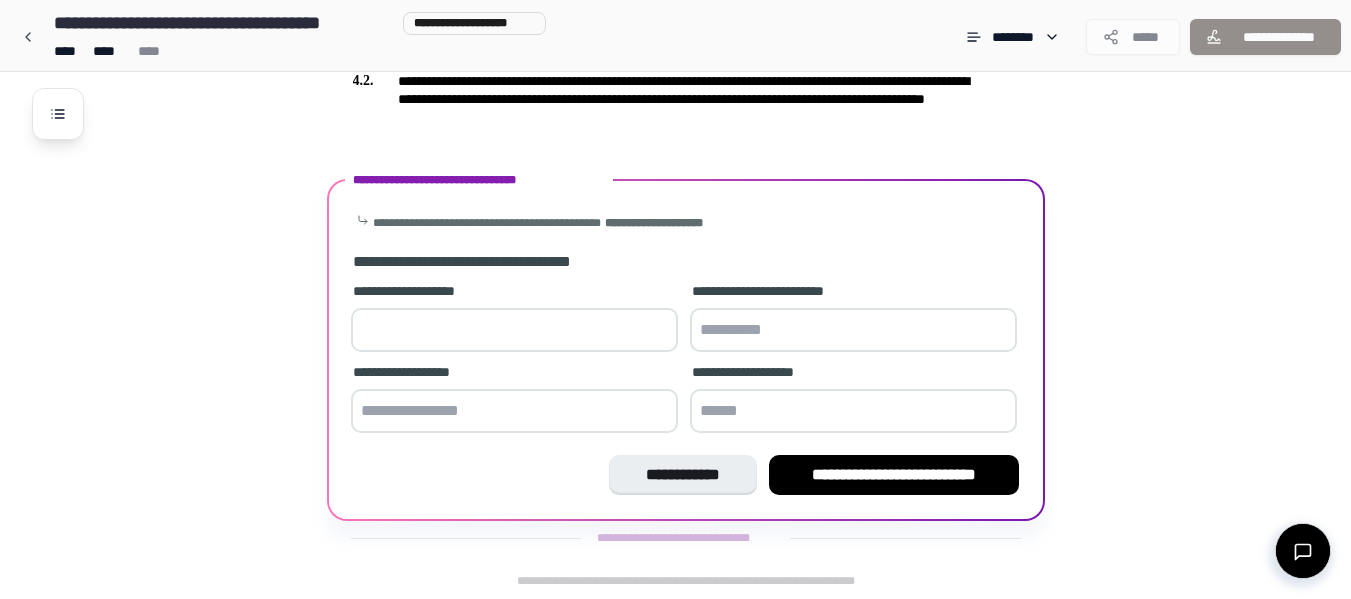click on "*" at bounding box center [514, 330] 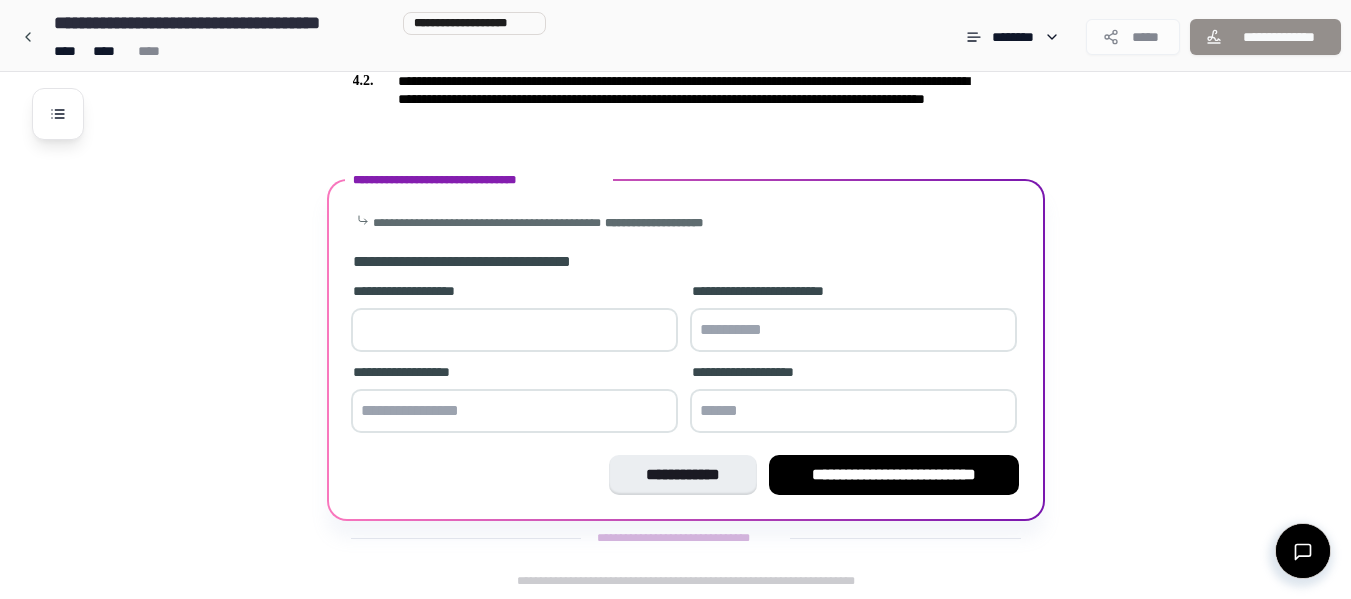 click on "*" at bounding box center (514, 330) 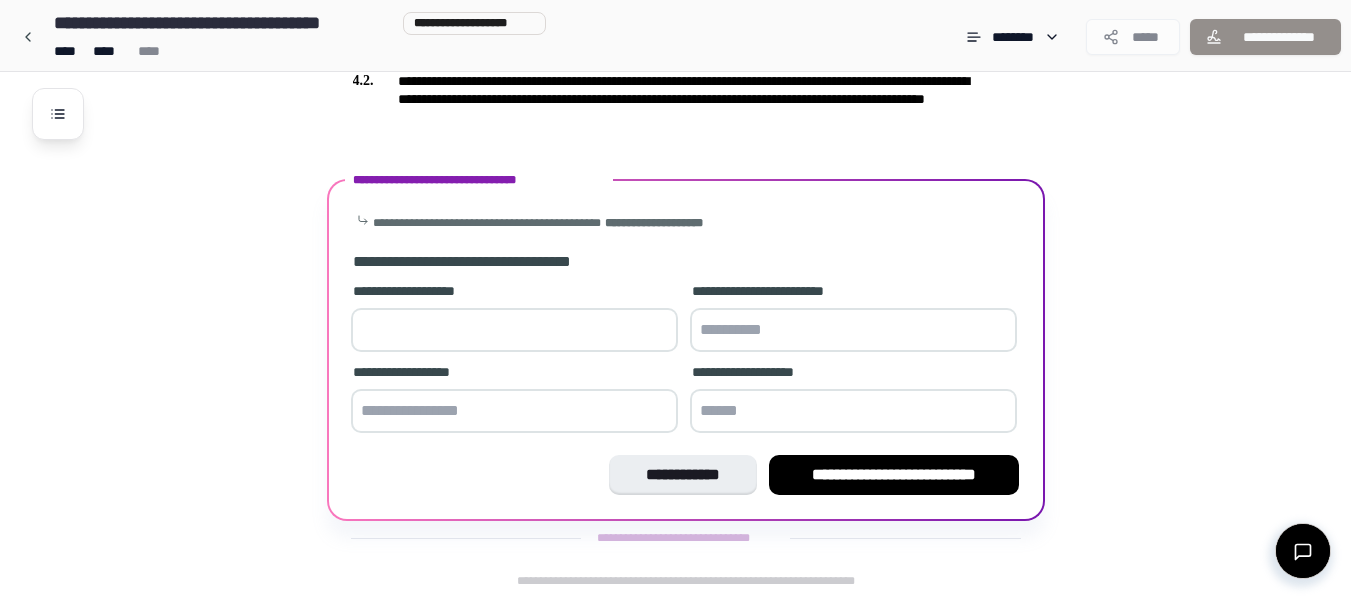 type on "*" 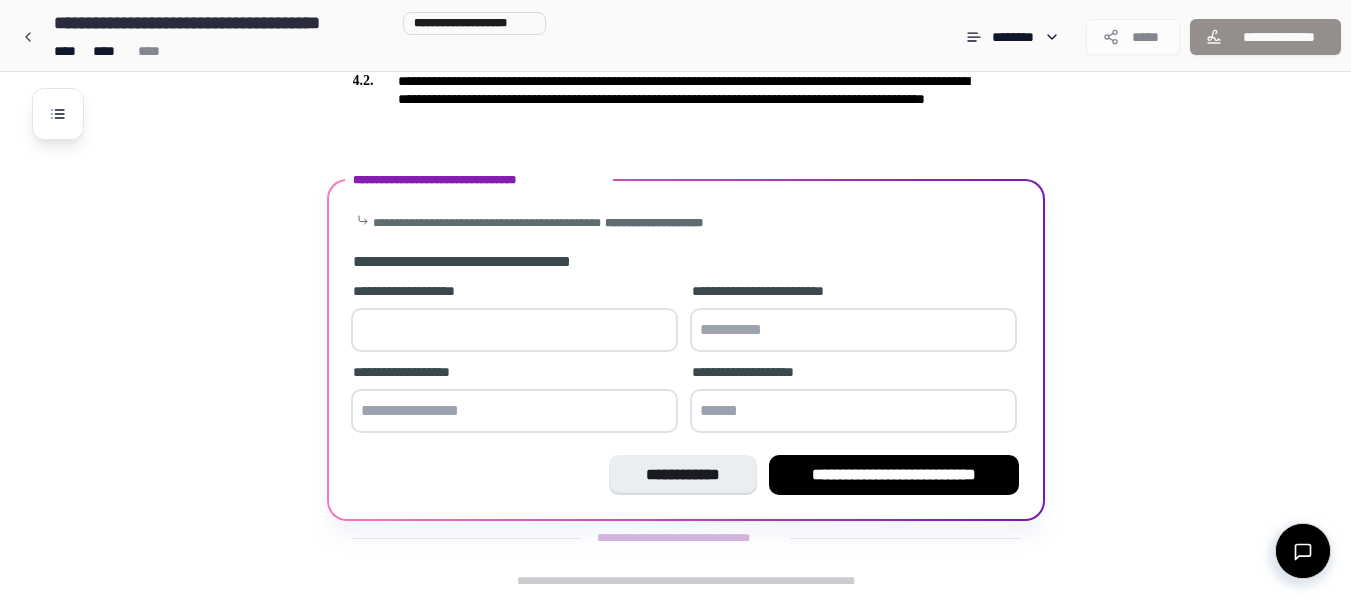 click on "*" at bounding box center (514, 330) 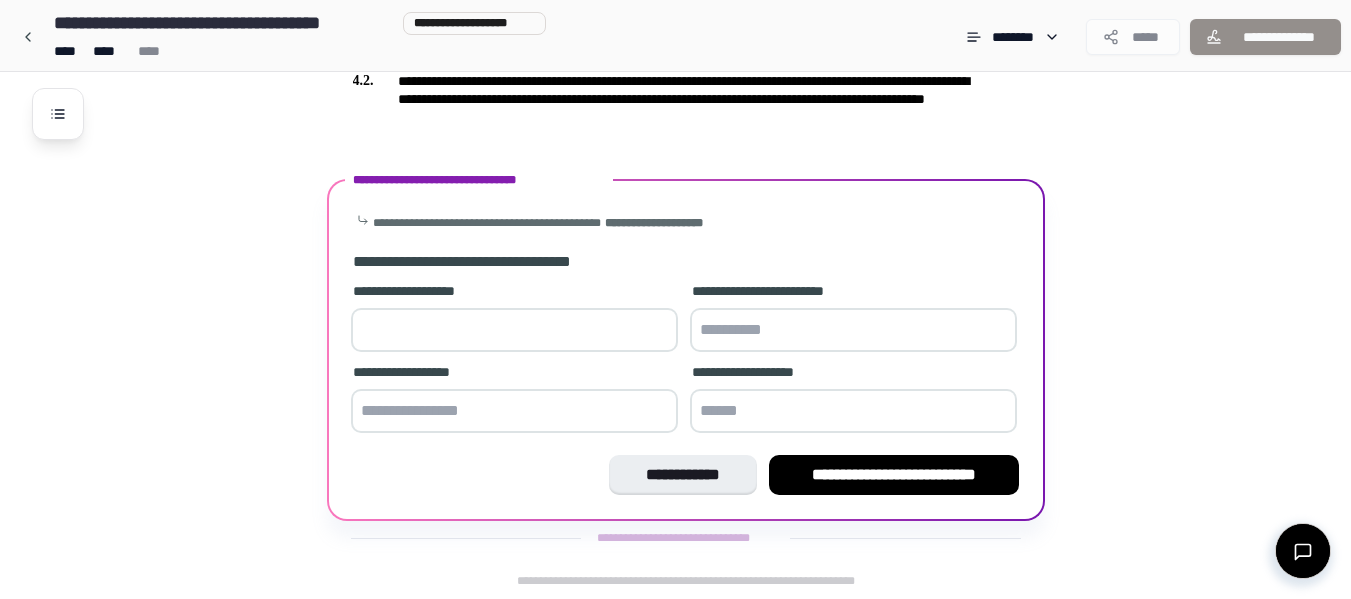 click at bounding box center (853, 330) 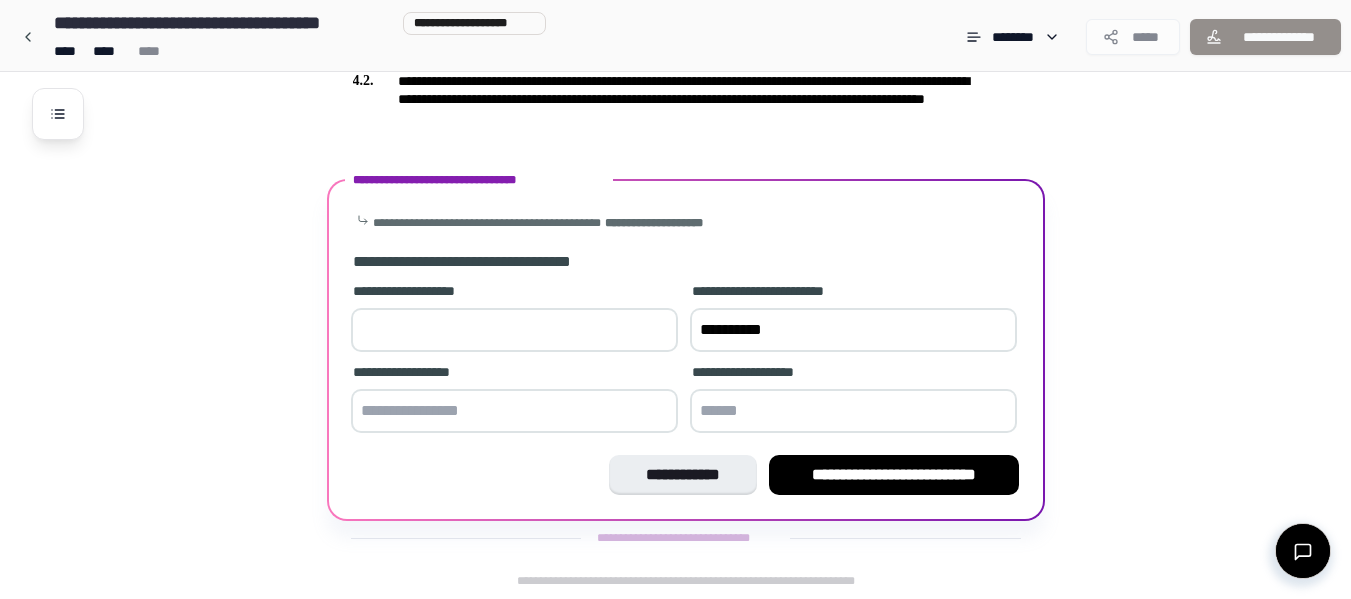 type on "**********" 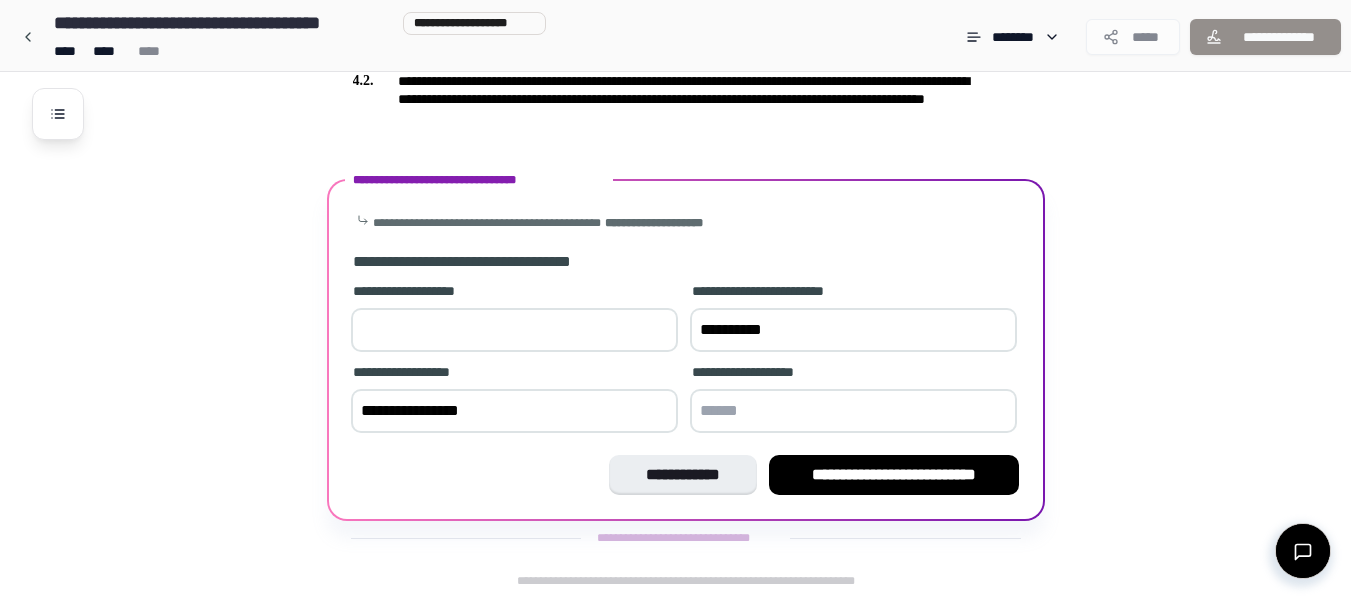 type on "**********" 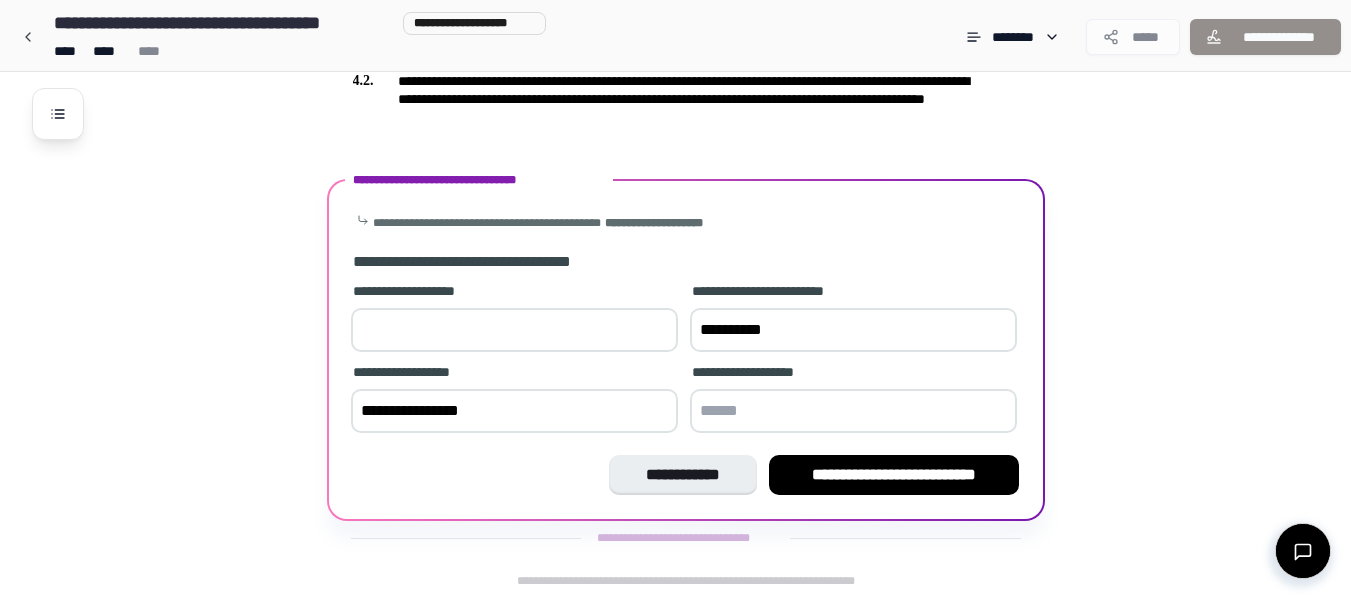 click at bounding box center (853, 411) 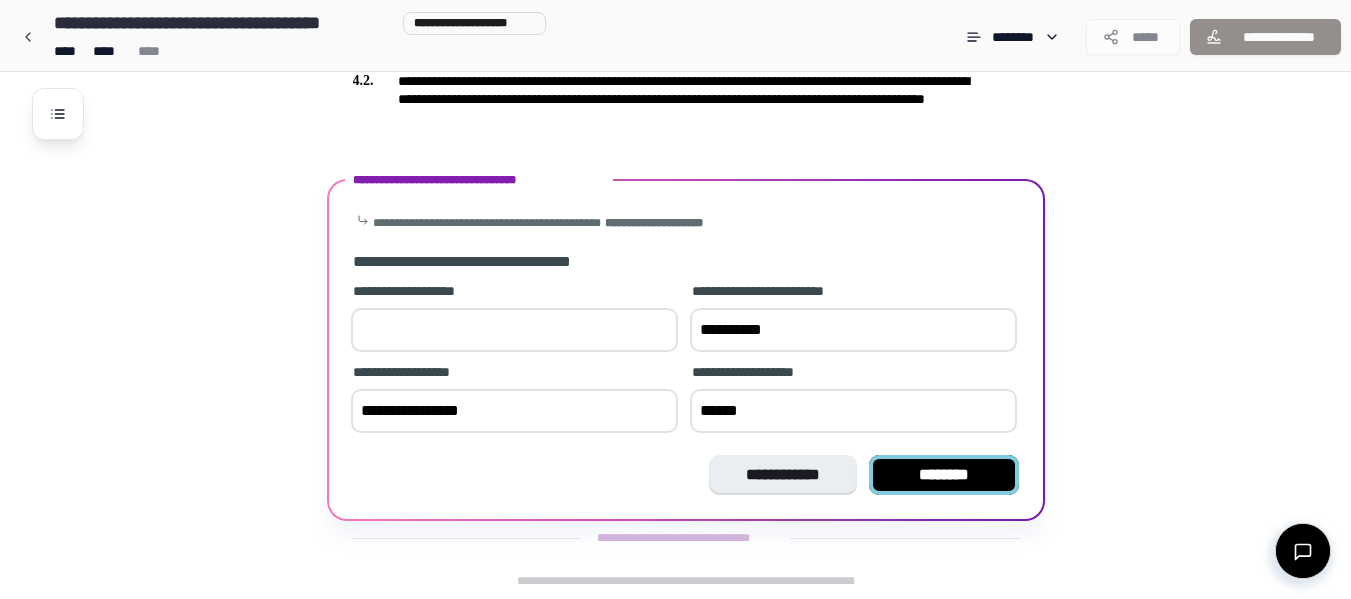 type on "******" 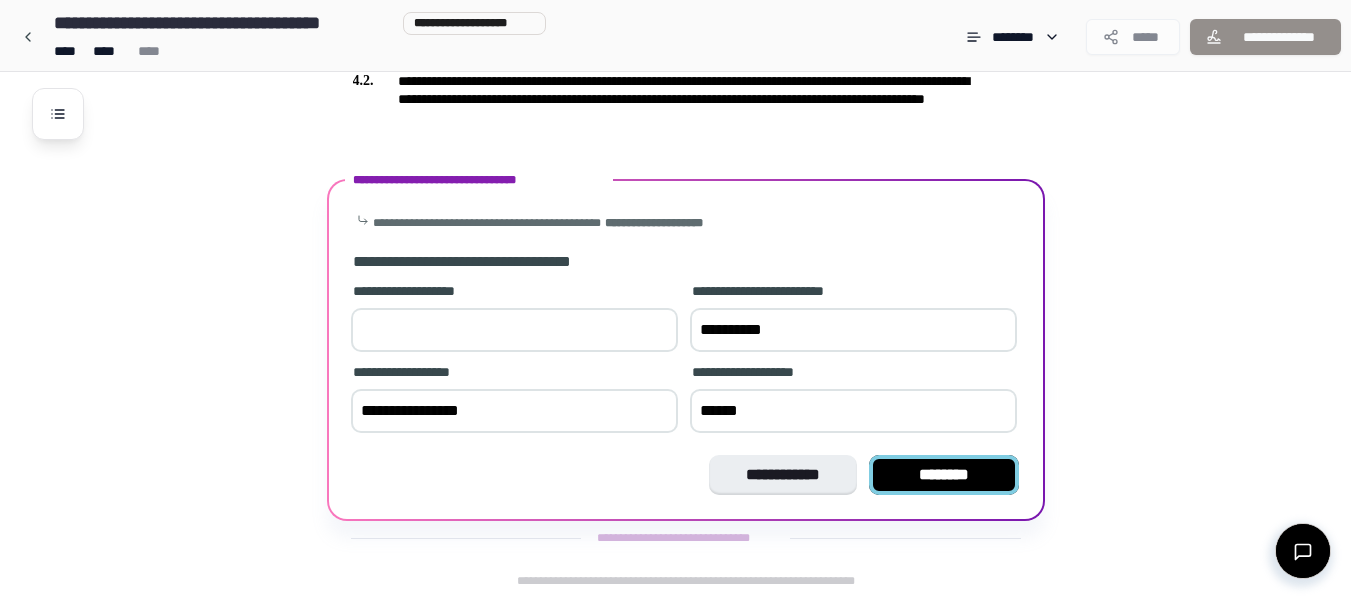 click on "********" at bounding box center (944, 475) 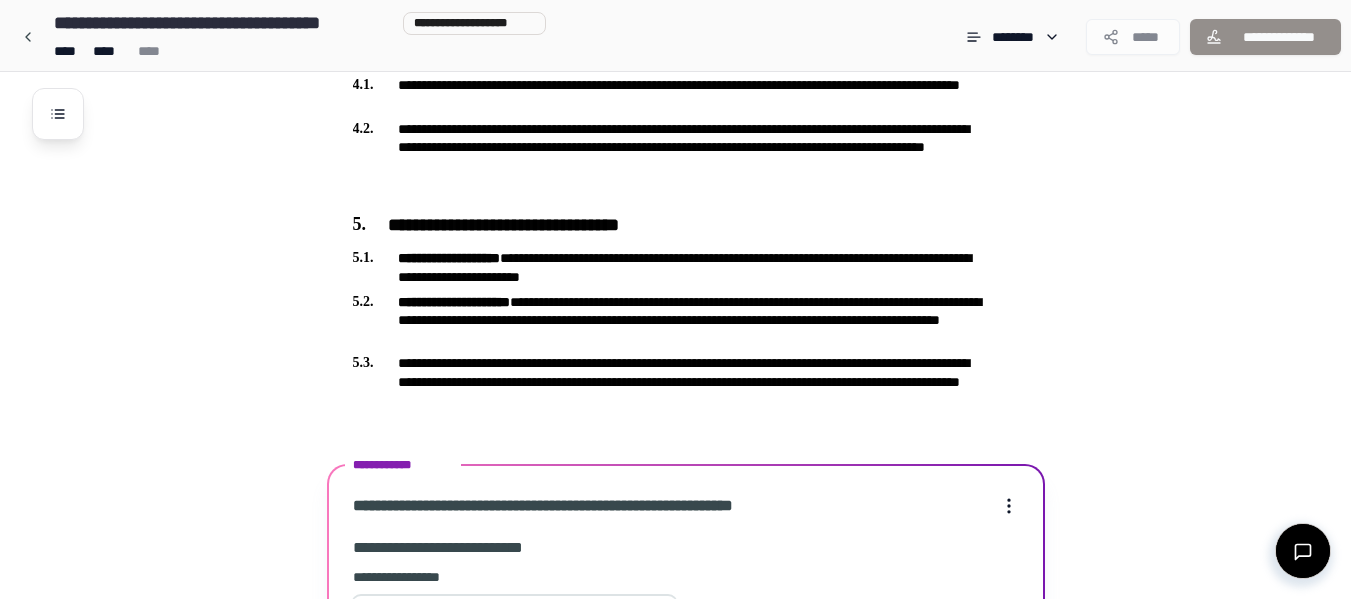 scroll, scrollTop: 1961, scrollLeft: 0, axis: vertical 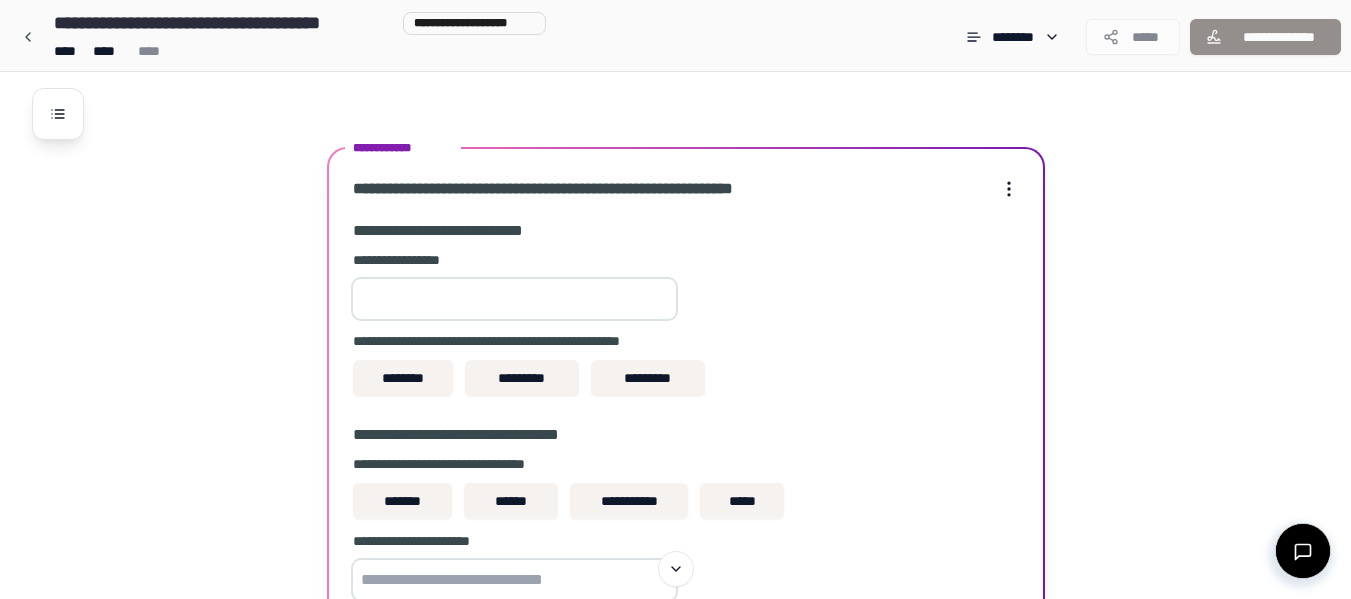 click at bounding box center [514, 299] 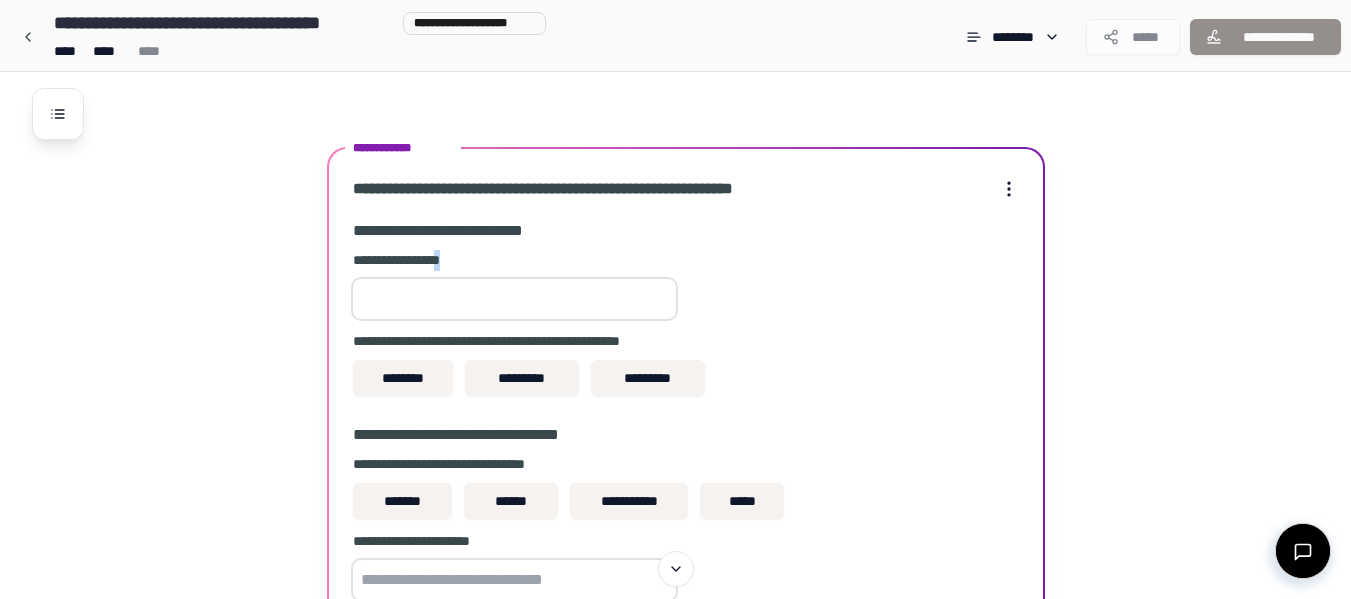 click on "**********" at bounding box center (514, 260) 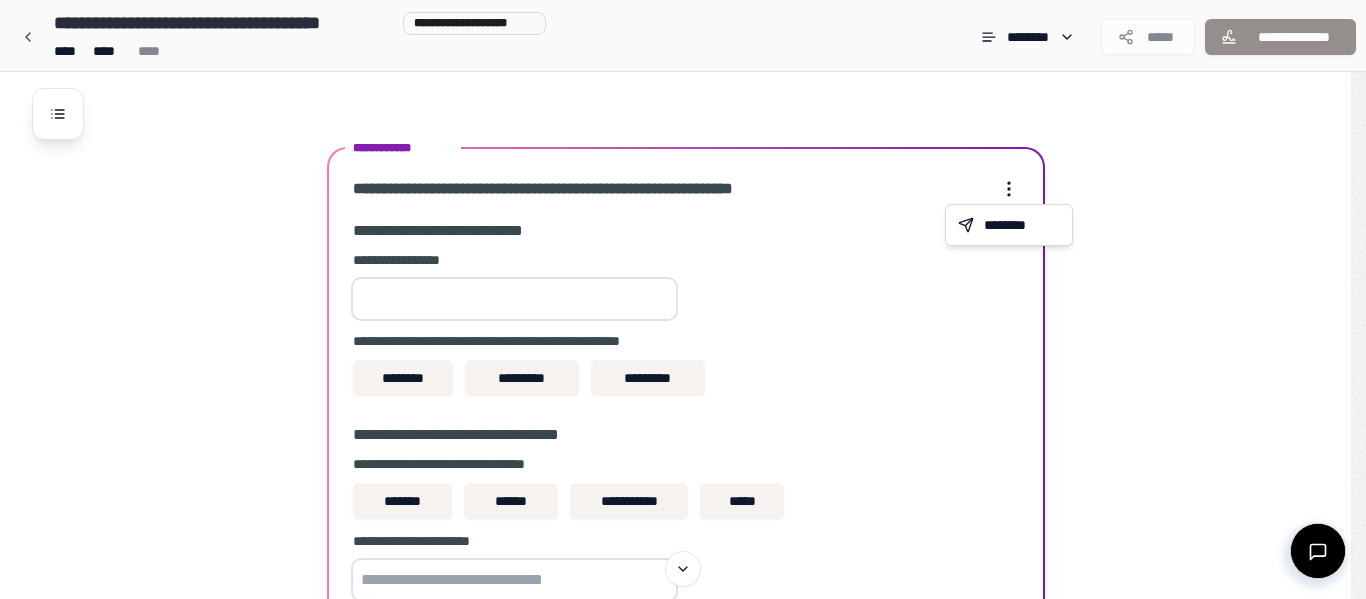 click on "**********" at bounding box center (683, -435) 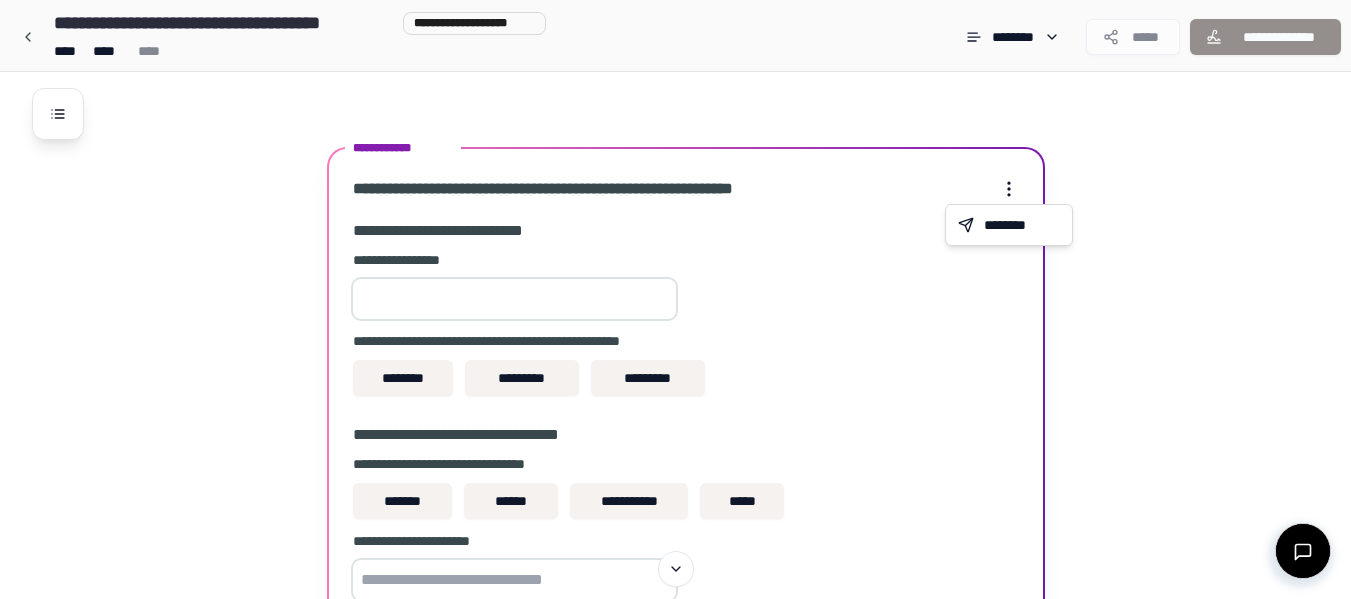 click on "**********" at bounding box center [683, -435] 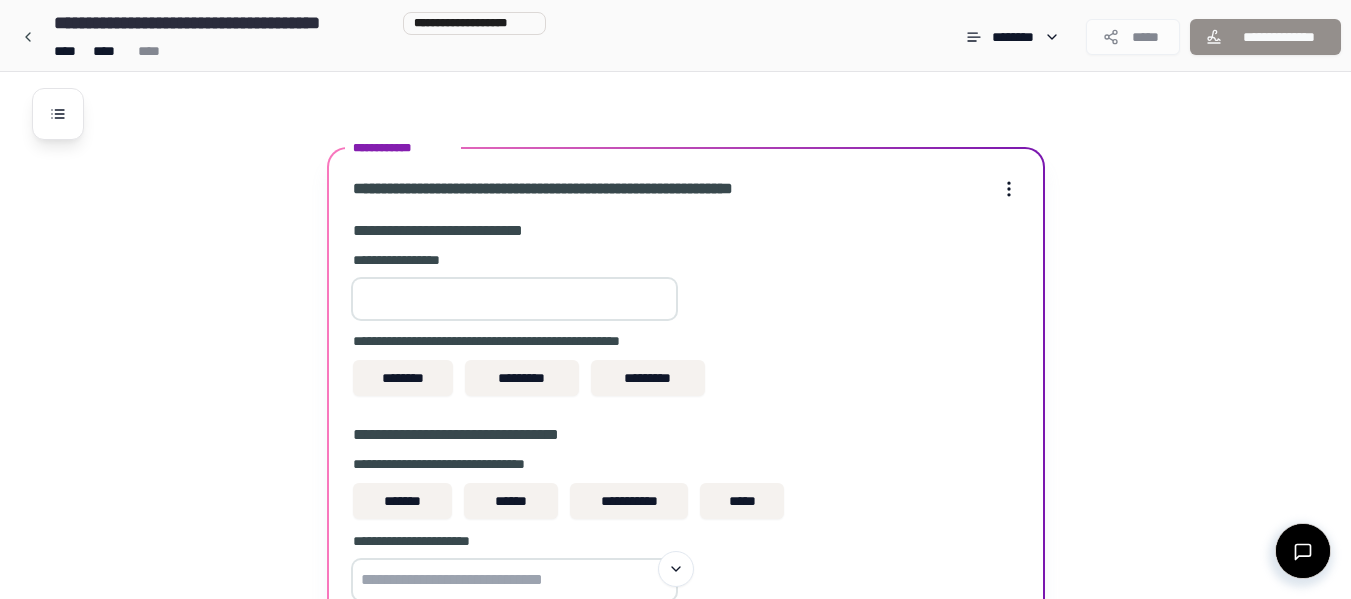 click at bounding box center (514, 299) 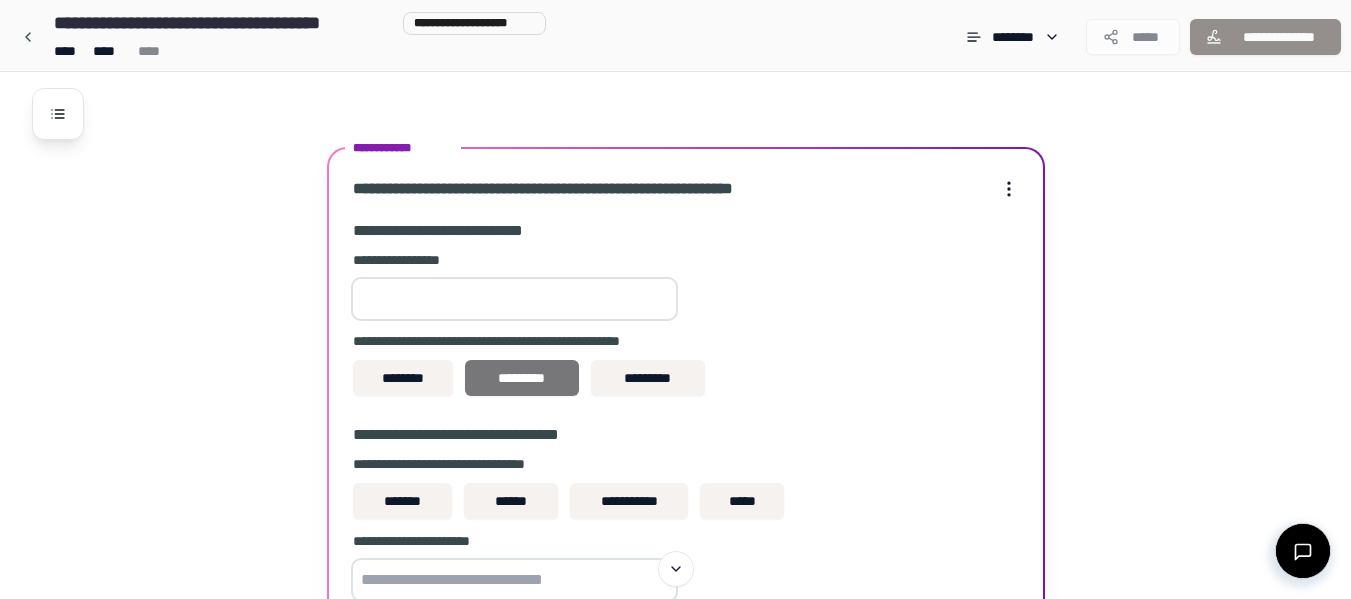 type on "****" 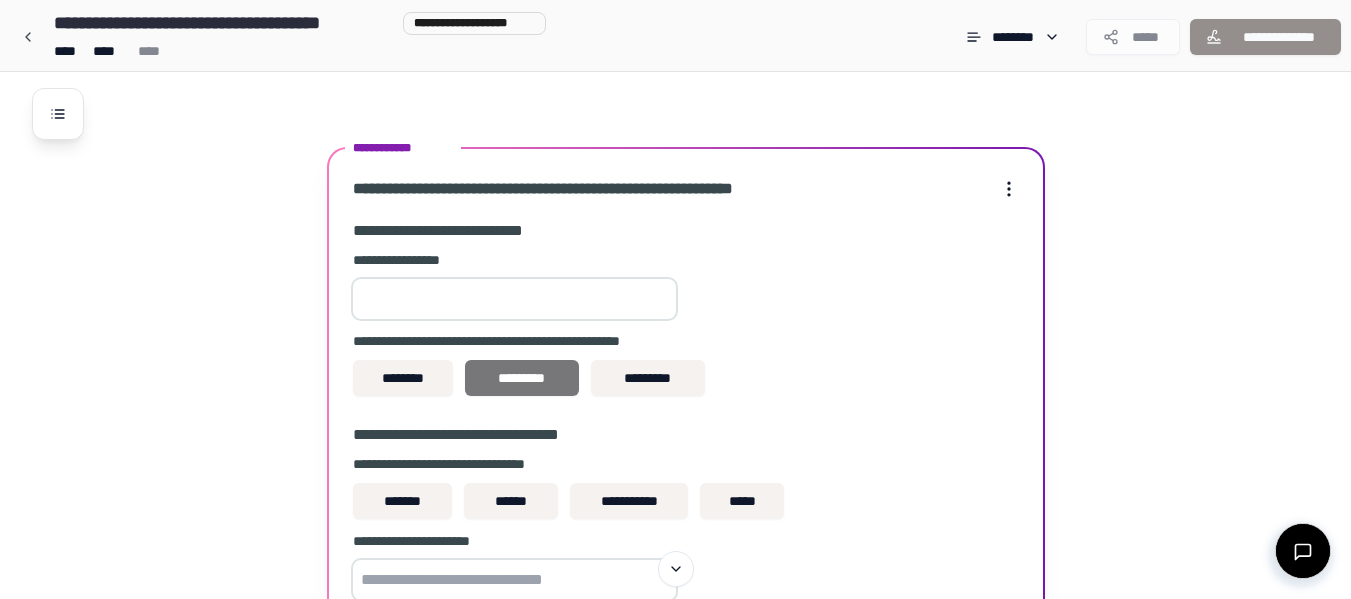 click on "*********" at bounding box center [521, 378] 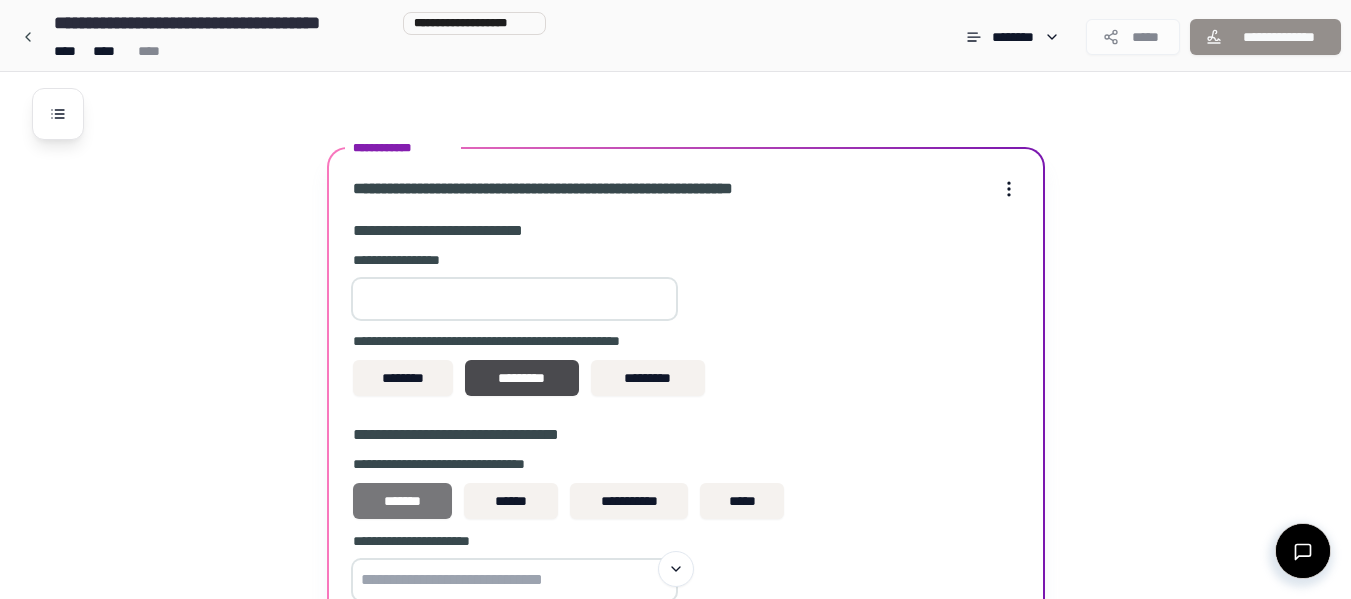 click on "*******" at bounding box center [403, 501] 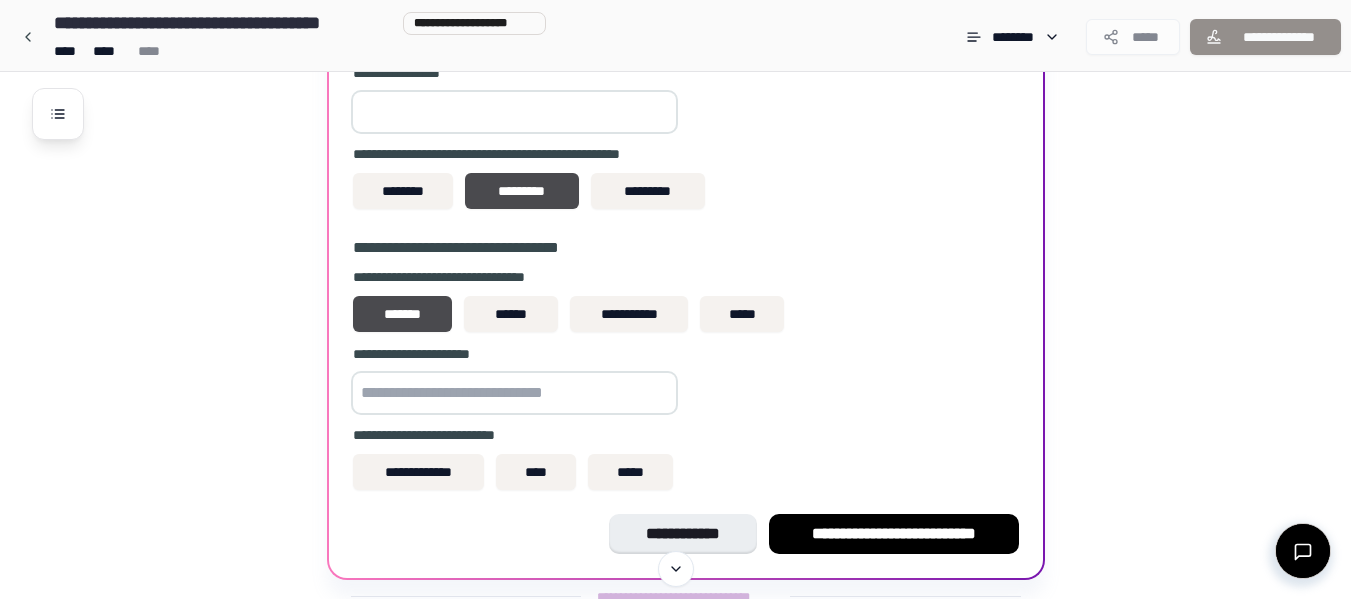 scroll, scrollTop: 1916, scrollLeft: 0, axis: vertical 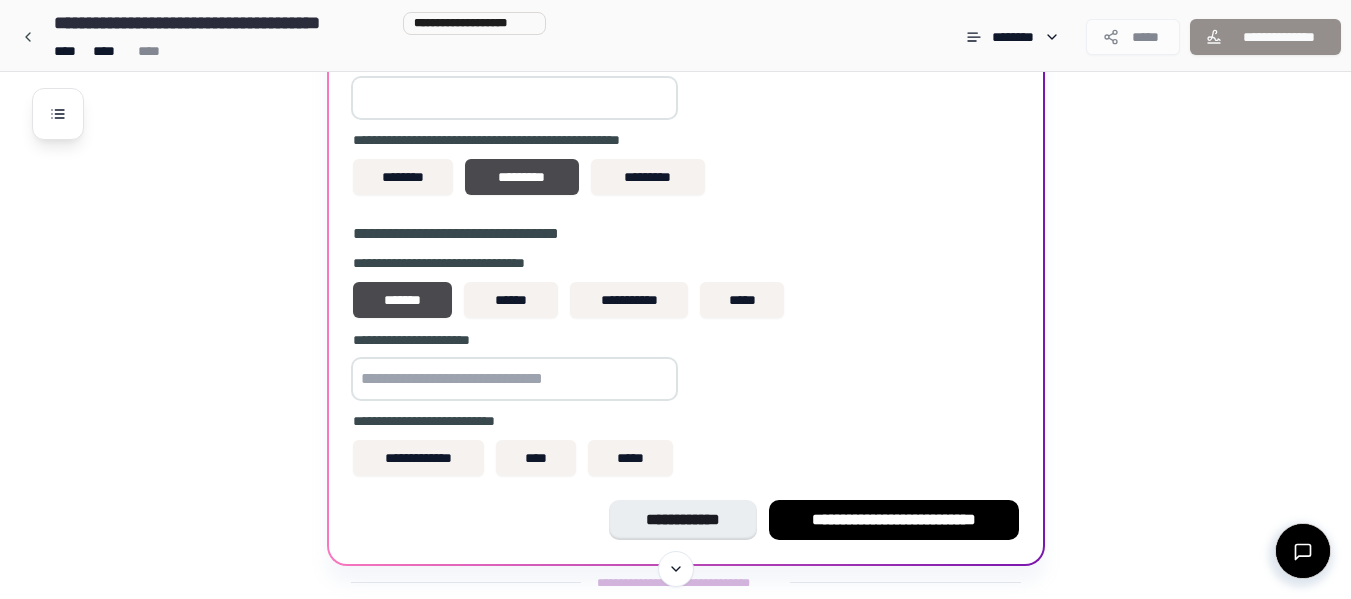 click at bounding box center [514, 379] 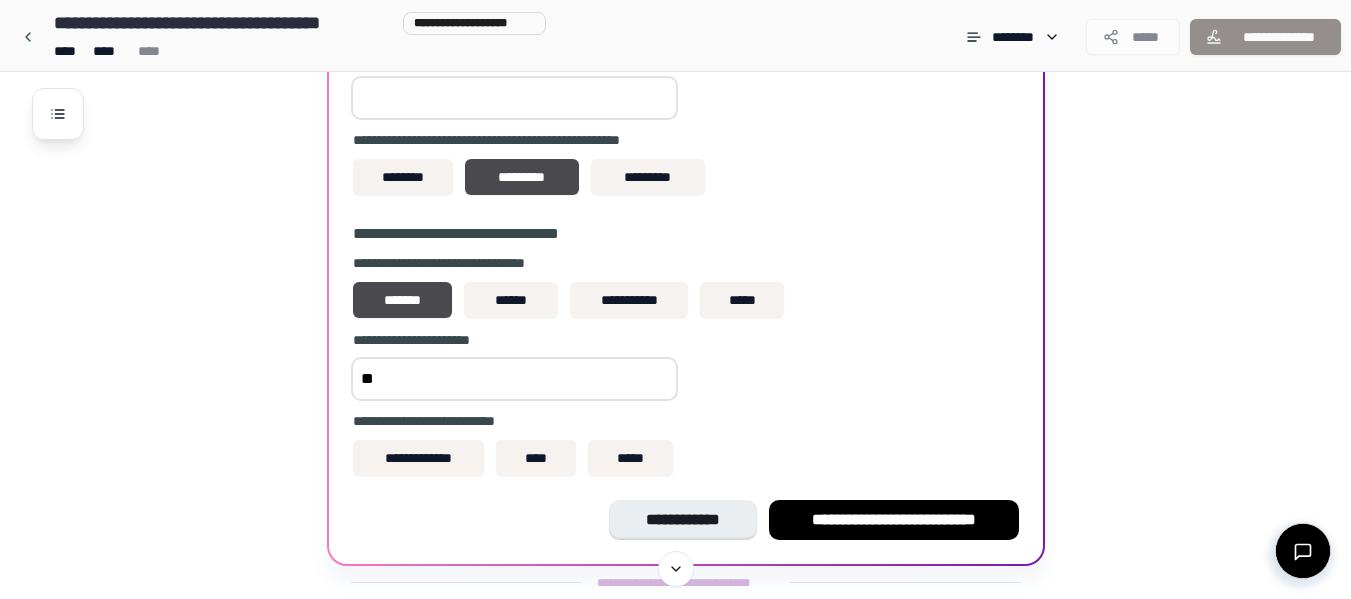 type on "*" 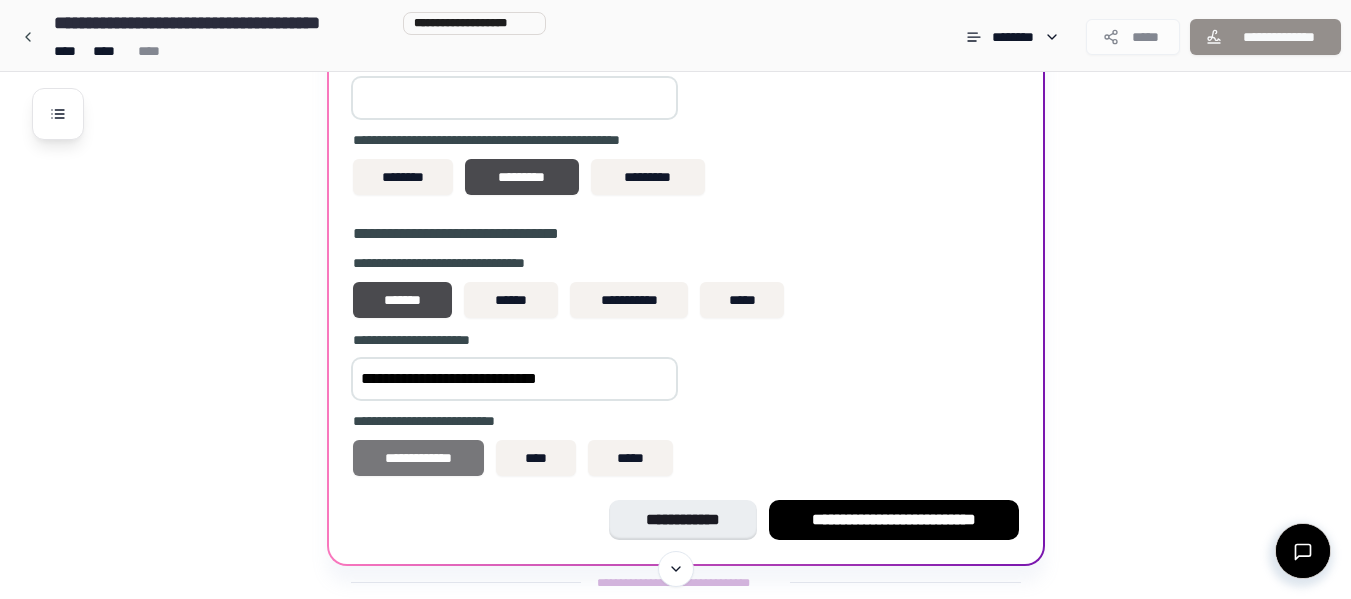 type on "**********" 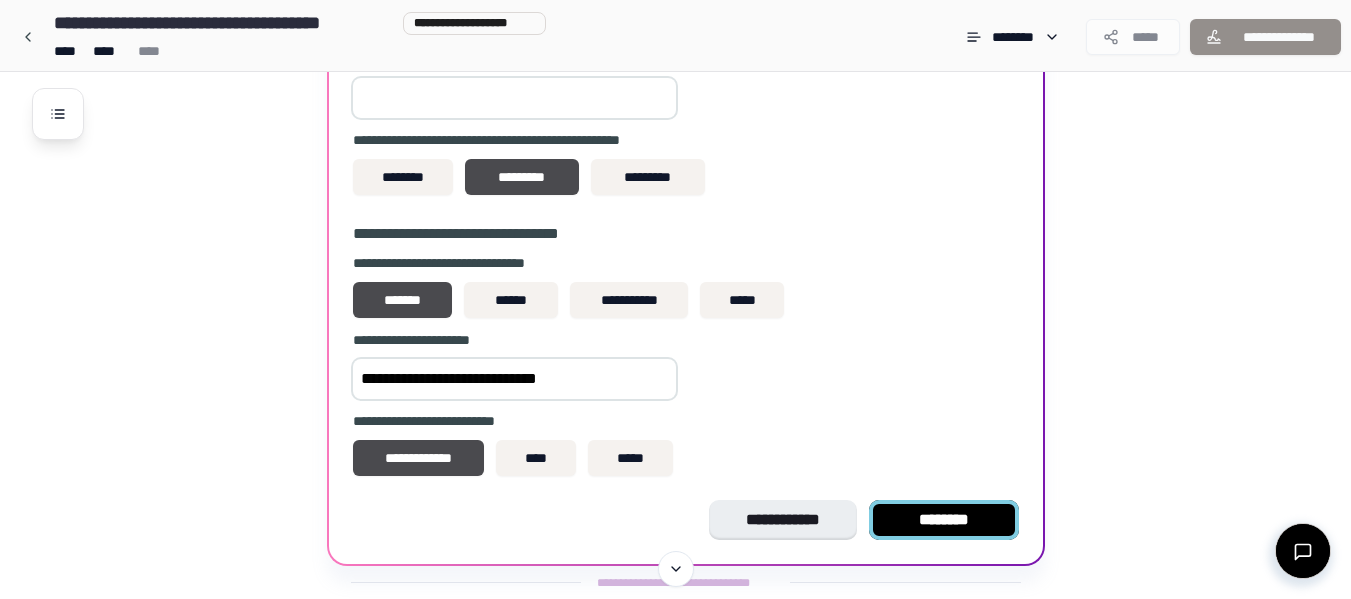 click on "********" at bounding box center (944, 520) 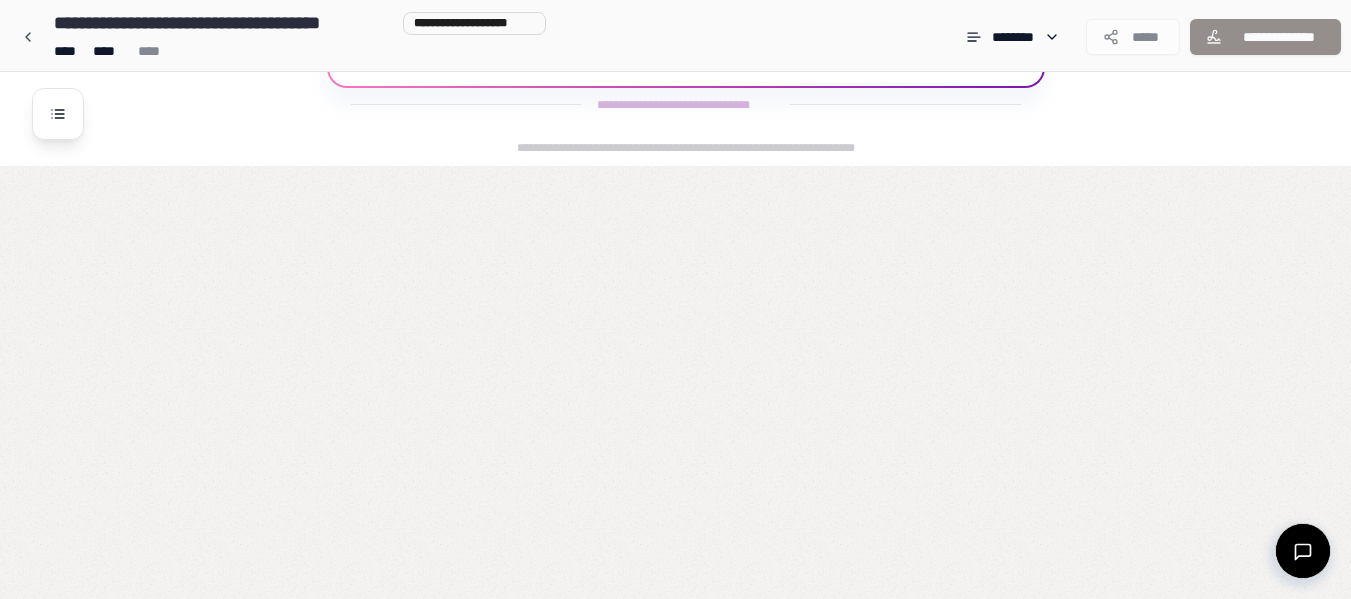 scroll, scrollTop: 1482, scrollLeft: 0, axis: vertical 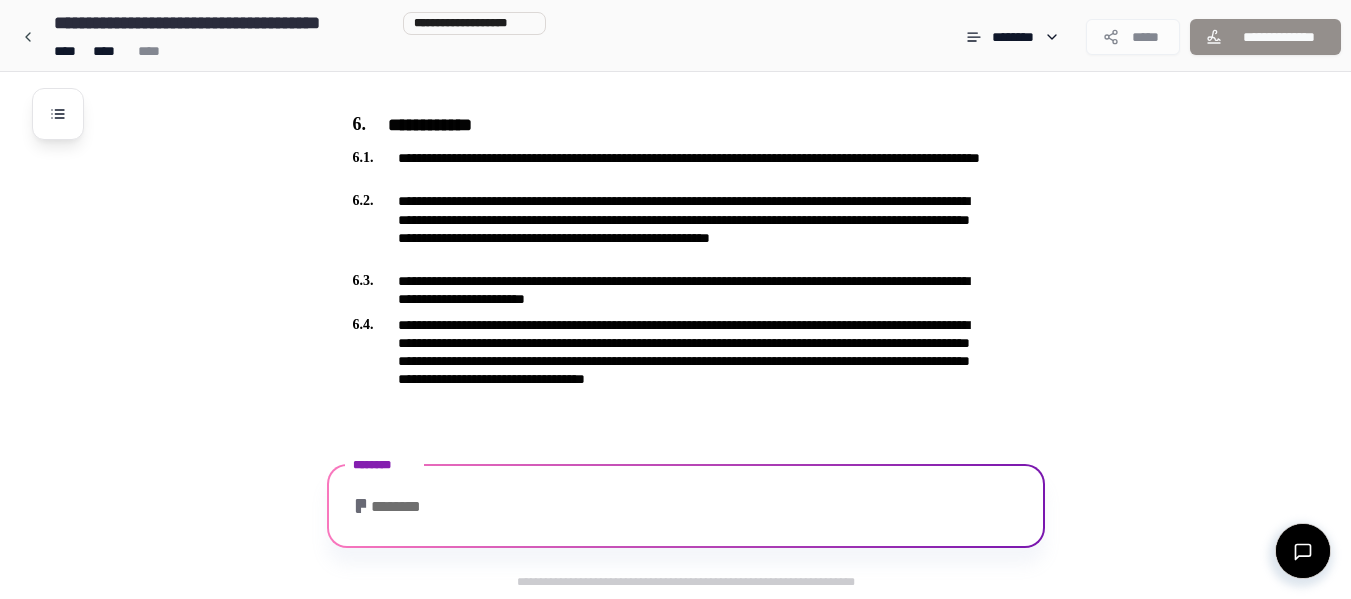 click on "********" at bounding box center (686, 509) 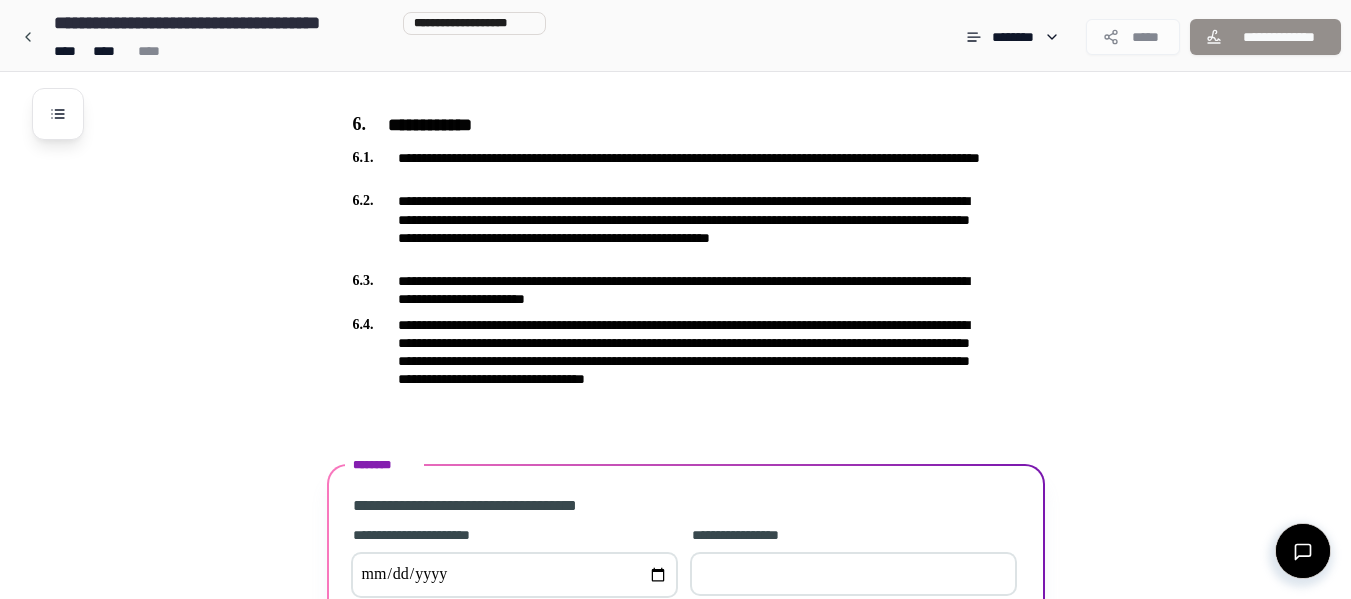 scroll, scrollTop: 1975, scrollLeft: 0, axis: vertical 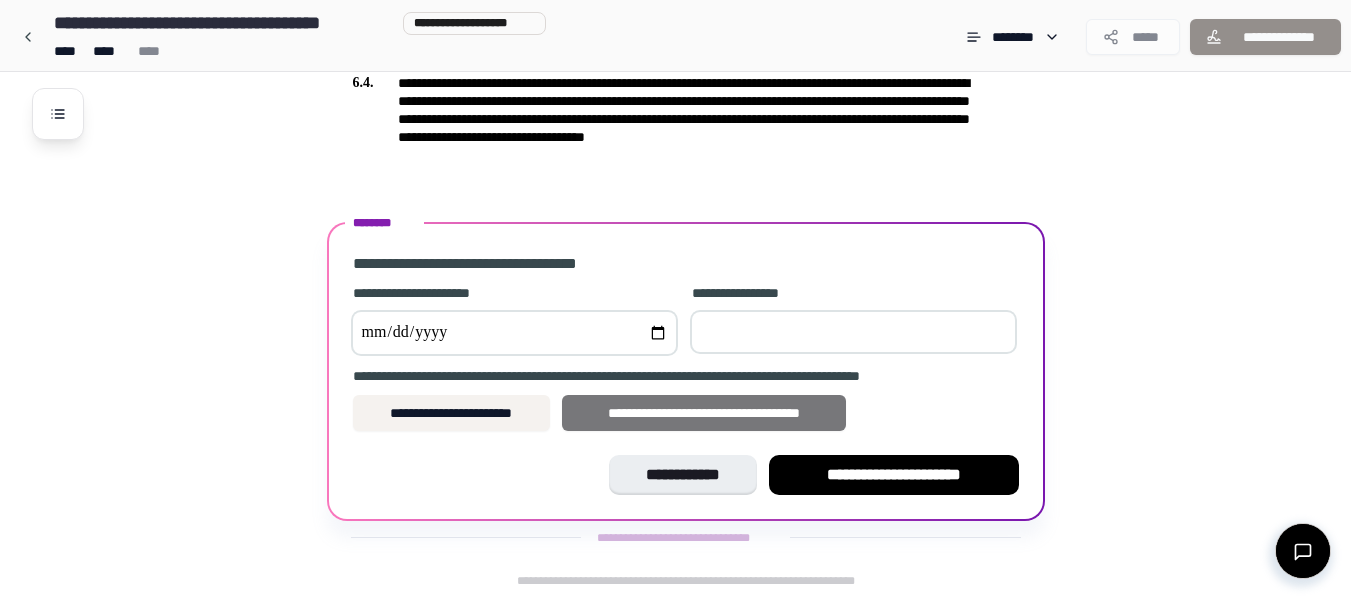 click on "**********" at bounding box center (703, 413) 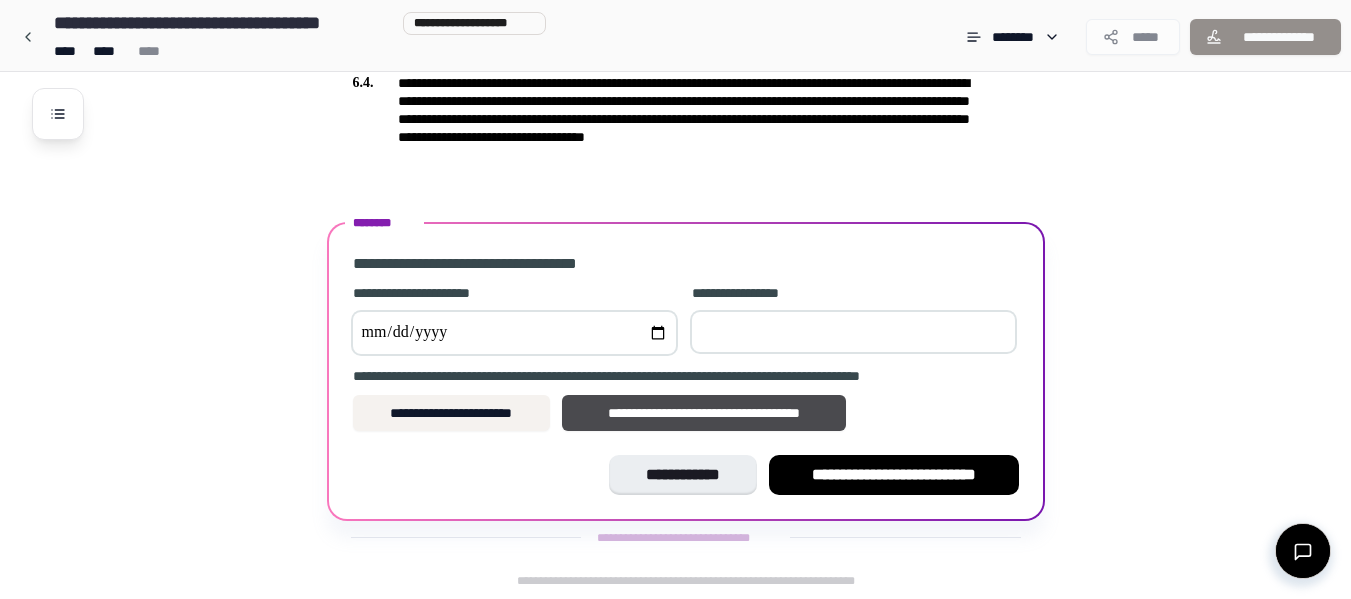 click at bounding box center (514, 333) 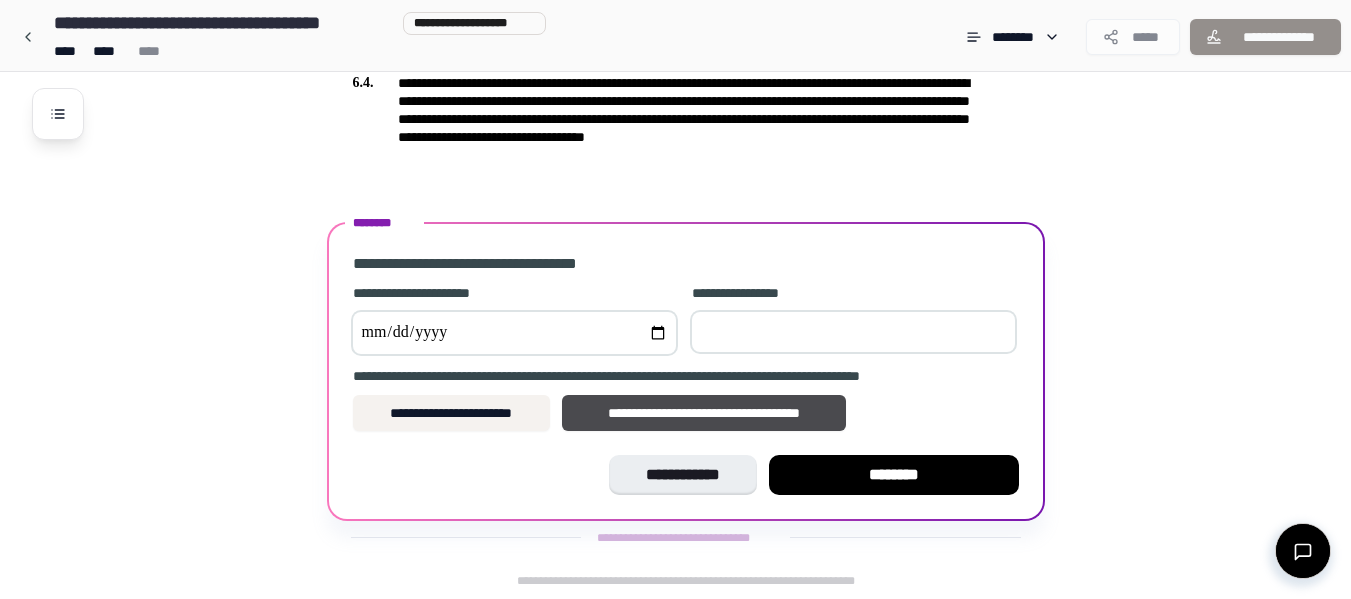 click on "*" at bounding box center (853, 332) 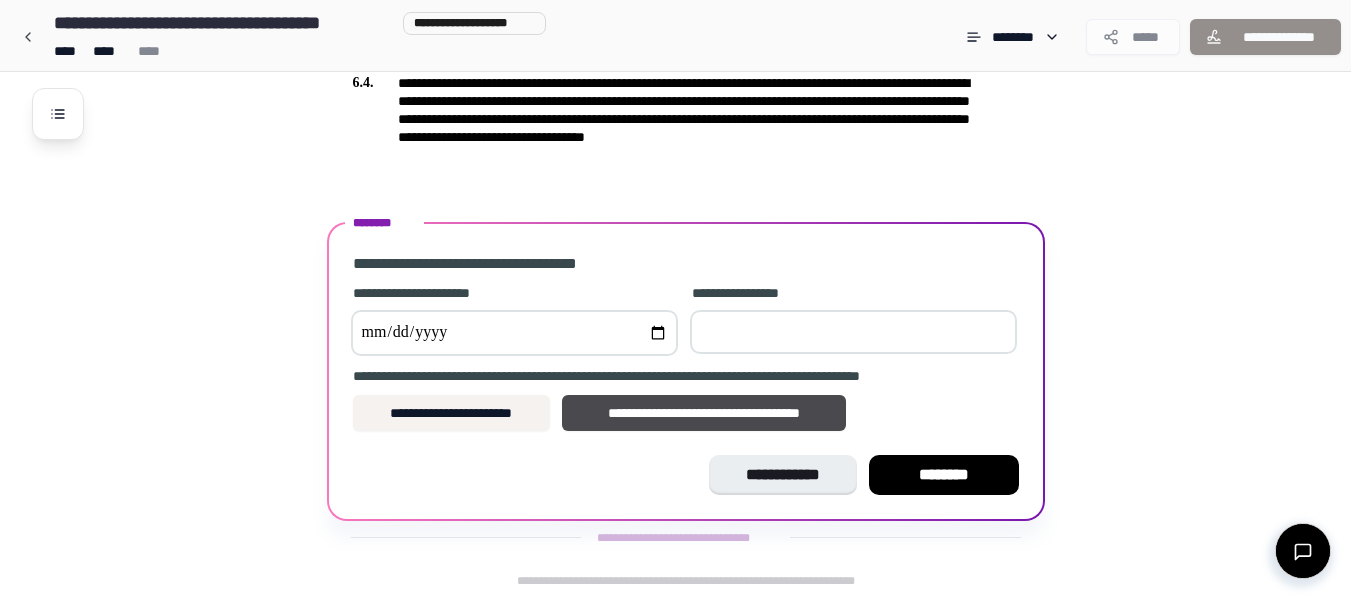 click on "*" at bounding box center [853, 332] 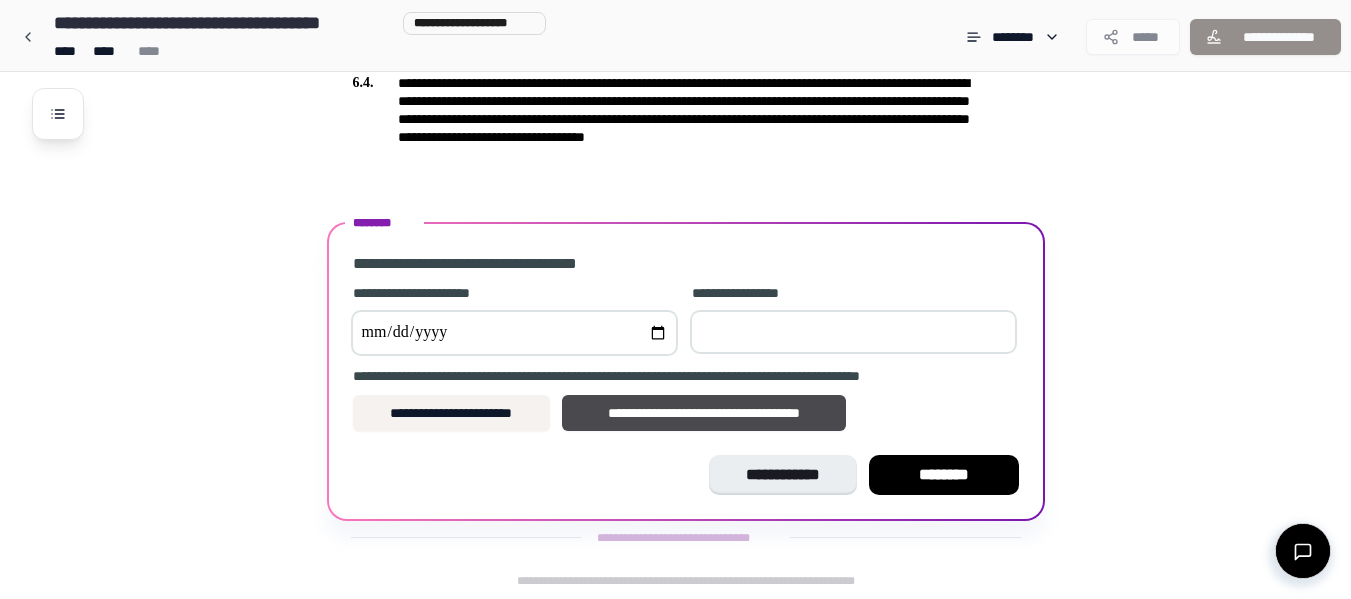 type on "*" 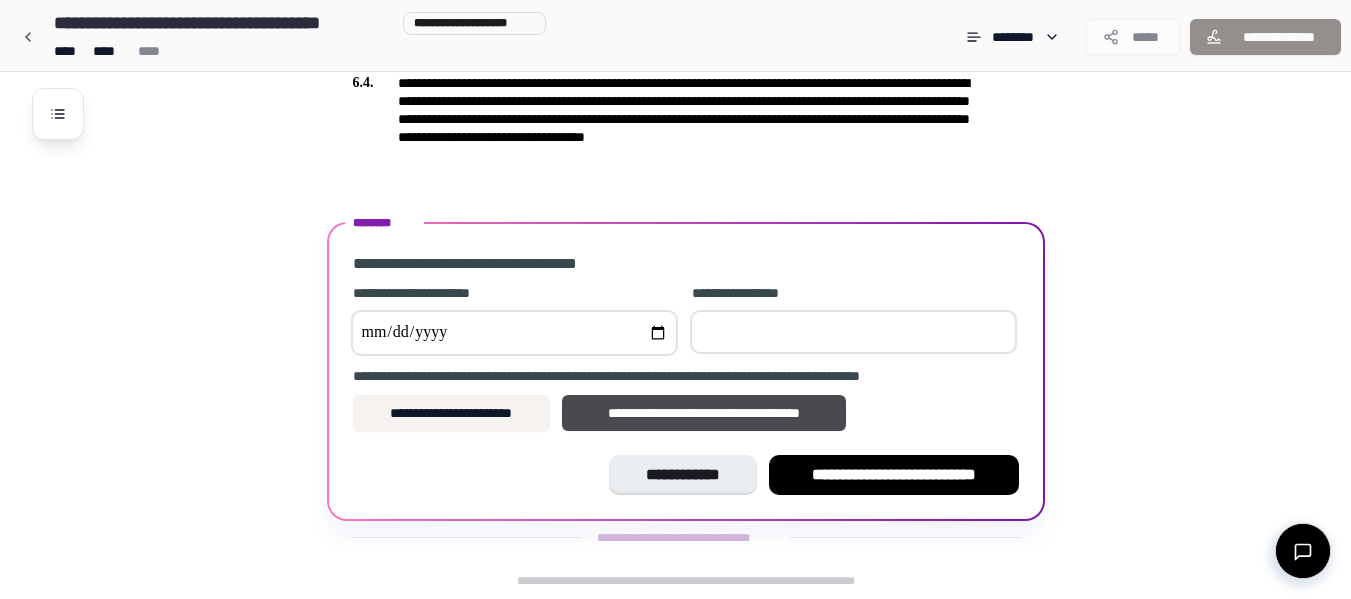 type on "*" 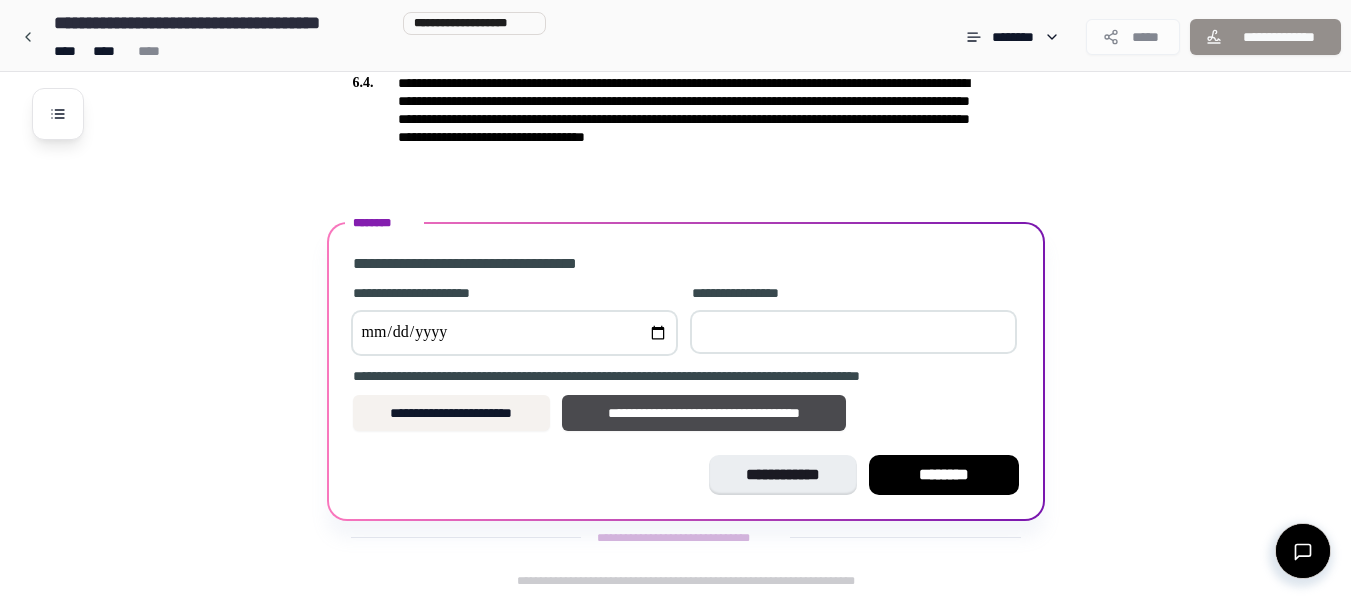 type on "***" 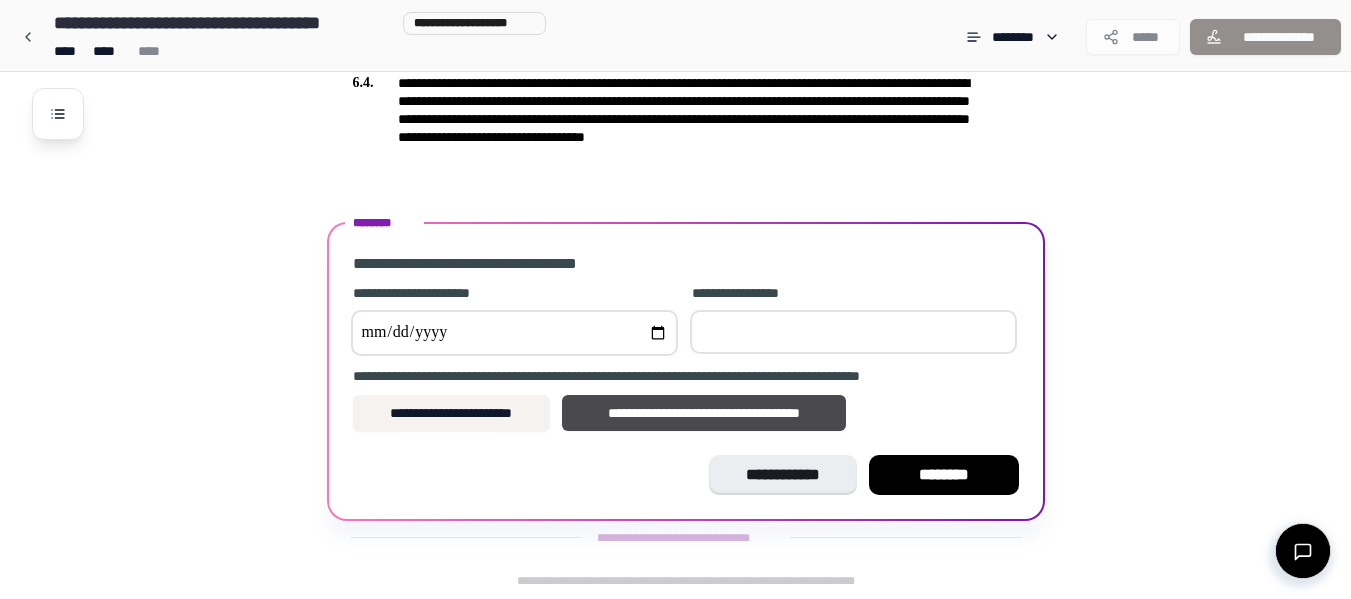 type on "*" 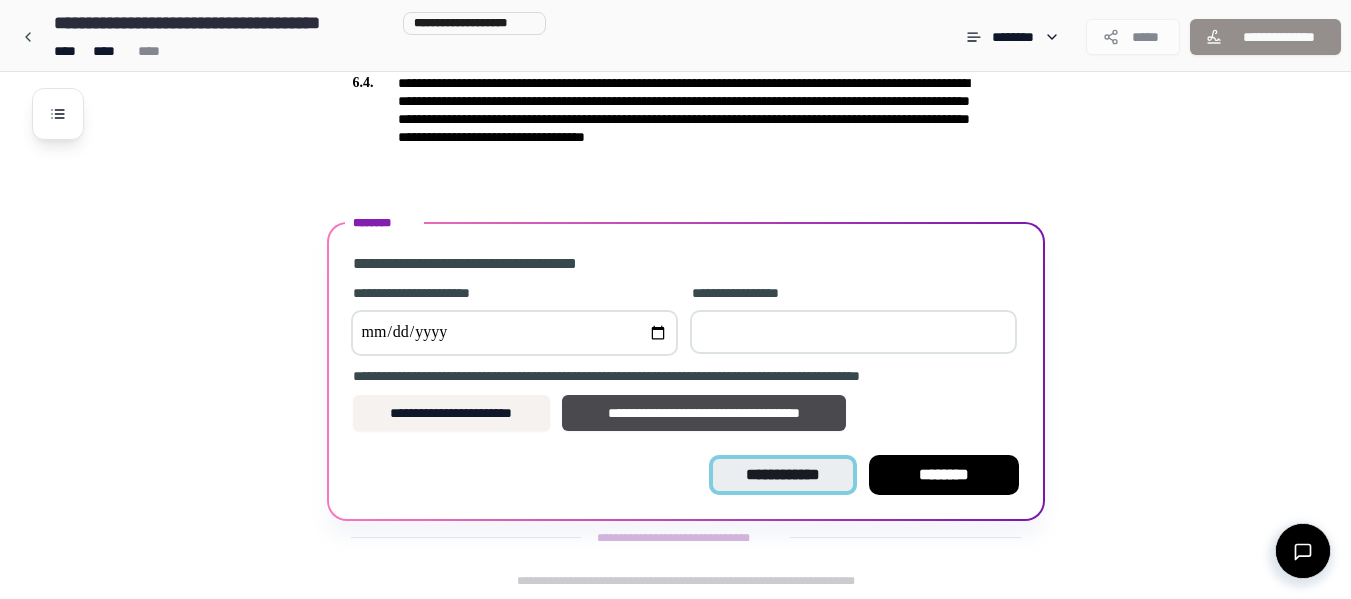 type on "**" 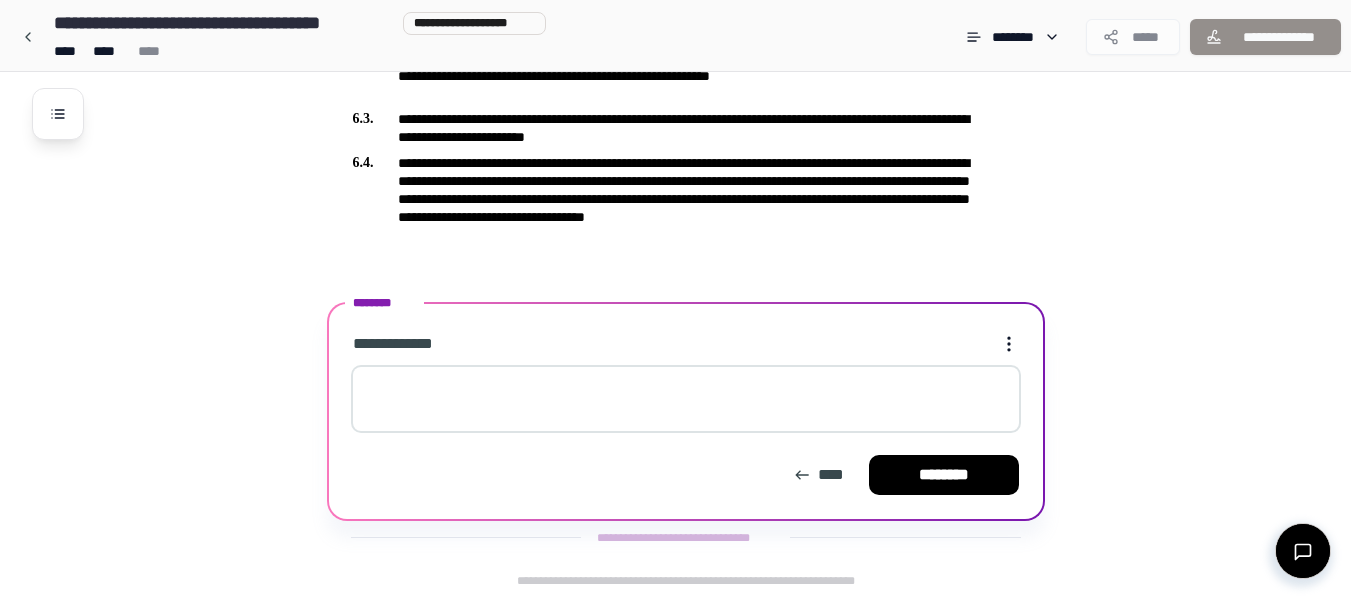 click at bounding box center [686, 399] 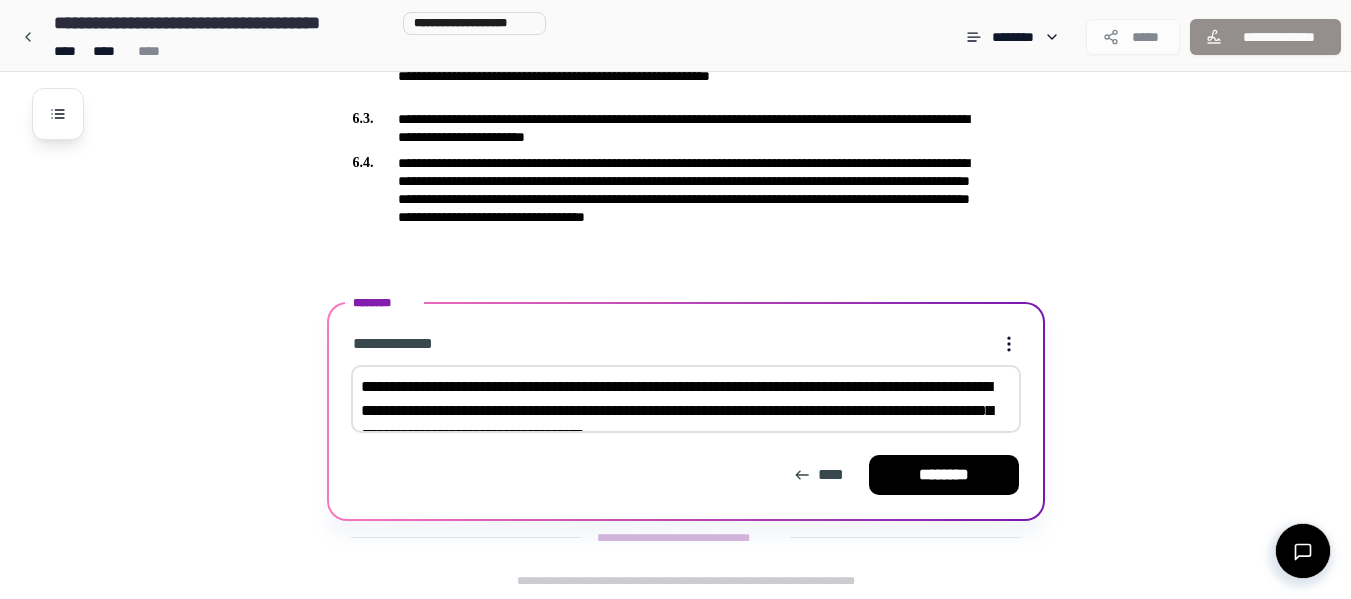 scroll, scrollTop: 2039, scrollLeft: 0, axis: vertical 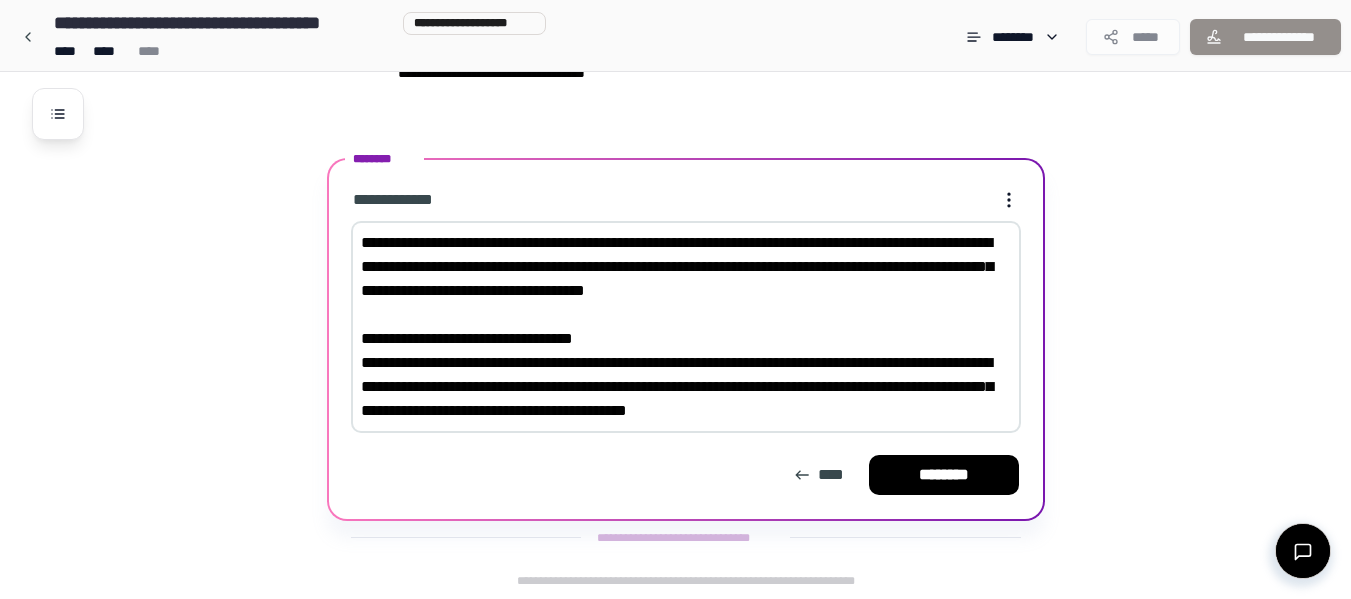 type on "**********" 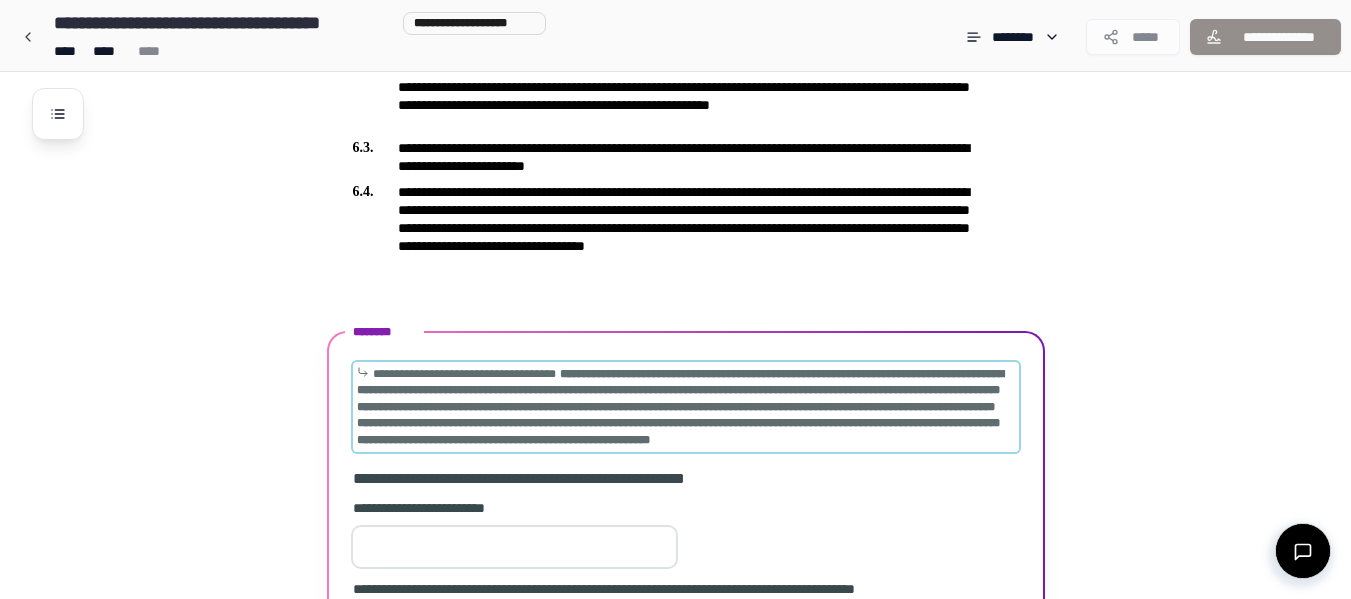 scroll, scrollTop: 2080, scrollLeft: 0, axis: vertical 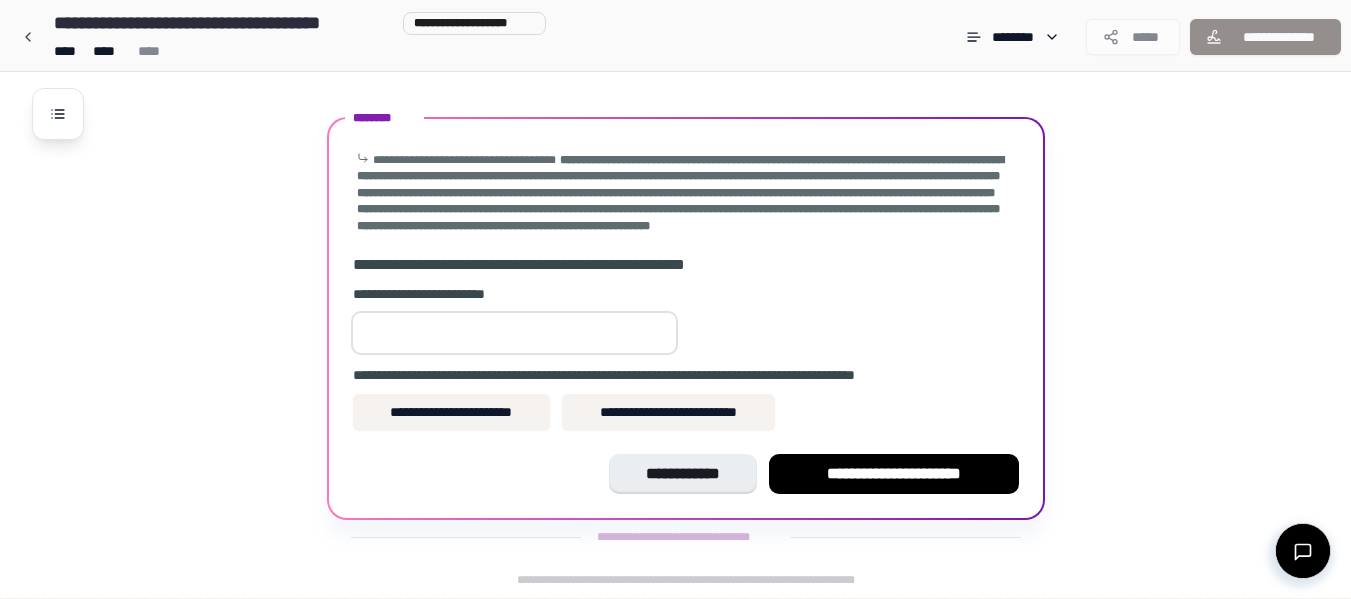 click at bounding box center (514, 333) 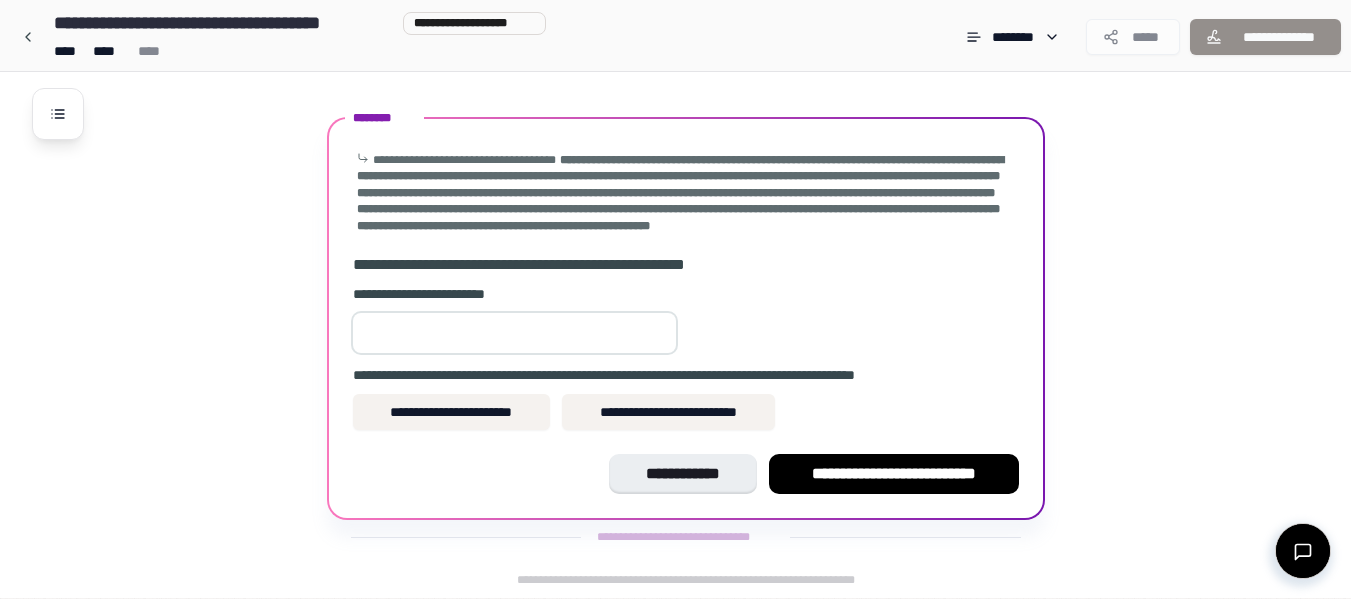 click on "*" at bounding box center (514, 333) 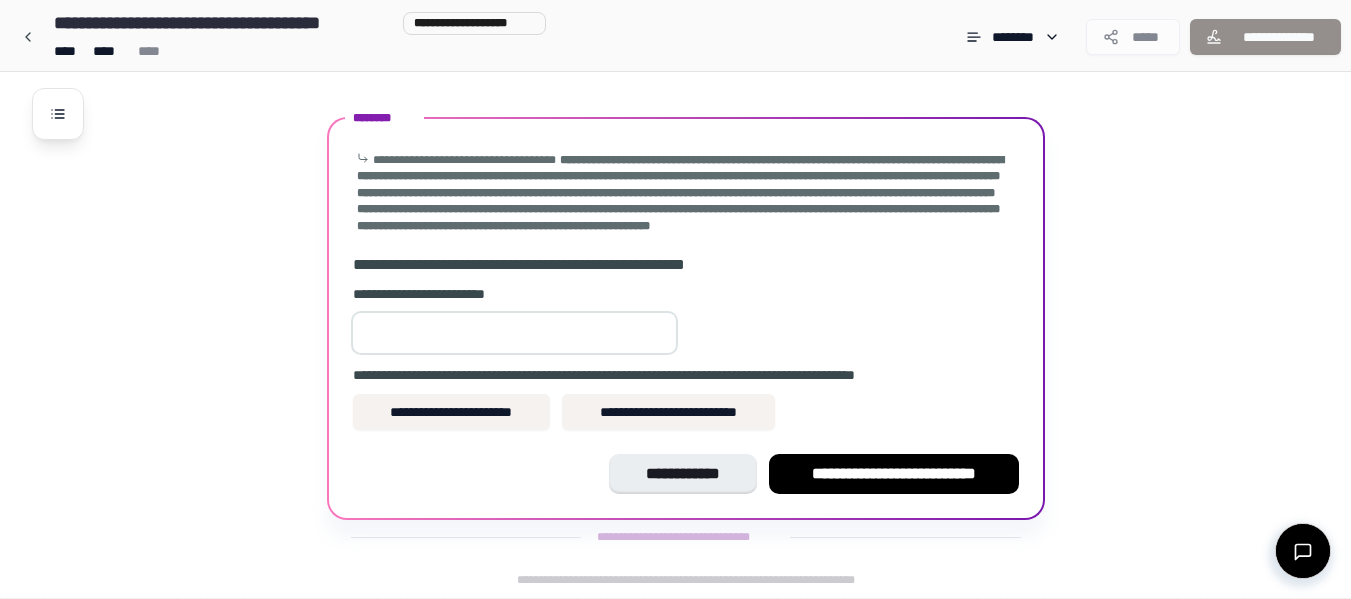 click on "*" at bounding box center (514, 333) 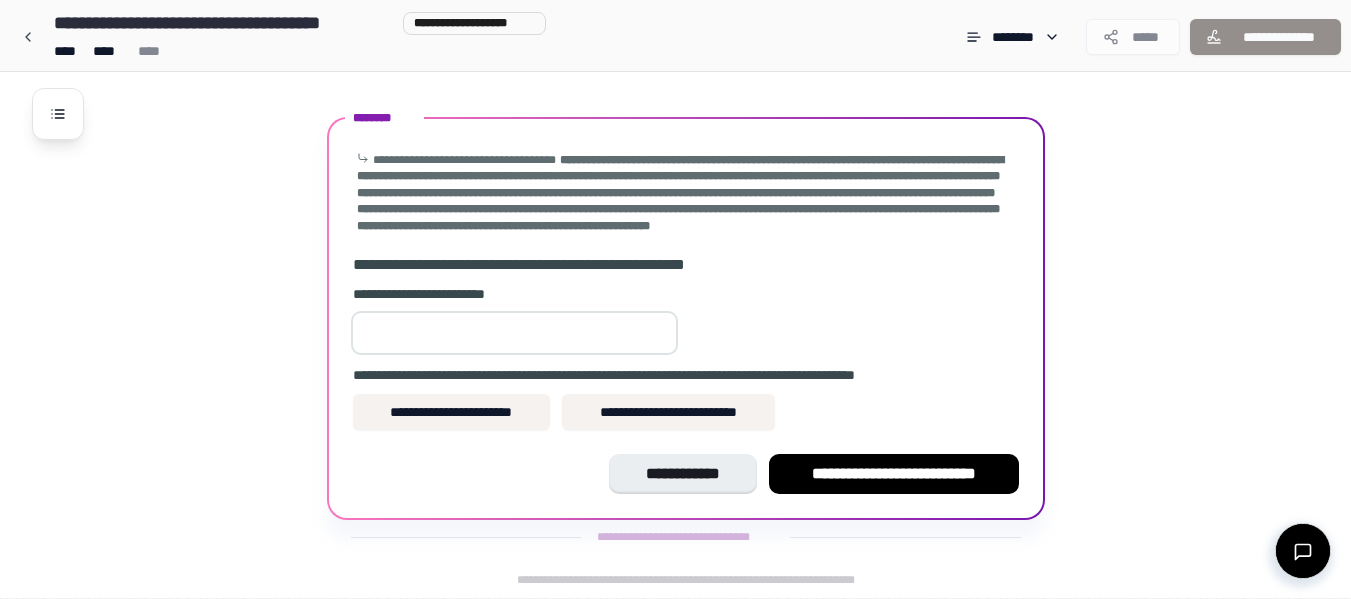click on "*" at bounding box center [514, 333] 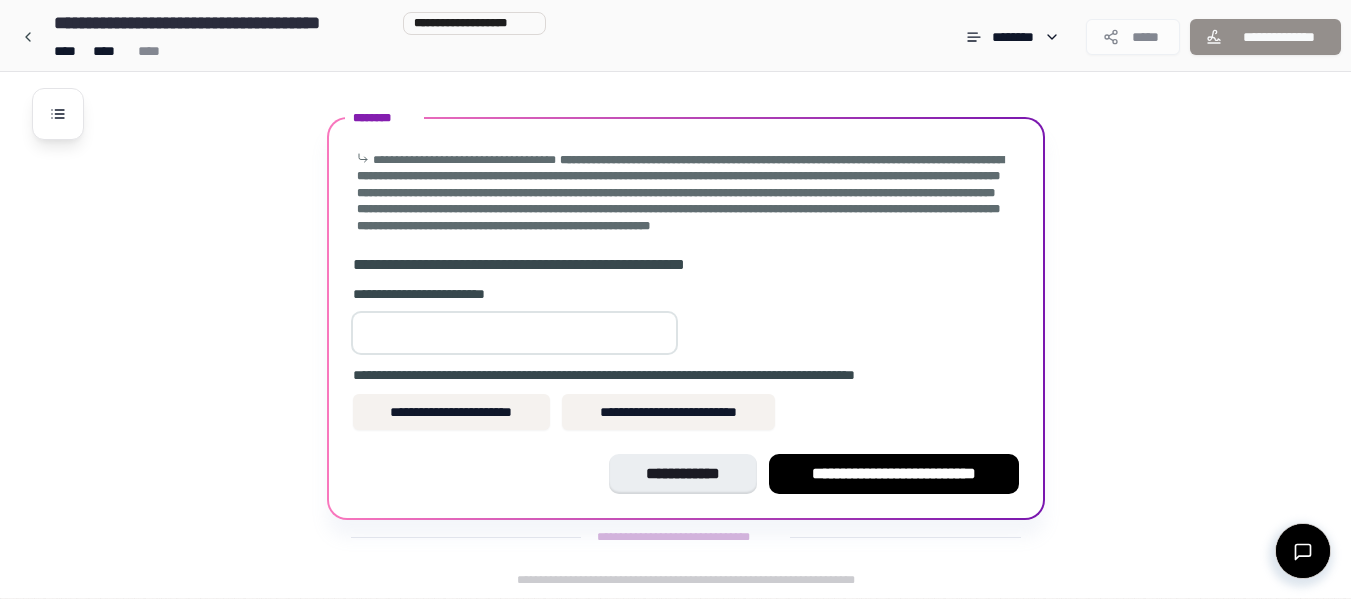 click on "*" at bounding box center (514, 333) 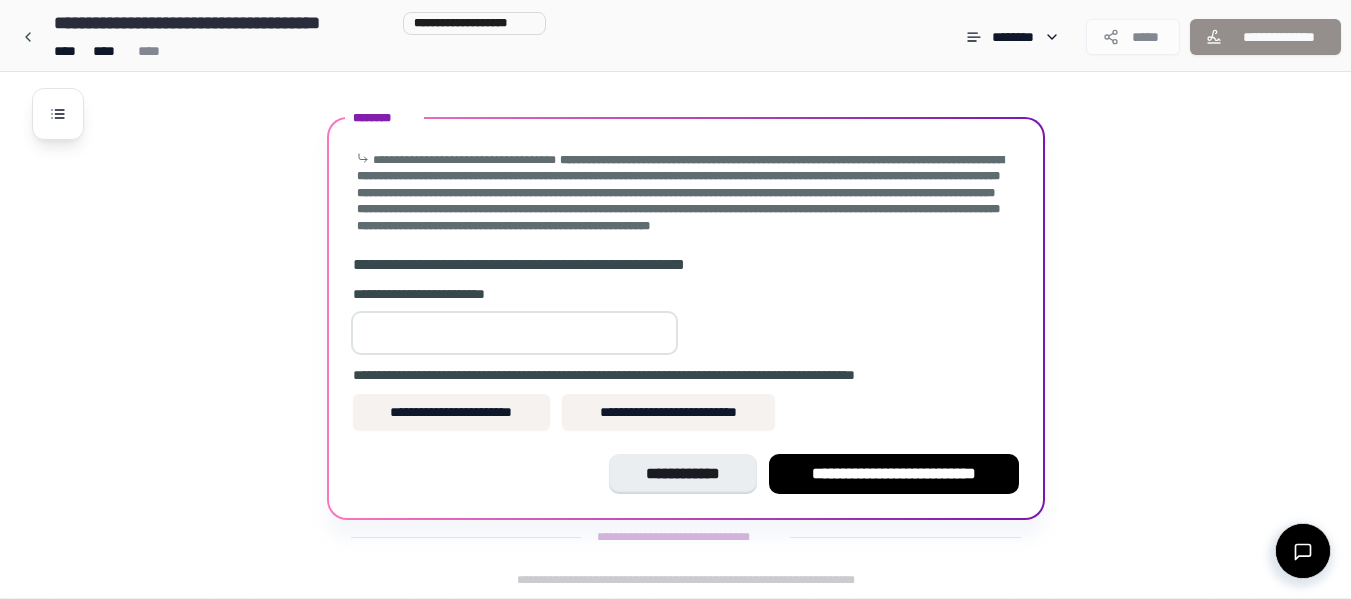 click on "*" at bounding box center [514, 333] 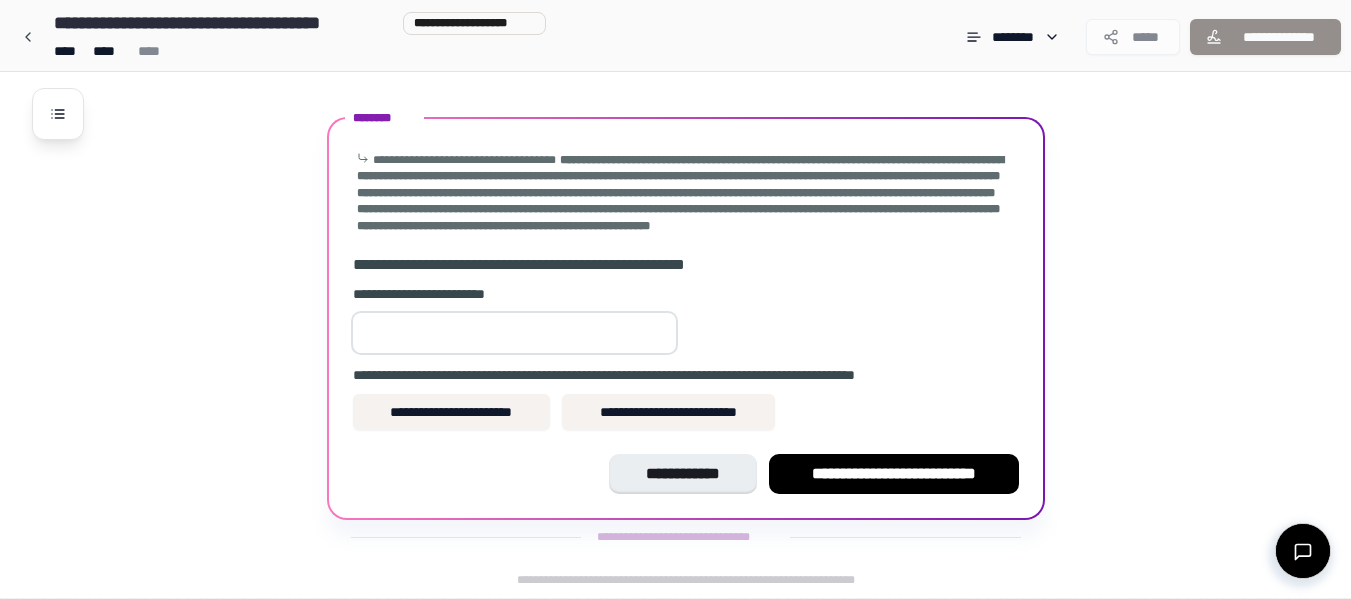 click on "**" at bounding box center (514, 333) 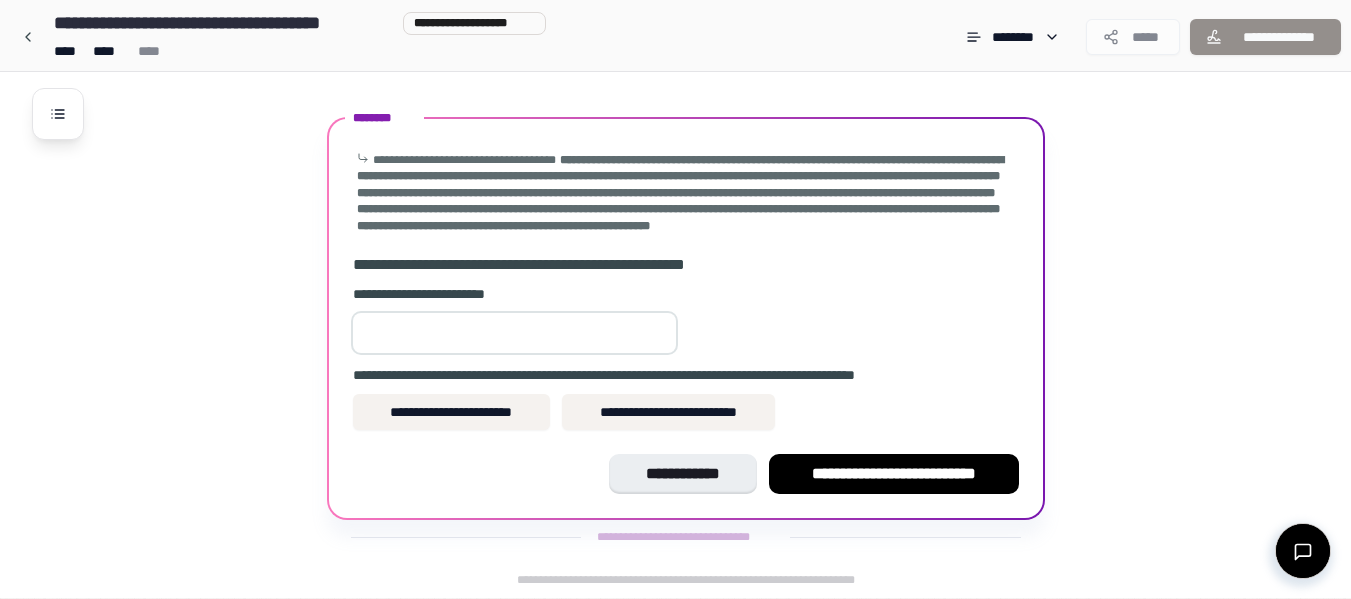 click on "**" at bounding box center (514, 333) 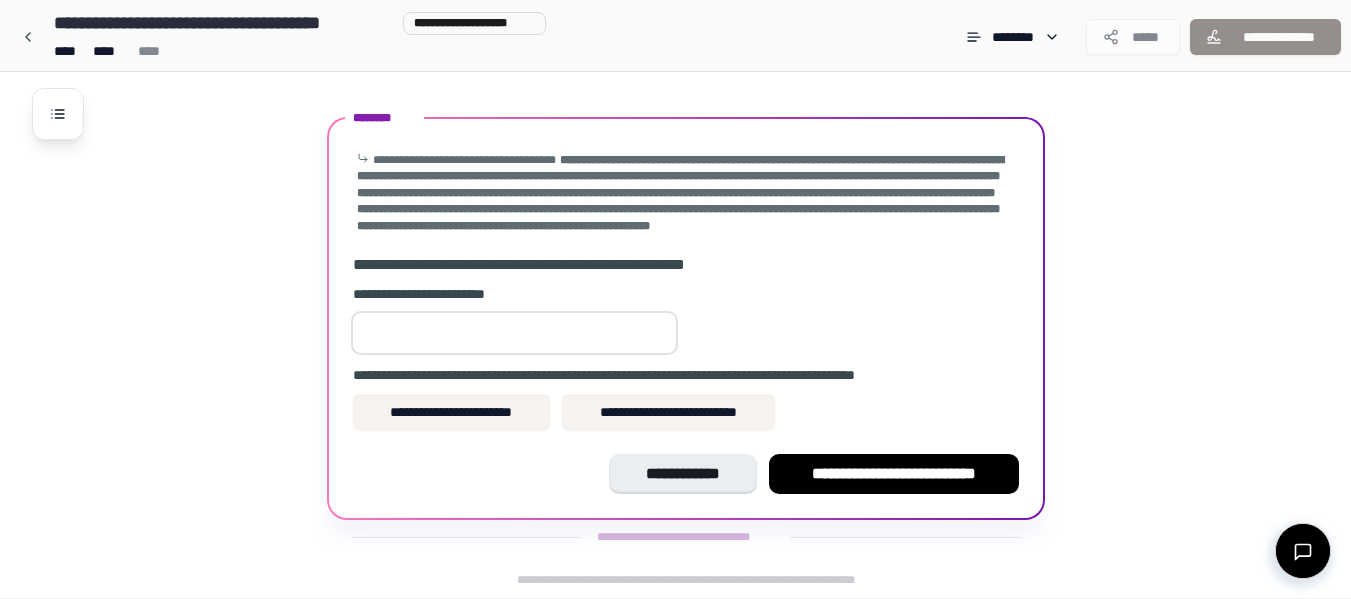 type on "**" 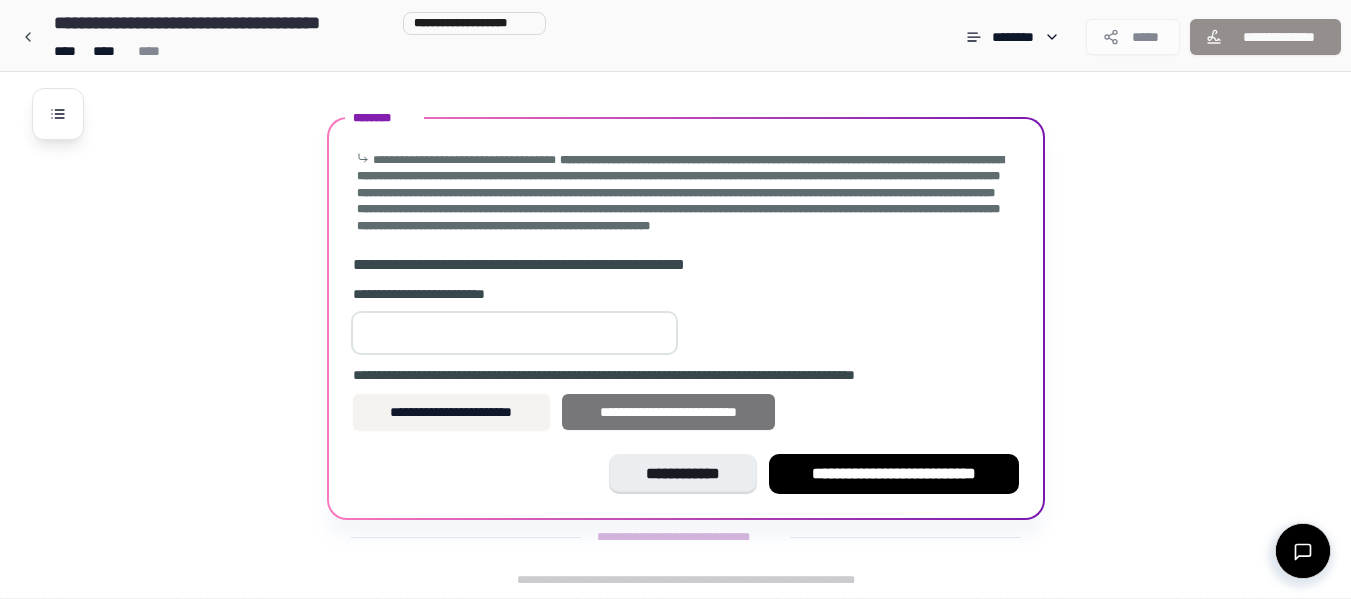 click on "**********" at bounding box center [668, 412] 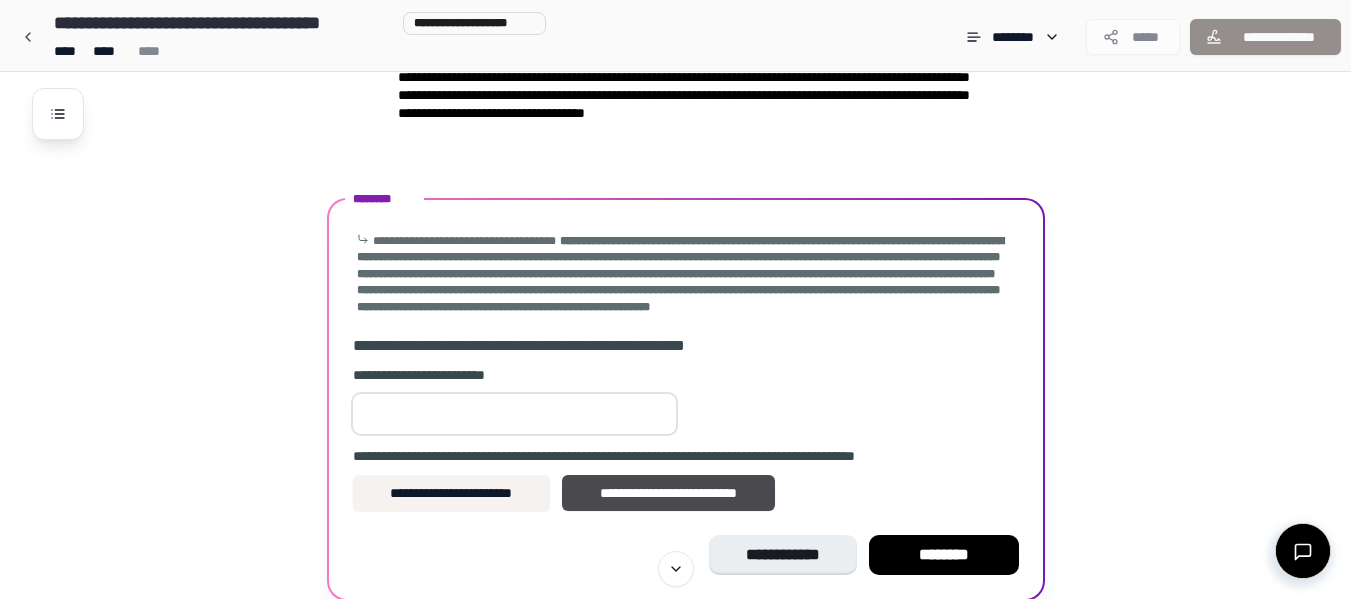 scroll, scrollTop: 2004, scrollLeft: 0, axis: vertical 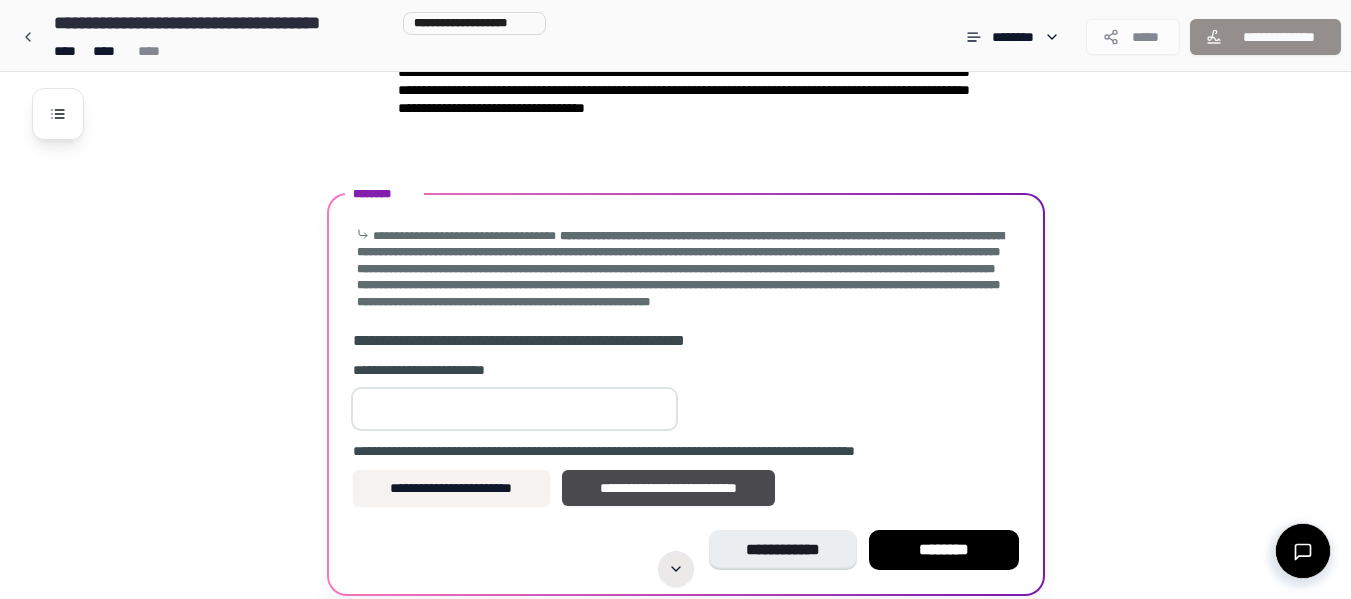 click at bounding box center [676, 569] 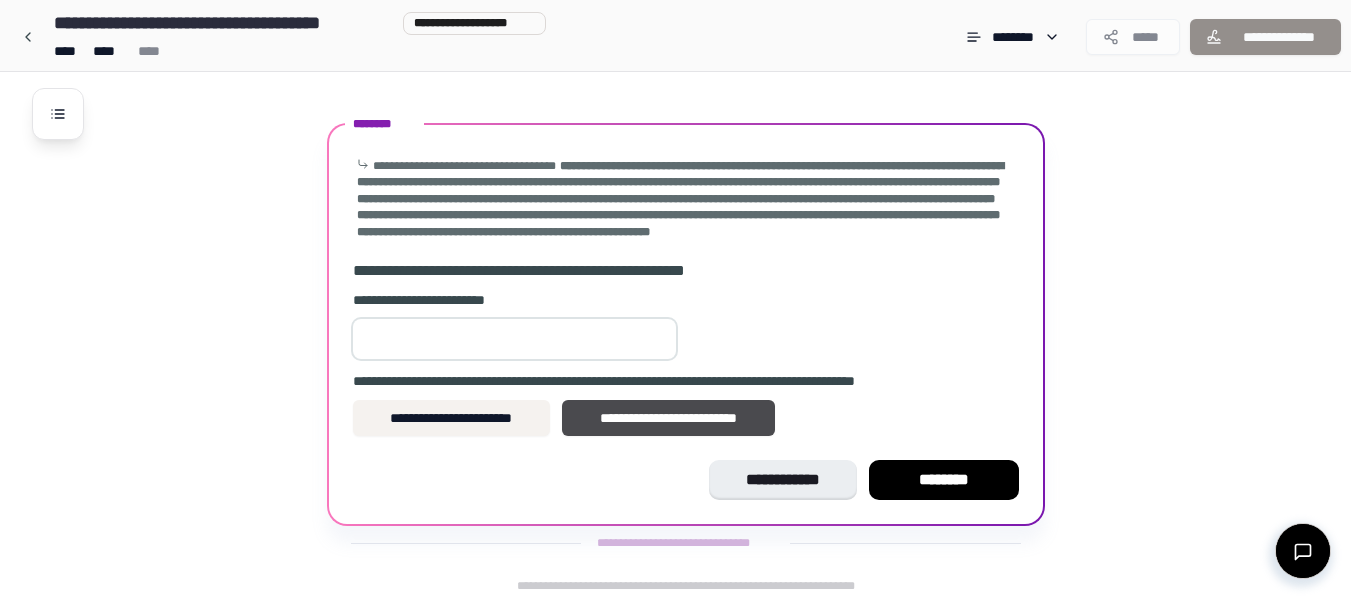 scroll, scrollTop: 2080, scrollLeft: 0, axis: vertical 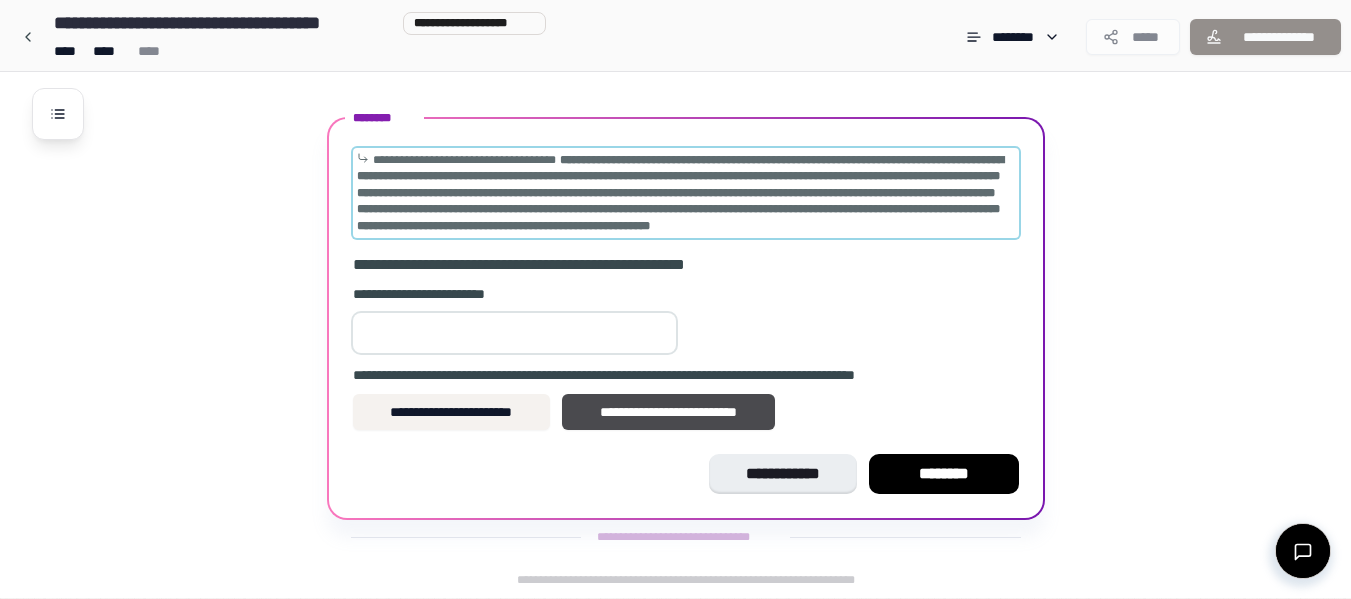 click on "**********" at bounding box center (686, 193) 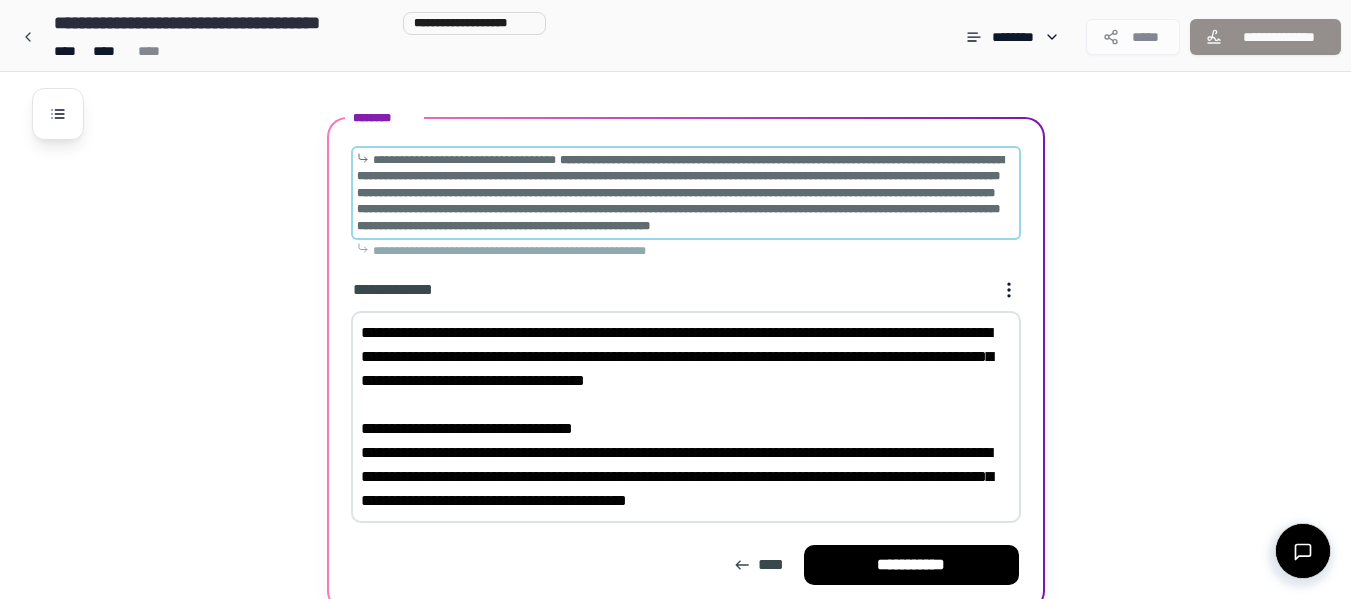 scroll, scrollTop: 2171, scrollLeft: 0, axis: vertical 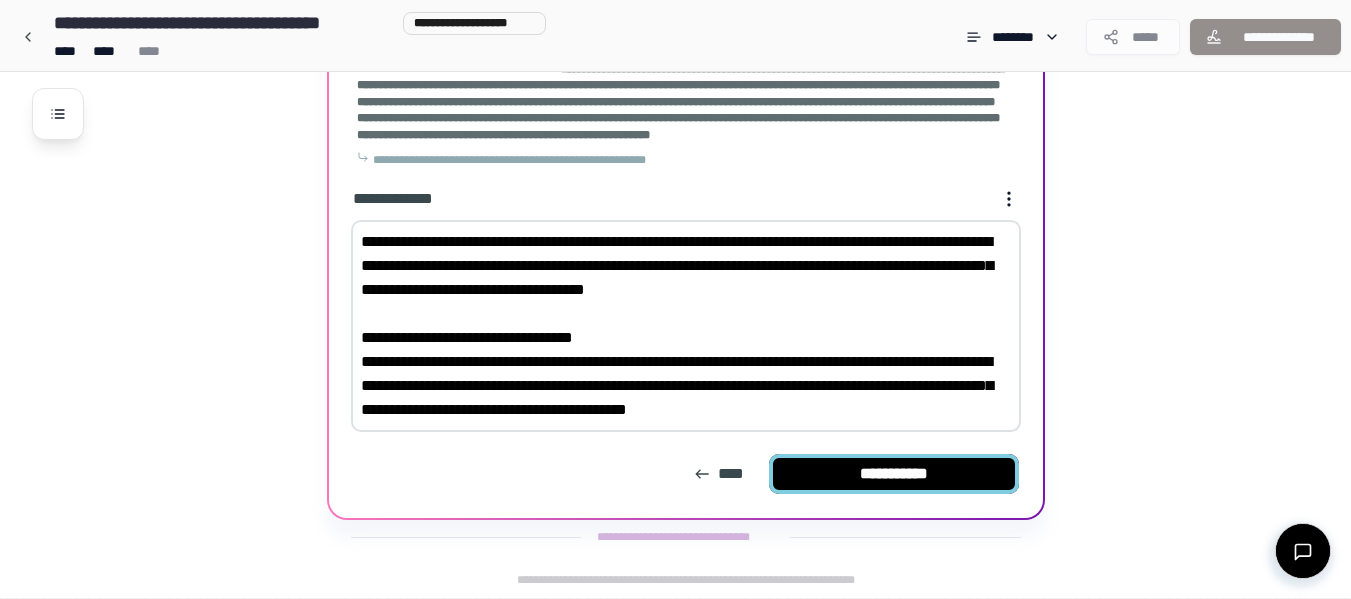 click on "**********" at bounding box center (894, 474) 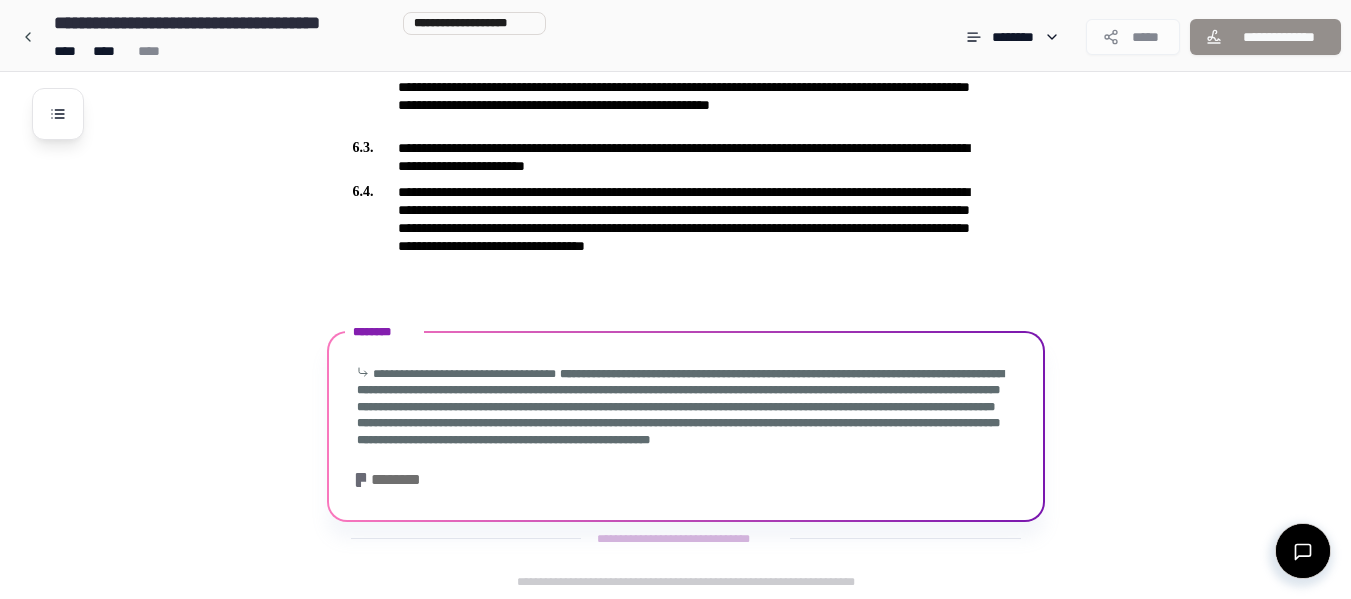 scroll, scrollTop: 2080, scrollLeft: 0, axis: vertical 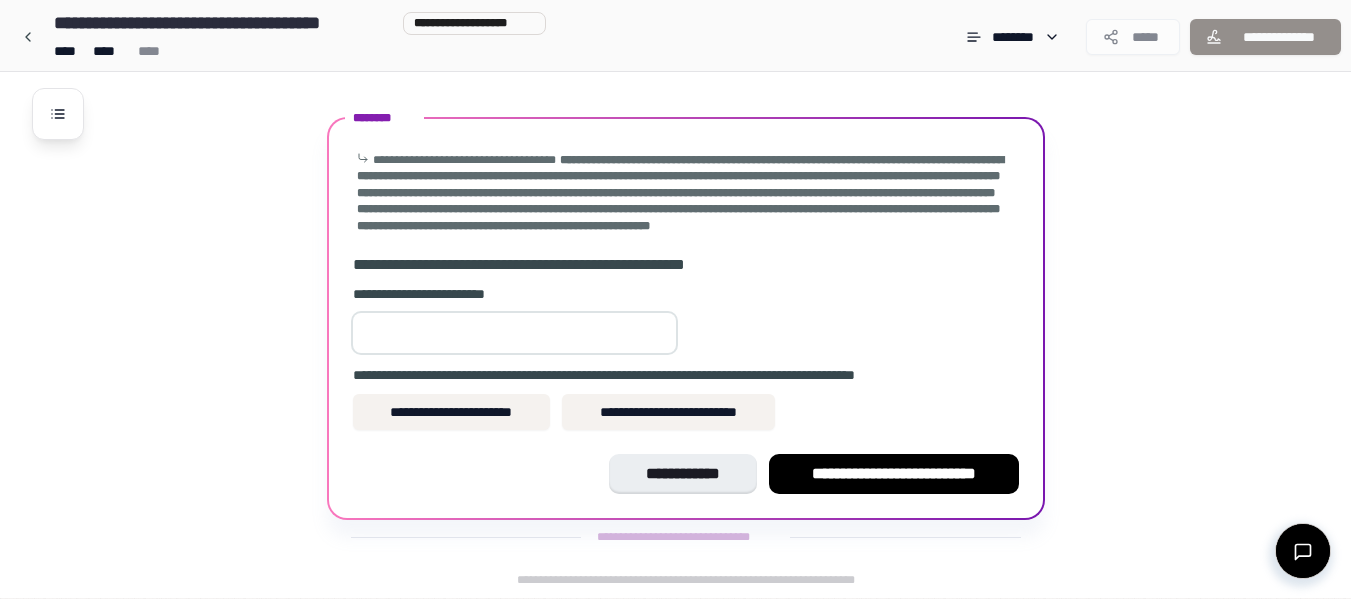 click on "*" at bounding box center (514, 333) 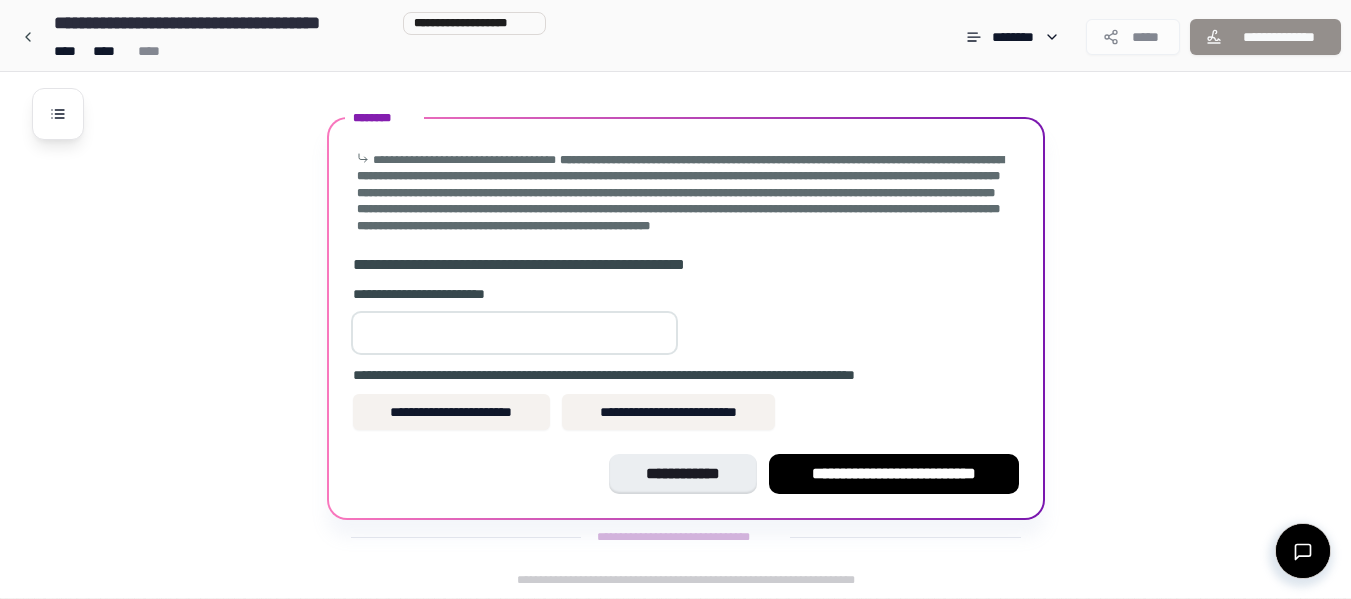 click on "*" at bounding box center (514, 333) 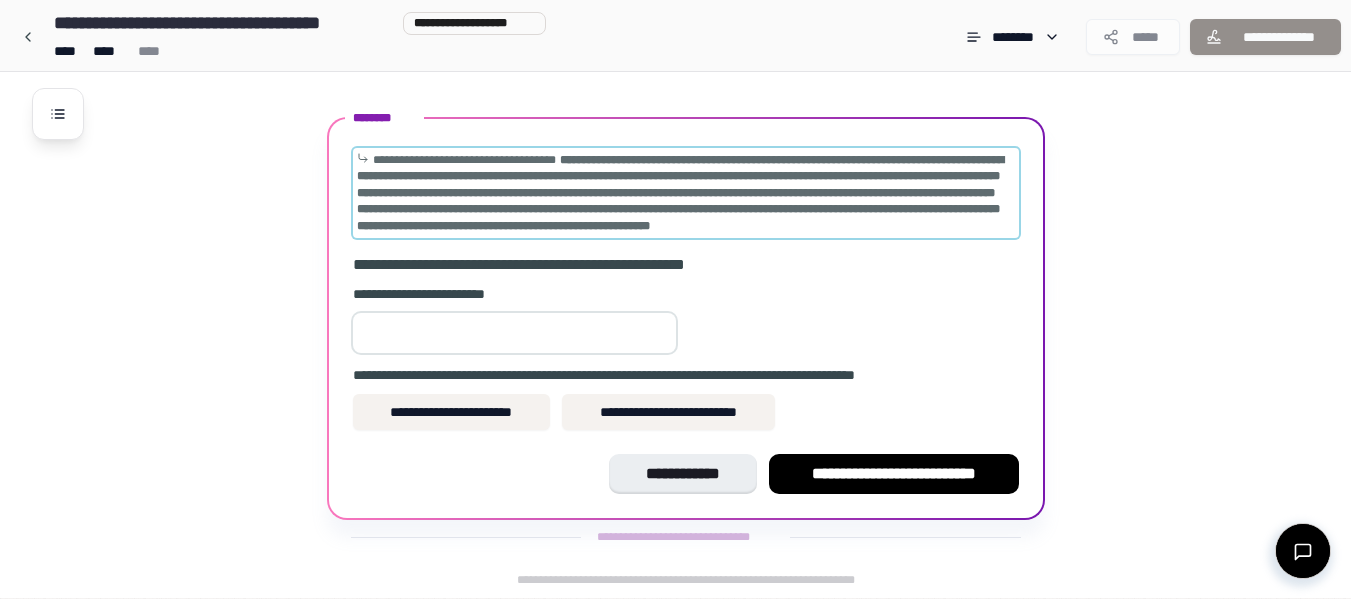 click on "**********" at bounding box center [680, 193] 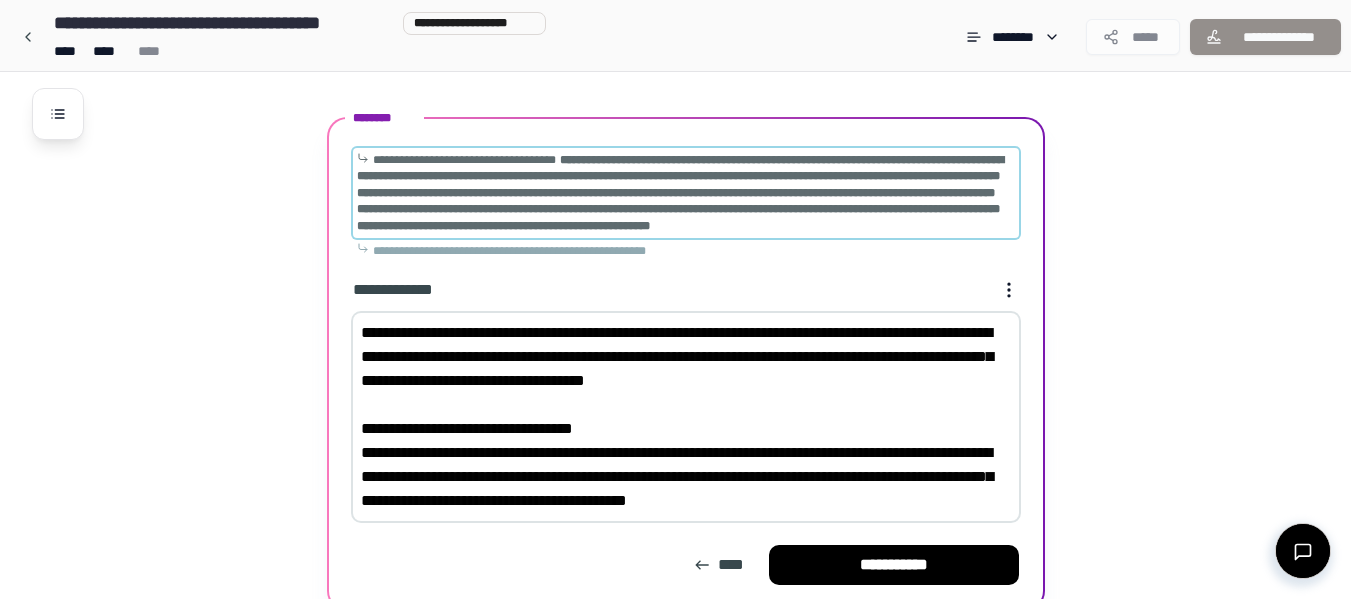 scroll, scrollTop: 2171, scrollLeft: 0, axis: vertical 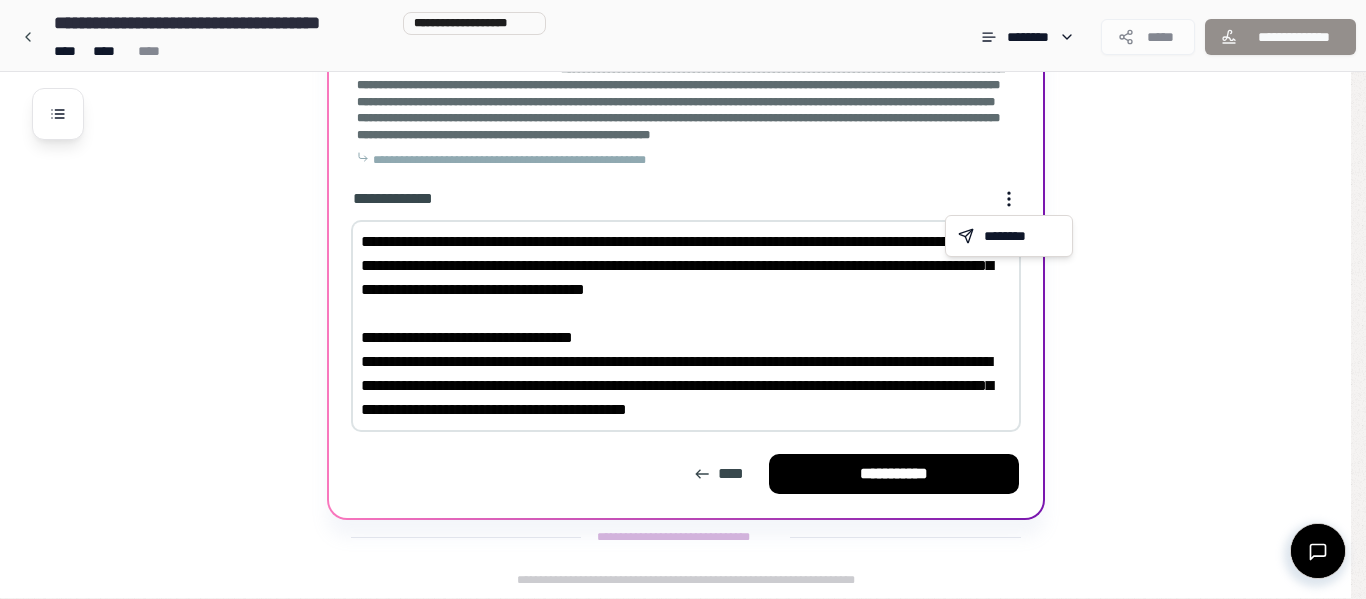 click on "**********" at bounding box center (675, -786) 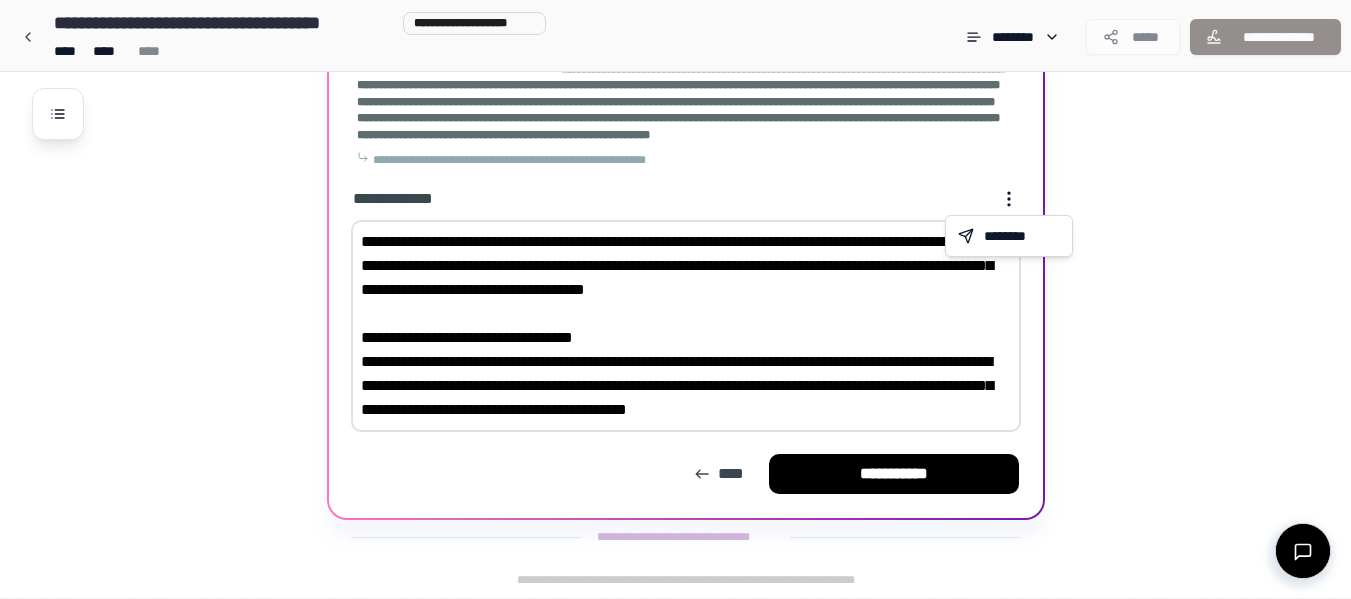click on "**********" at bounding box center (683, -786) 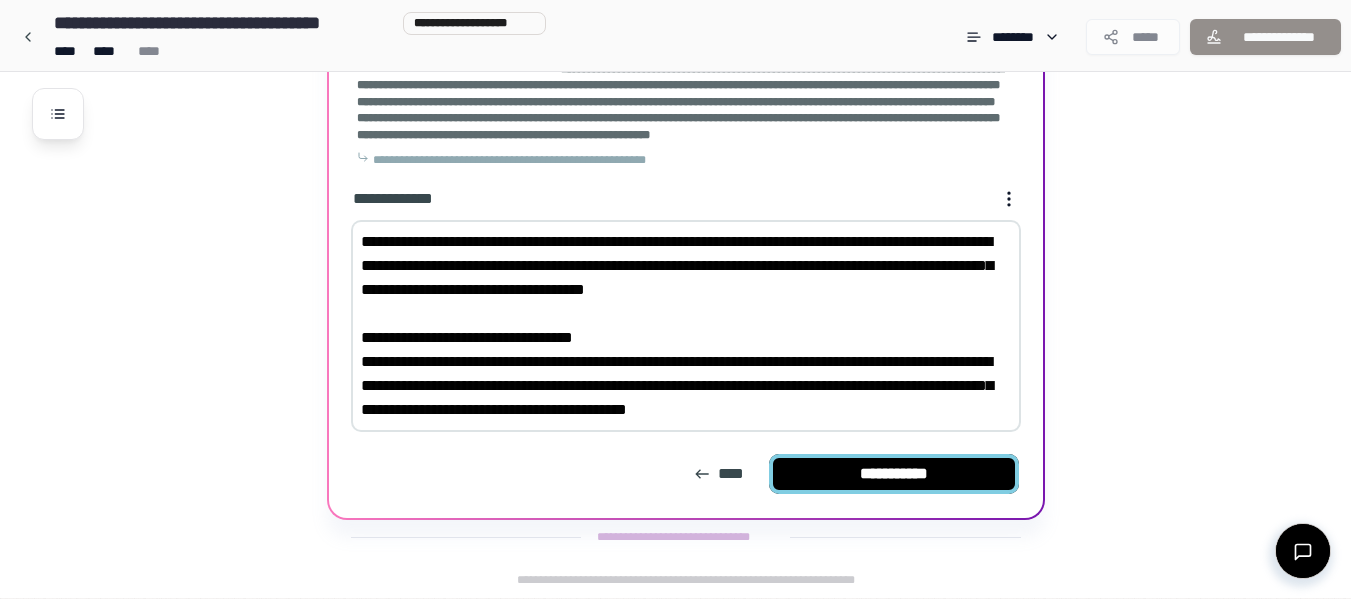 click on "**********" at bounding box center (894, 474) 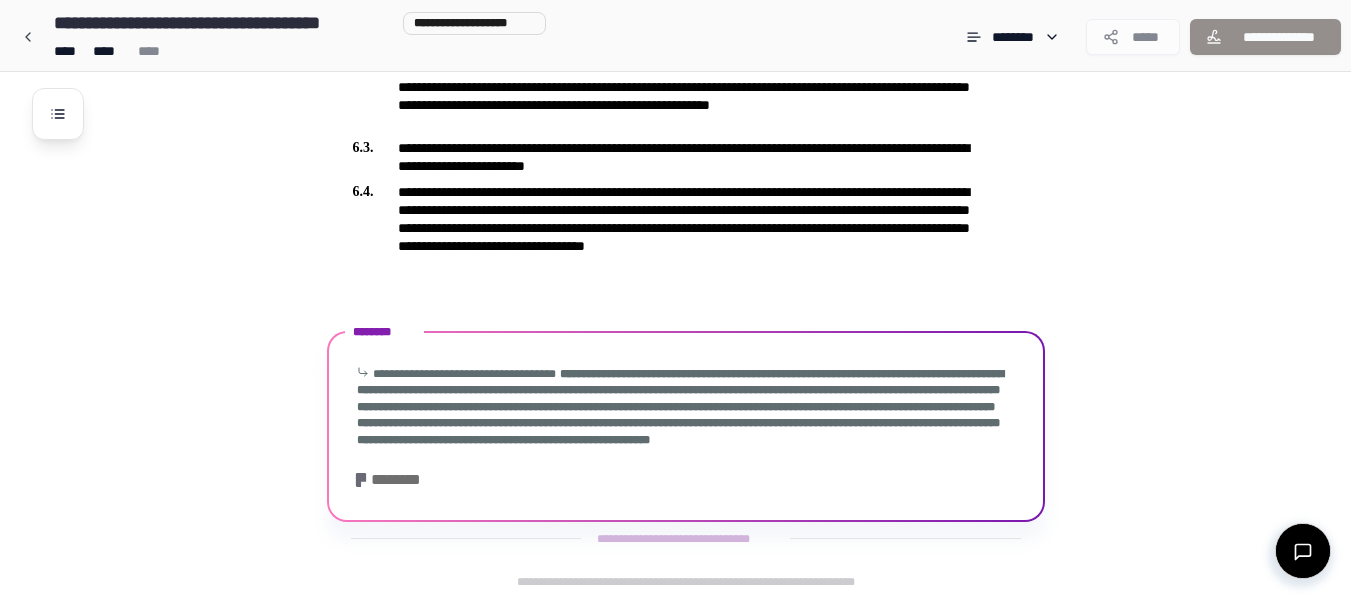scroll, scrollTop: 2080, scrollLeft: 0, axis: vertical 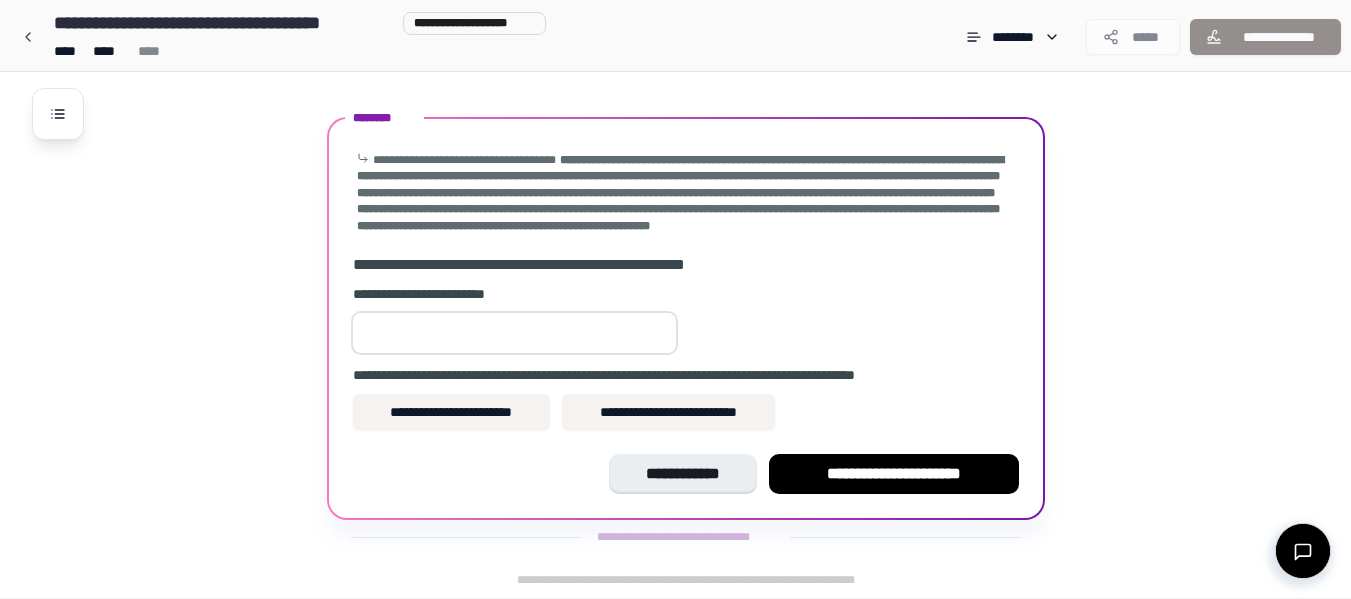 click at bounding box center (514, 333) 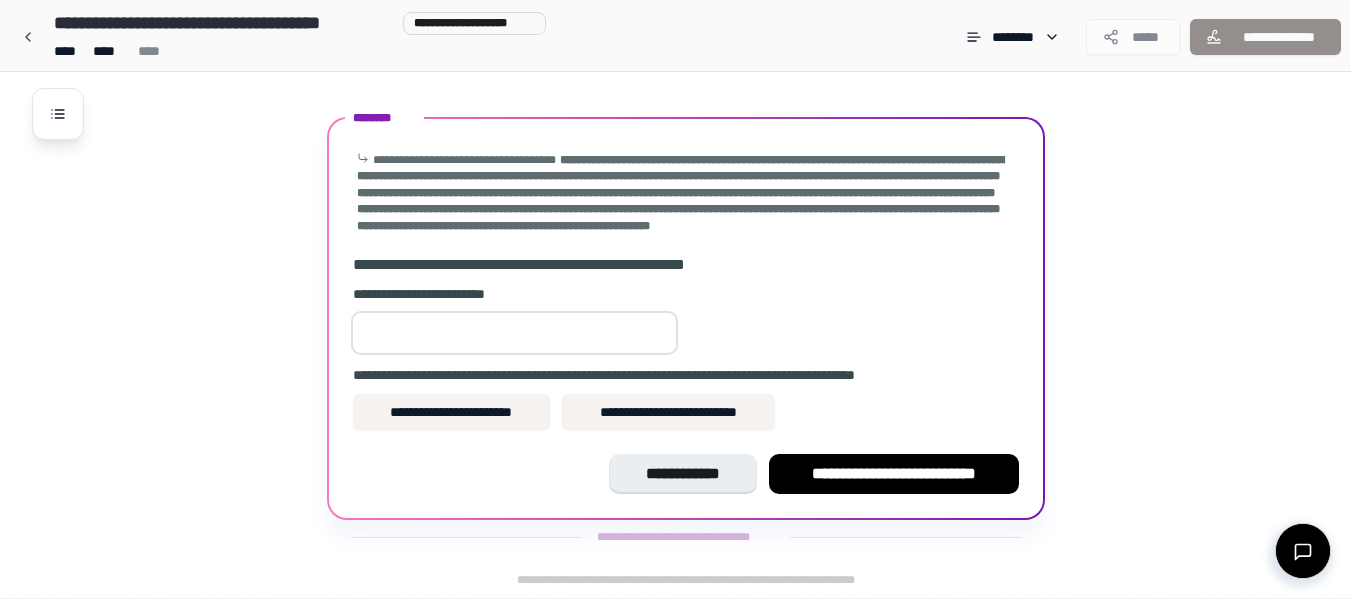click on "*" at bounding box center [514, 333] 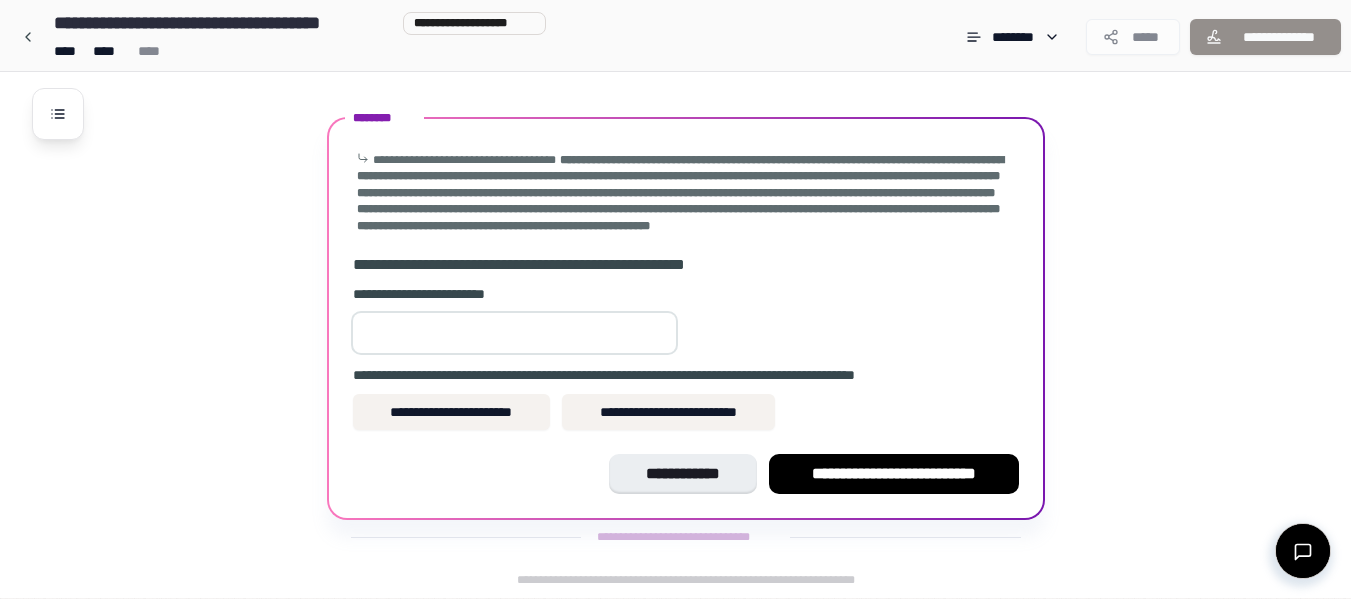 click on "*" at bounding box center [514, 333] 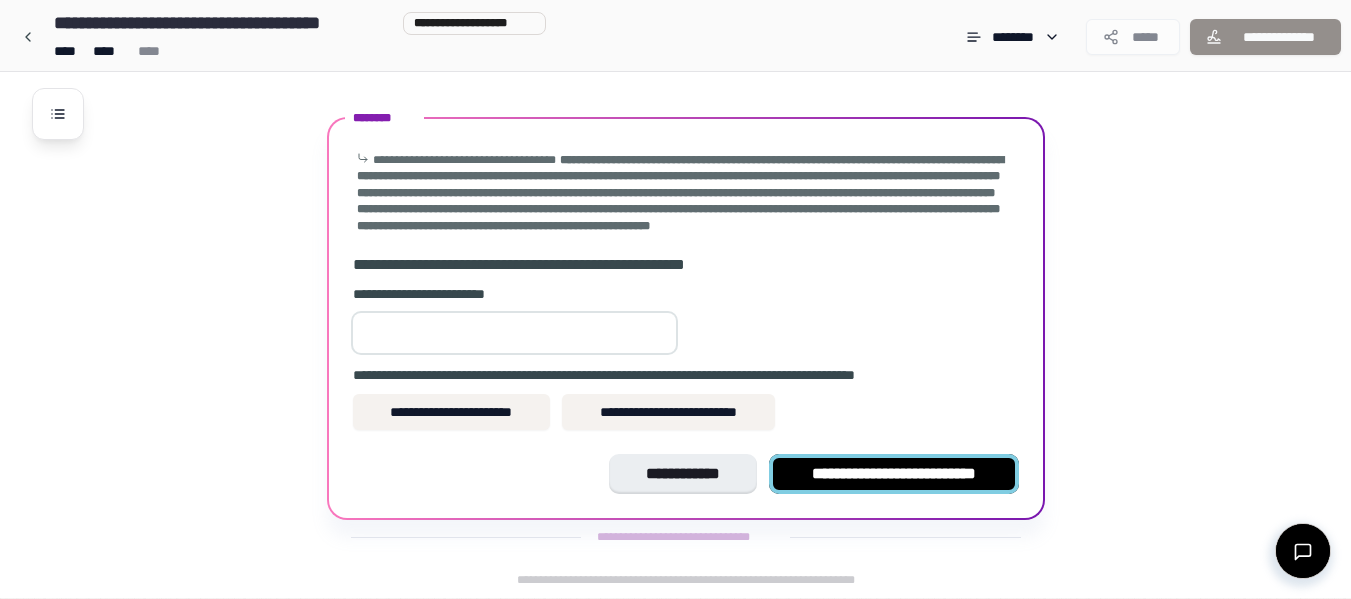 click on "**********" at bounding box center [894, 474] 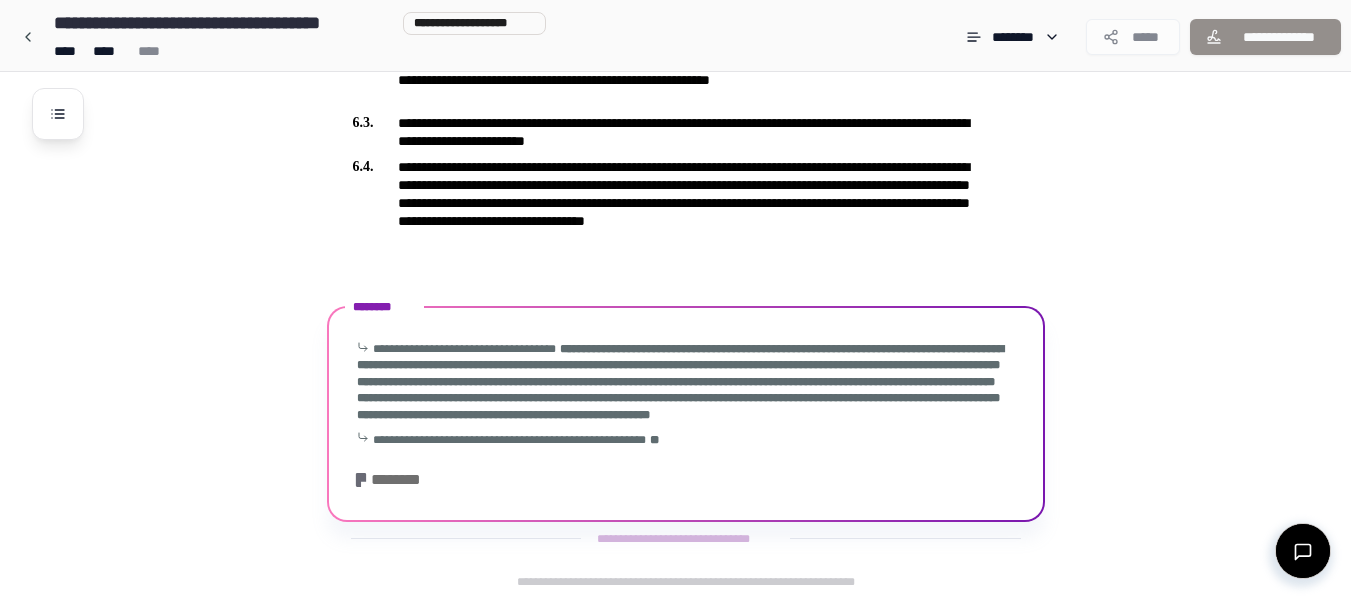 scroll, scrollTop: 2065, scrollLeft: 0, axis: vertical 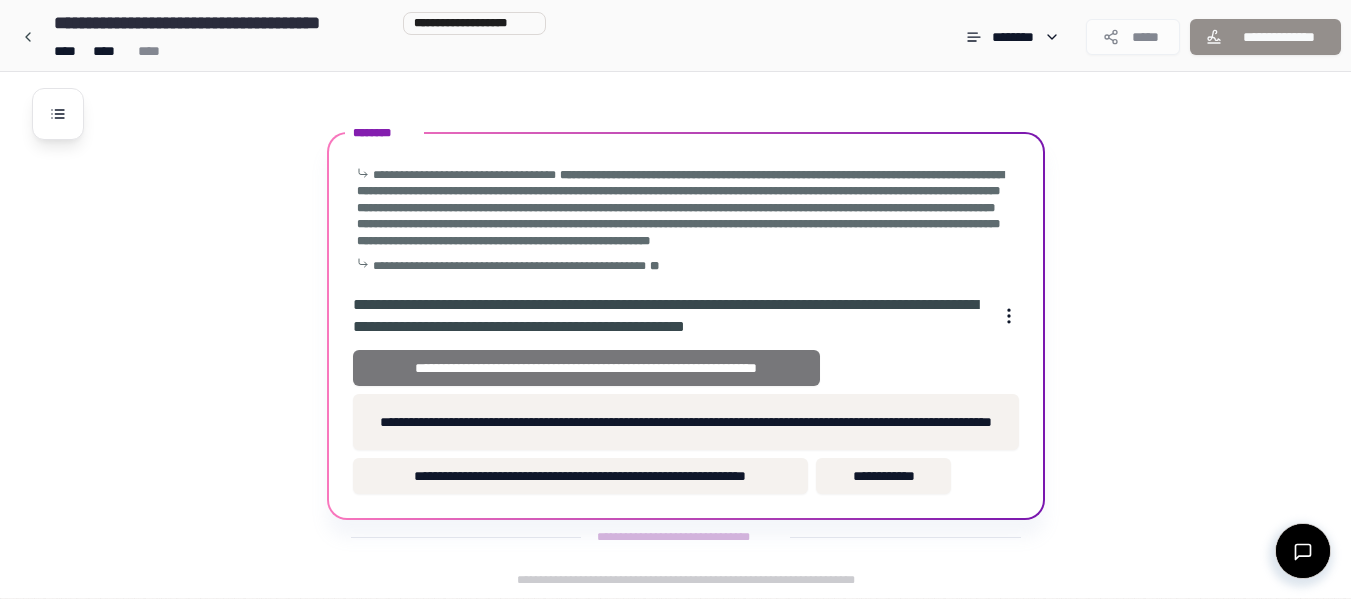 click on "**********" at bounding box center [586, 368] 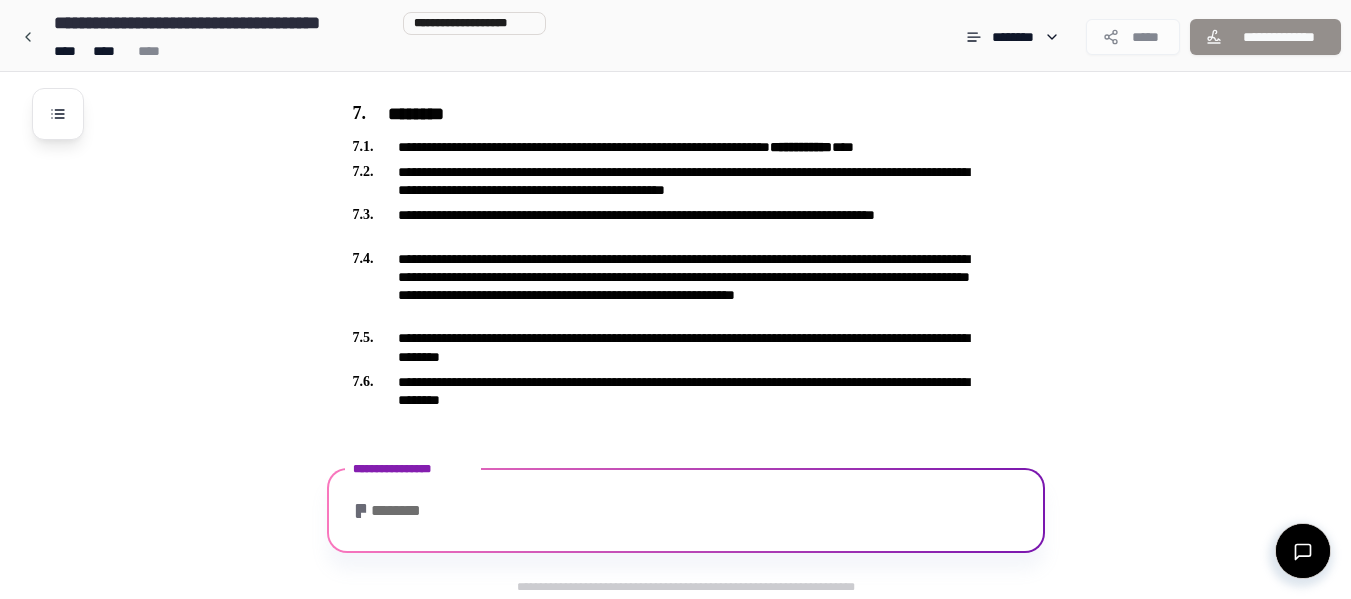 scroll, scrollTop: 2072, scrollLeft: 0, axis: vertical 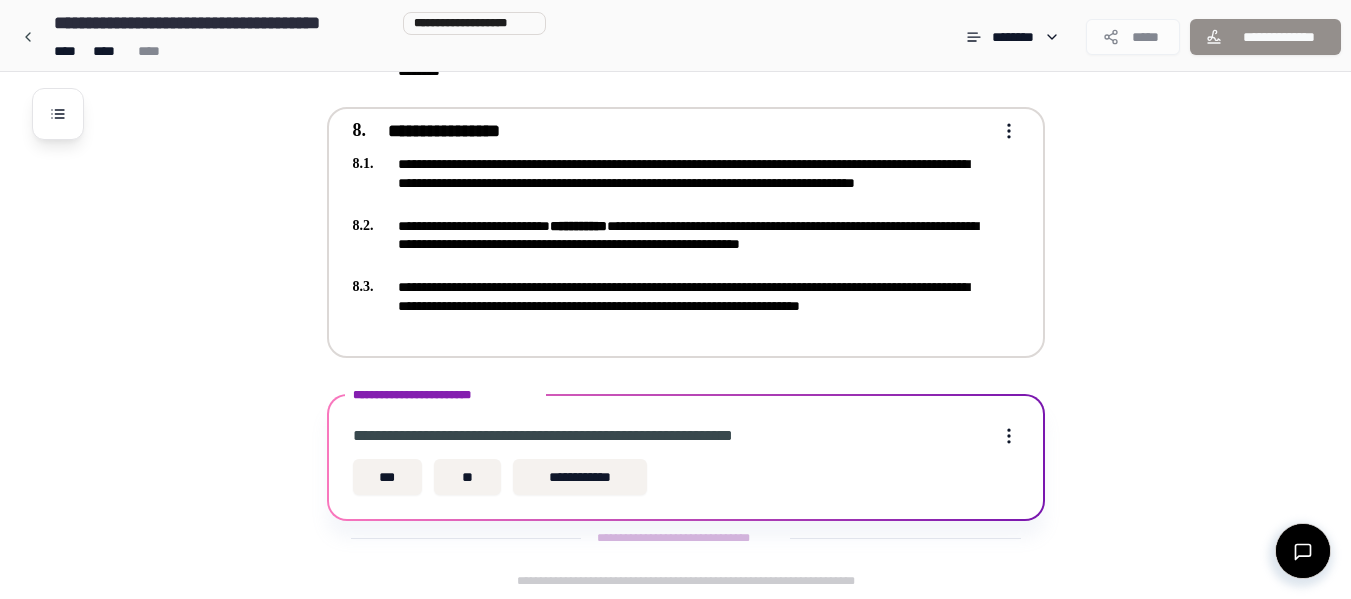 click on "**********" at bounding box center [578, 226] 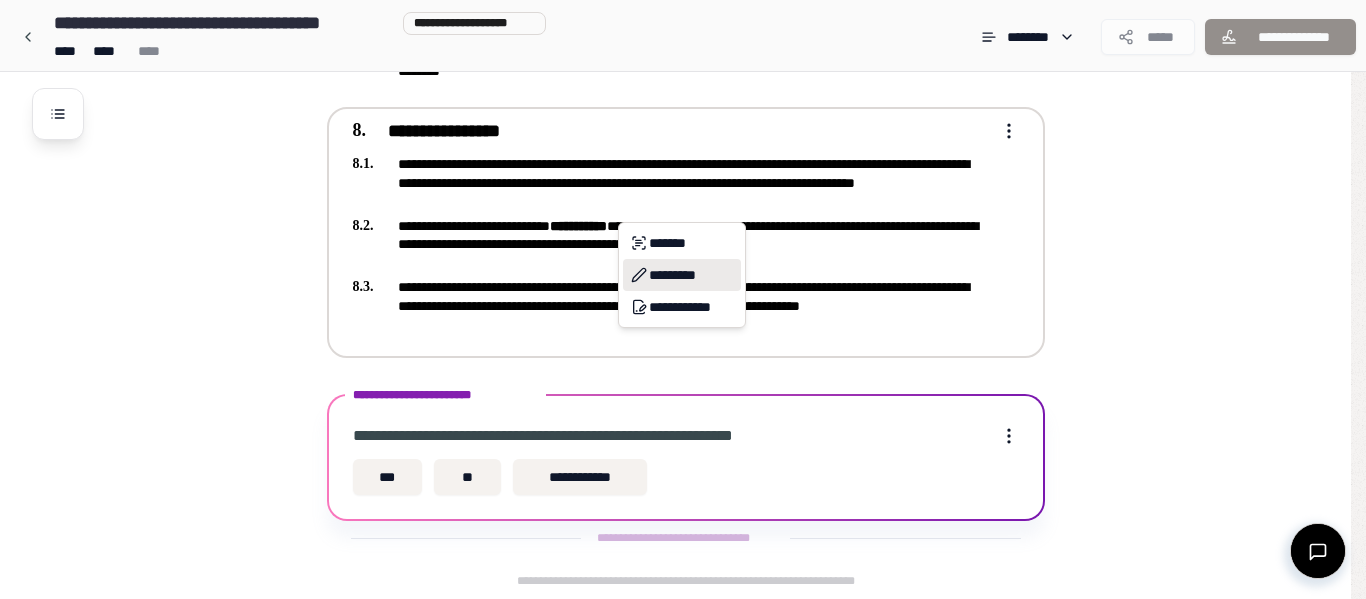 click on "*********" at bounding box center (682, 275) 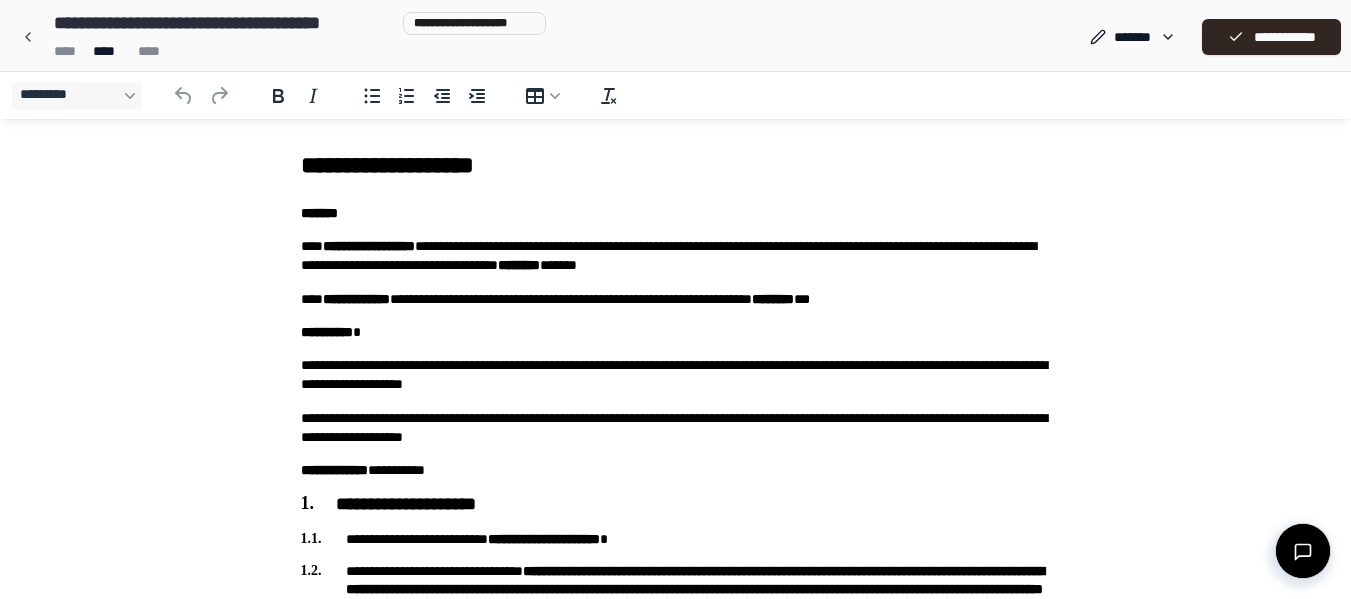 scroll, scrollTop: 0, scrollLeft: 0, axis: both 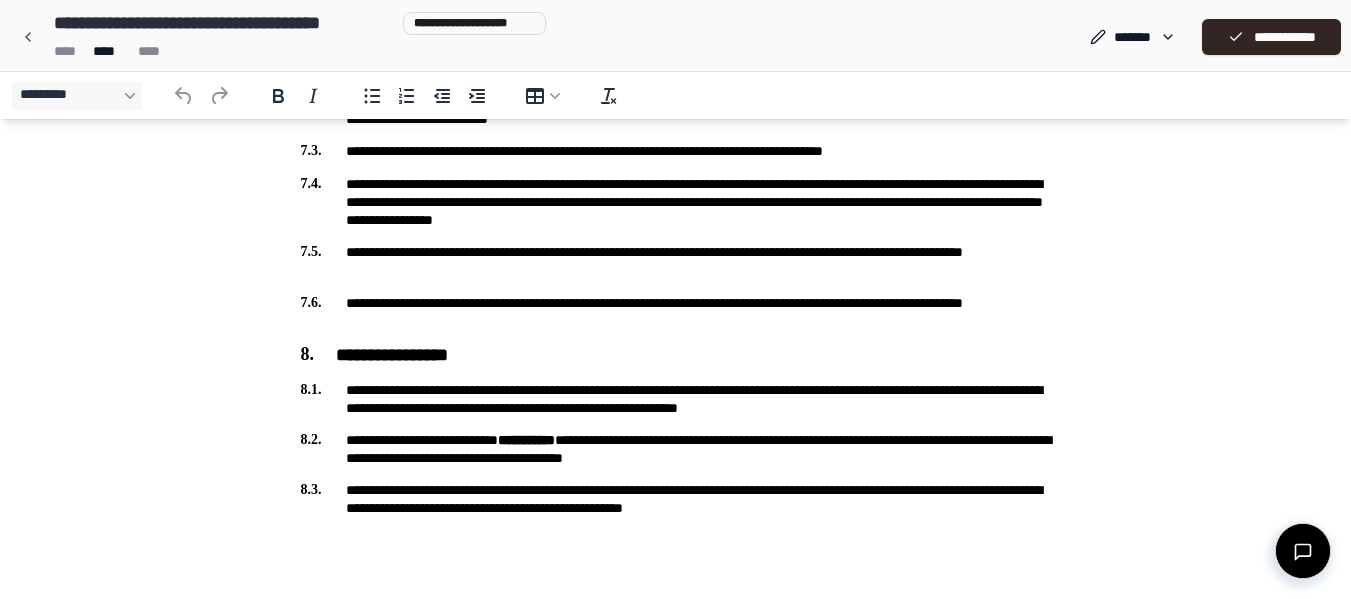 drag, startPoint x: 1364, startPoint y: 124, endPoint x: 1349, endPoint y: 2420, distance: 2296.049 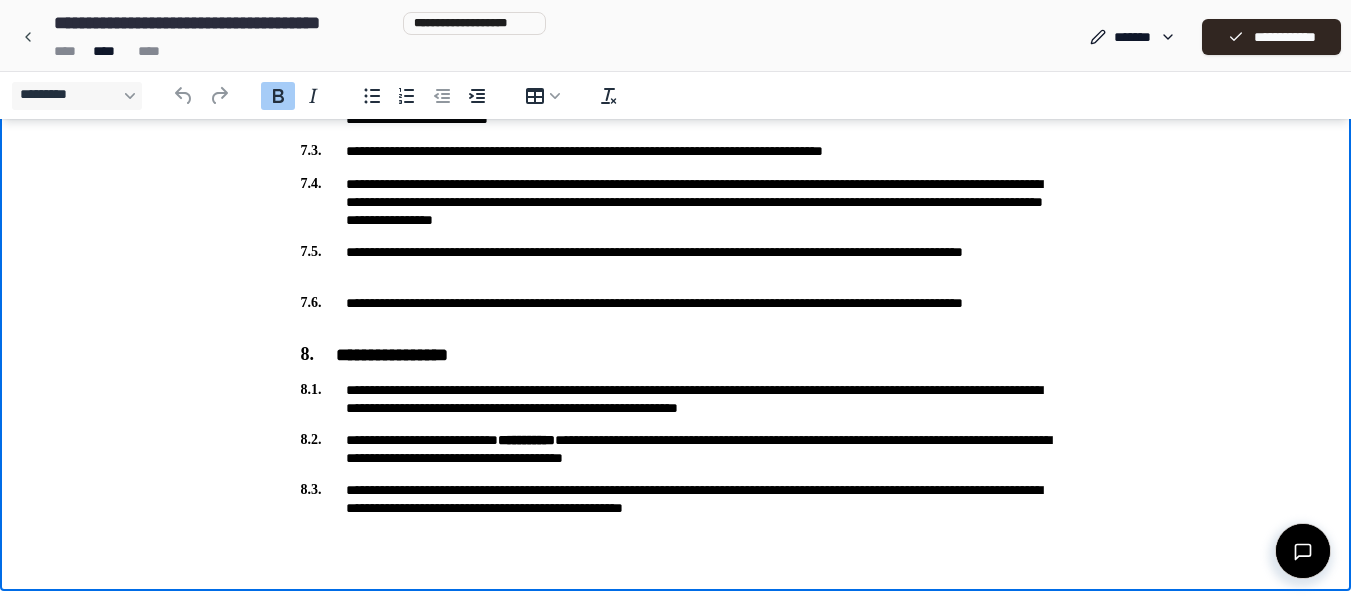 click on "**********" at bounding box center [526, 440] 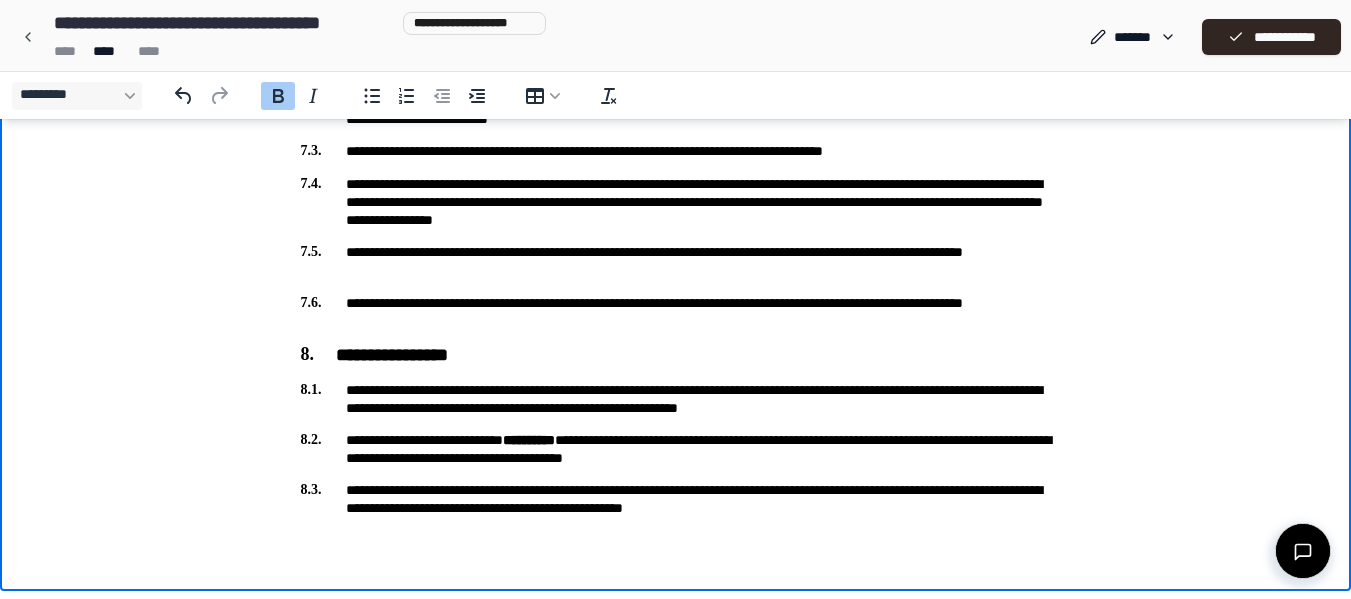 click on "*********" at bounding box center [529, 440] 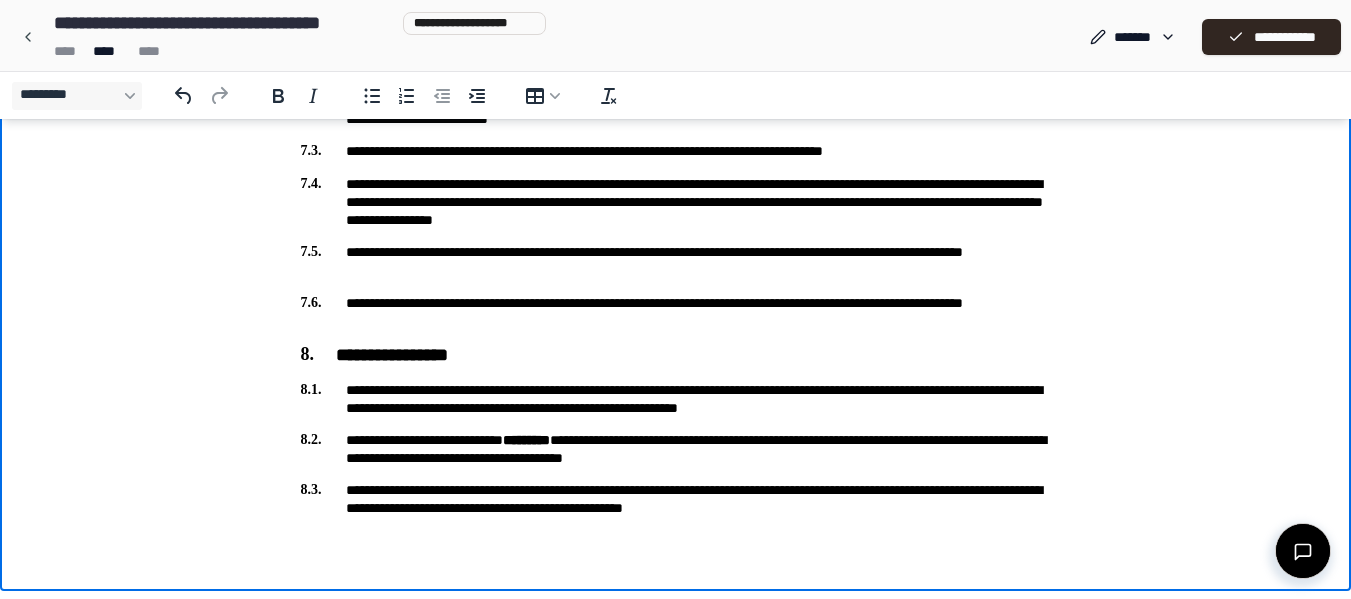 click on "**********" at bounding box center (676, 499) 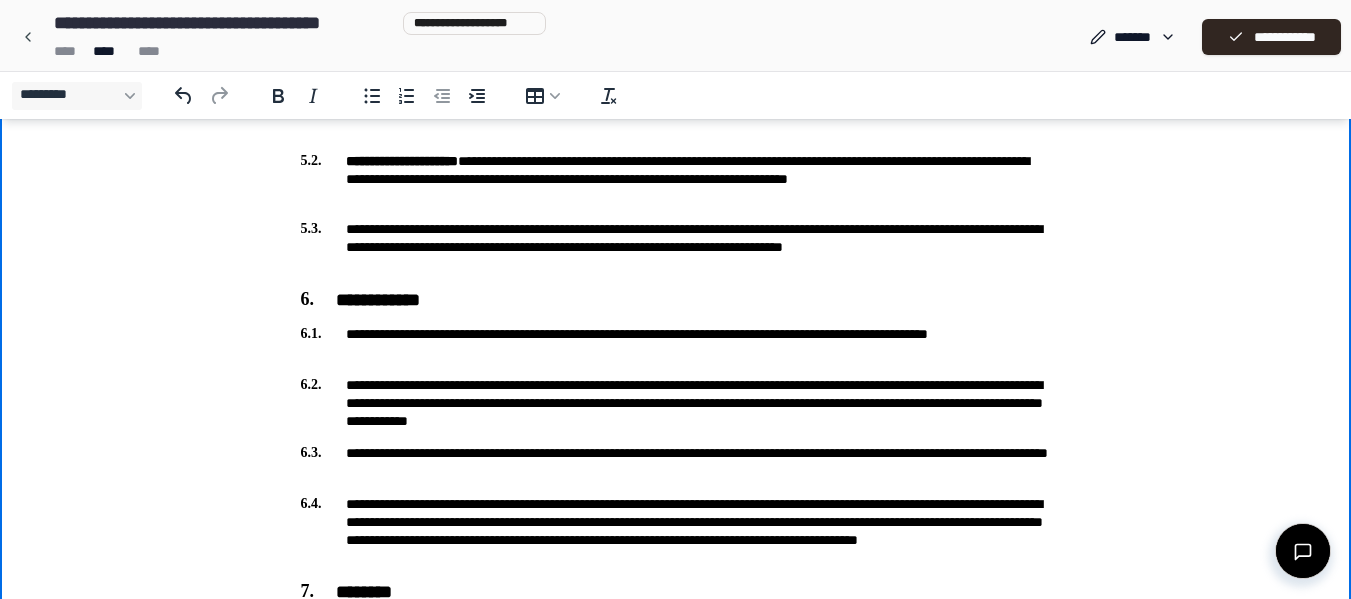 scroll, scrollTop: 1394, scrollLeft: 0, axis: vertical 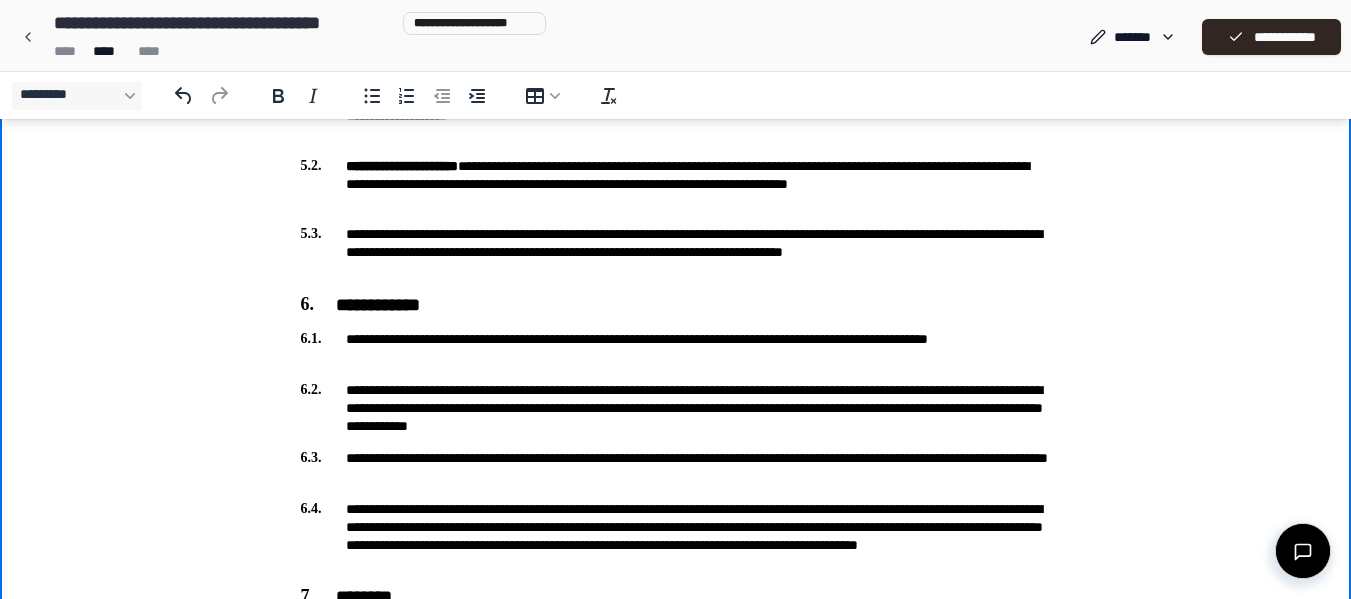 drag, startPoint x: 1361, startPoint y: 520, endPoint x: 1343, endPoint y: 1671, distance: 1151.1407 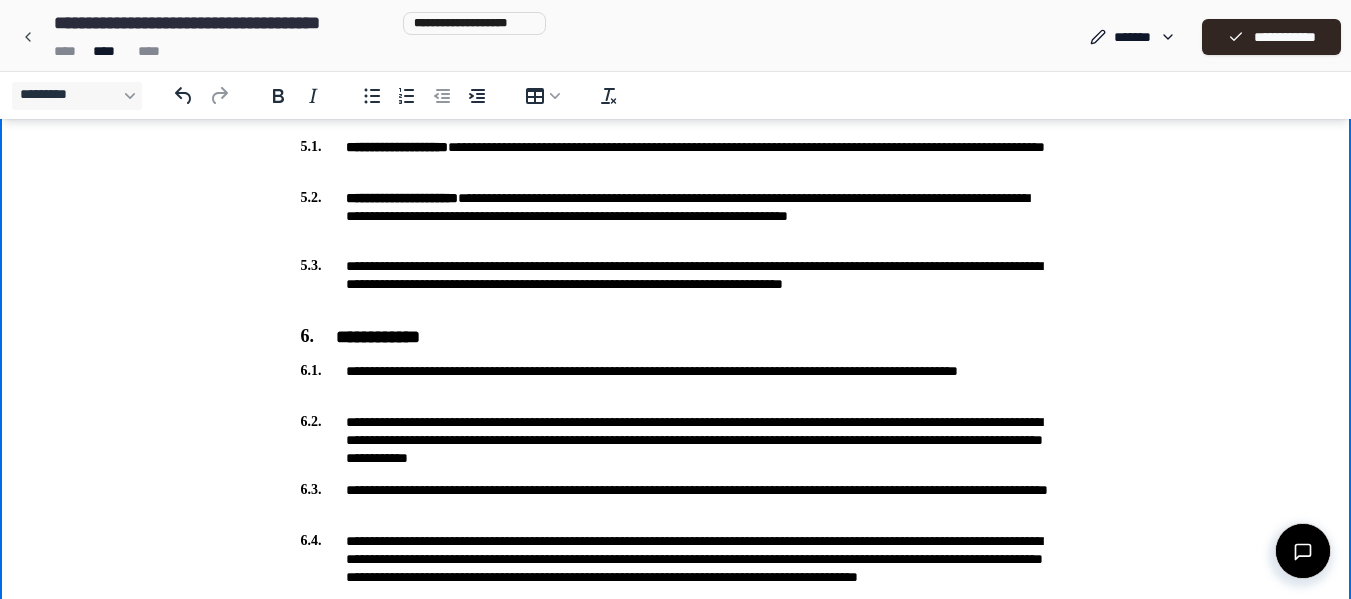 scroll, scrollTop: 1367, scrollLeft: 0, axis: vertical 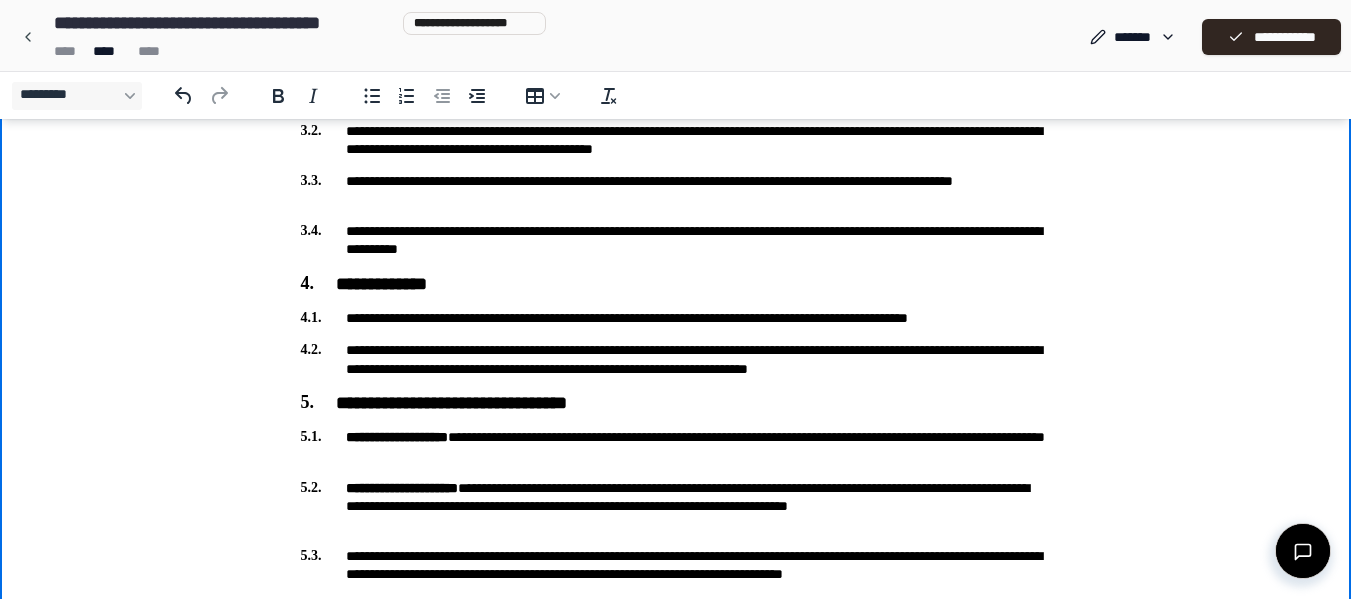 drag, startPoint x: 1361, startPoint y: 441, endPoint x: 1330, endPoint y: 1329, distance: 888.54095 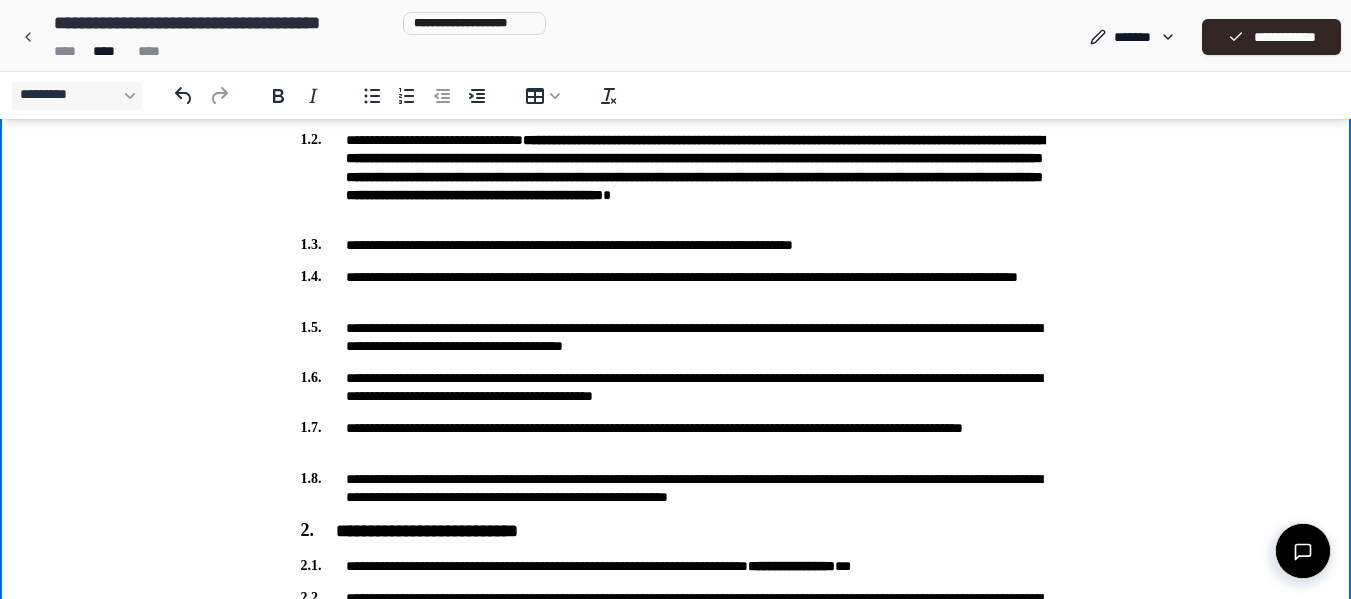 scroll, scrollTop: 422, scrollLeft: 0, axis: vertical 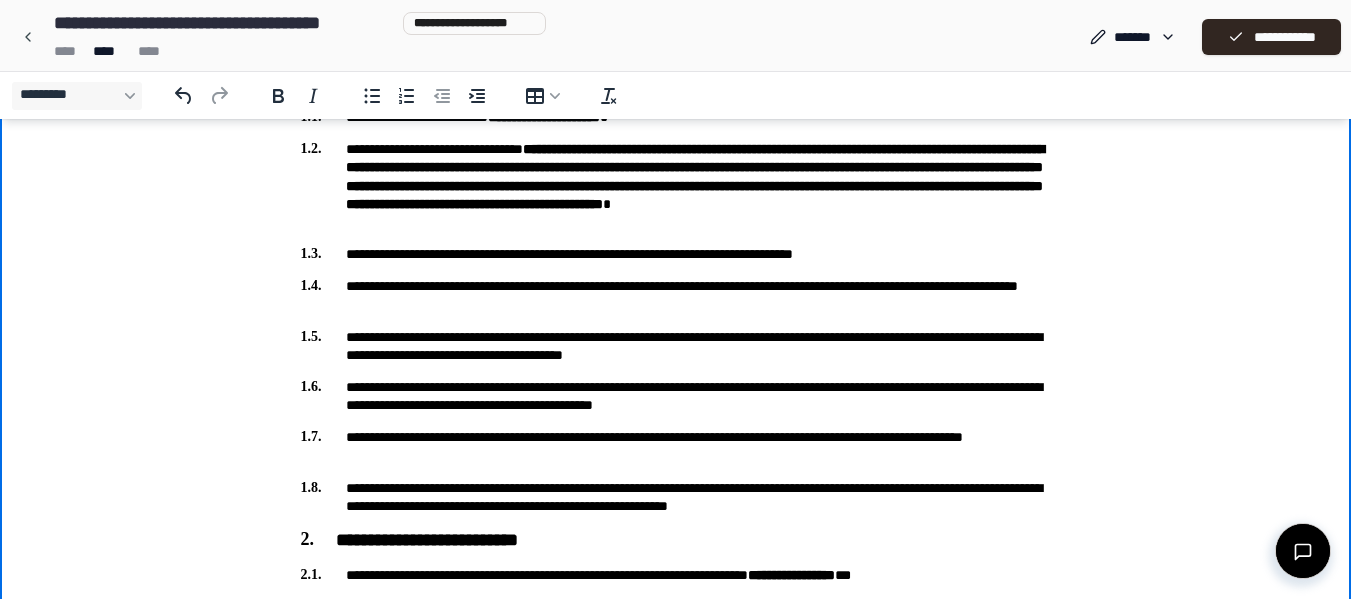drag, startPoint x: 1360, startPoint y: 372, endPoint x: 1336, endPoint y: 532, distance: 161.79 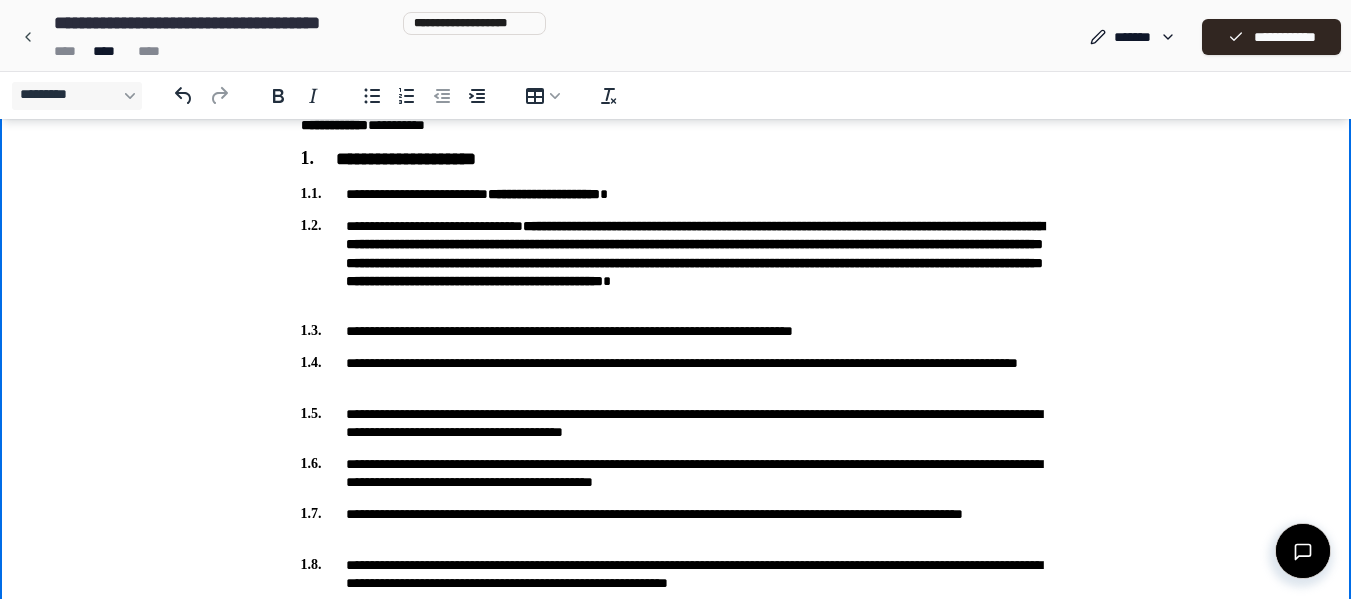 scroll, scrollTop: 341, scrollLeft: 0, axis: vertical 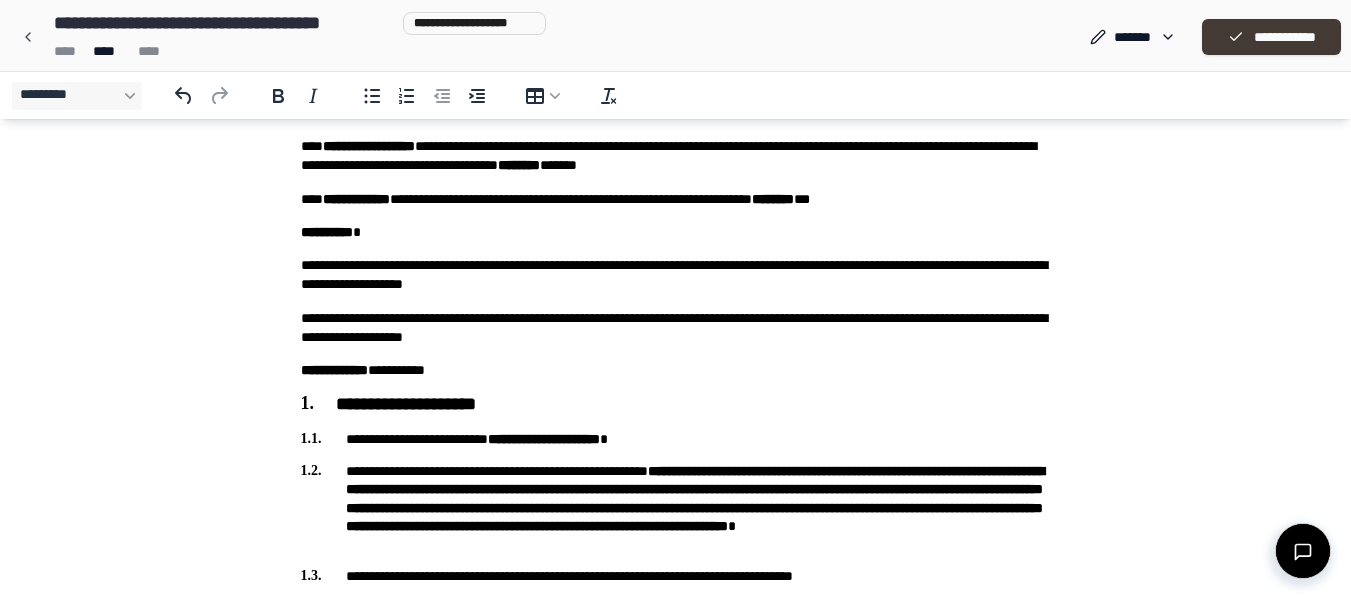 click on "**********" at bounding box center [1271, 37] 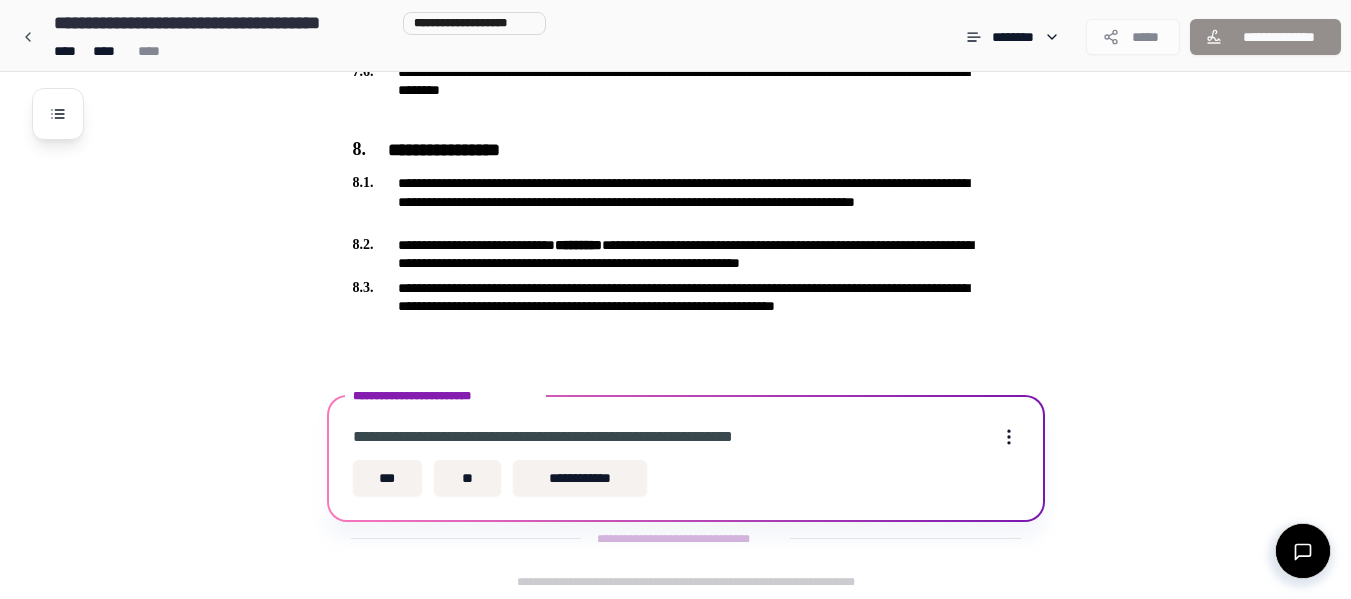scroll, scrollTop: 2388, scrollLeft: 0, axis: vertical 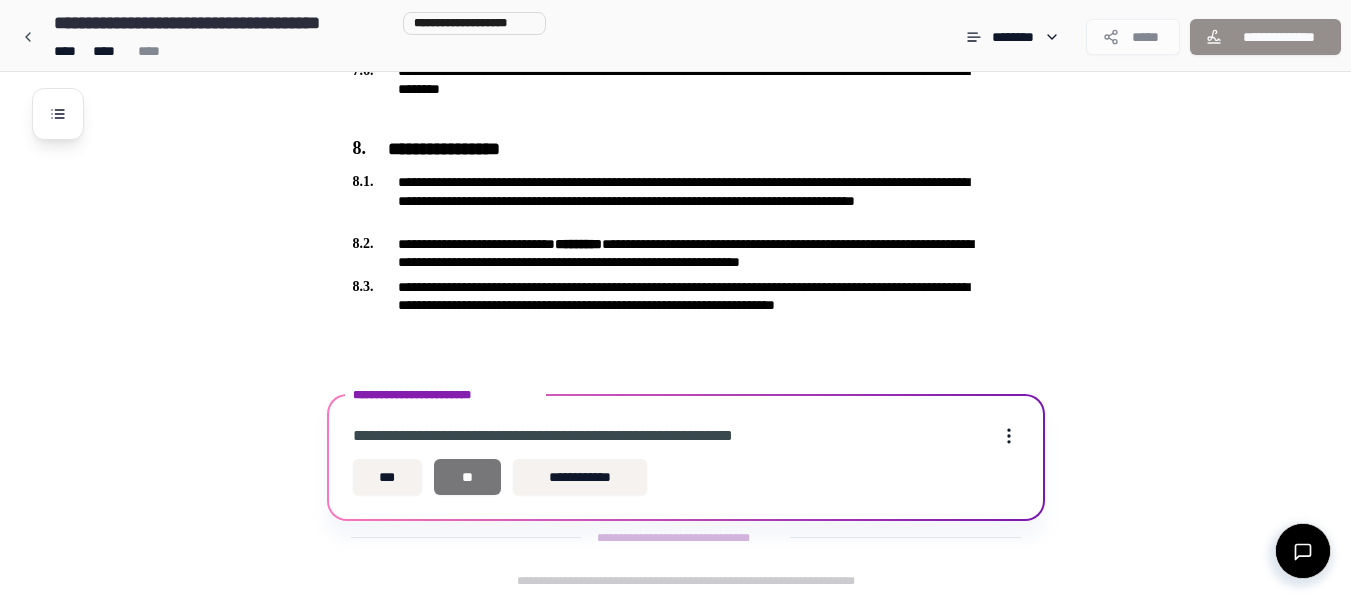 click on "**" at bounding box center (467, 477) 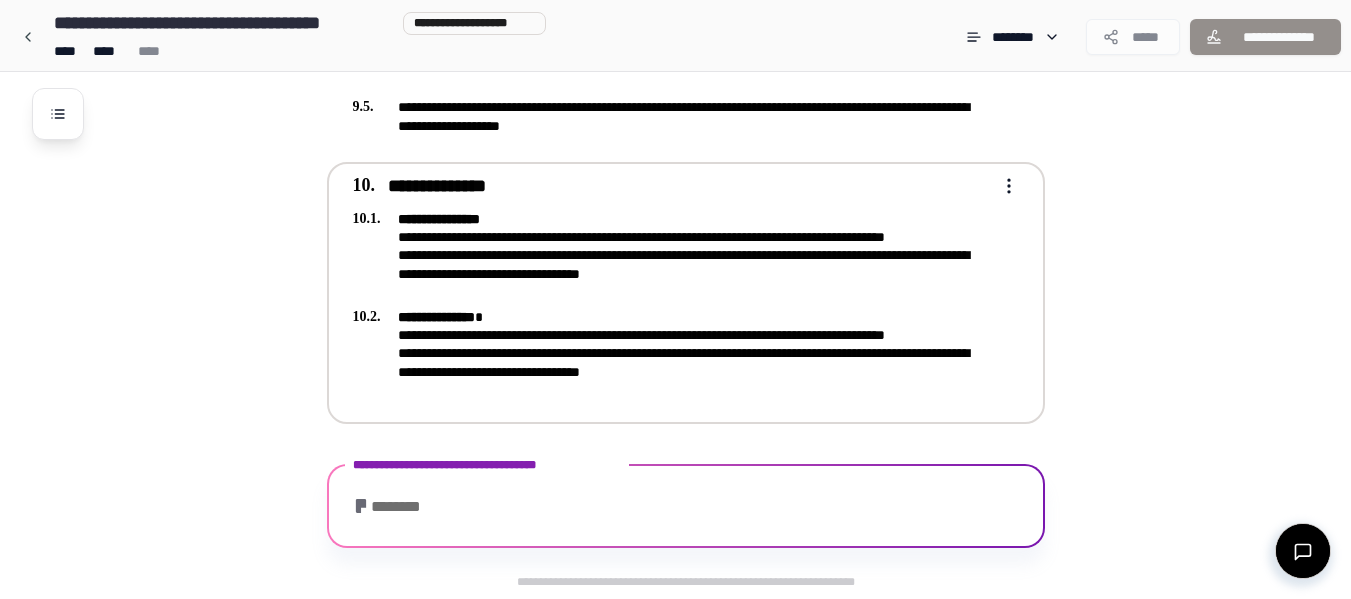 scroll, scrollTop: 3142, scrollLeft: 0, axis: vertical 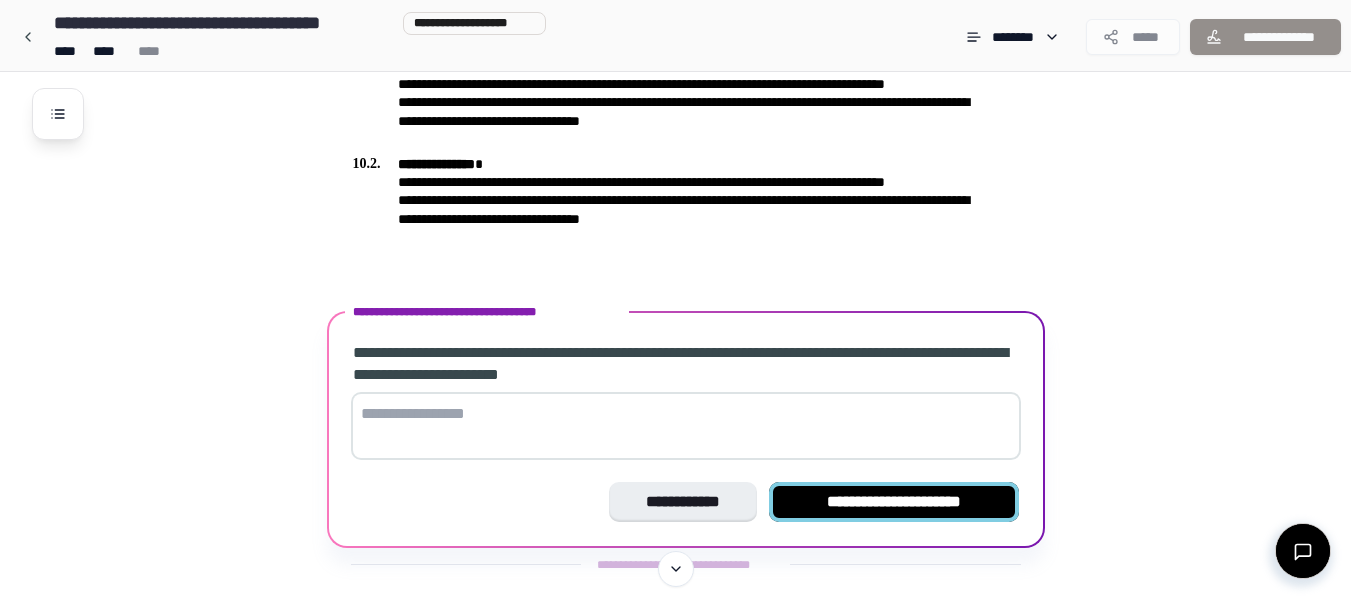 click on "**********" at bounding box center (894, 502) 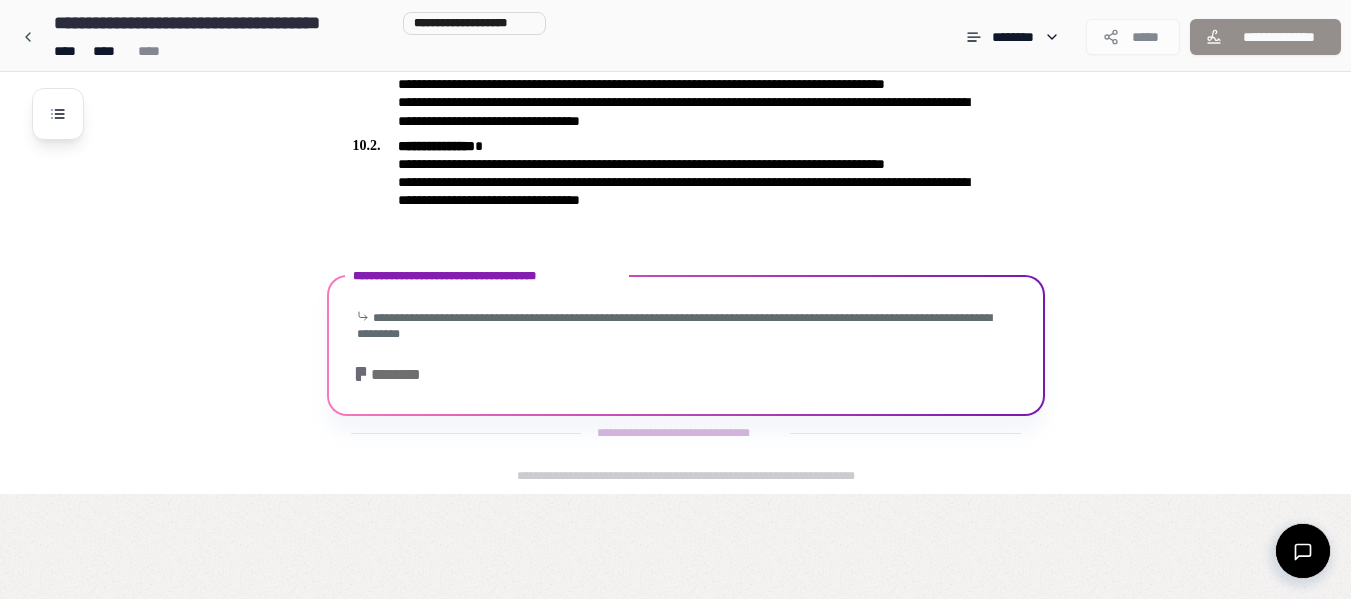 scroll, scrollTop: 3046, scrollLeft: 0, axis: vertical 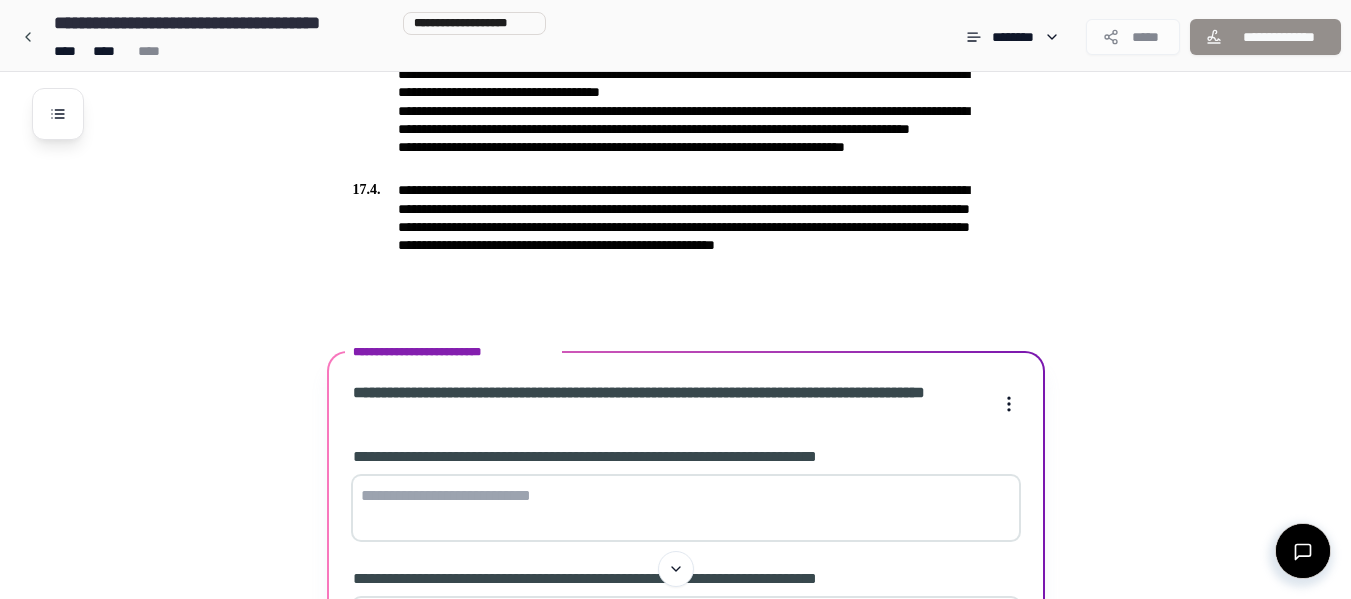 click at bounding box center [686, 508] 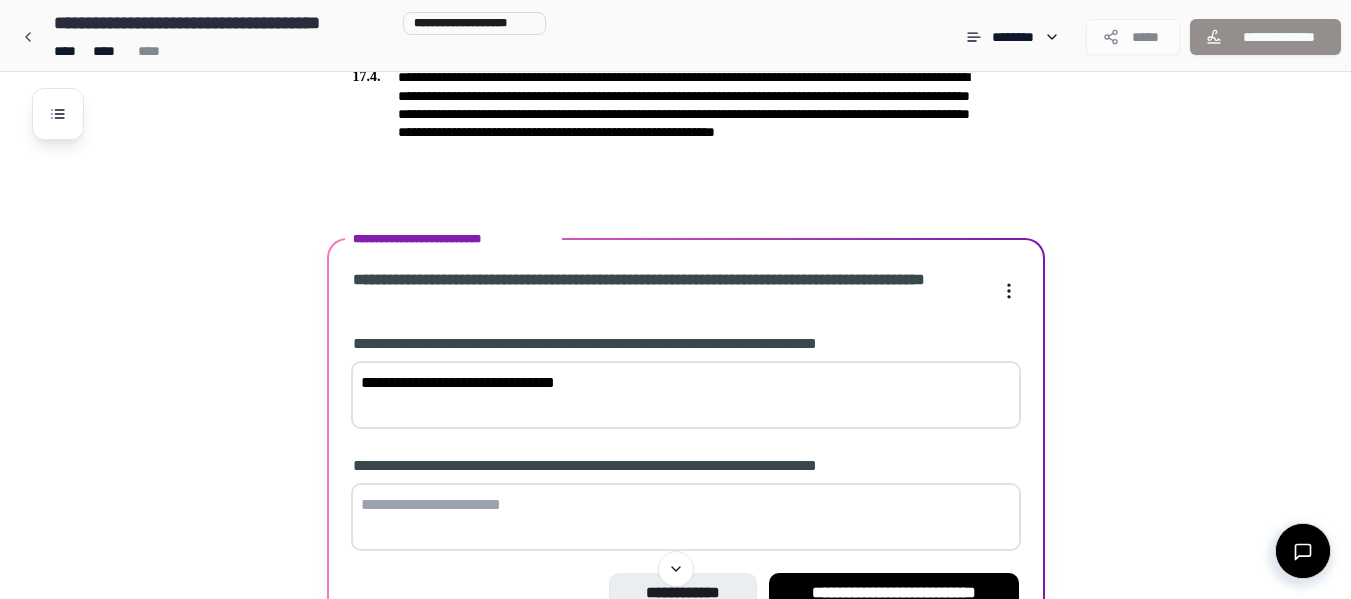 scroll, scrollTop: 5767, scrollLeft: 0, axis: vertical 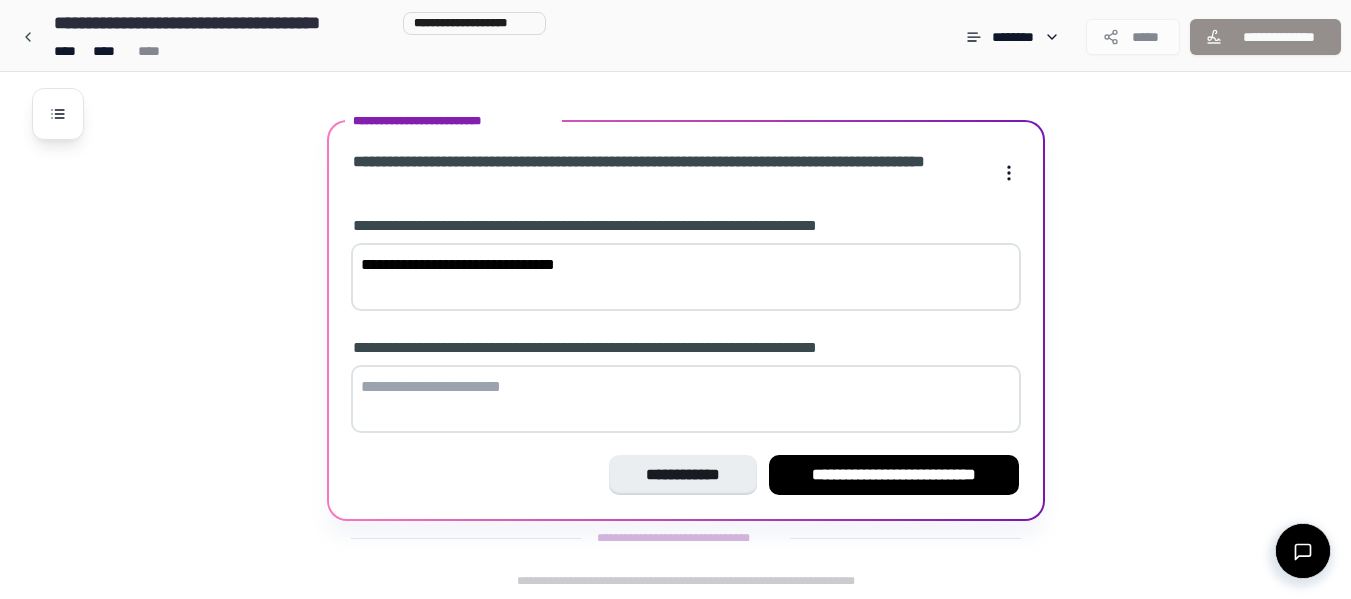 type on "**********" 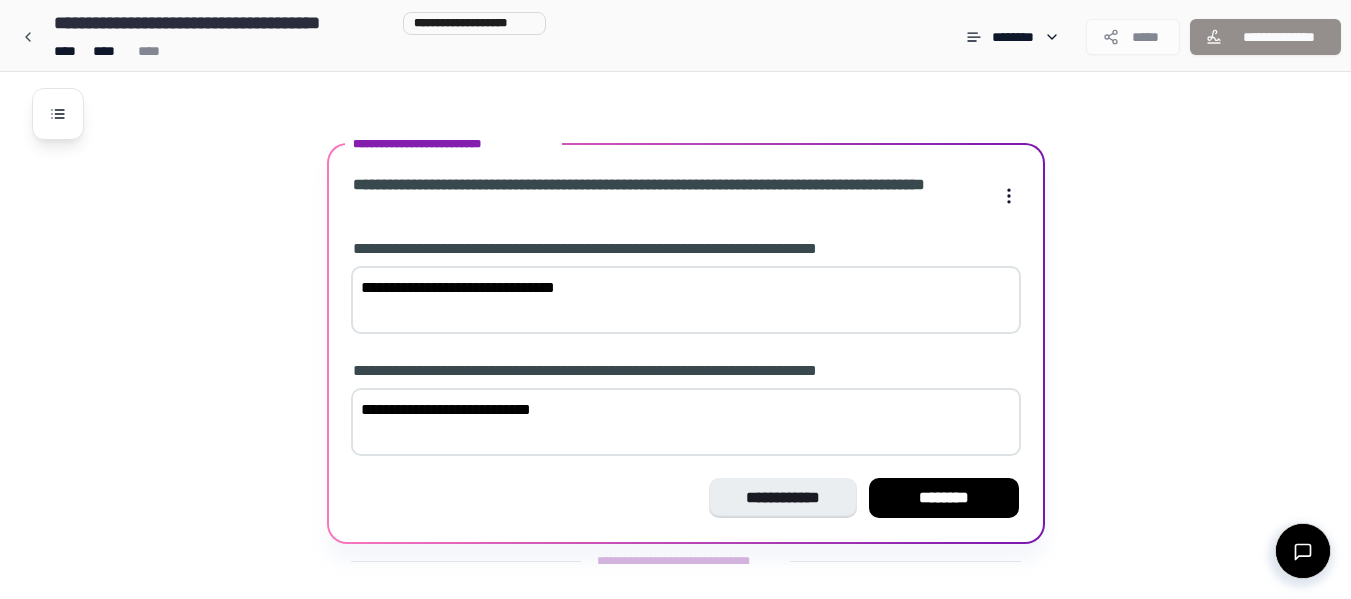 scroll, scrollTop: 5767, scrollLeft: 0, axis: vertical 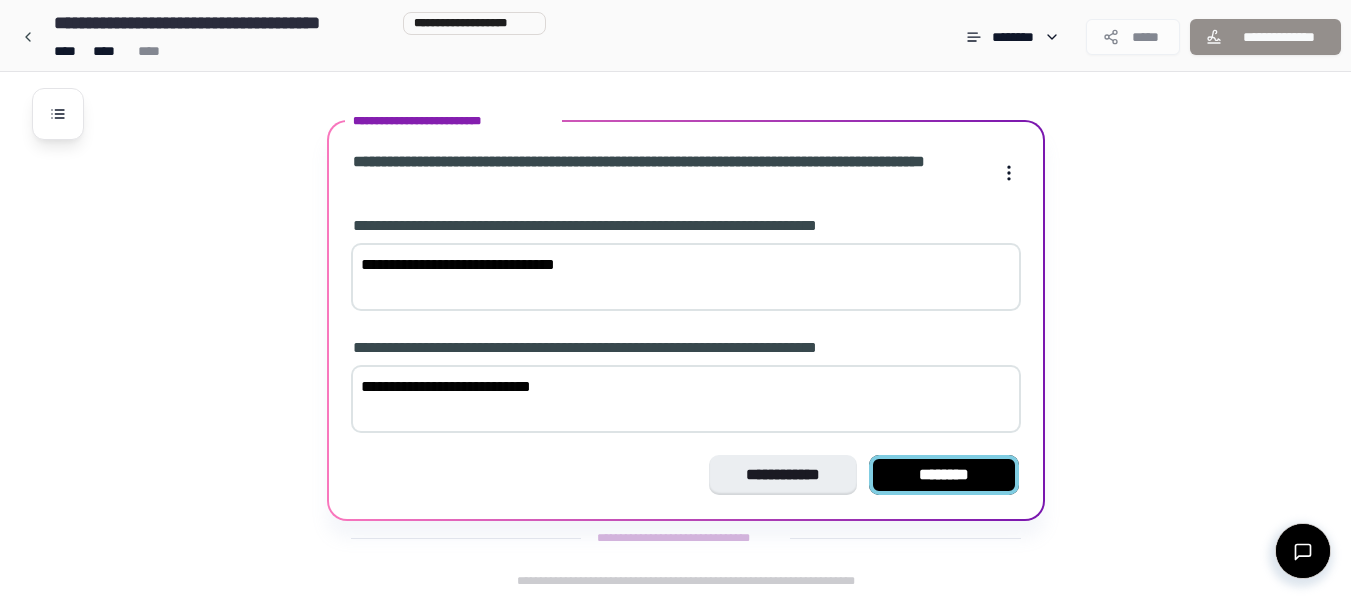 type on "**********" 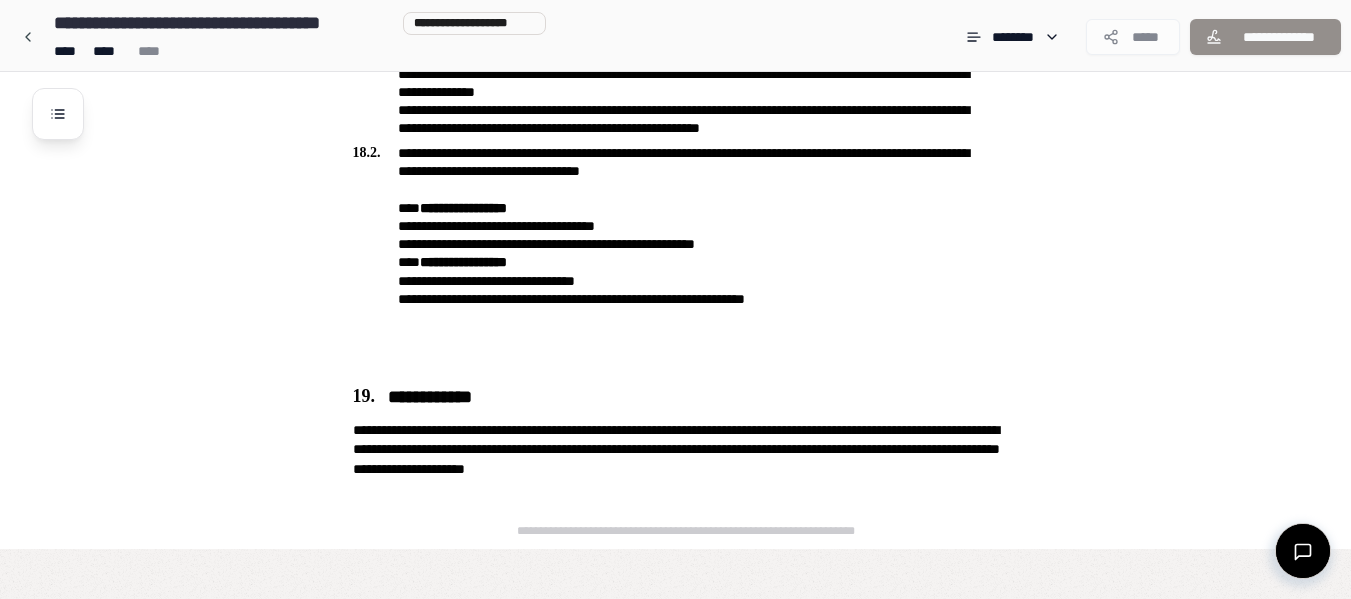 scroll, scrollTop: 5963, scrollLeft: 0, axis: vertical 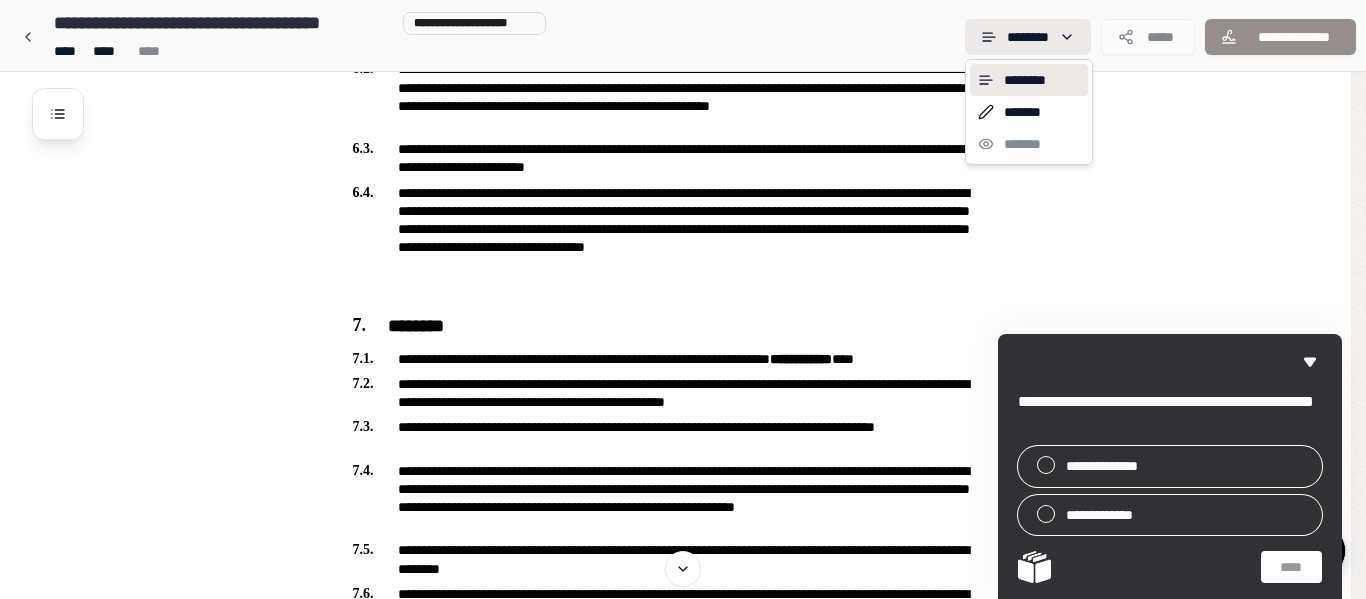 click on "**********" at bounding box center [683, 1614] 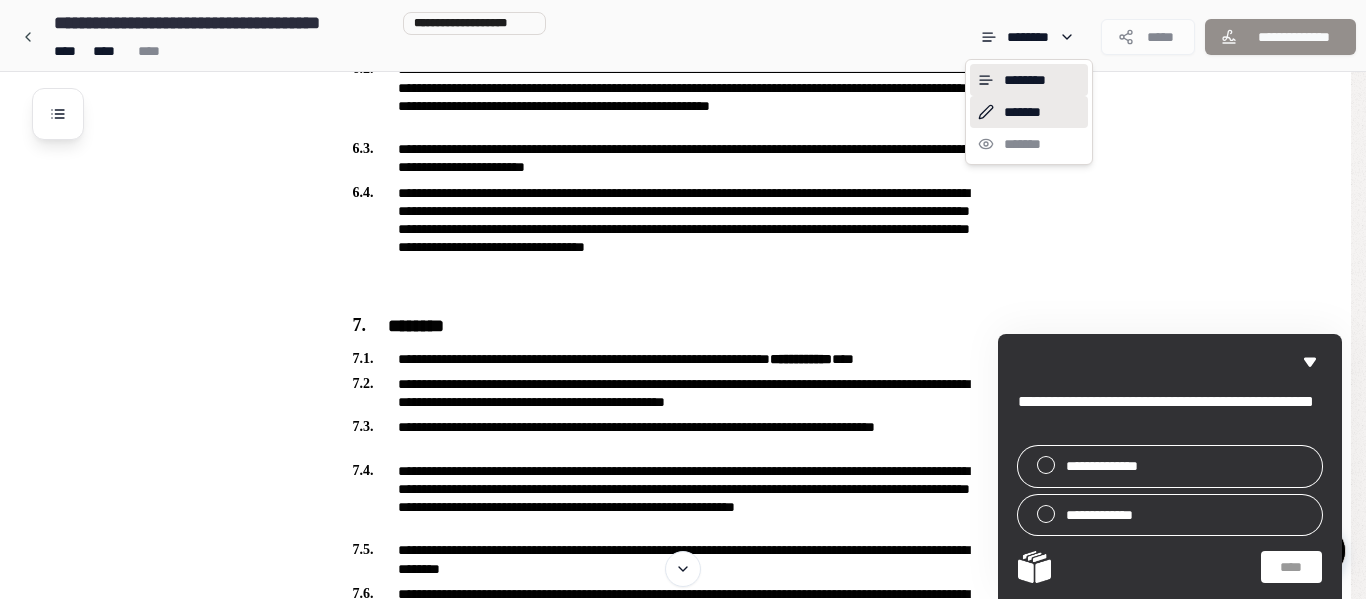 click on "*******" at bounding box center [1029, 112] 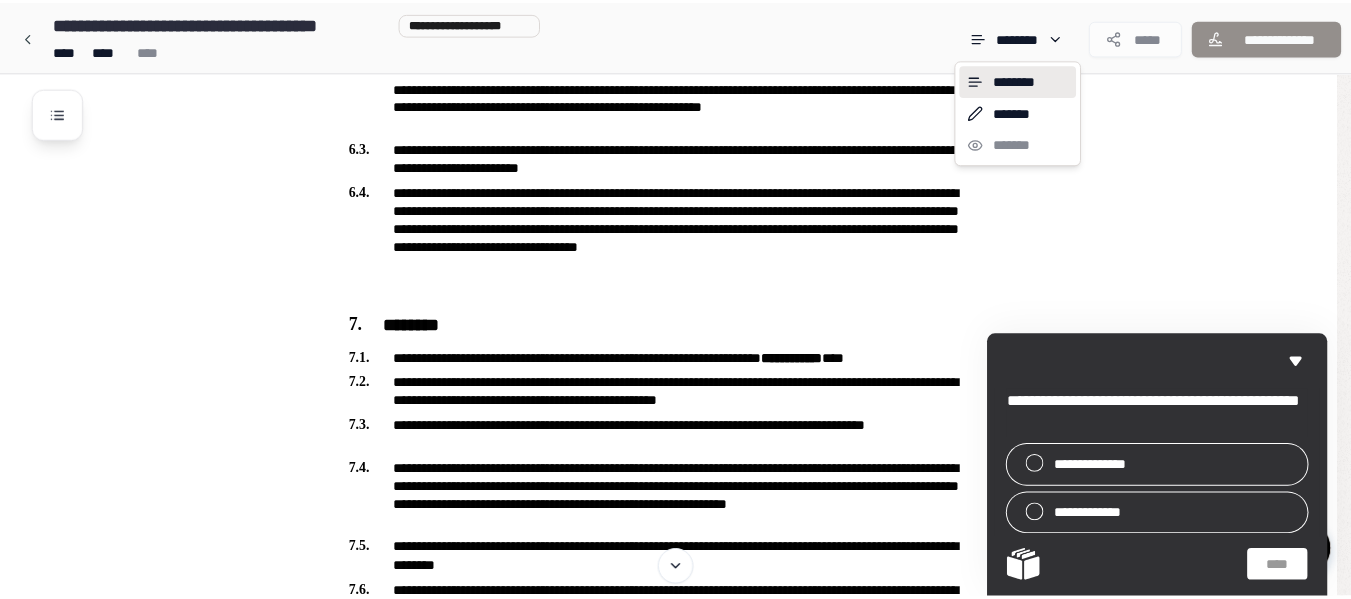 scroll, scrollTop: 0, scrollLeft: 0, axis: both 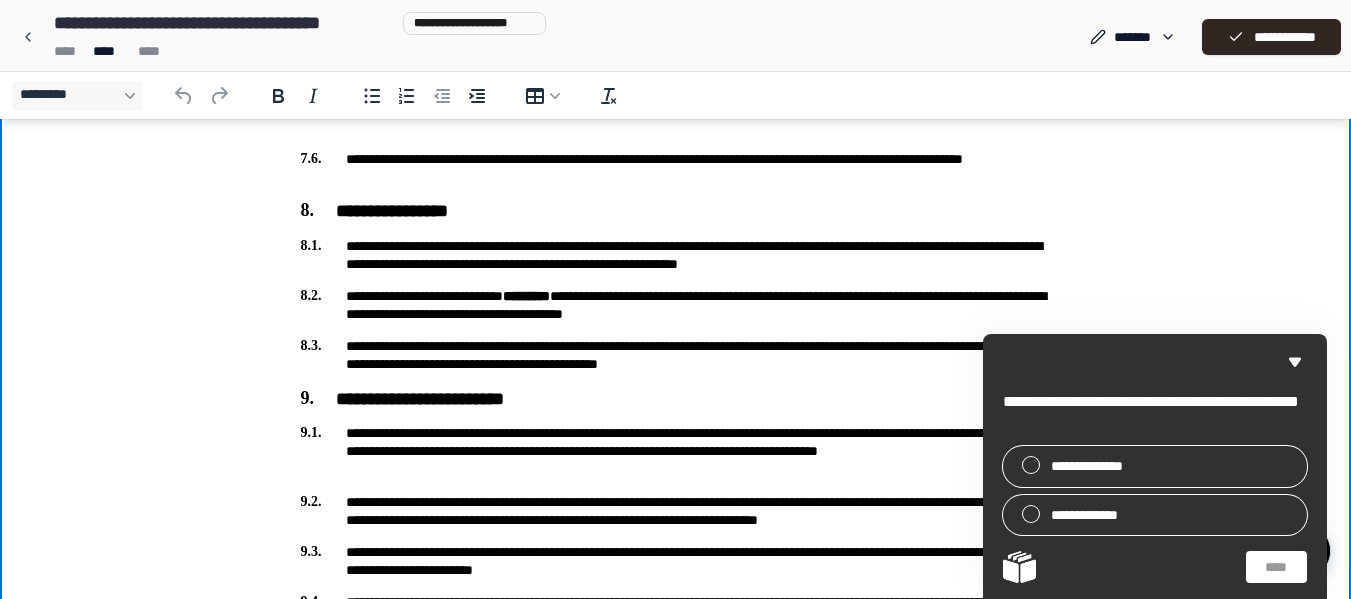 click on "**********" at bounding box center (676, 355) 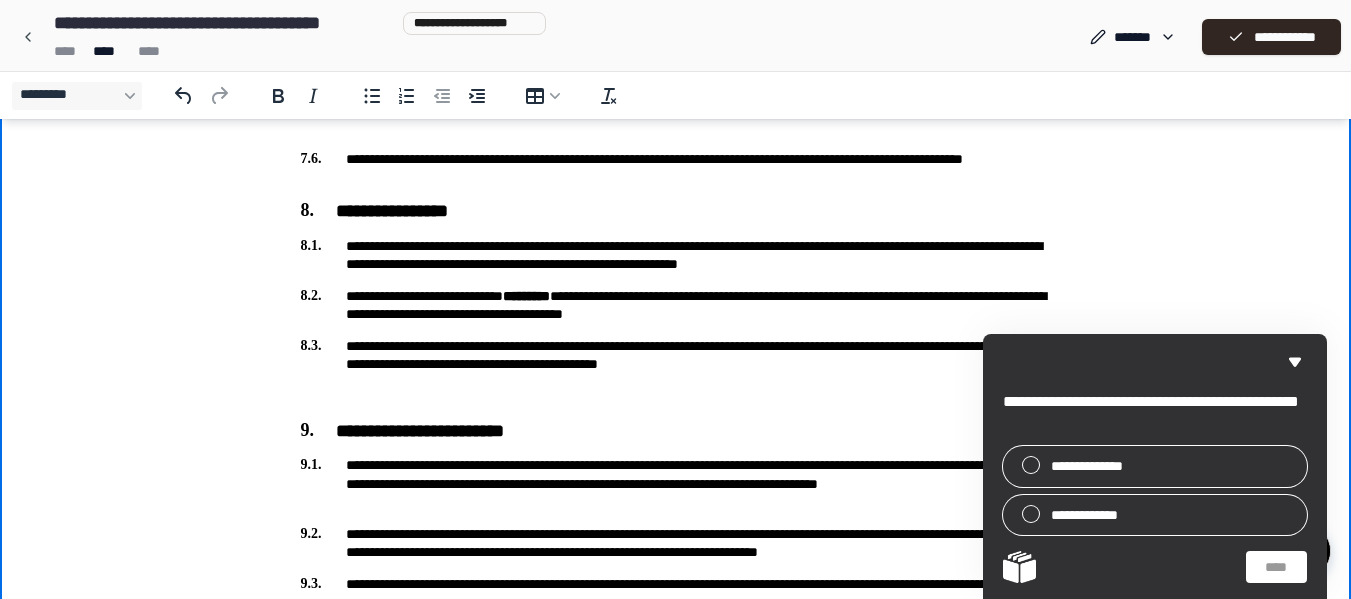 type 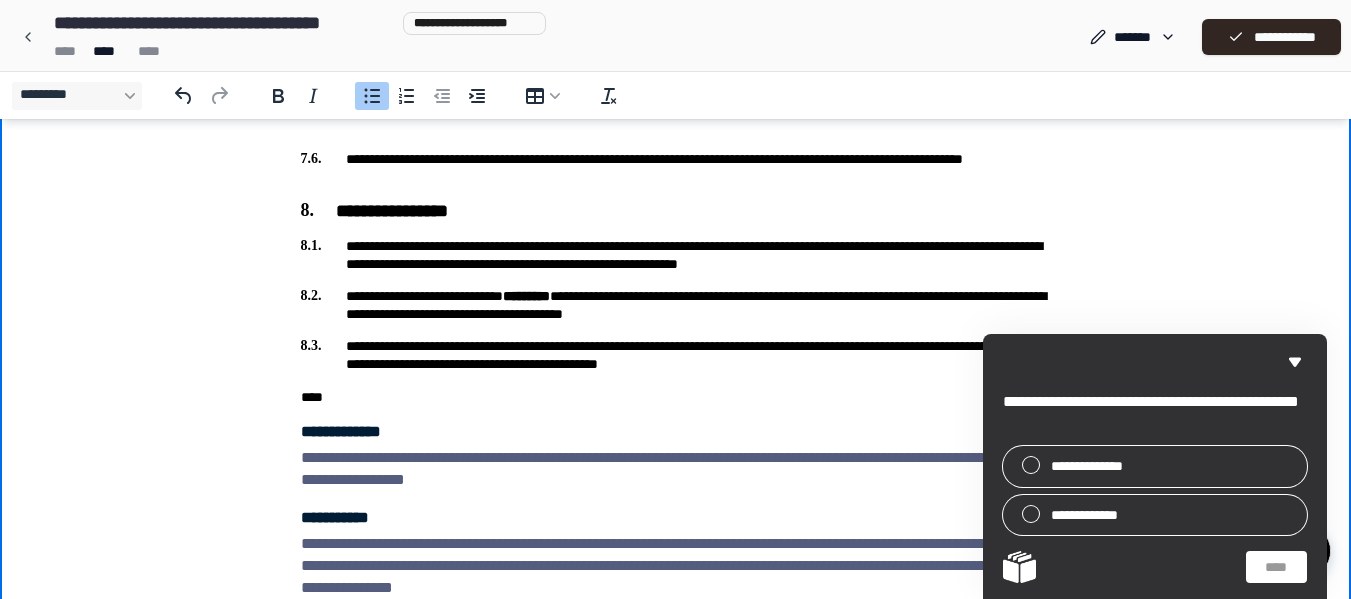 scroll, scrollTop: 2168, scrollLeft: 0, axis: vertical 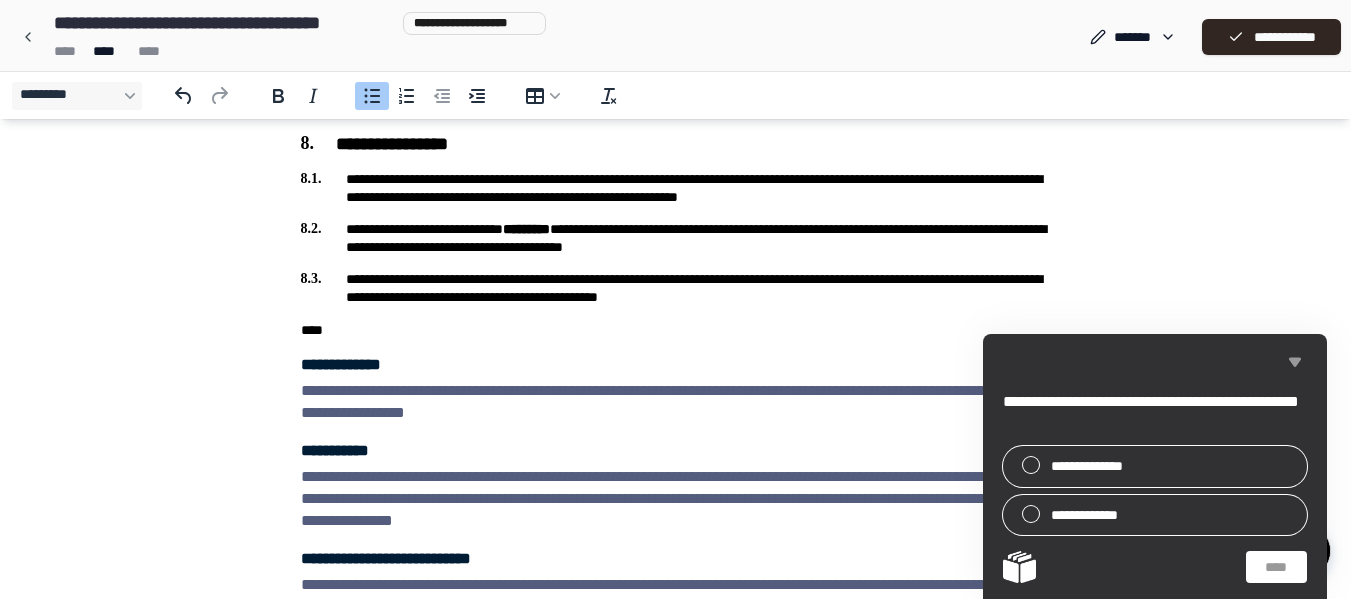 click 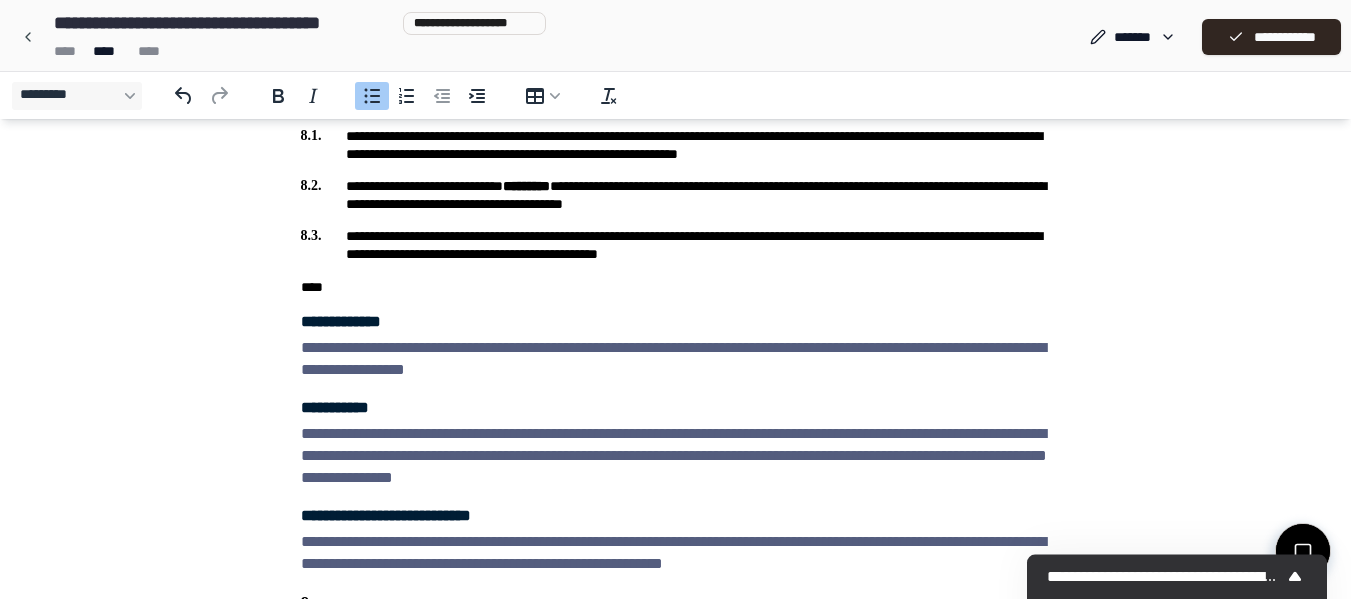 scroll, scrollTop: 2200, scrollLeft: 0, axis: vertical 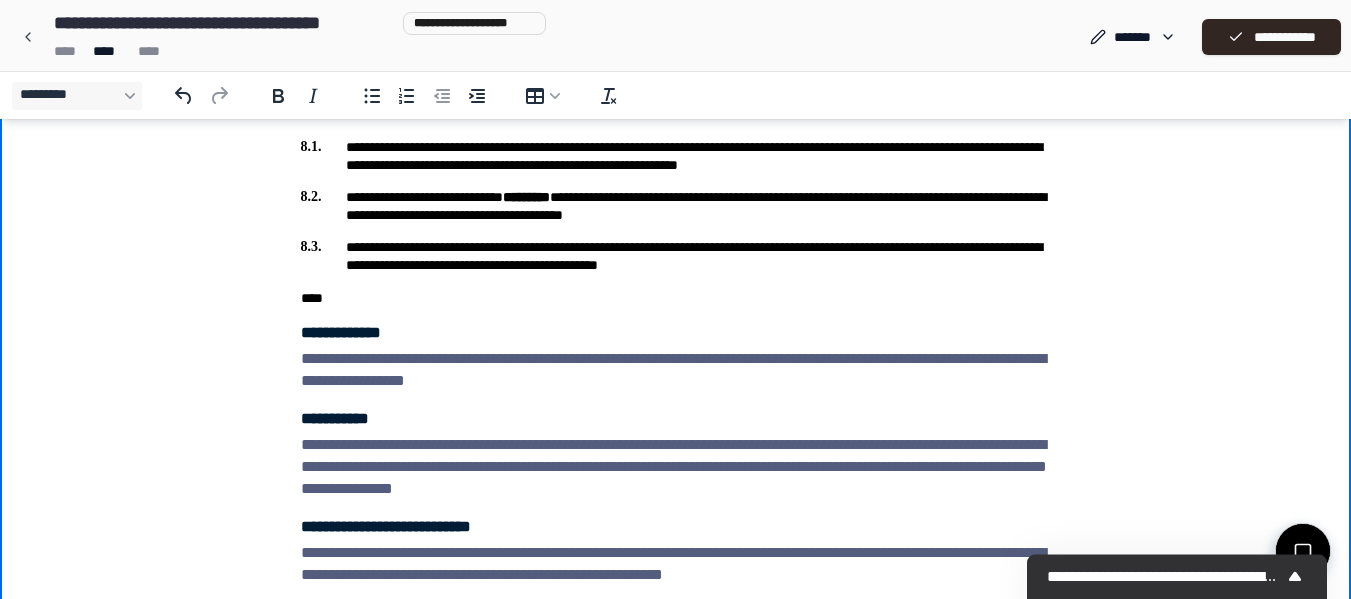 click on "**********" at bounding box center (676, 256) 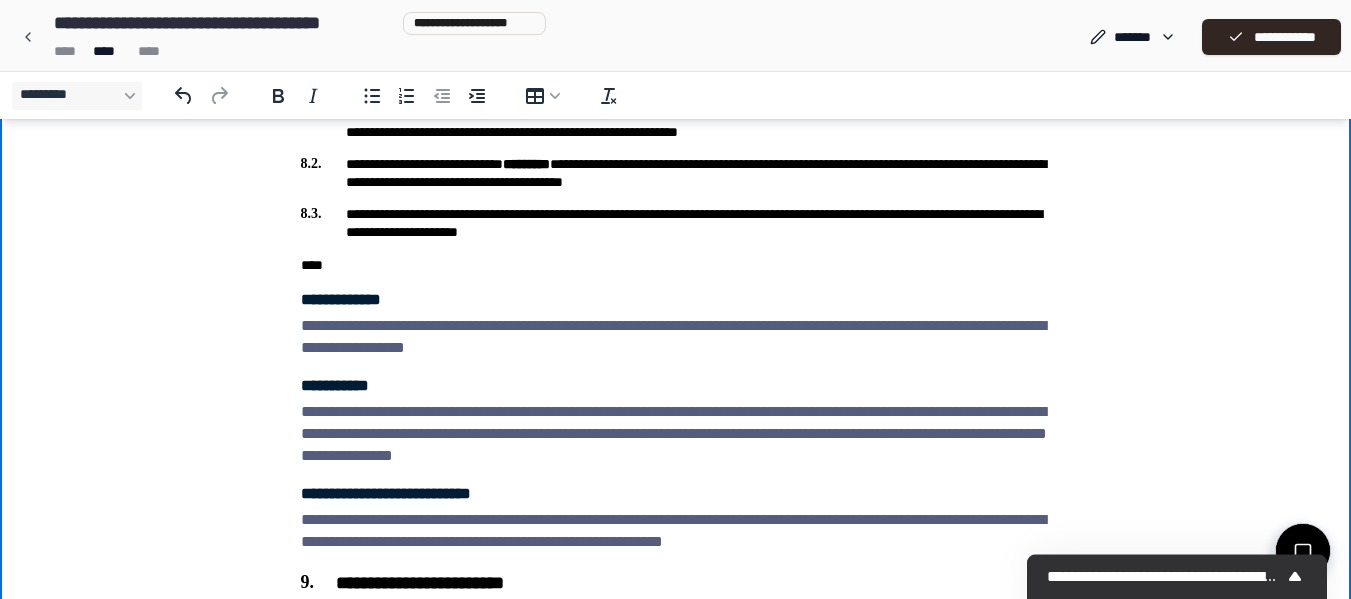 scroll, scrollTop: 2244, scrollLeft: 0, axis: vertical 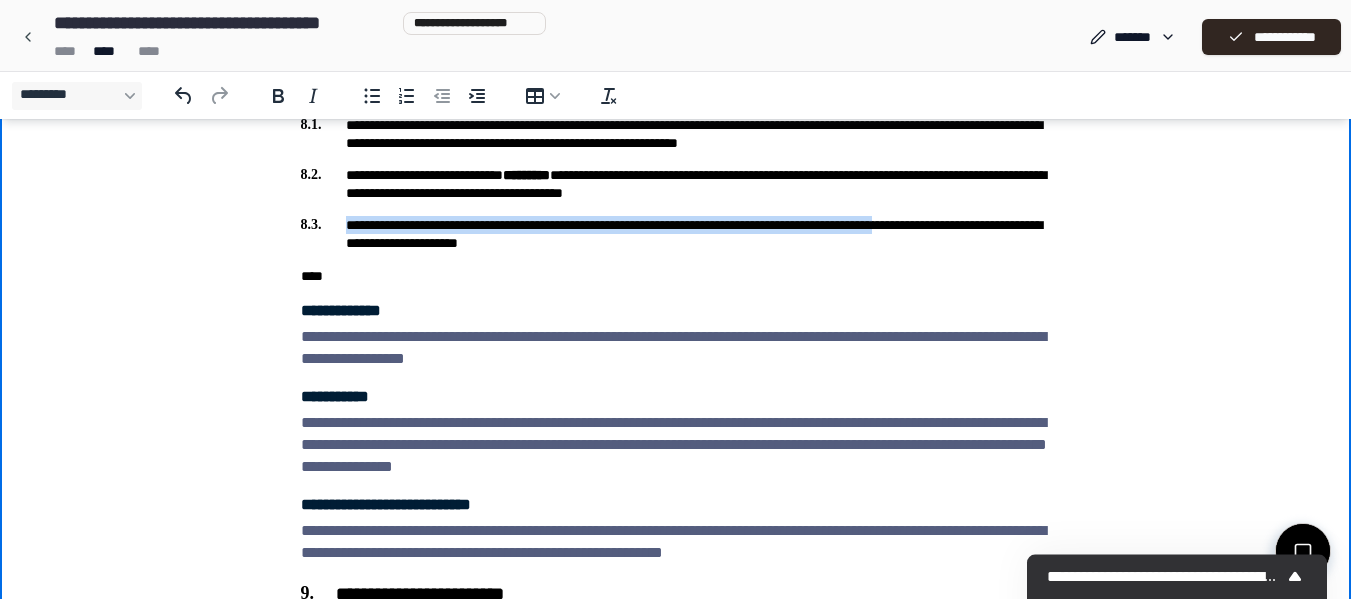 drag, startPoint x: 299, startPoint y: 232, endPoint x: 314, endPoint y: 235, distance: 15.297058 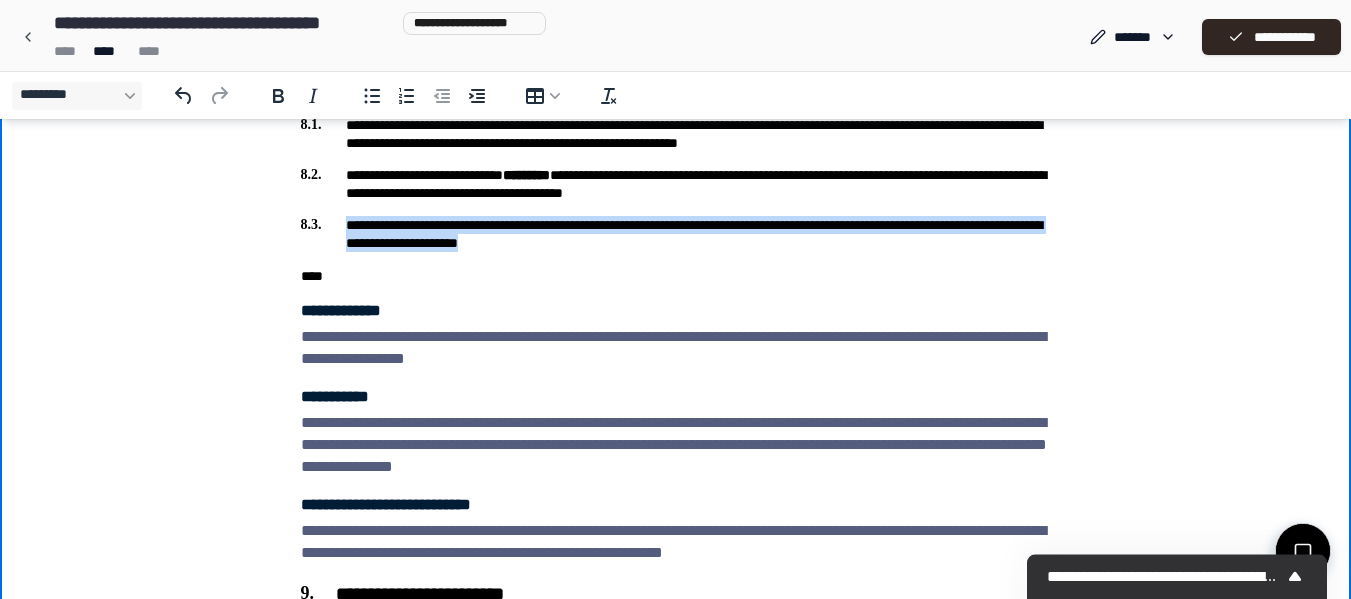 drag, startPoint x: 697, startPoint y: 243, endPoint x: 341, endPoint y: 225, distance: 356.45477 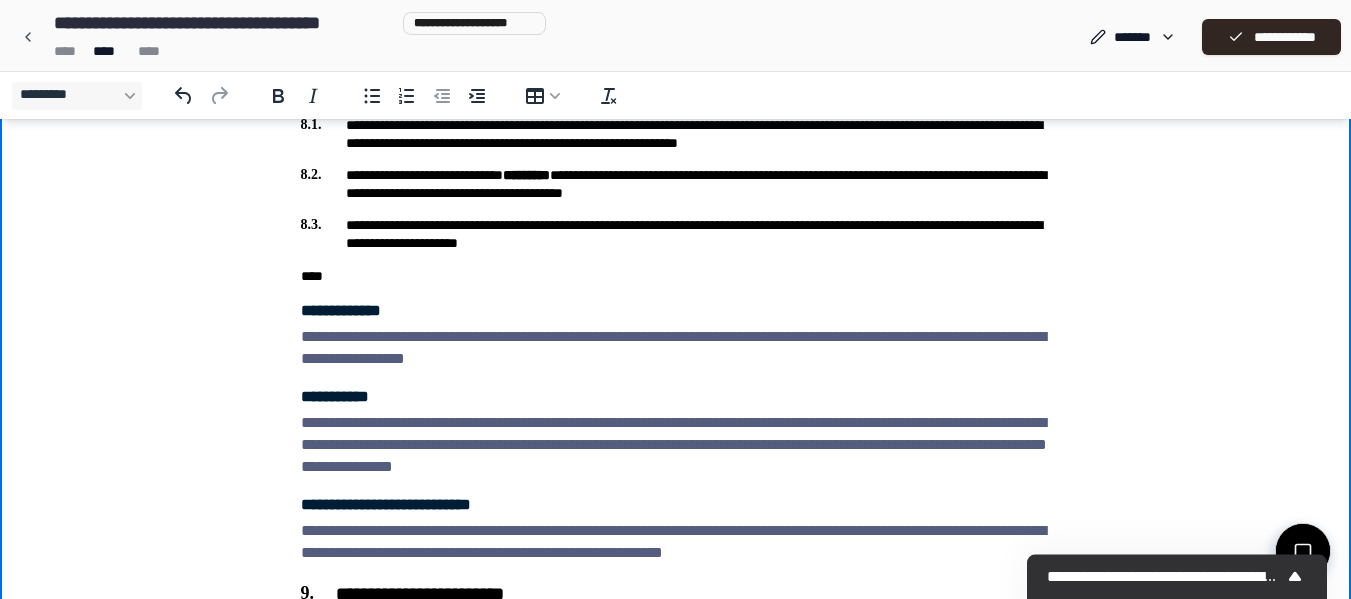 click on "****" at bounding box center [676, 276] 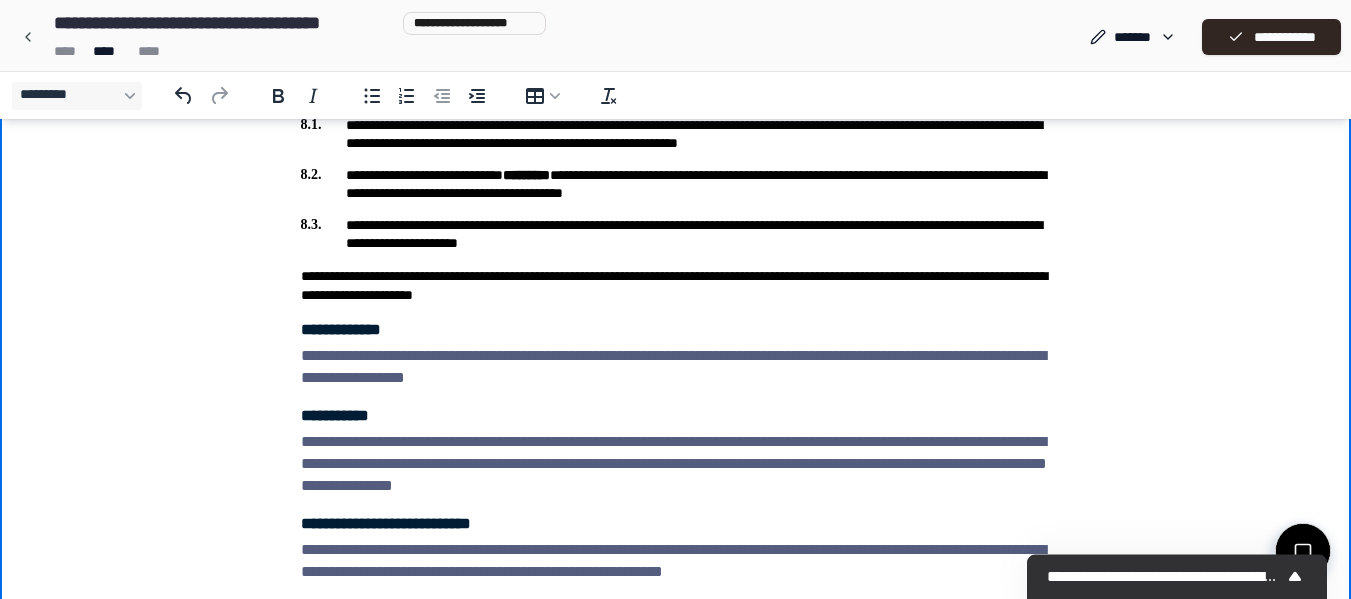 click on "**********" at bounding box center [676, 286] 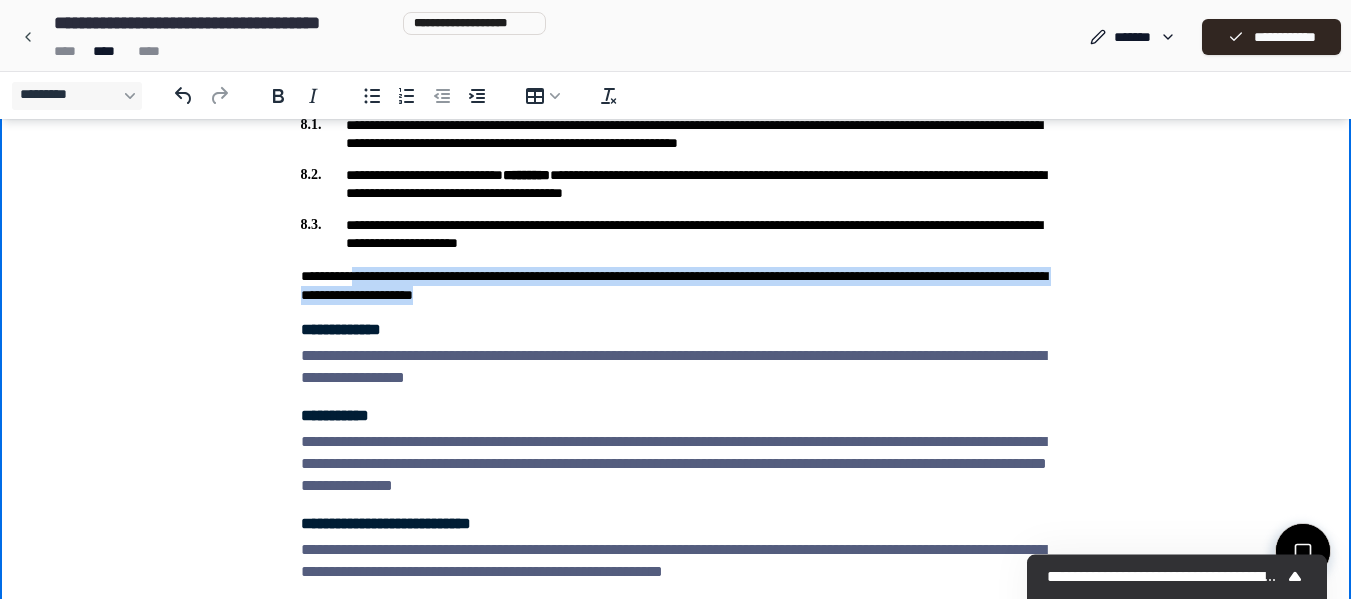 drag, startPoint x: 349, startPoint y: 269, endPoint x: 648, endPoint y: 291, distance: 299.80826 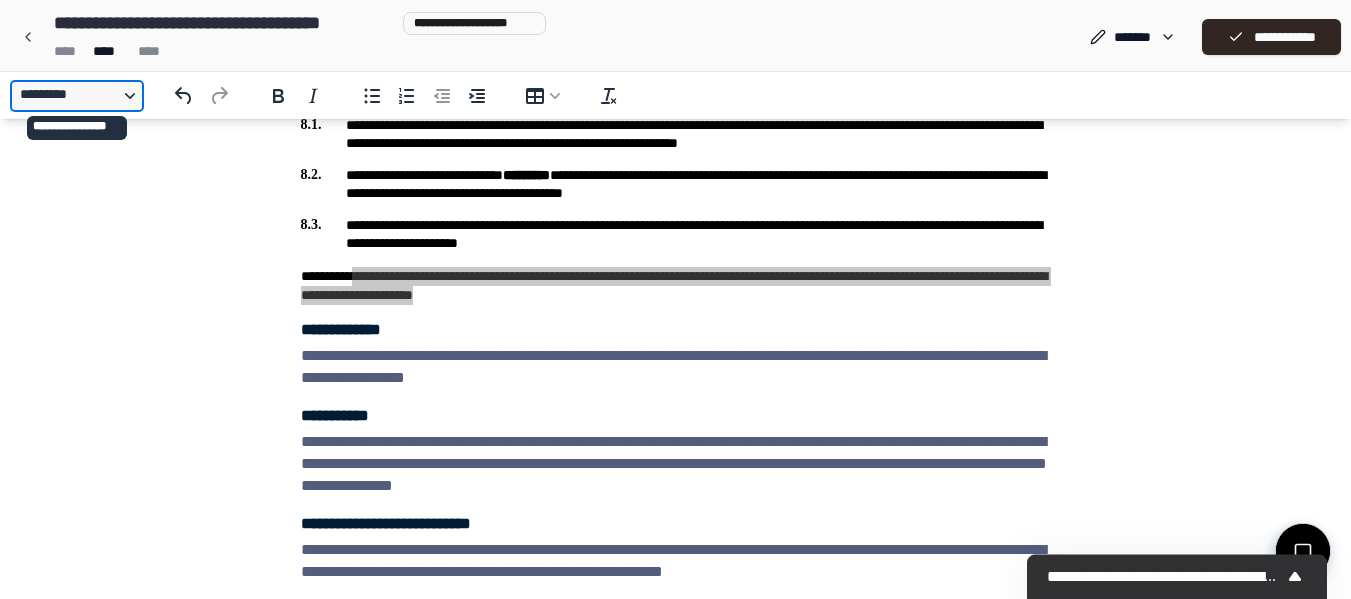 click on "*********" at bounding box center [77, 96] 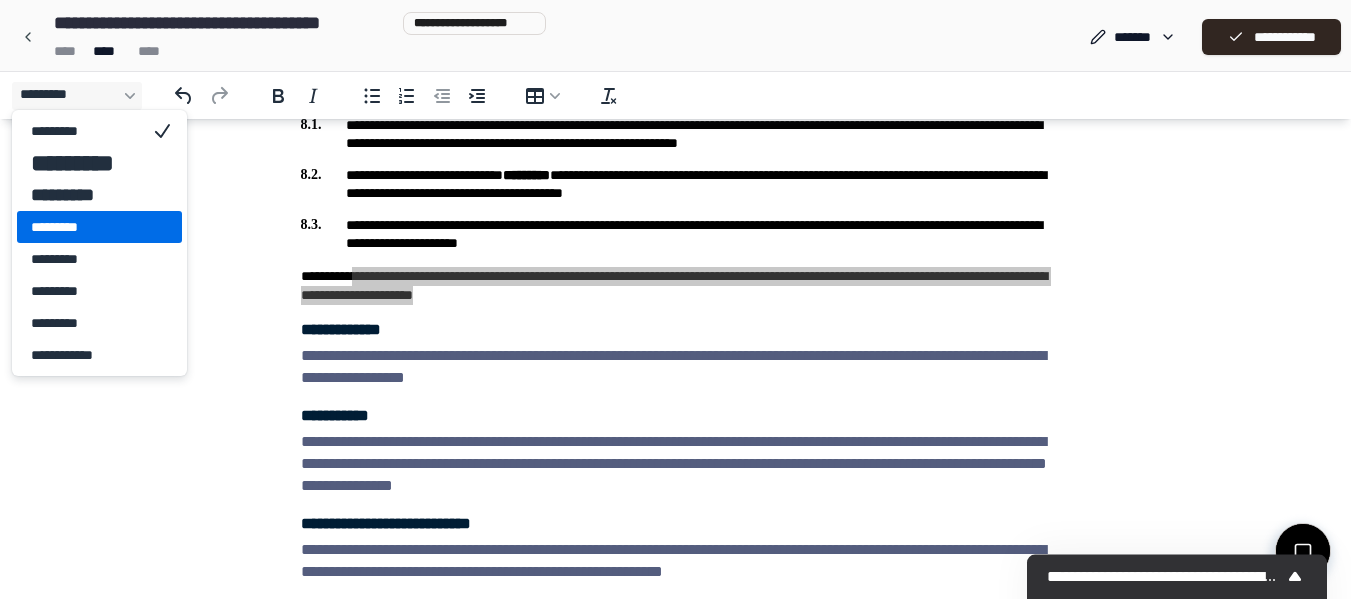 click on "*********" at bounding box center (85, 227) 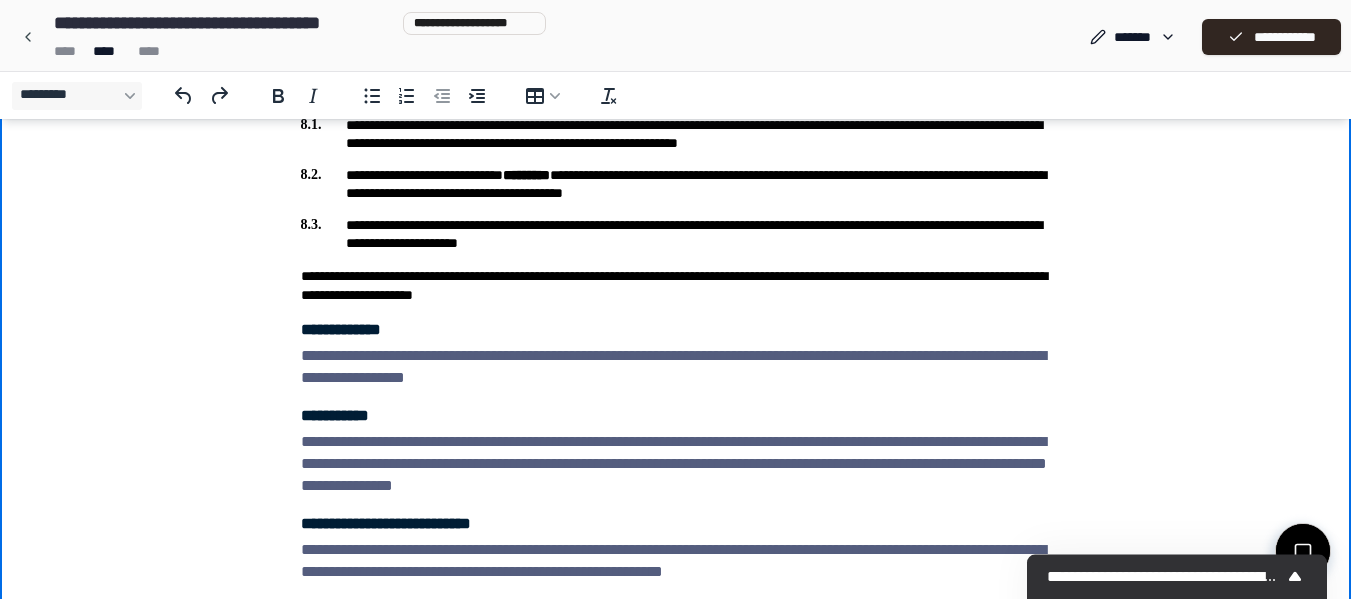 click on "**********" at bounding box center [676, 286] 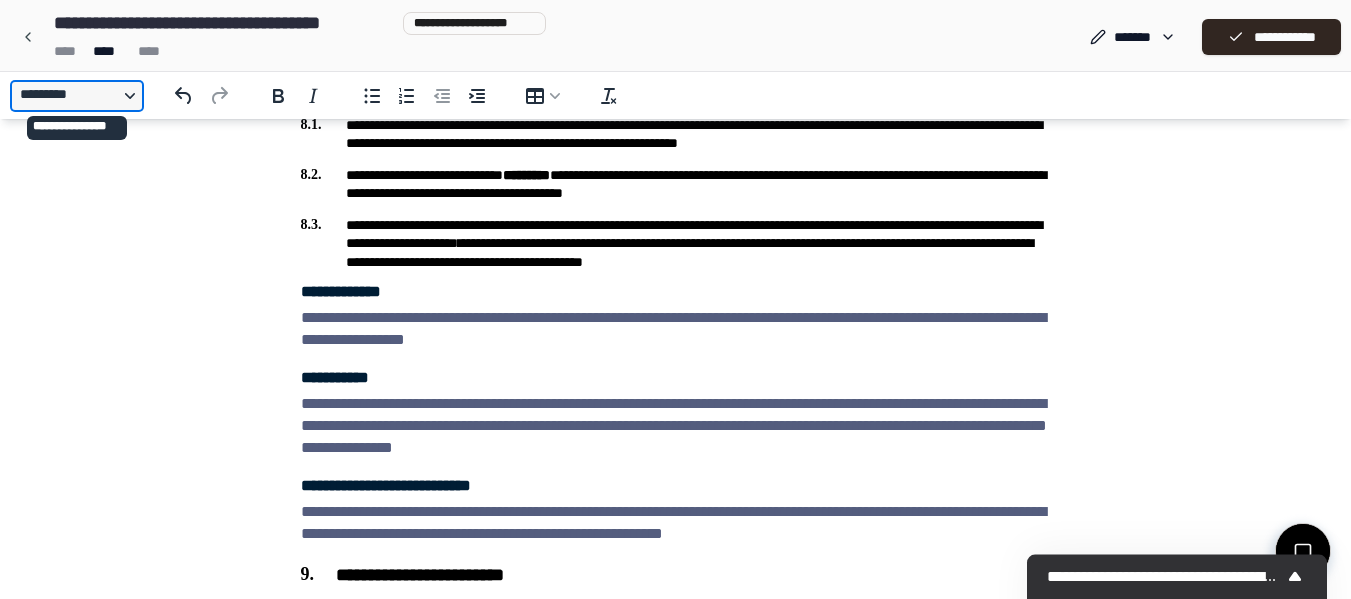 click on "*********" at bounding box center (77, 96) 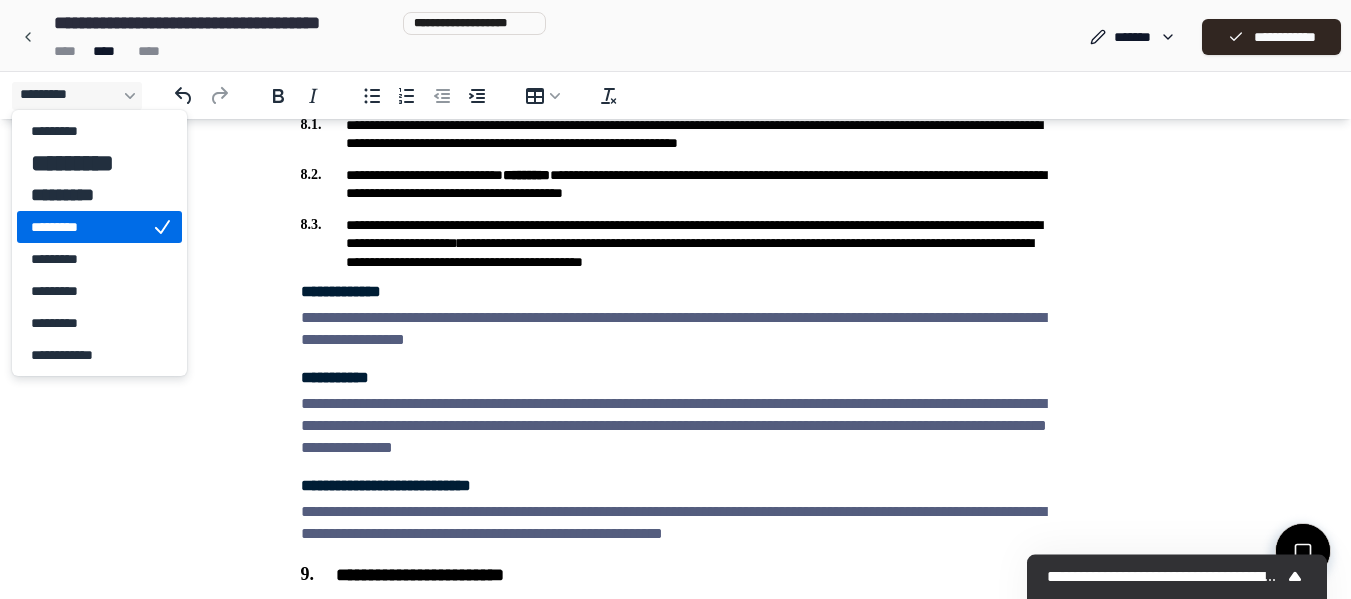 click on "*********" at bounding box center (85, 227) 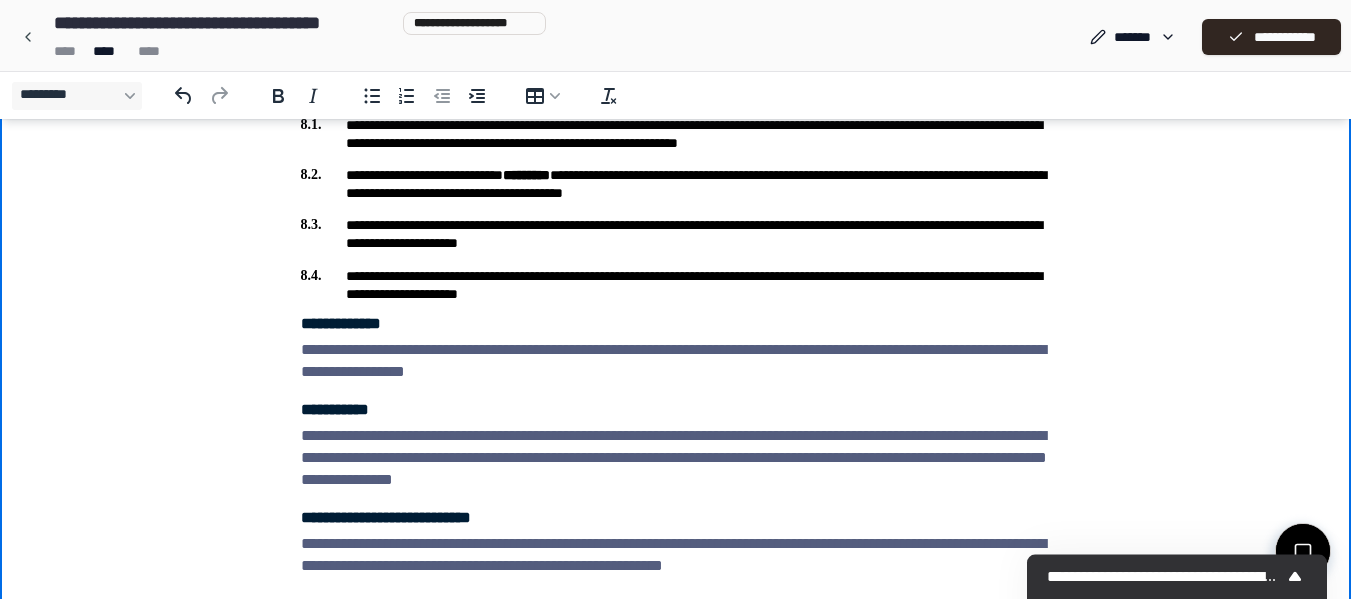 click on "**********" at bounding box center (676, 285) 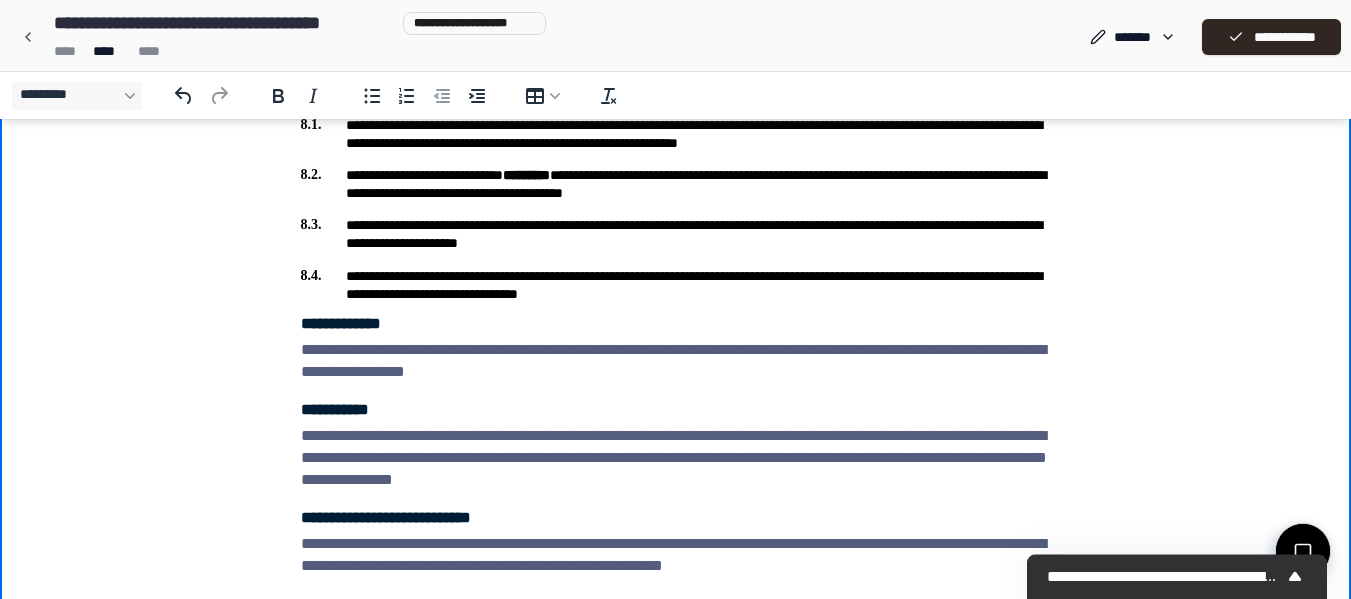 click on "**********" at bounding box center (676, 285) 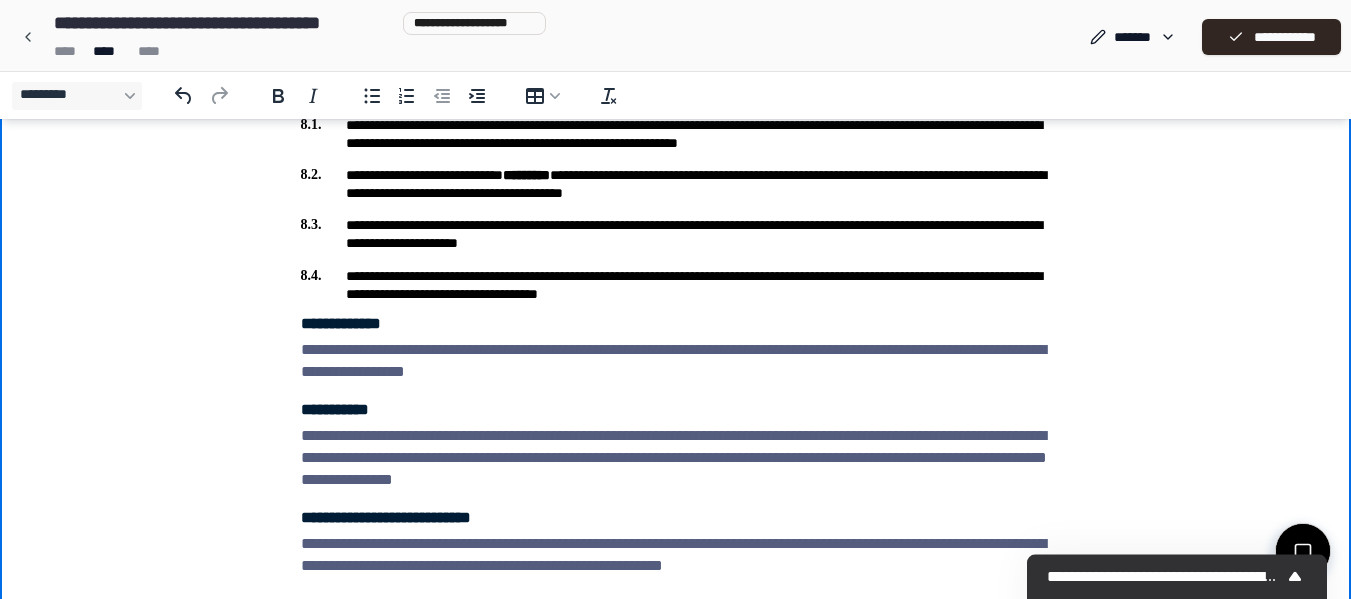 click on "**********" at bounding box center [676, 885] 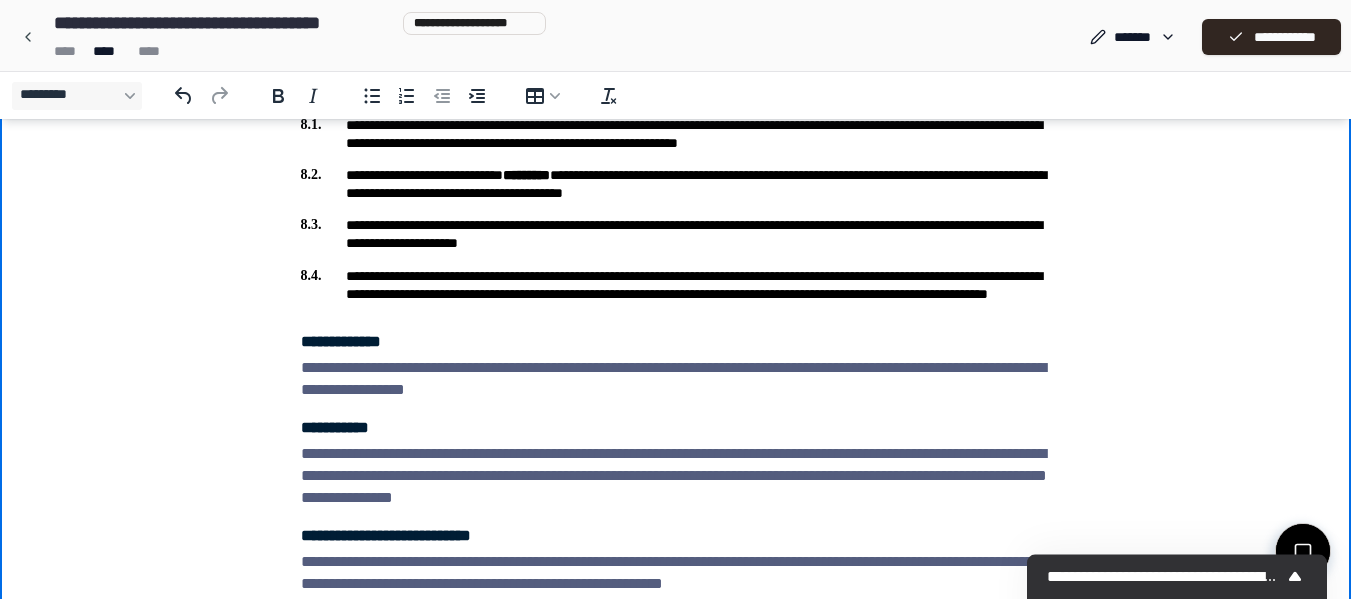 click on "**********" at bounding box center (676, 294) 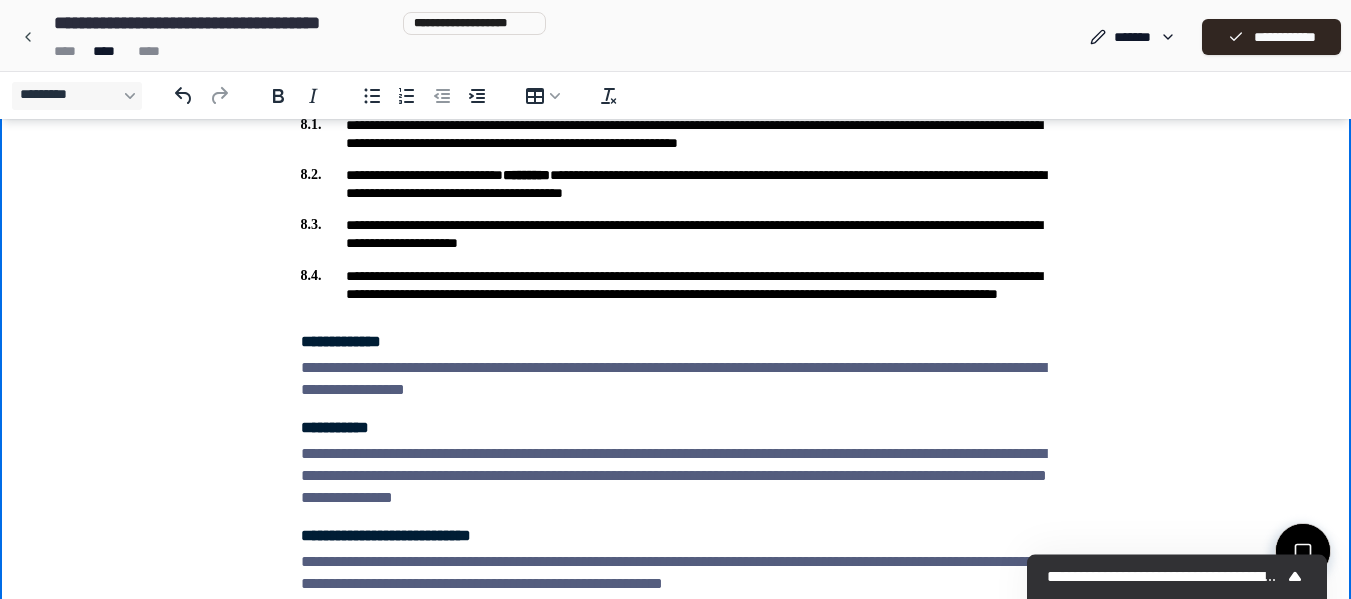 click on "**********" at bounding box center [676, 294] 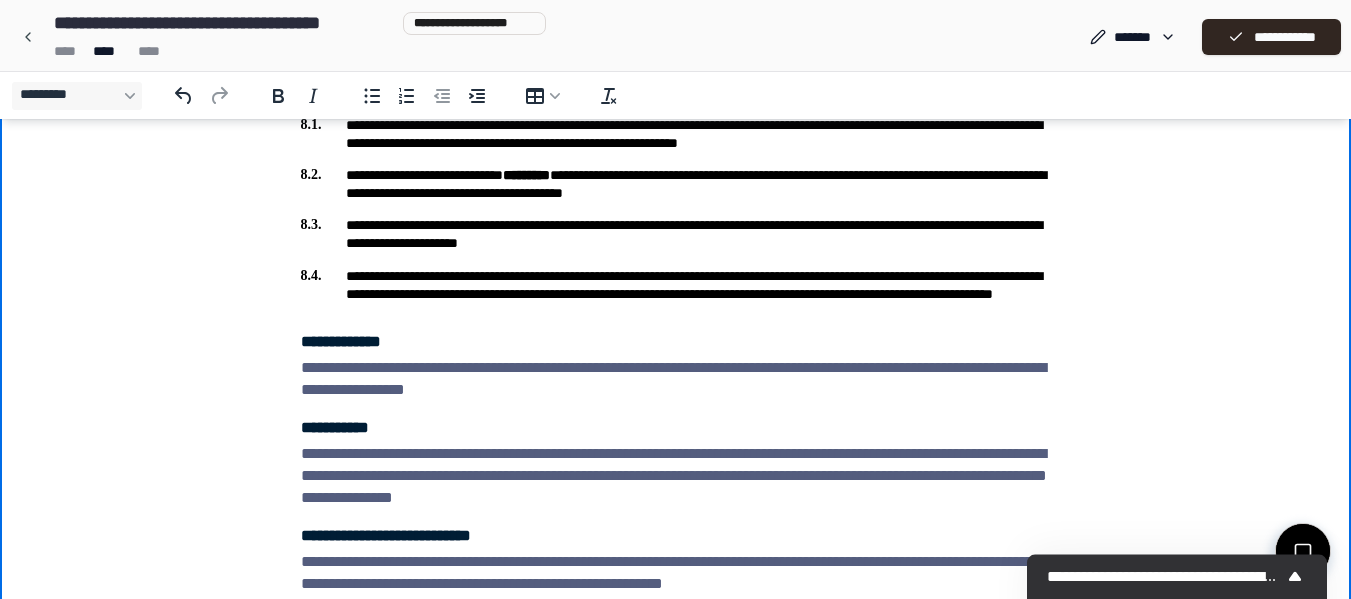 click on "**********" at bounding box center (676, 294) 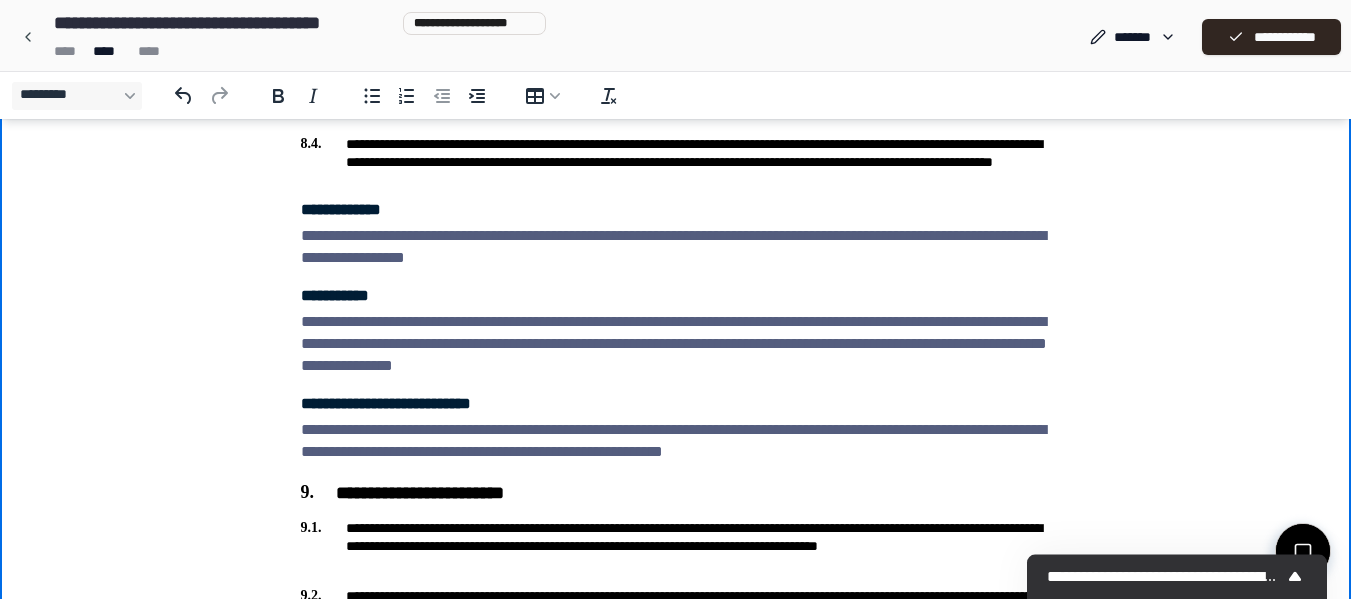 scroll, scrollTop: 2332, scrollLeft: 0, axis: vertical 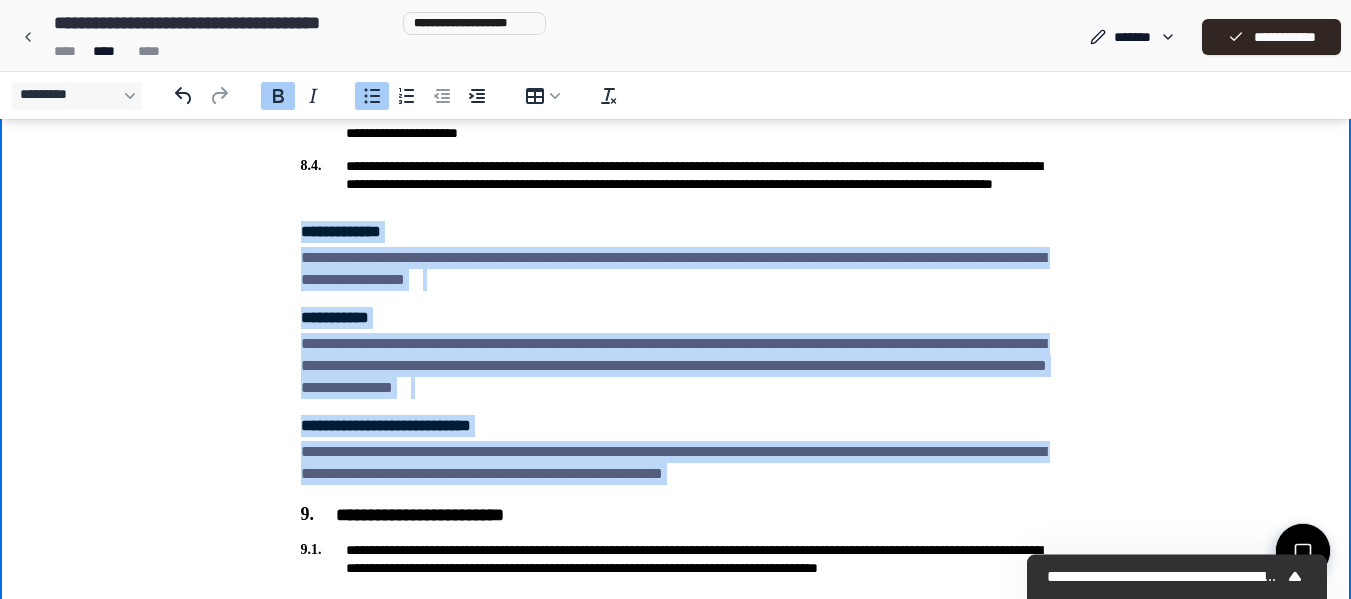 drag, startPoint x: 305, startPoint y: 230, endPoint x: 845, endPoint y: 469, distance: 590.52606 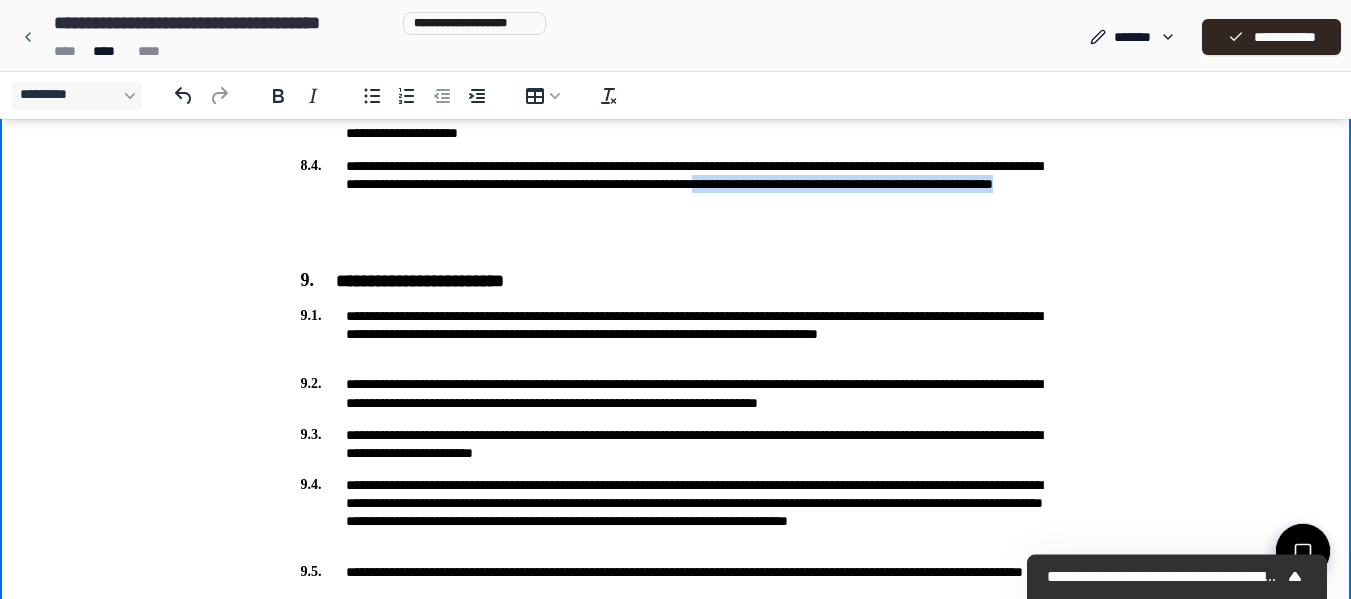 drag, startPoint x: 855, startPoint y: 187, endPoint x: 882, endPoint y: 203, distance: 31.38471 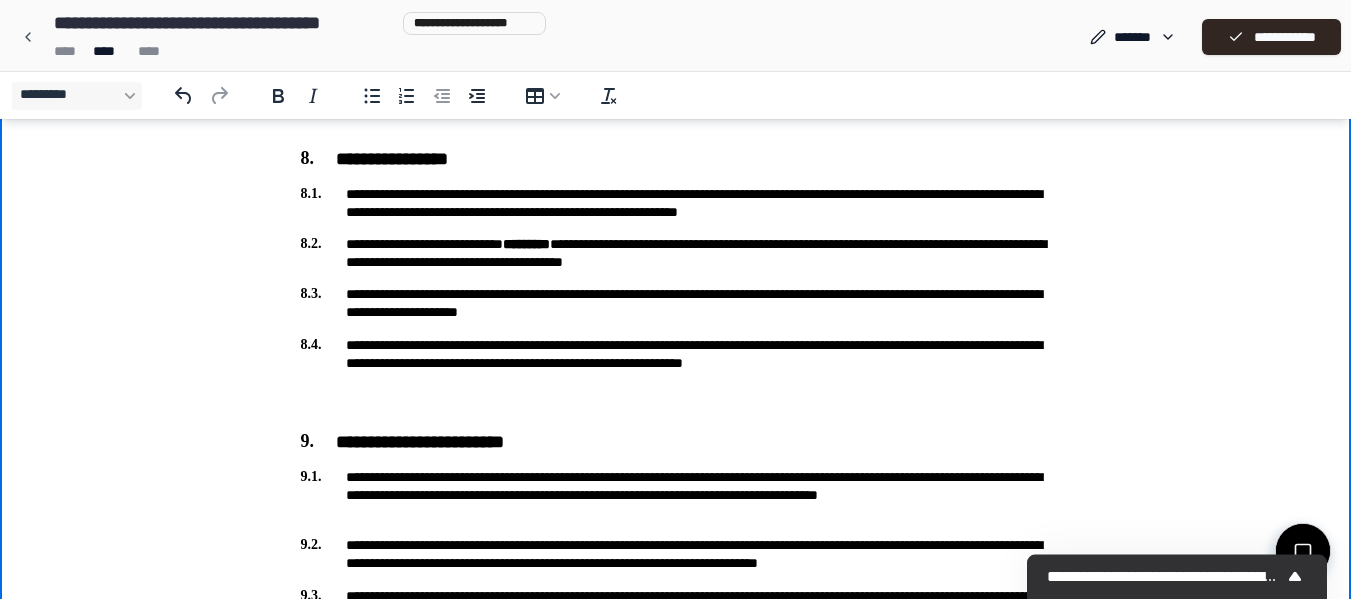 scroll, scrollTop: 2174, scrollLeft: 0, axis: vertical 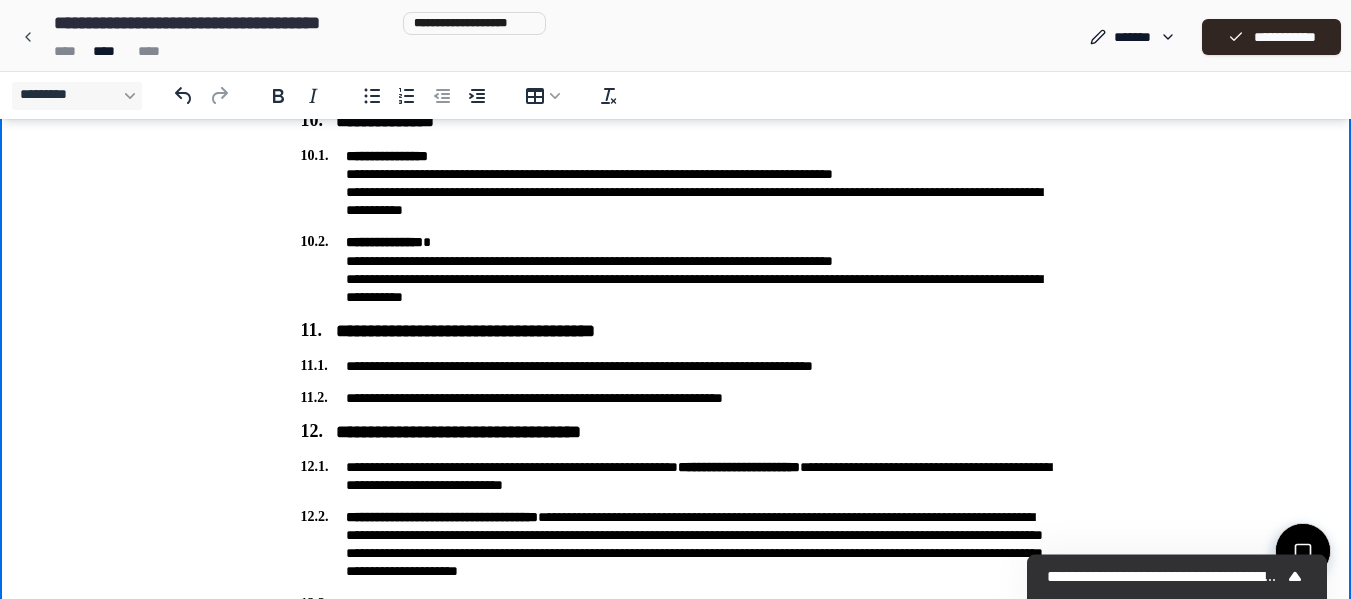 drag, startPoint x: 296, startPoint y: -219, endPoint x: 511, endPoint y: -2604, distance: 2394.6711 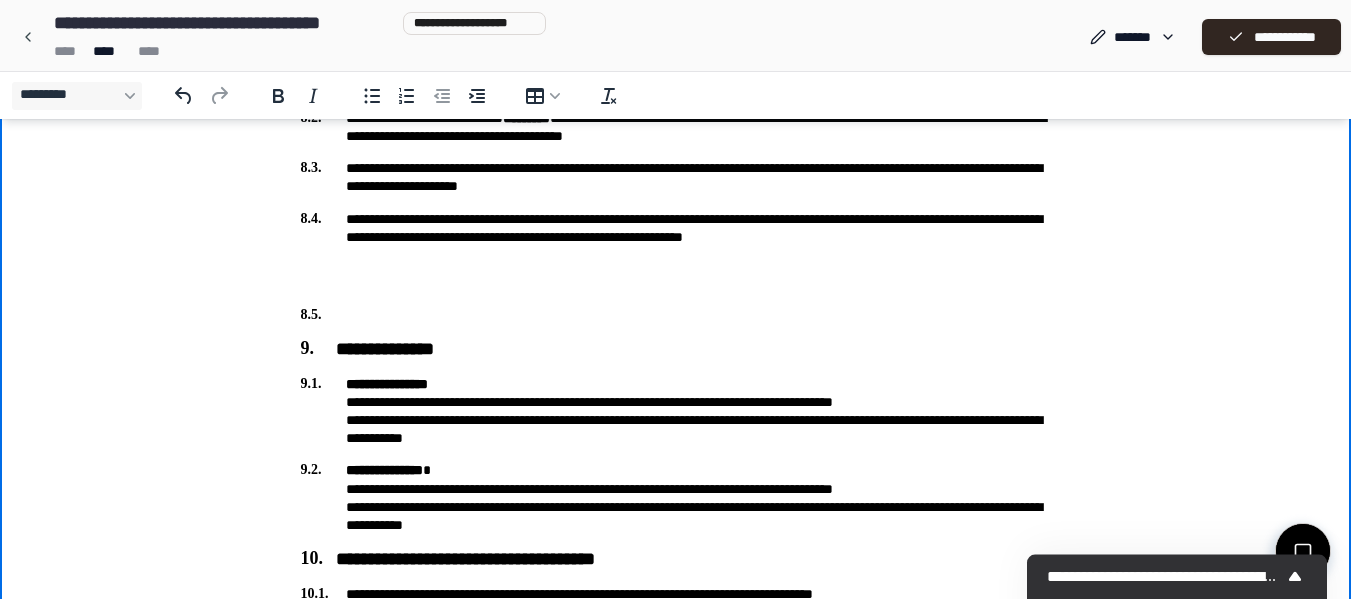 scroll, scrollTop: 2249, scrollLeft: 0, axis: vertical 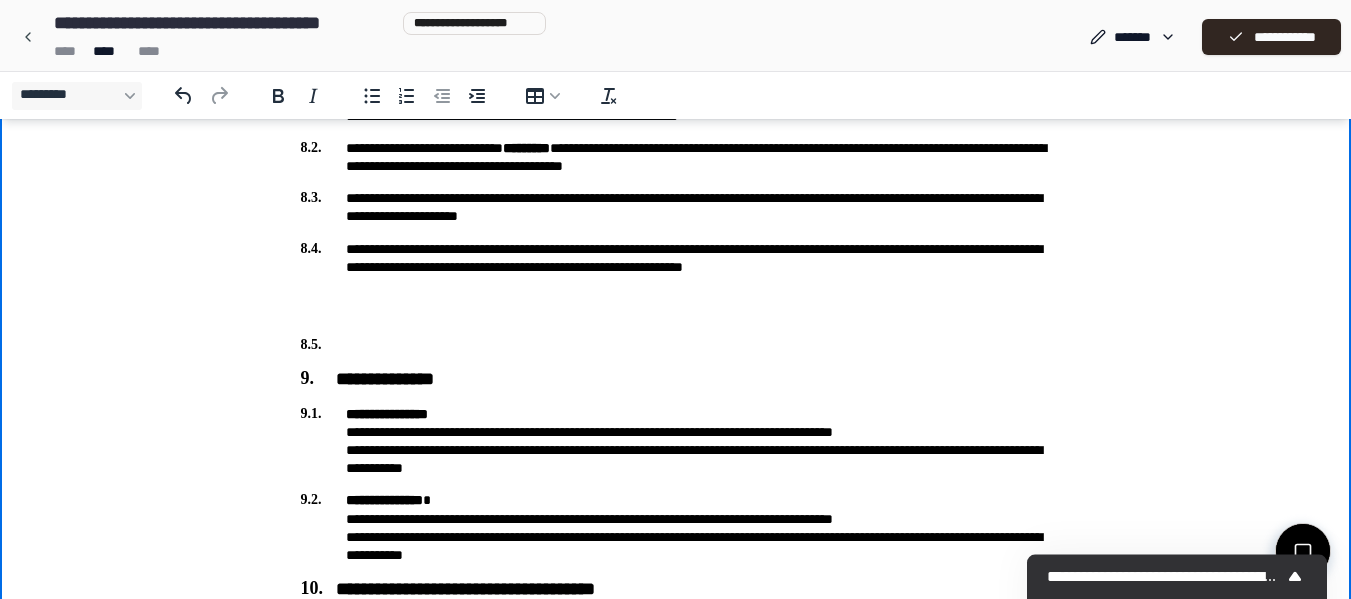 drag, startPoint x: 1358, startPoint y: 344, endPoint x: 1346, endPoint y: 2417, distance: 2073.0347 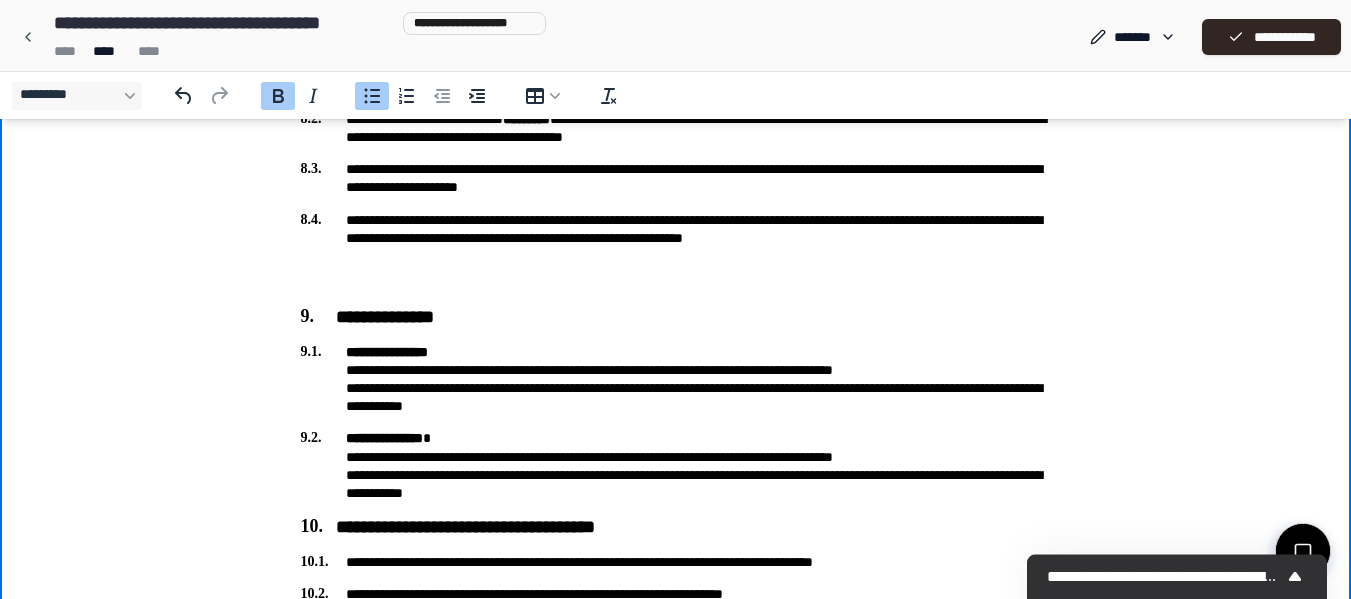 scroll, scrollTop: 2298, scrollLeft: 0, axis: vertical 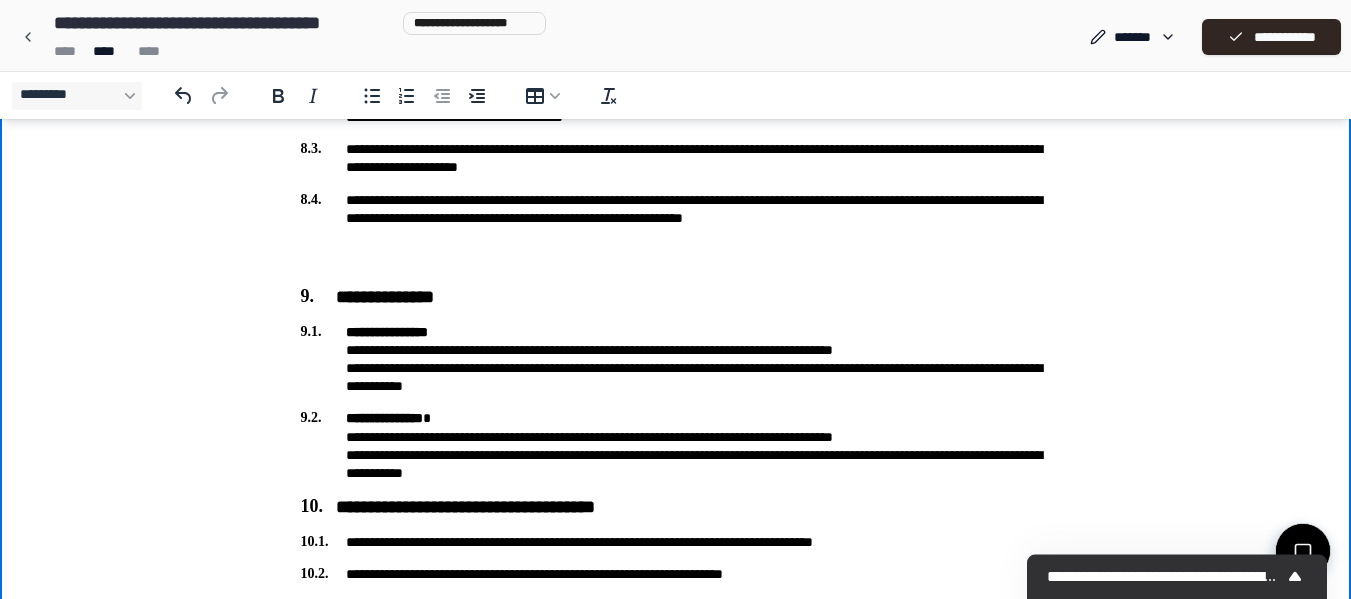 click on "**********" at bounding box center (676, 445) 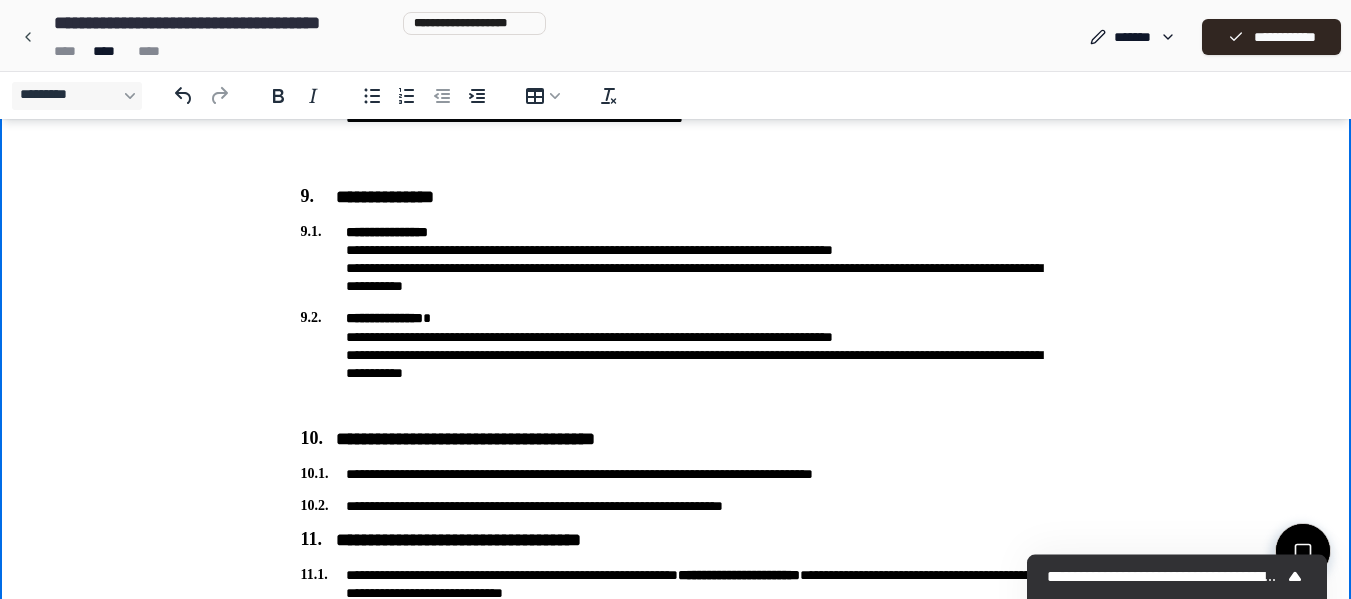 scroll, scrollTop: 2388, scrollLeft: 0, axis: vertical 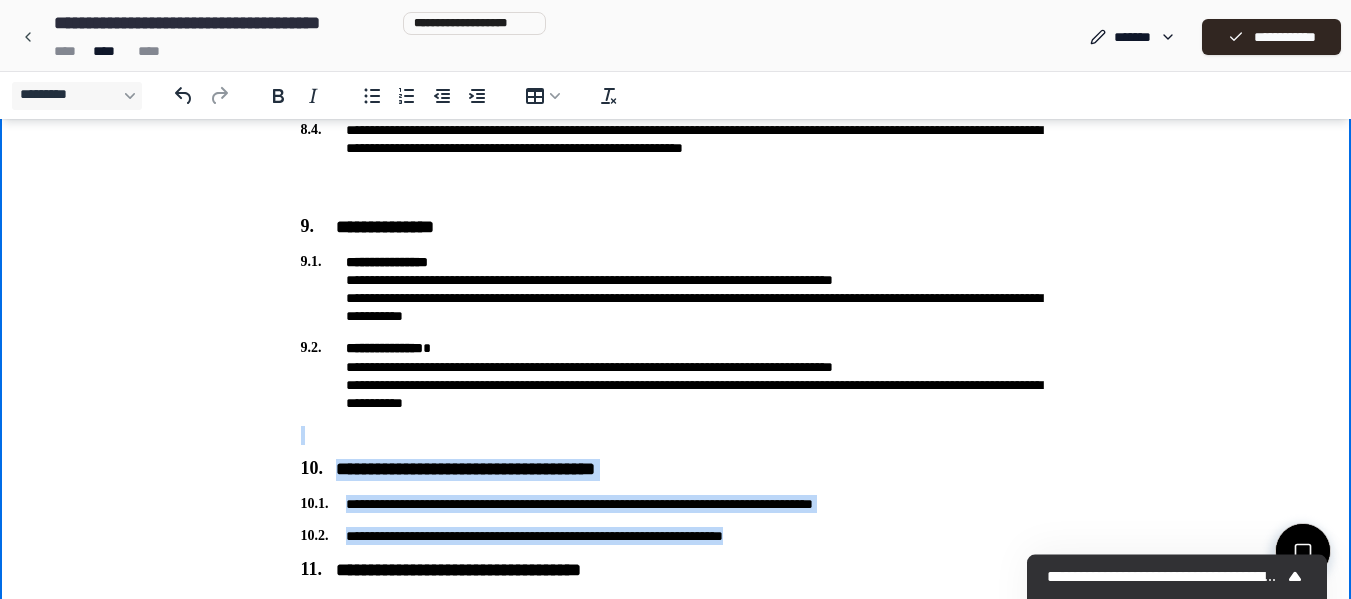 drag, startPoint x: 303, startPoint y: 438, endPoint x: 905, endPoint y: 518, distance: 607.29236 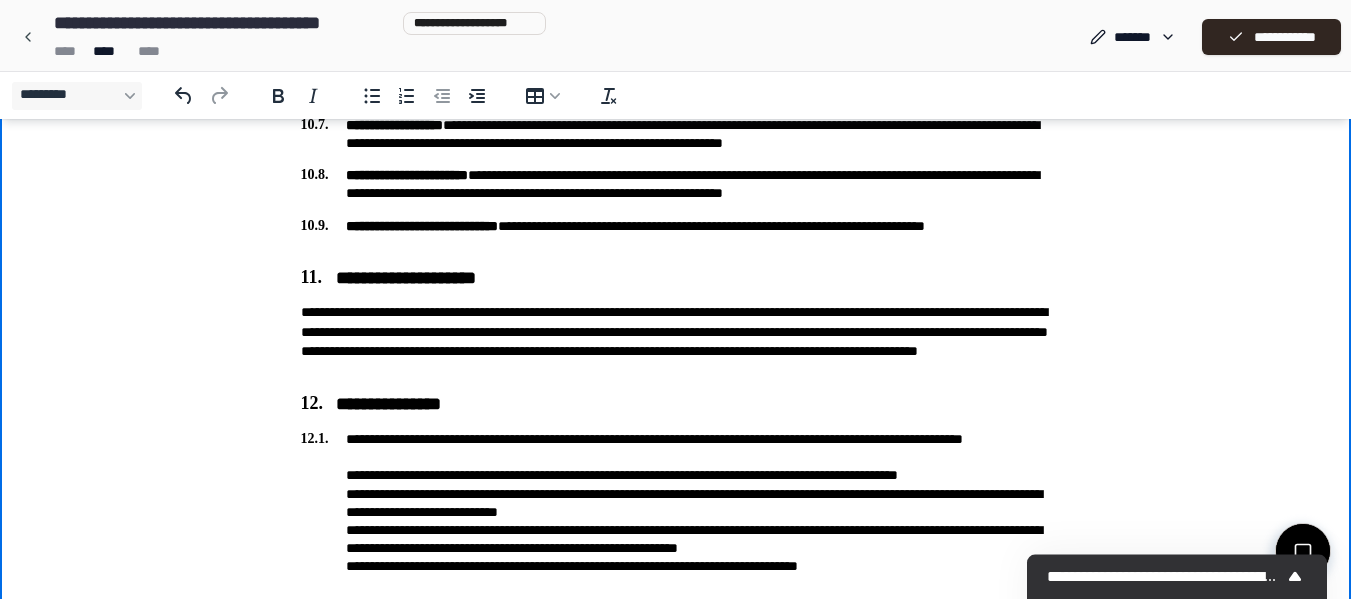 scroll, scrollTop: 3117, scrollLeft: 0, axis: vertical 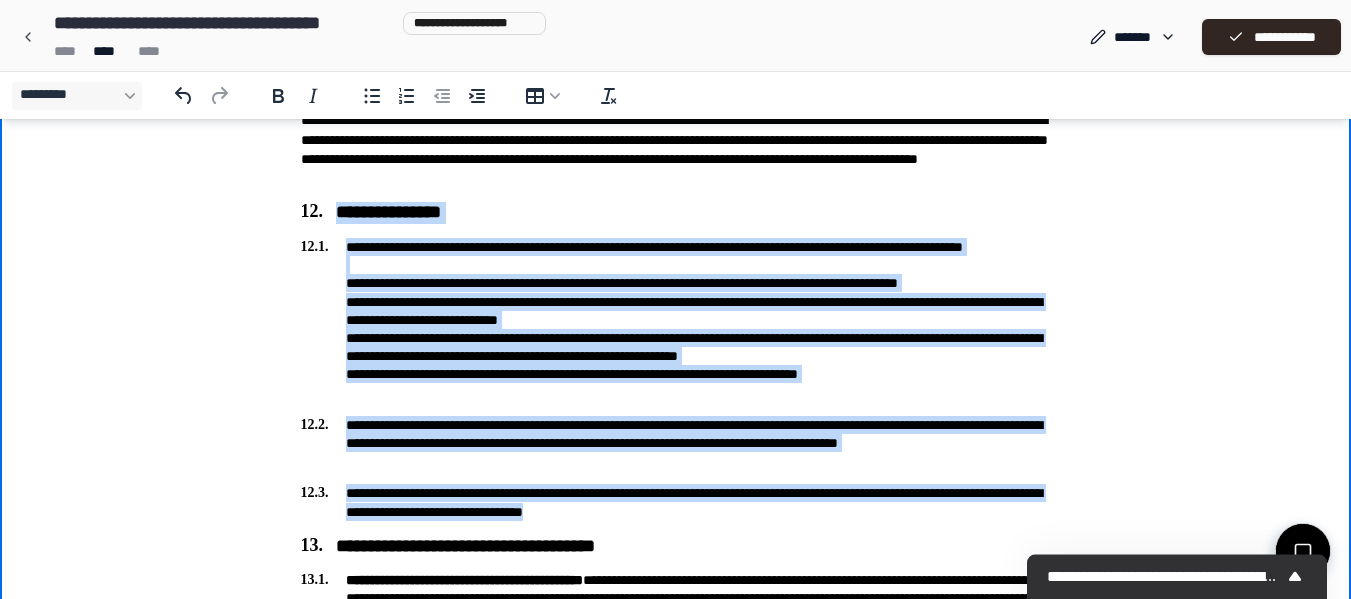 drag, startPoint x: 299, startPoint y: 207, endPoint x: 777, endPoint y: 508, distance: 564.8761 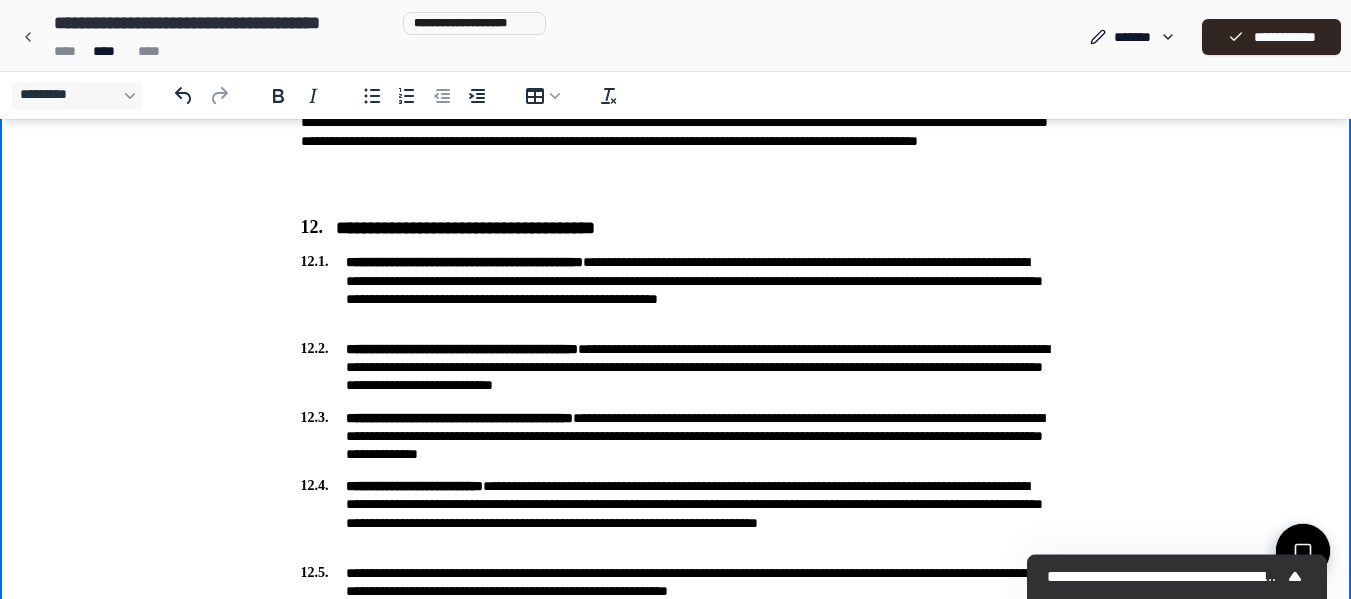 scroll, scrollTop: 3309, scrollLeft: 0, axis: vertical 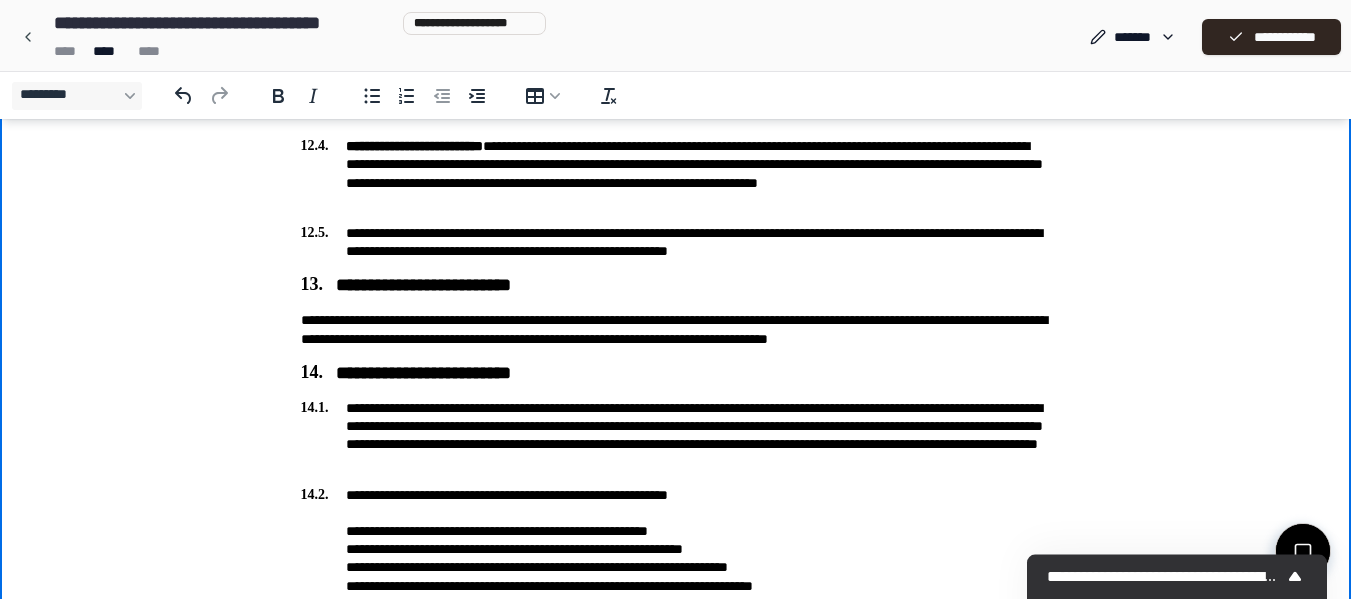 drag, startPoint x: 1360, startPoint y: 405, endPoint x: 1347, endPoint y: 3971, distance: 3566.0237 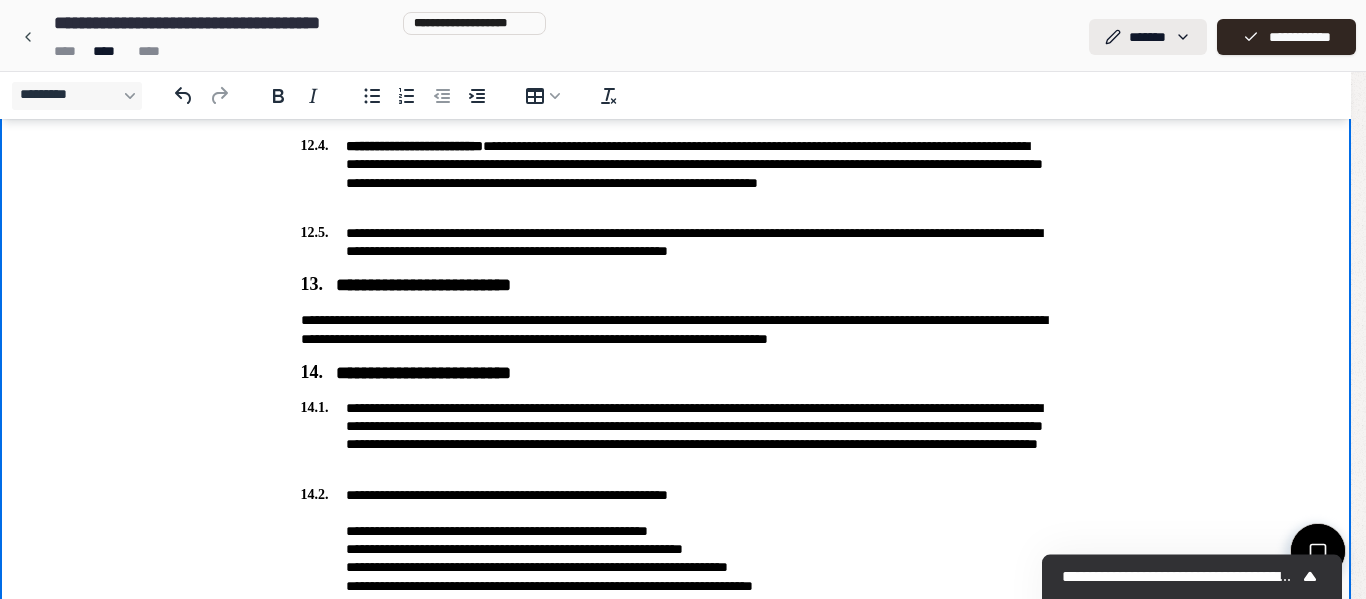 click on "**********" at bounding box center [675, -1070] 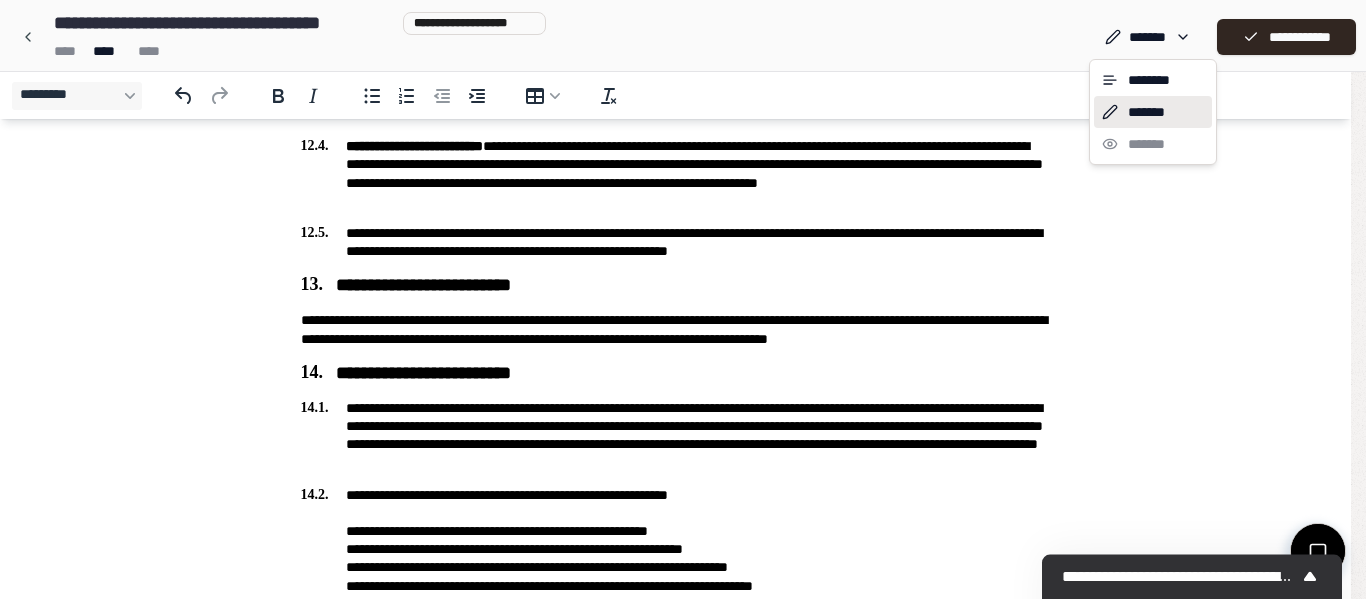 click on "**********" at bounding box center (683, -1070) 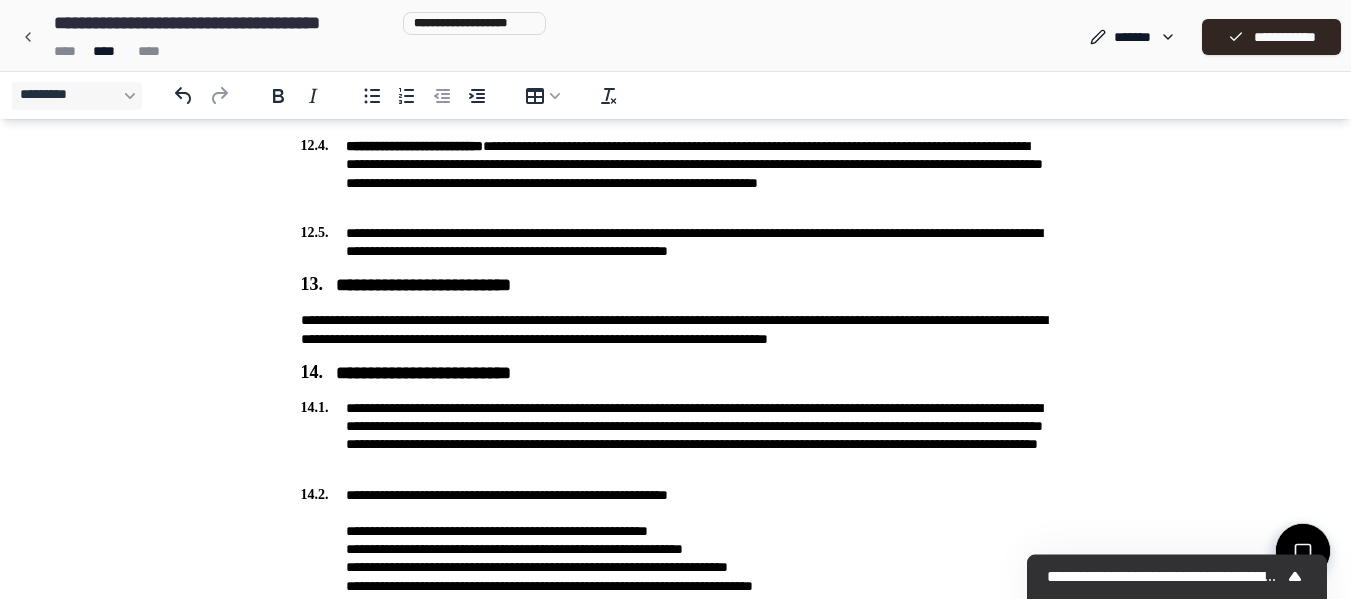 click on "**** **** ****" at bounding box center [296, 51] 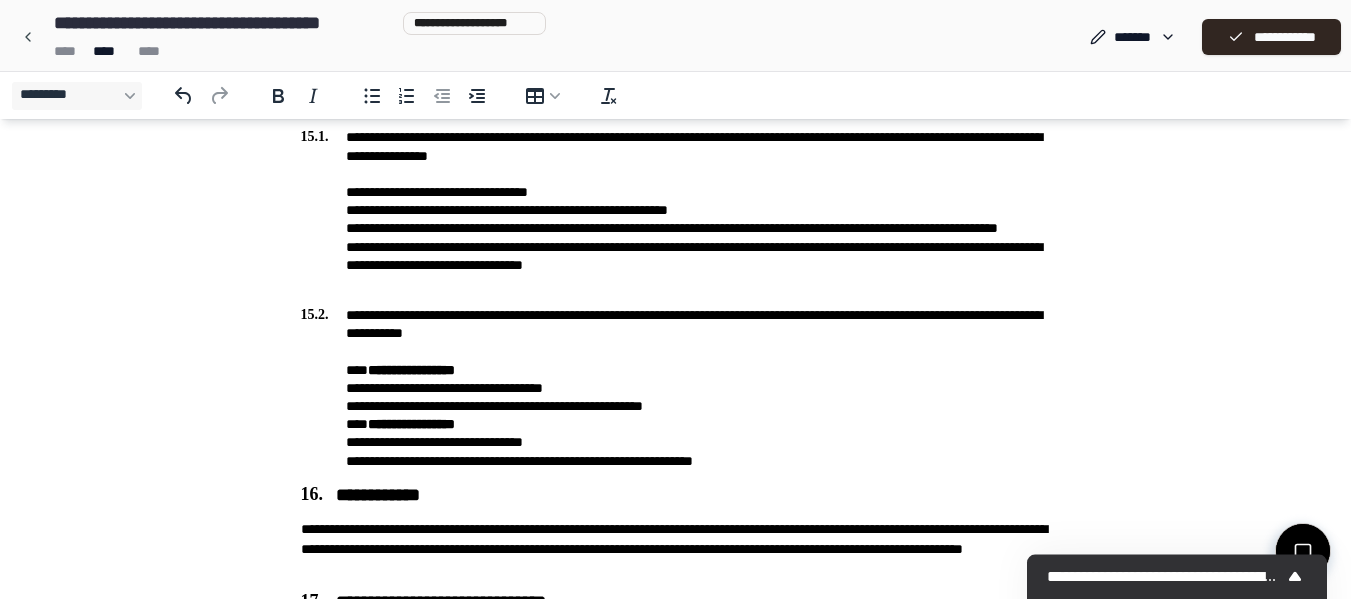 scroll, scrollTop: 4577, scrollLeft: 0, axis: vertical 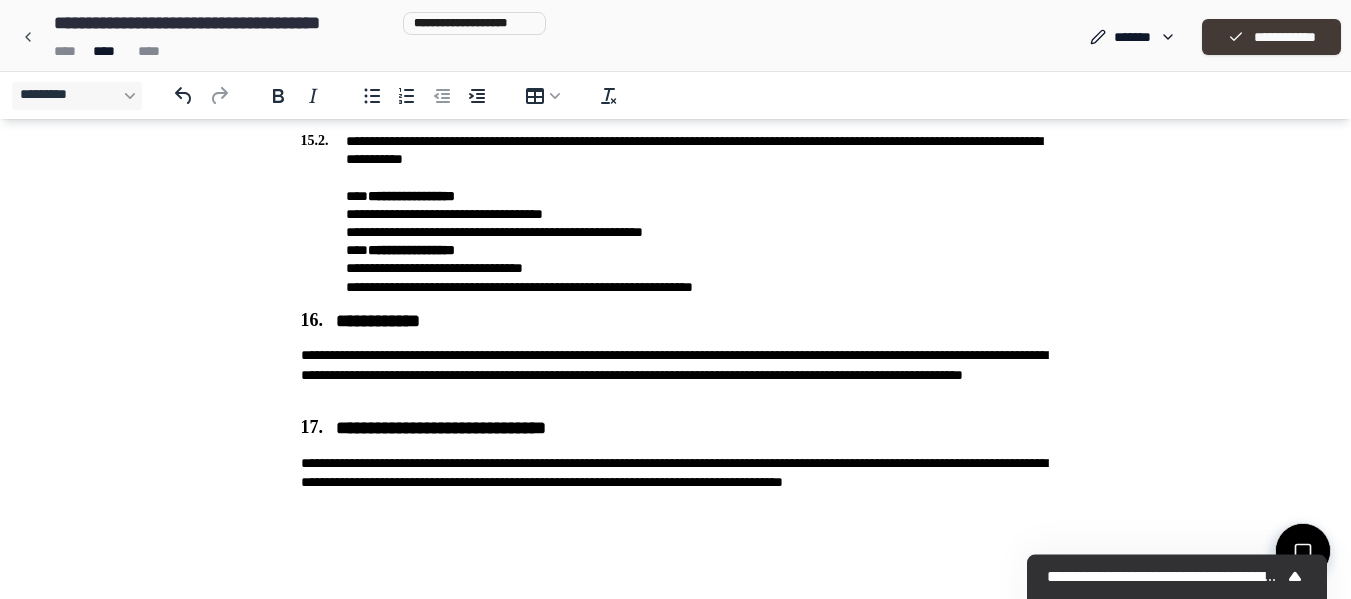 click on "**********" at bounding box center (1271, 37) 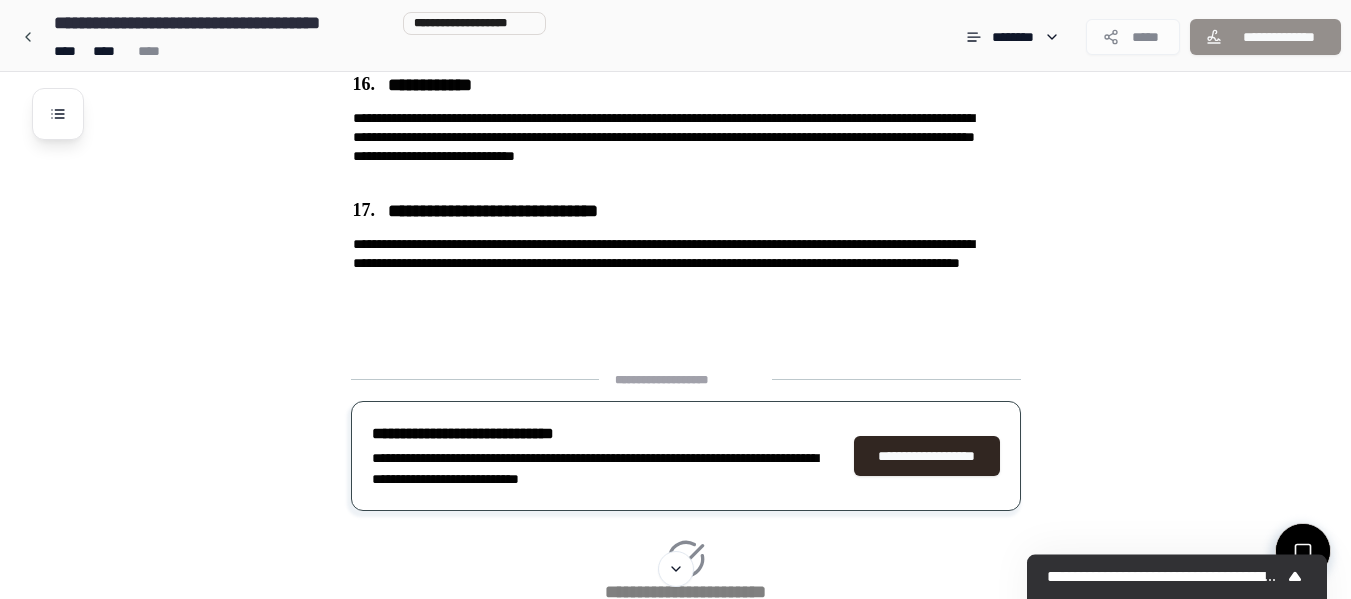scroll, scrollTop: 5452, scrollLeft: 0, axis: vertical 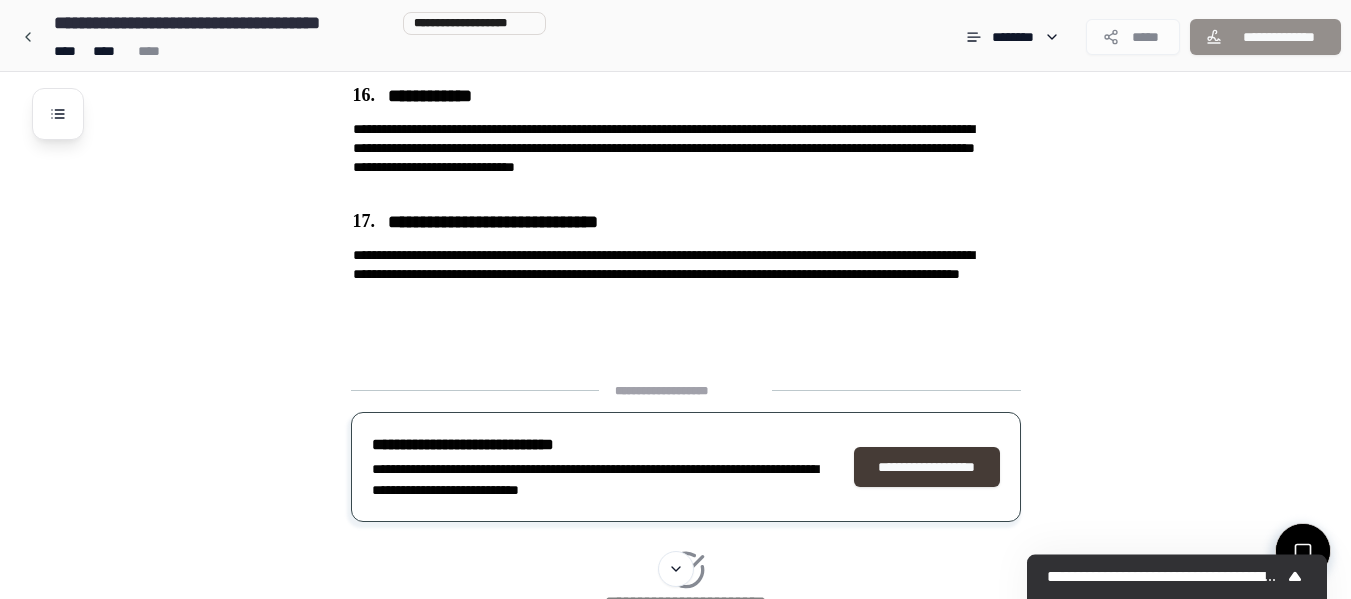 click on "**********" at bounding box center [927, 467] 